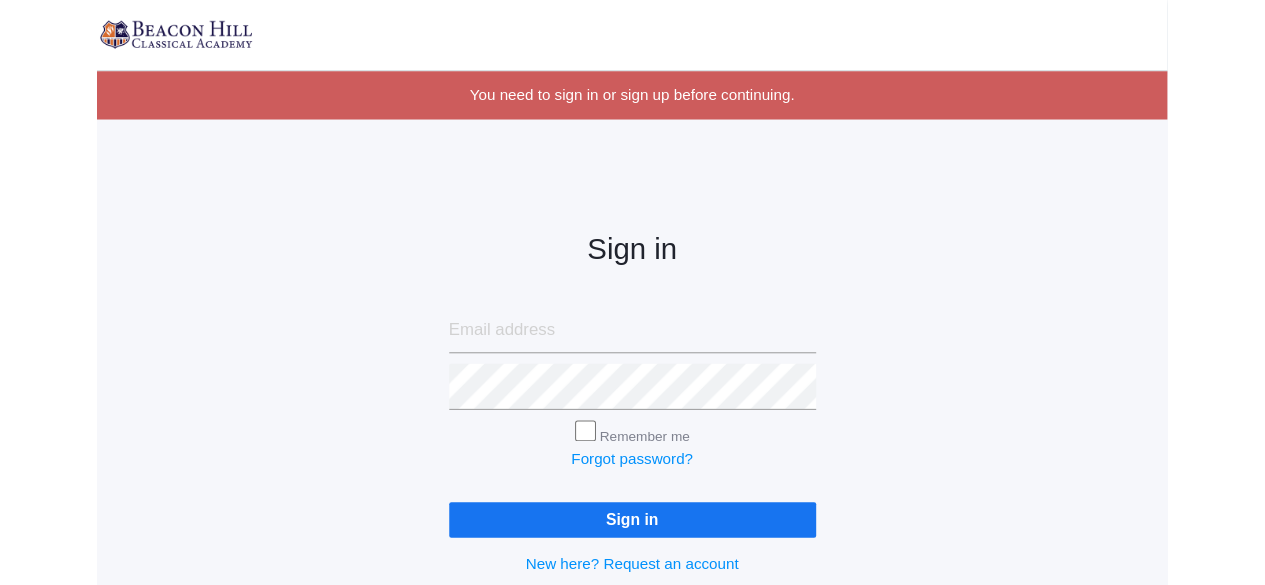 scroll, scrollTop: 0, scrollLeft: 0, axis: both 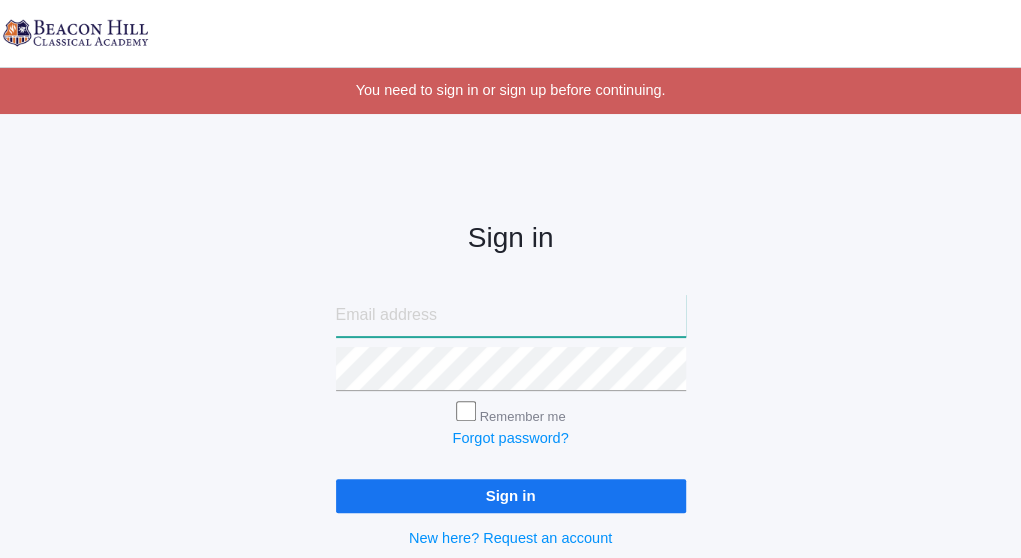 type on "nicolecanty18@example.com" 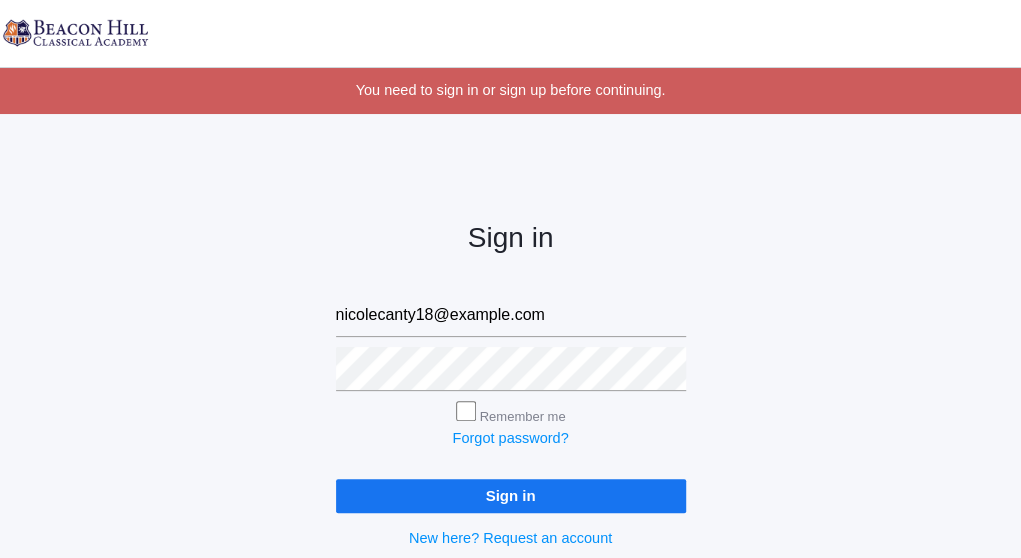 click on "Remember me" at bounding box center (466, 411) 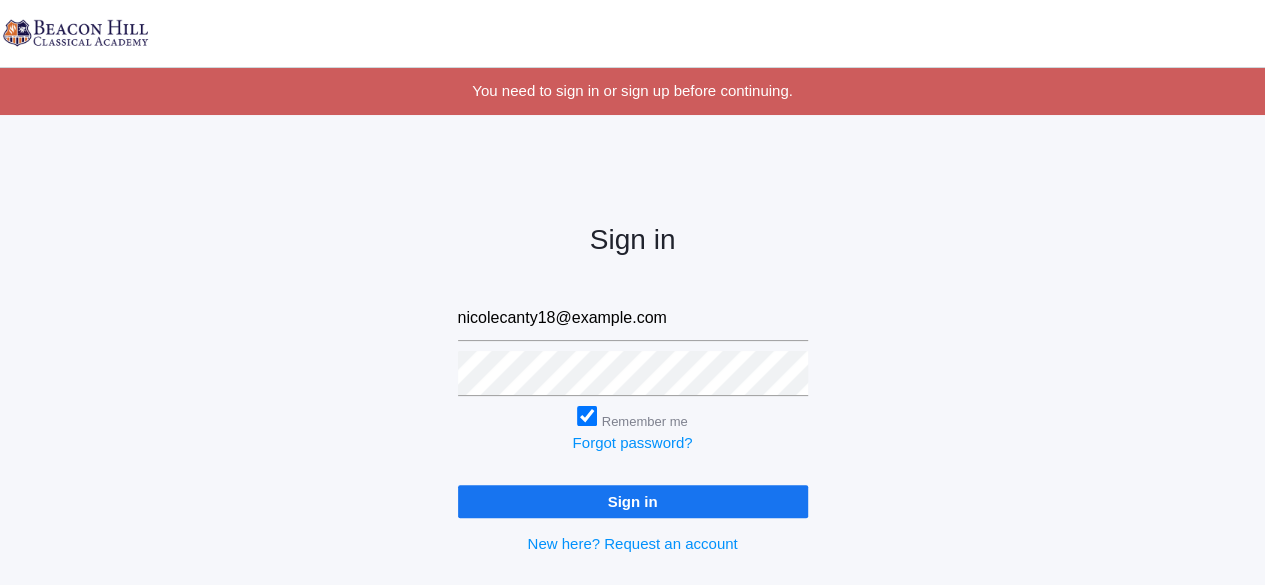 click on "Sign in" at bounding box center (633, 501) 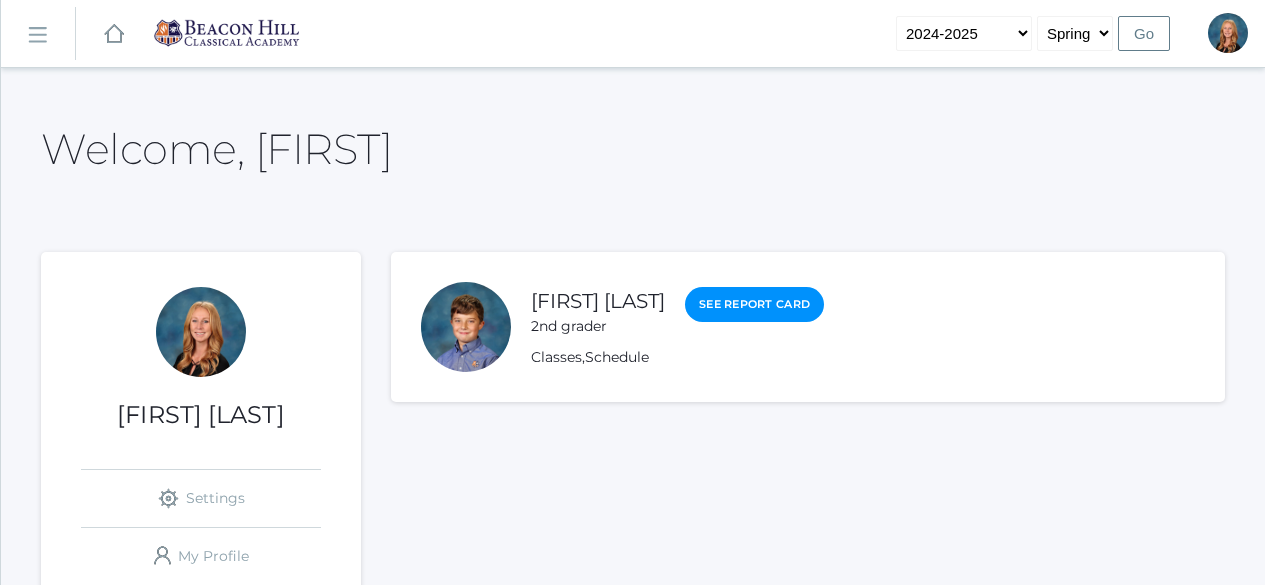 scroll, scrollTop: 0, scrollLeft: 0, axis: both 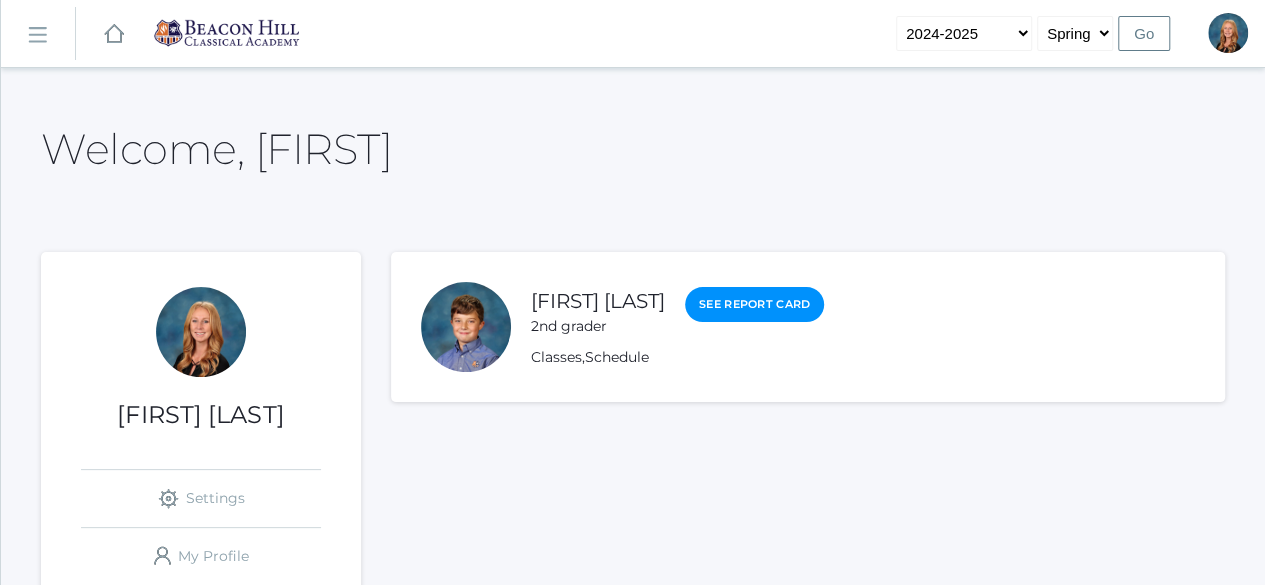 click 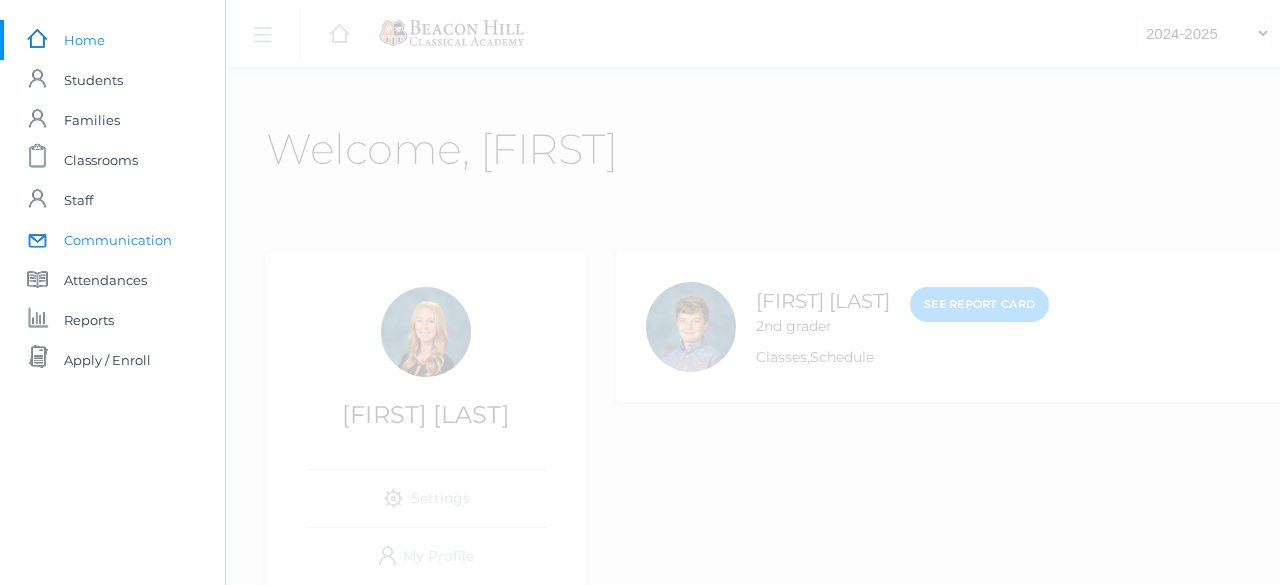 click on "Communication" at bounding box center [118, 240] 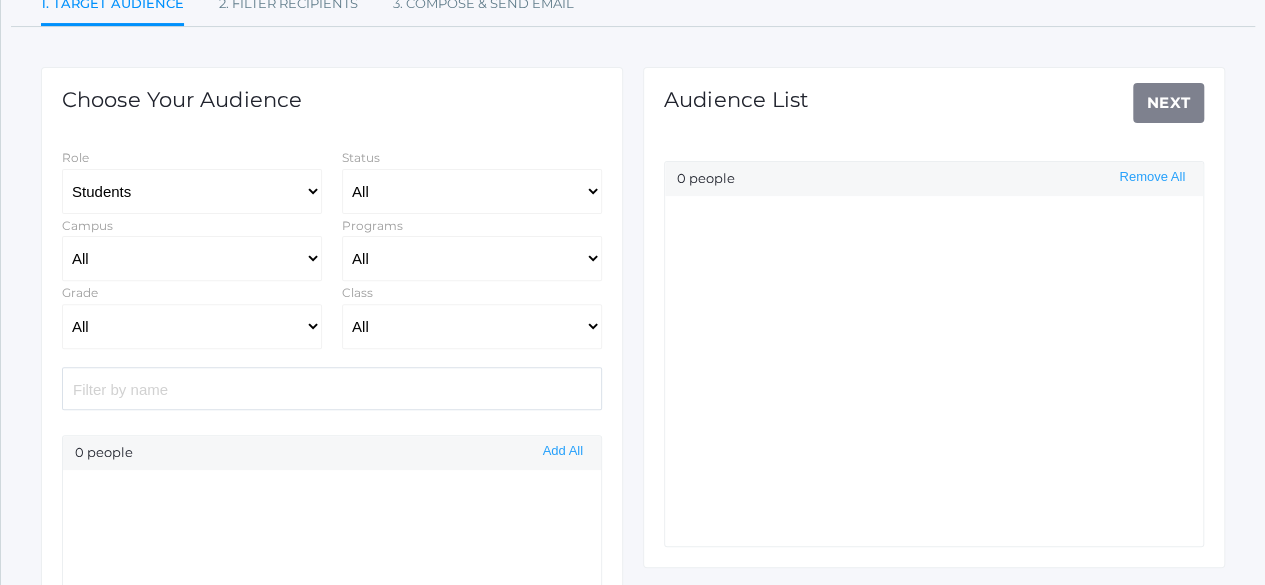 scroll, scrollTop: 214, scrollLeft: 0, axis: vertical 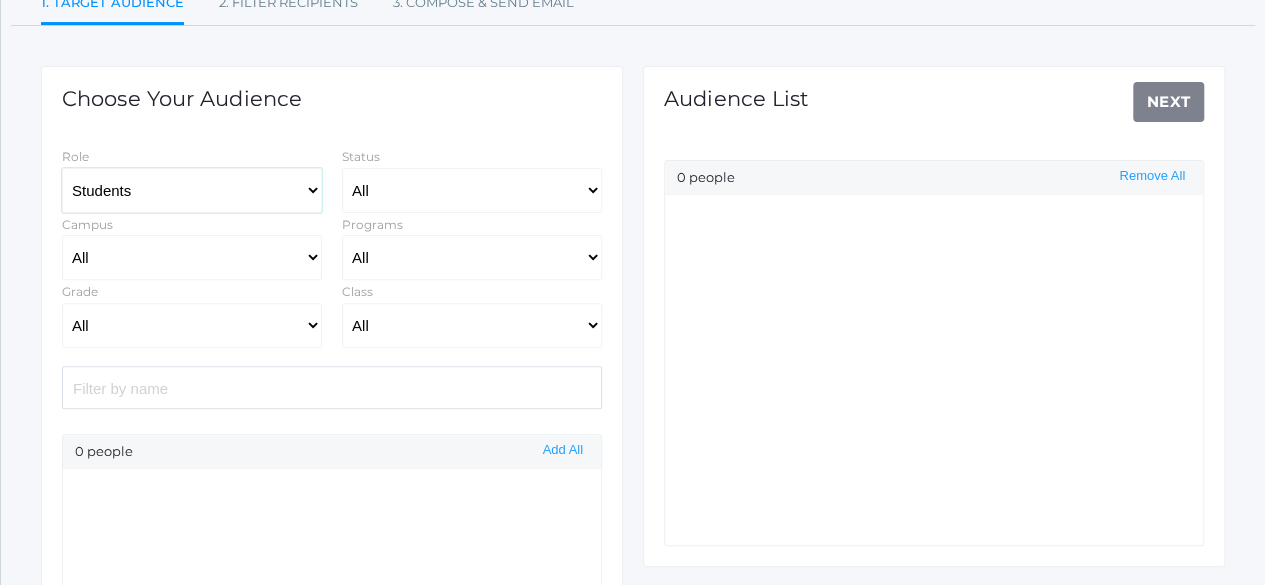 click on "Students Staff" 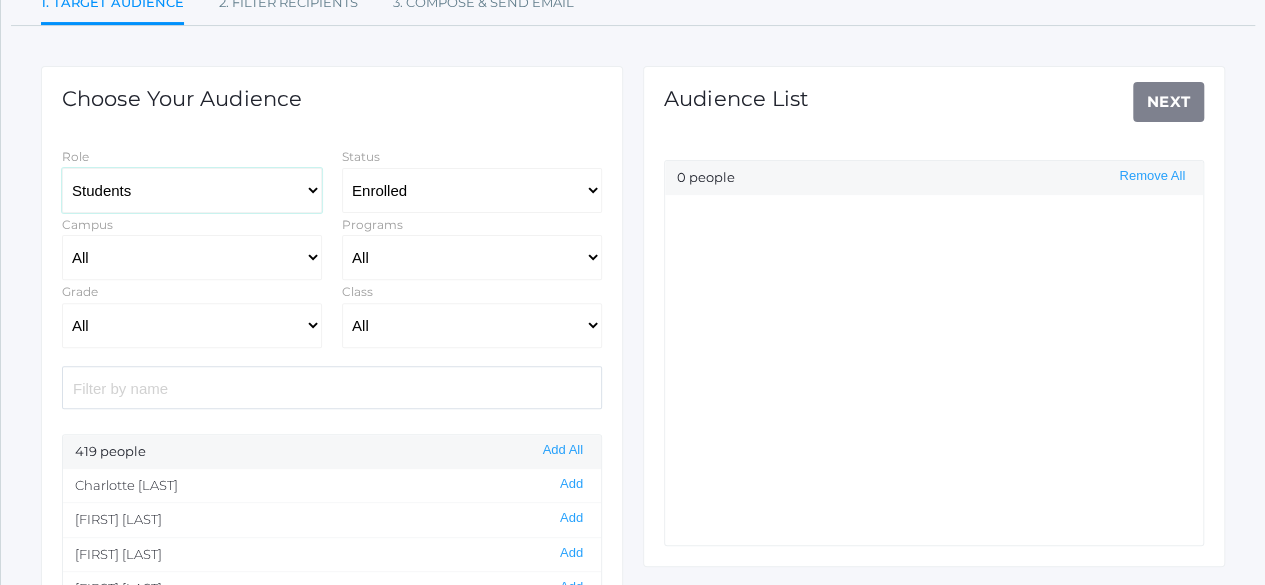 click on "Students Staff" 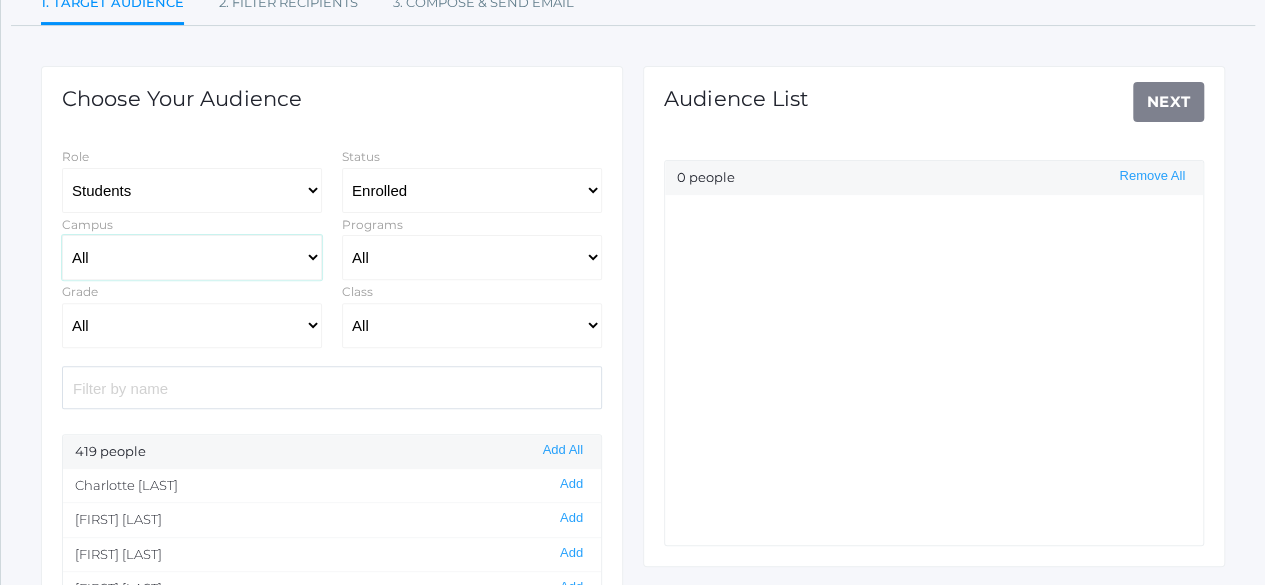 click on "All Upper Campus Lower Campus" 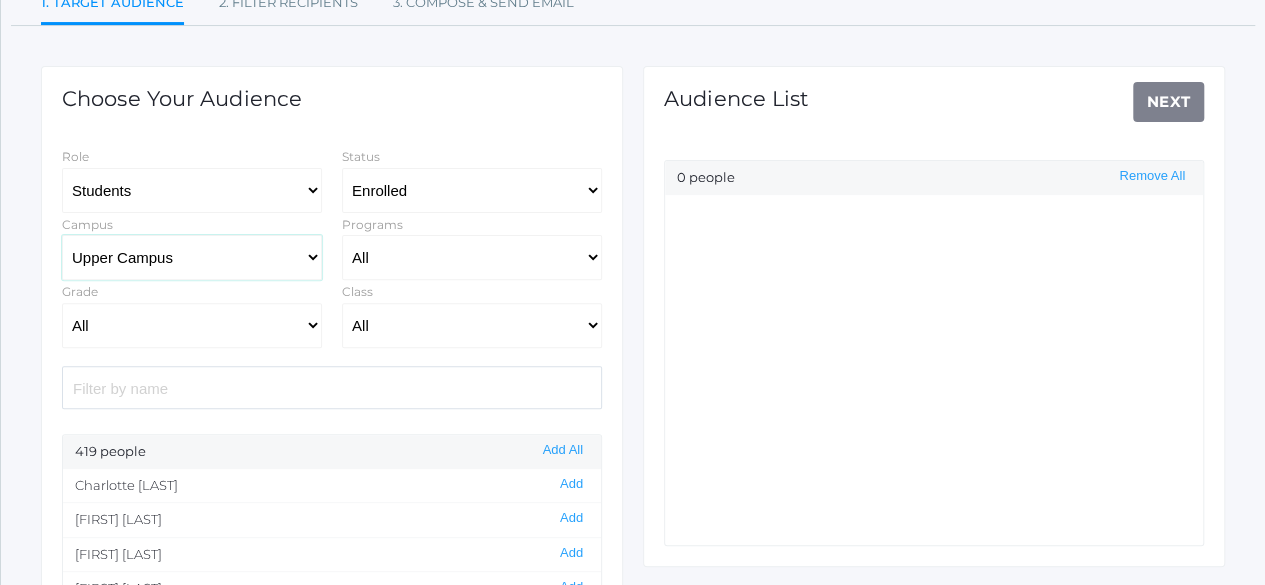 click on "All Upper Campus Lower Campus" 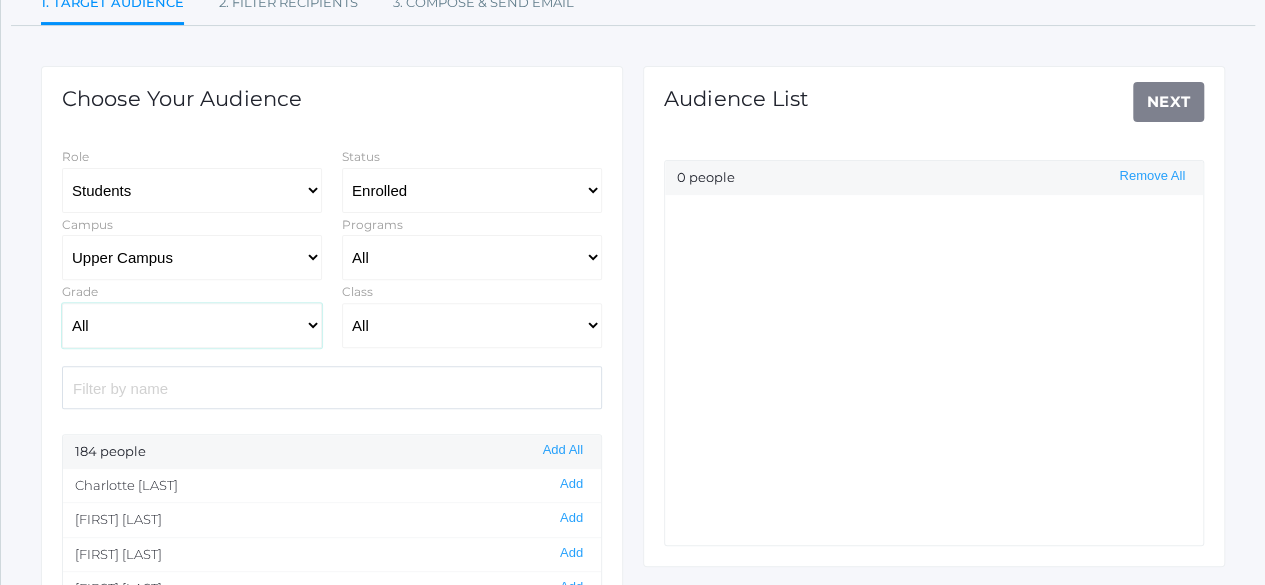 click on "All Grammar - Kindergarten - 1st Grade - 2nd Grade - 3rd Grade - 4th Grade - 5th Grade Logic - 6th Grade - 7th Grade - 8th Grade Rhetoric - 9th Grade - 10th Grade - 11th Grade - 12th Grade" 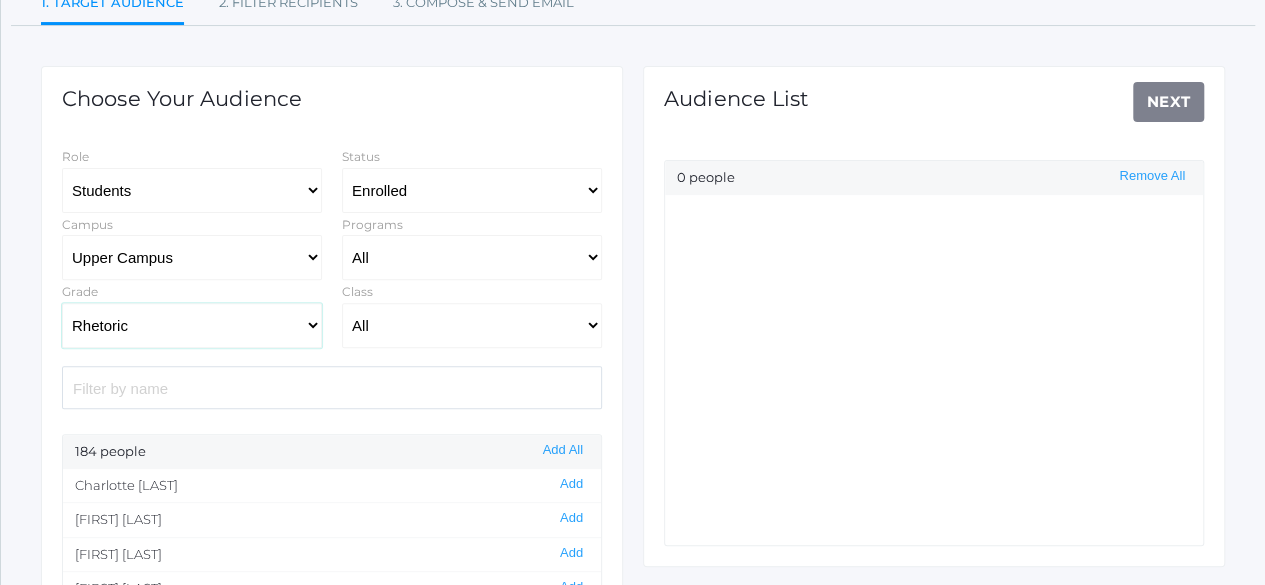 click on "All Grammar - Kindergarten - 1st Grade - 2nd Grade - 3rd Grade - 4th Grade - 5th Grade Logic - 6th Grade - 7th Grade - 8th Grade Rhetoric - 9th Grade - 10th Grade - 11th Grade - 12th Grade" 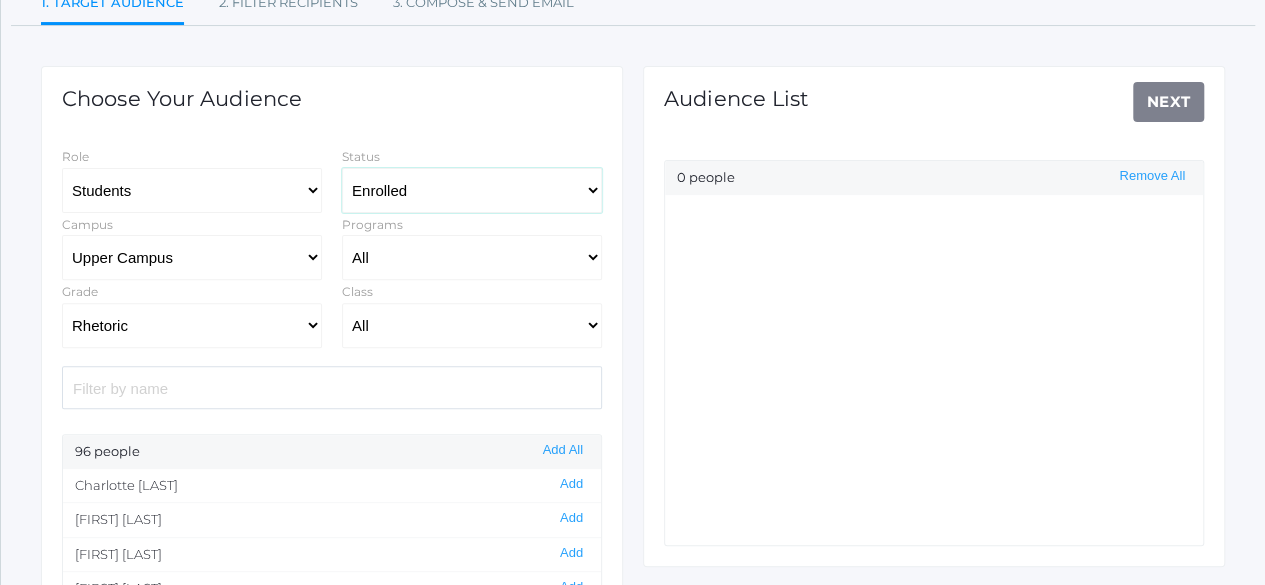 click on "All Enrolled Limbo" 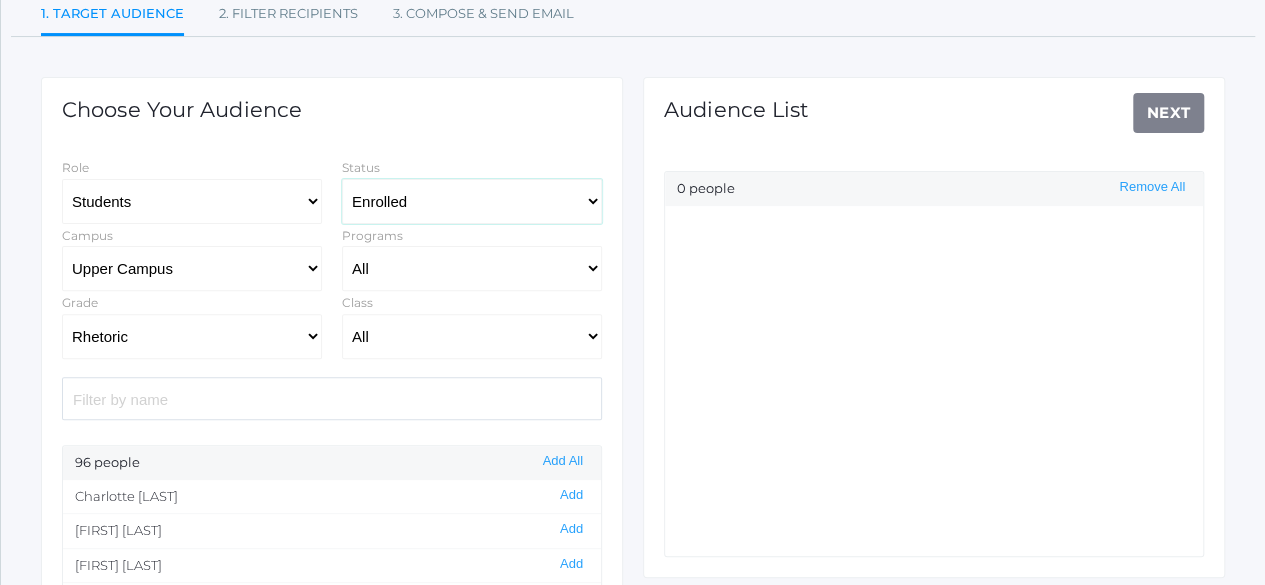 scroll, scrollTop: 199, scrollLeft: 0, axis: vertical 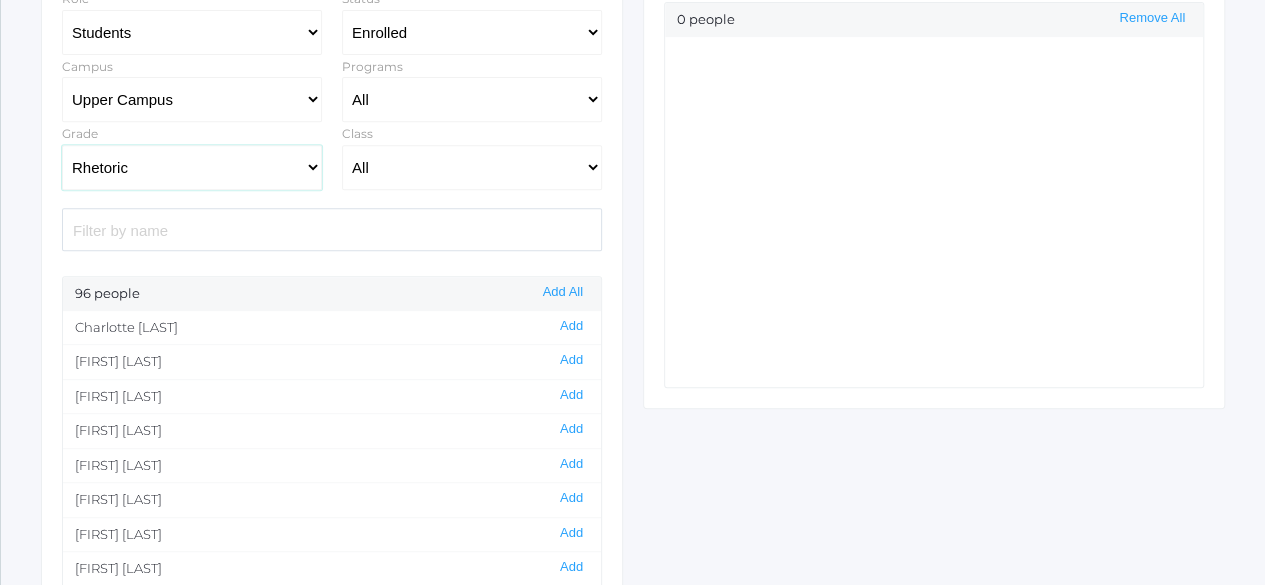 click on "All Grammar - Kindergarten - 1st Grade - 2nd Grade - 3rd Grade - 4th Grade - 5th Grade Logic - 6th Grade - 7th Grade - 8th Grade Rhetoric - 9th Grade - 10th Grade - 11th Grade - 12th Grade" 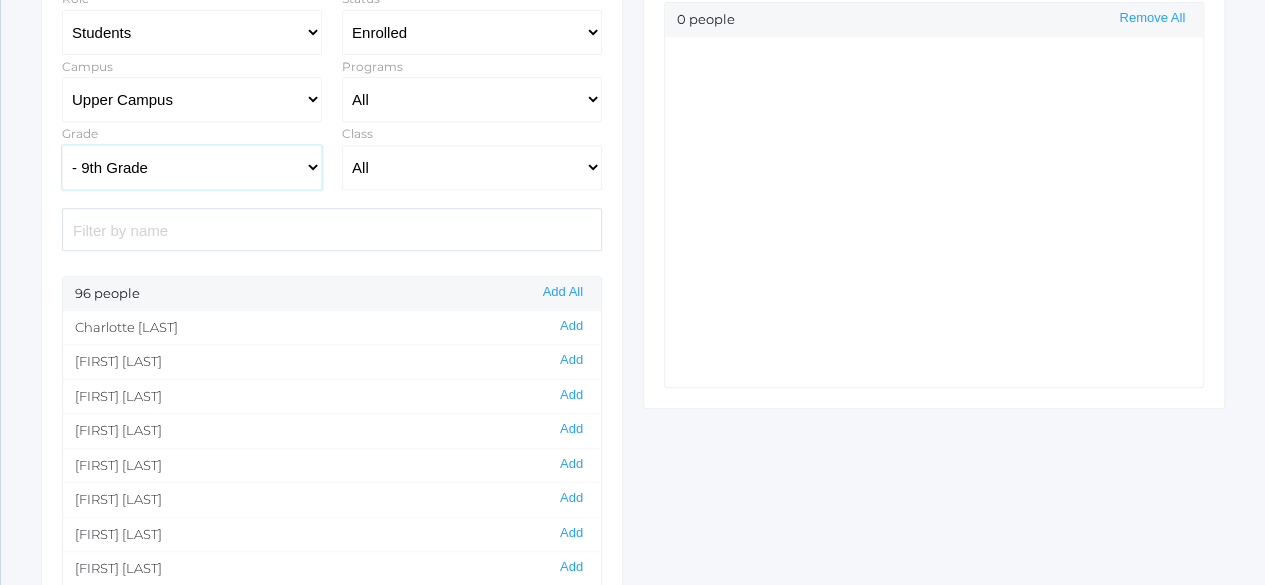 click on "All Grammar - Kindergarten - 1st Grade - 2nd Grade - 3rd Grade - 4th Grade - 5th Grade Logic - 6th Grade - 7th Grade - 8th Grade Rhetoric - 9th Grade - 10th Grade - 11th Grade - 12th Grade" 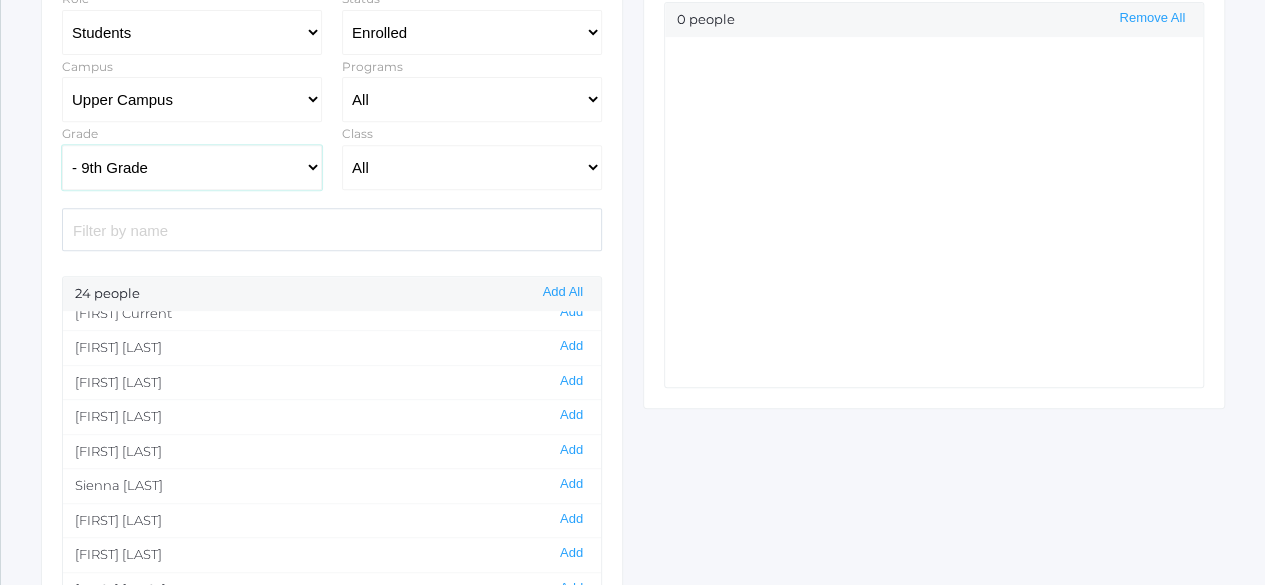 scroll, scrollTop: 292, scrollLeft: 0, axis: vertical 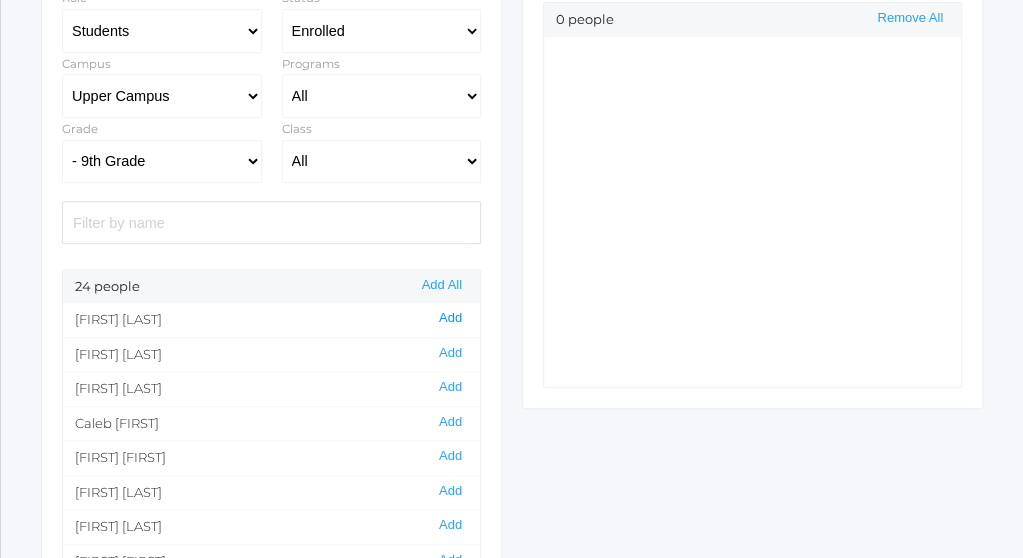 click on "Add" 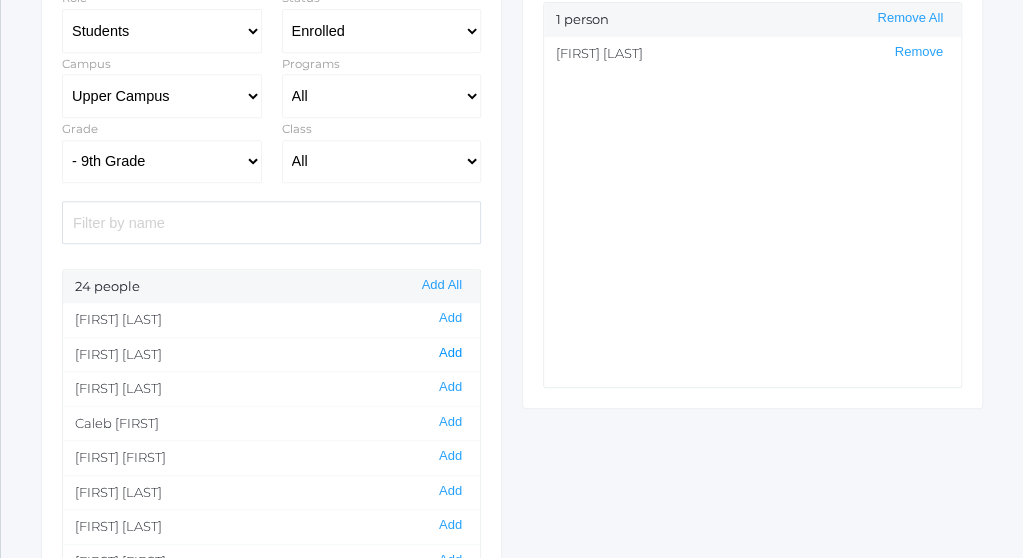 click on "Add" 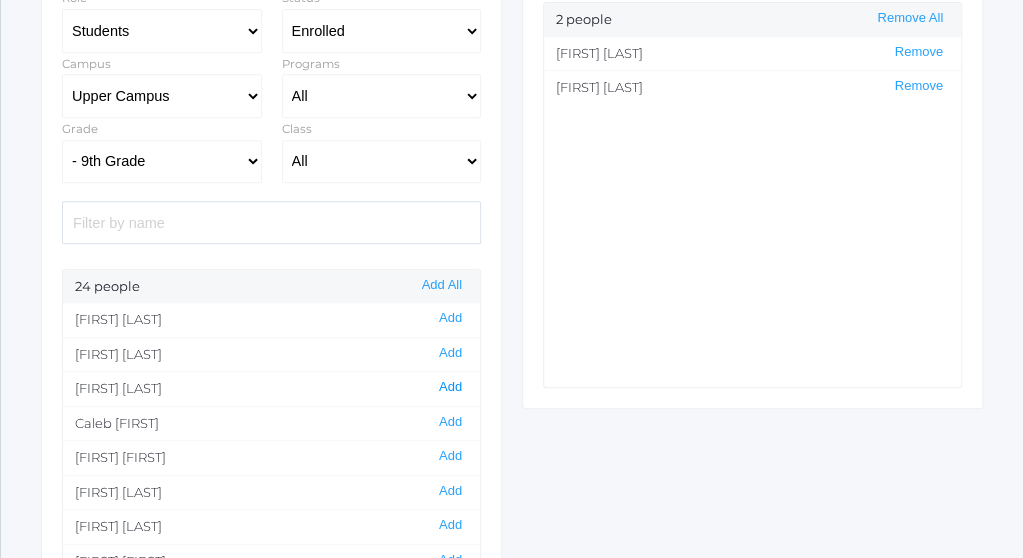 click on "Add" 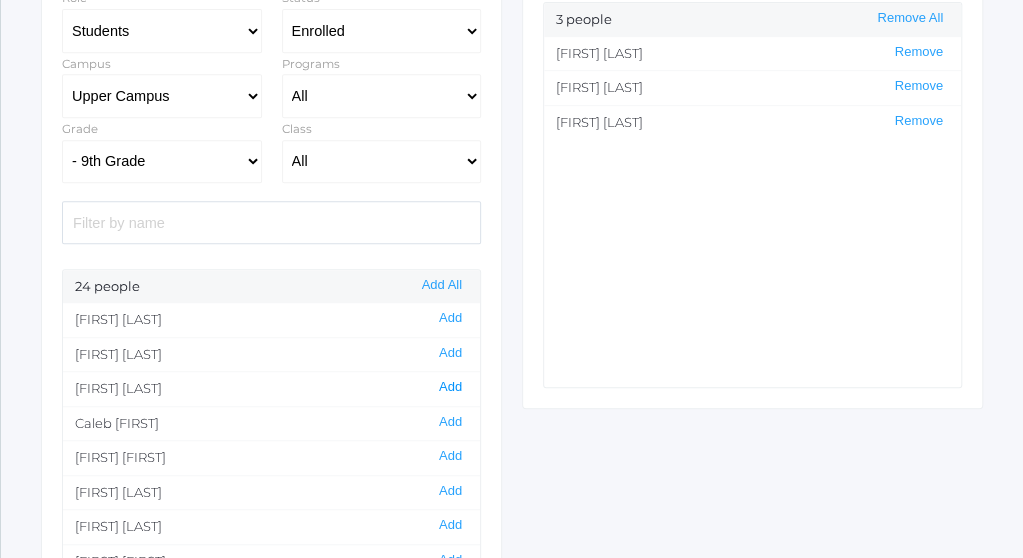 click on "Add" 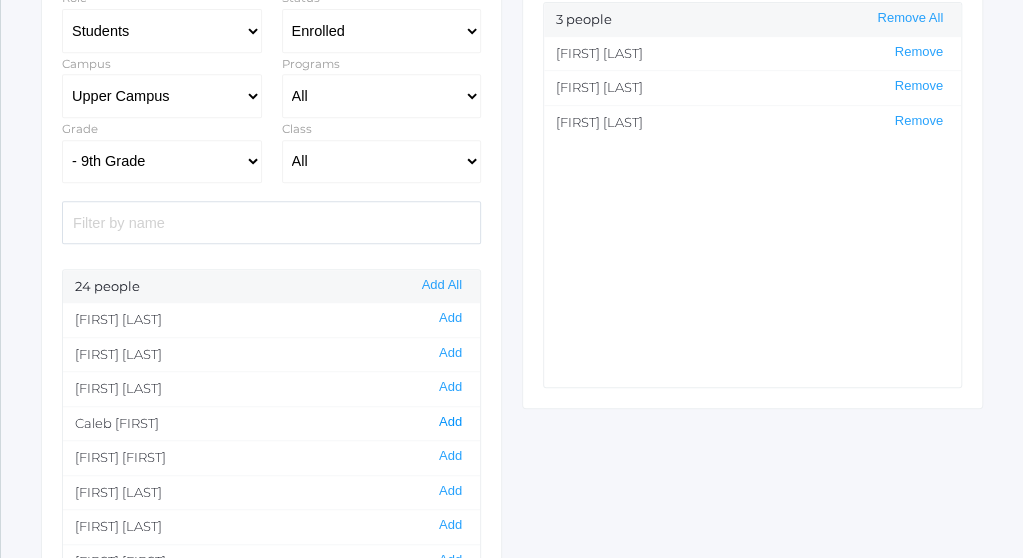 click on "Add" 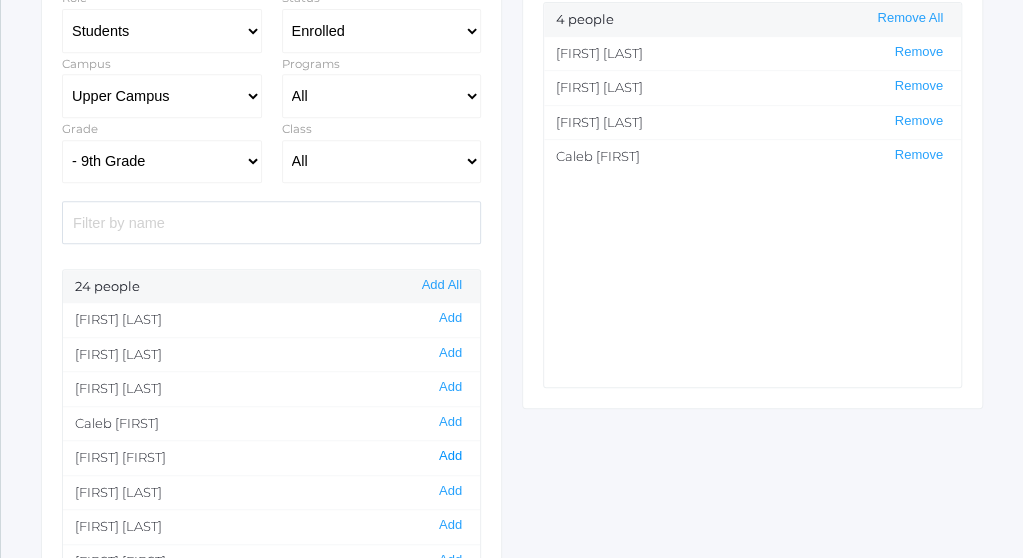 click on "Add" 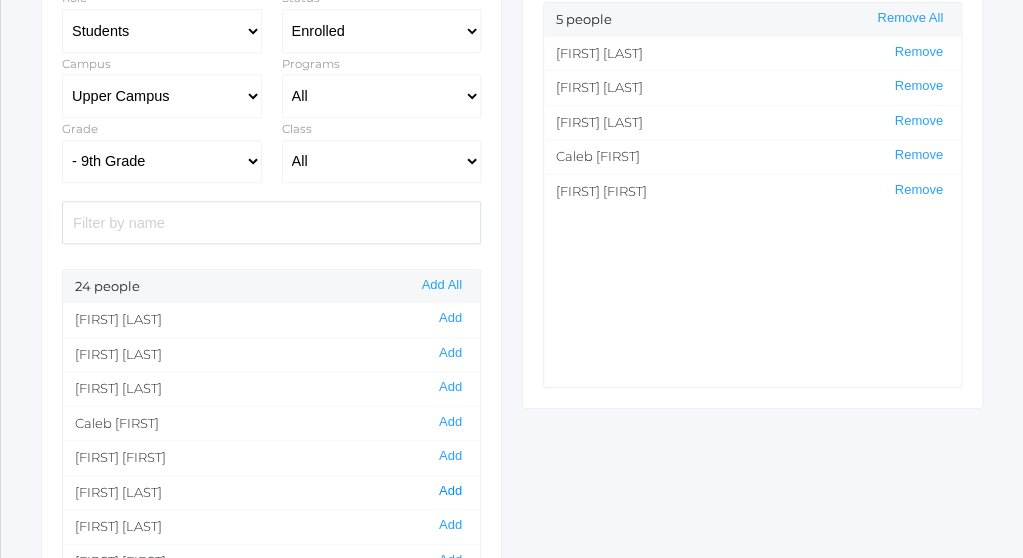 click on "Add" 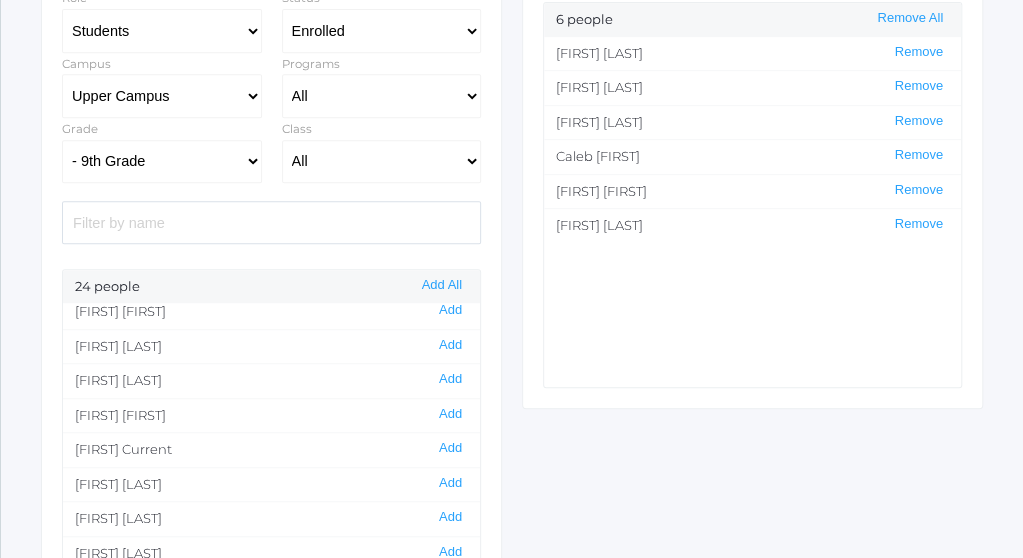 scroll, scrollTop: 147, scrollLeft: 0, axis: vertical 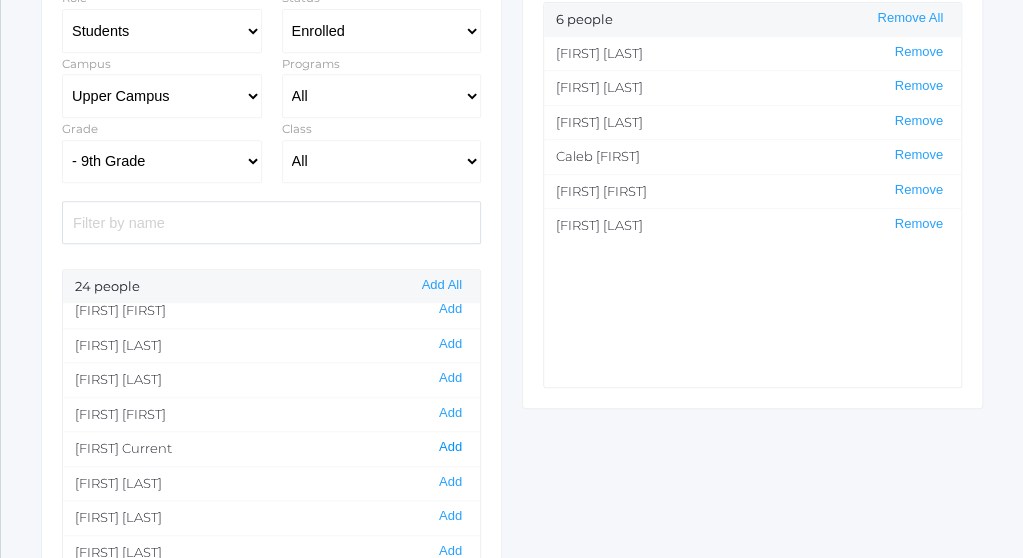 click on "Add" 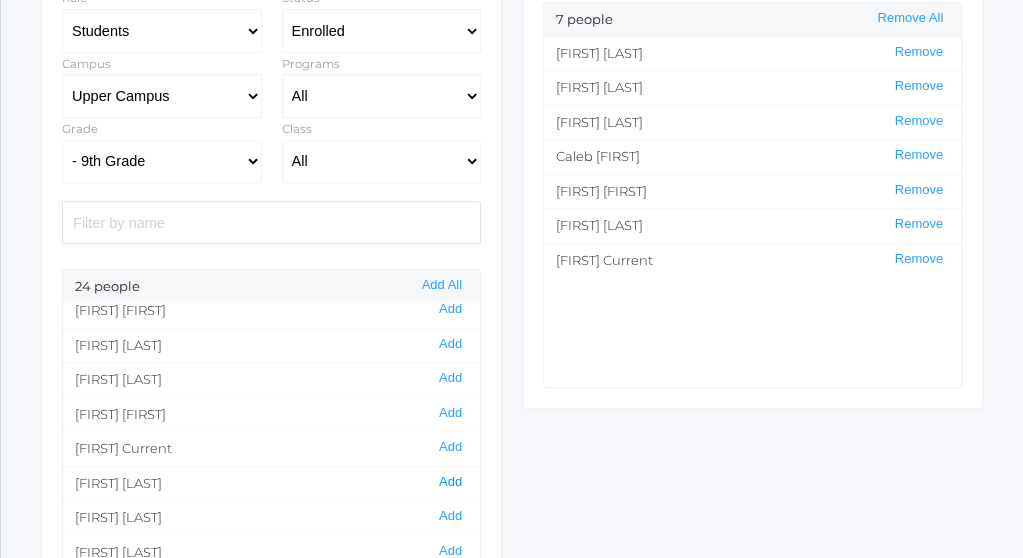 click on "Add" 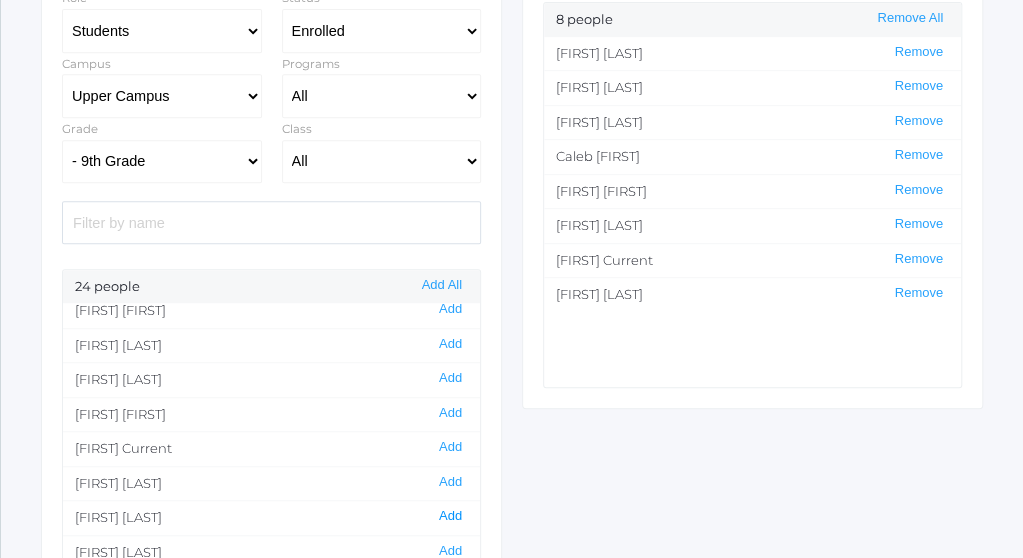 click on "Add" 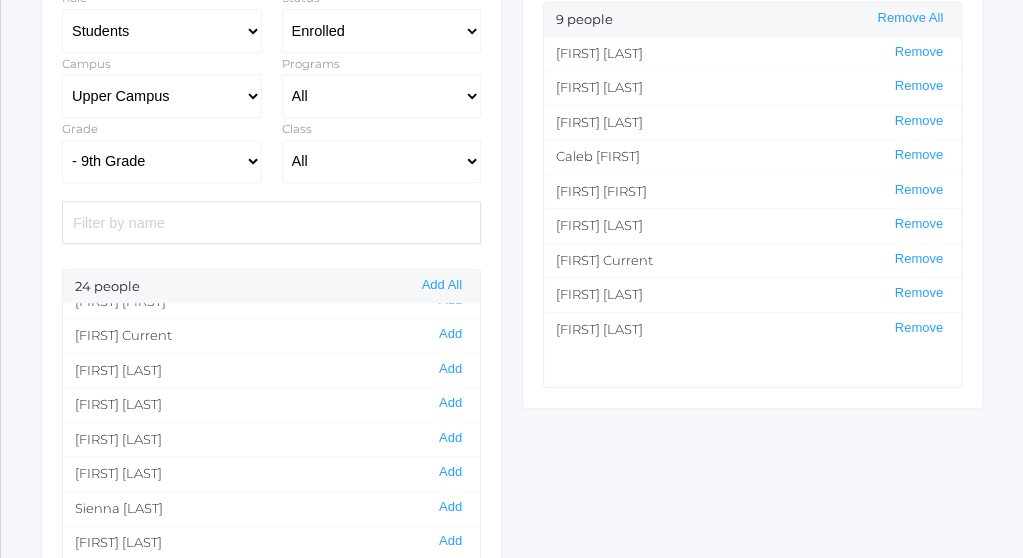 scroll, scrollTop: 261, scrollLeft: 0, axis: vertical 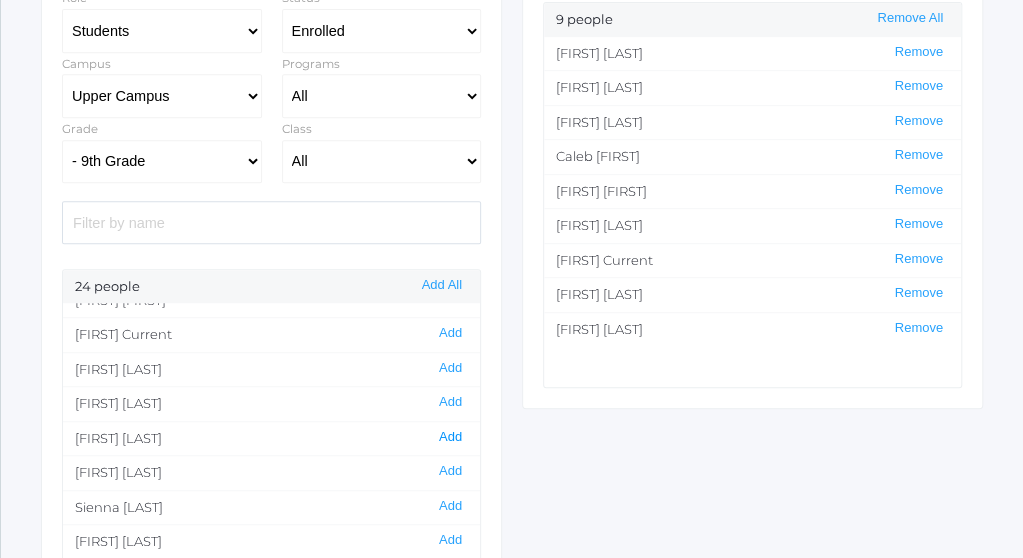 click on "Add" 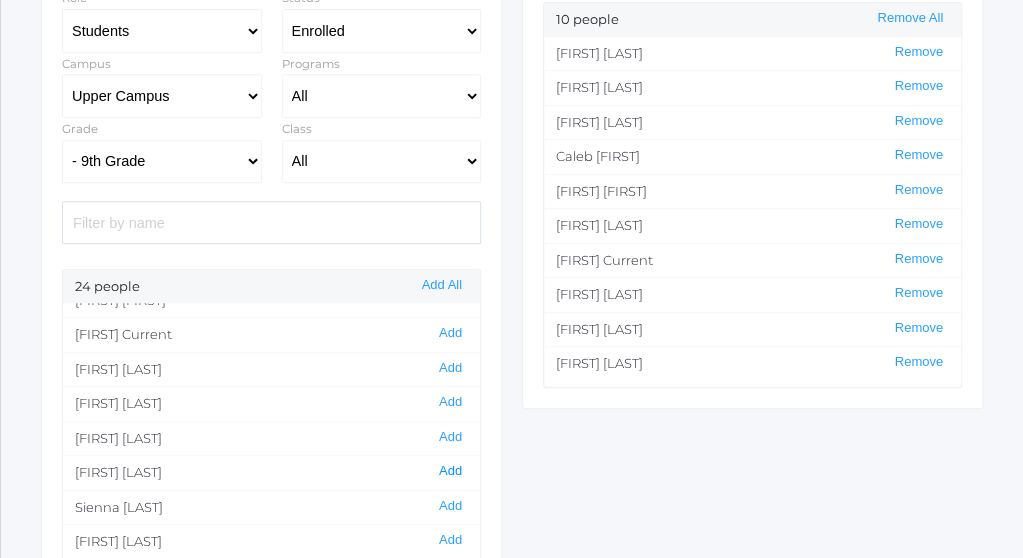 click on "Add" 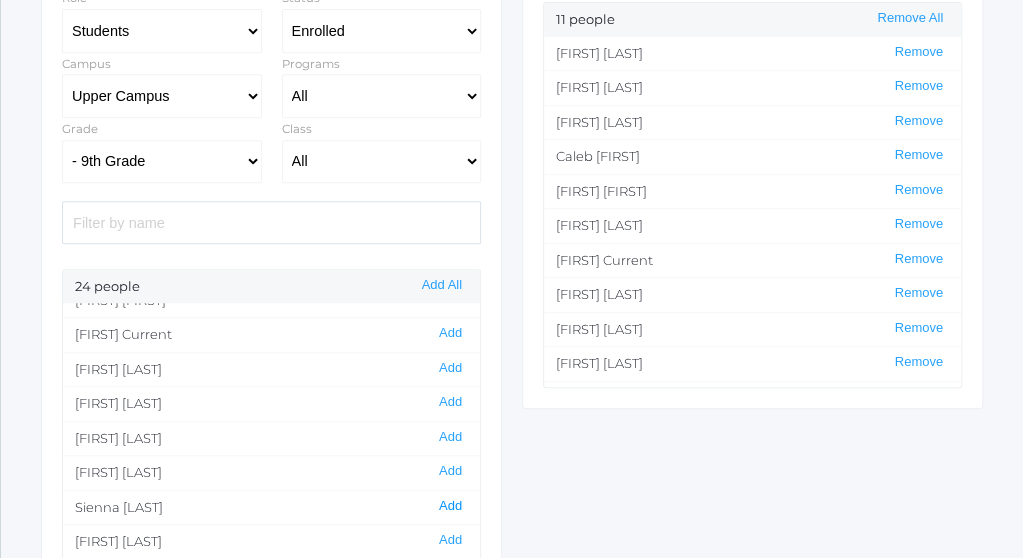 click on "Add" 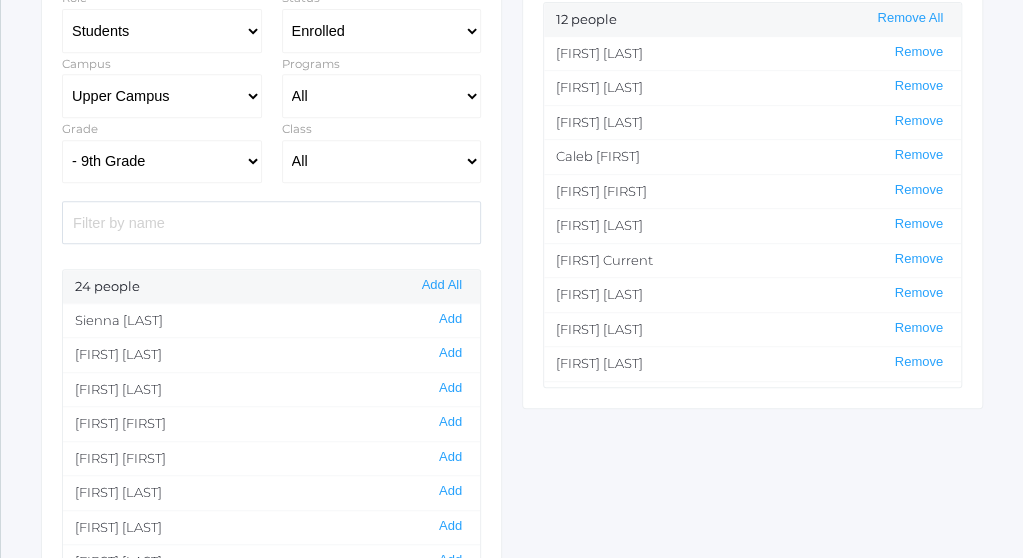scroll, scrollTop: 449, scrollLeft: 0, axis: vertical 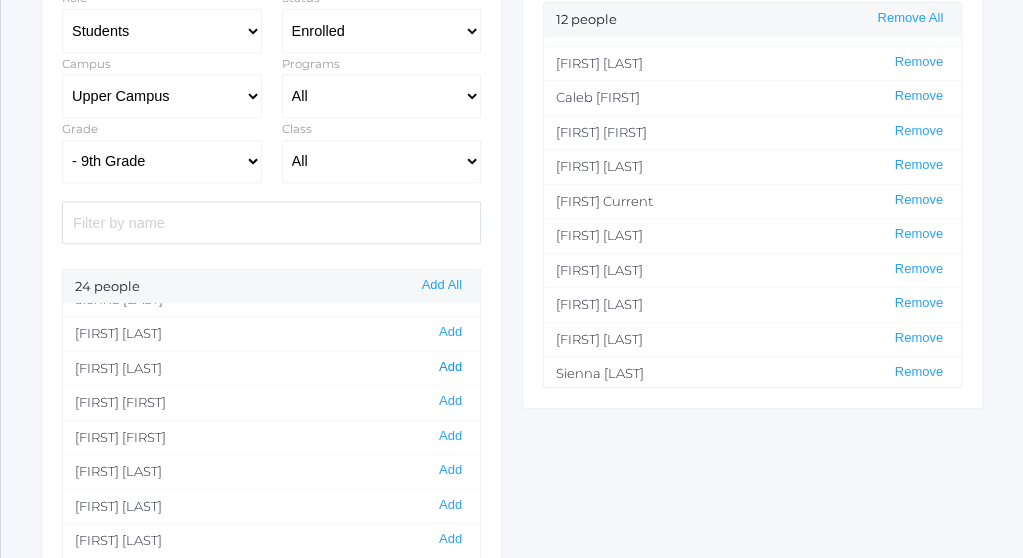 click on "Add" 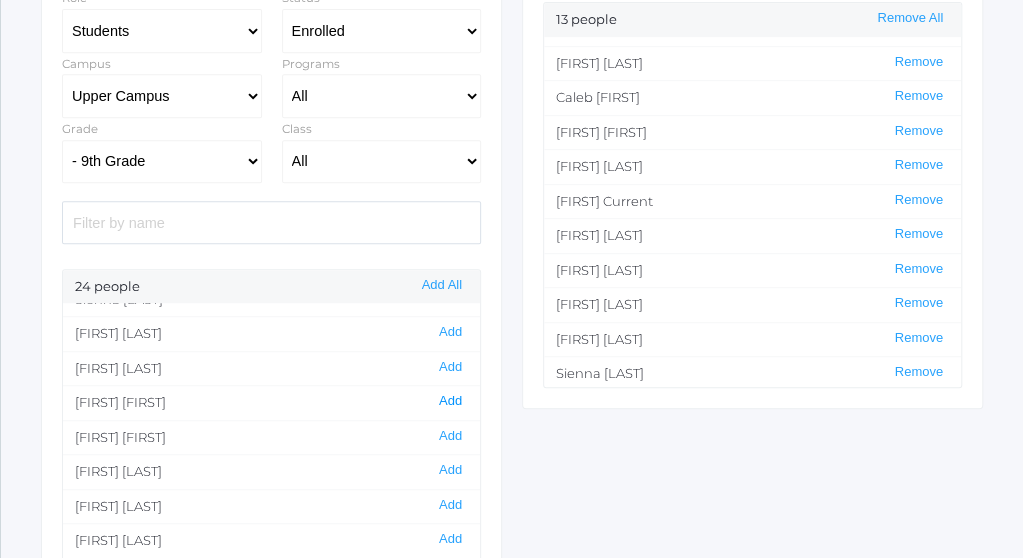 click on "Add" 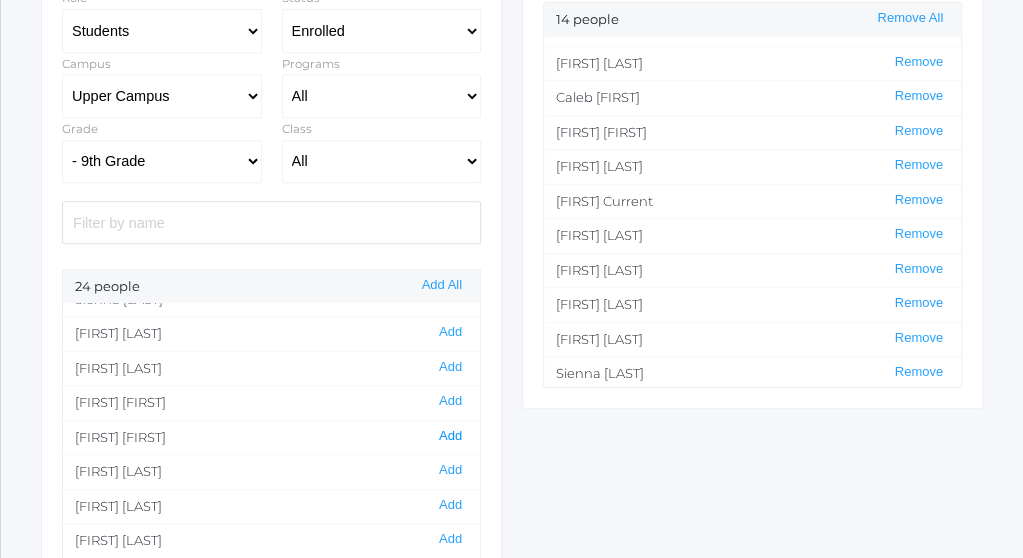 click on "Add" 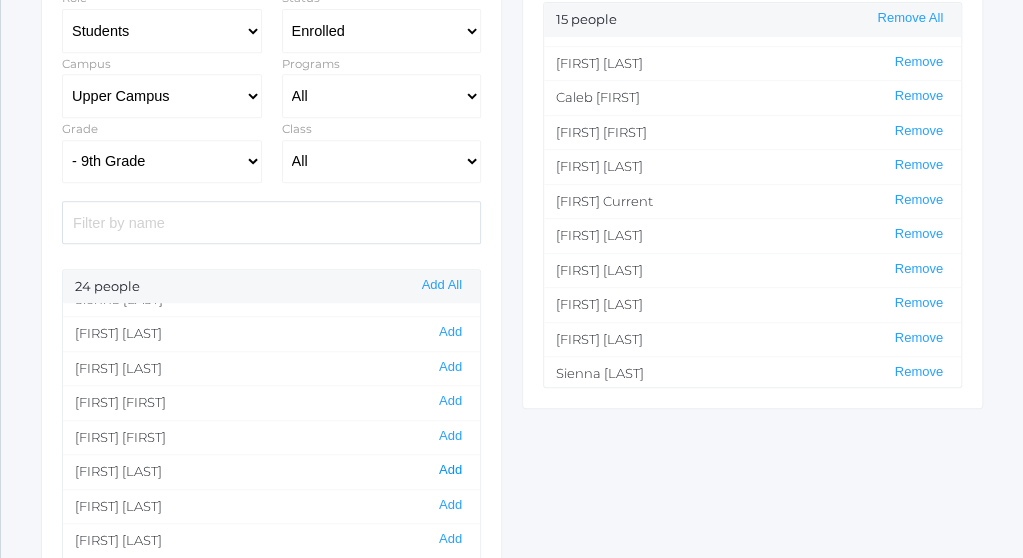 click on "Add" 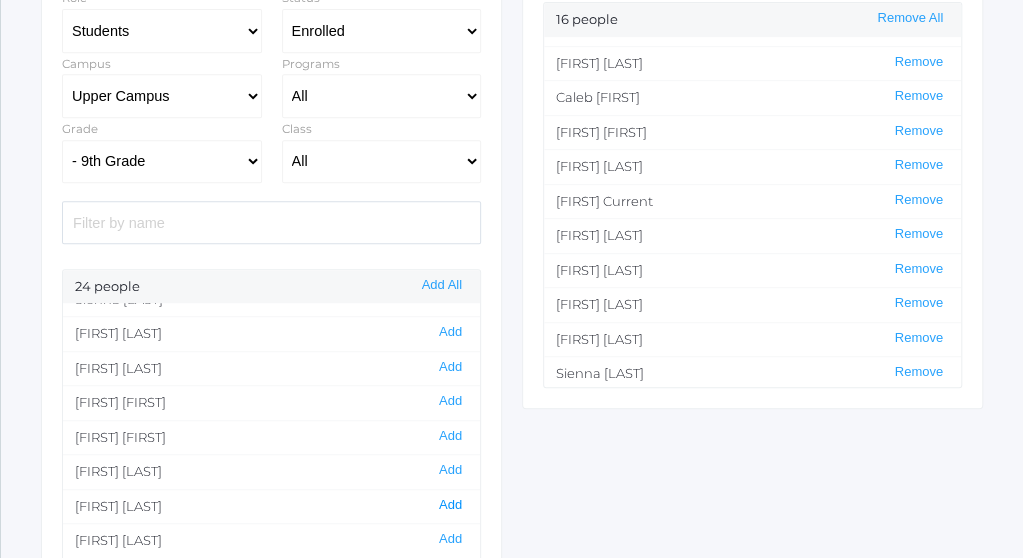 click on "Add" 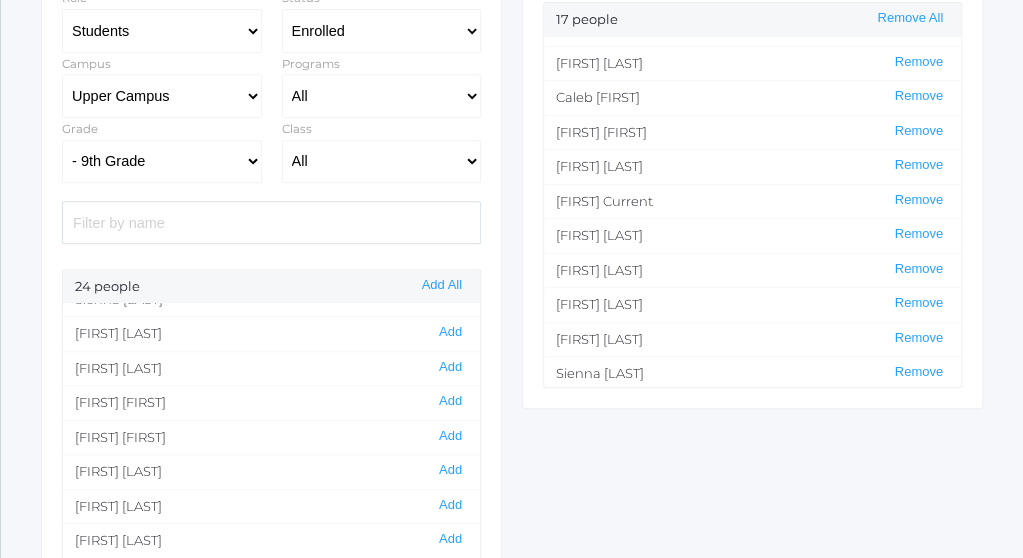scroll, scrollTop: 230, scrollLeft: 0, axis: vertical 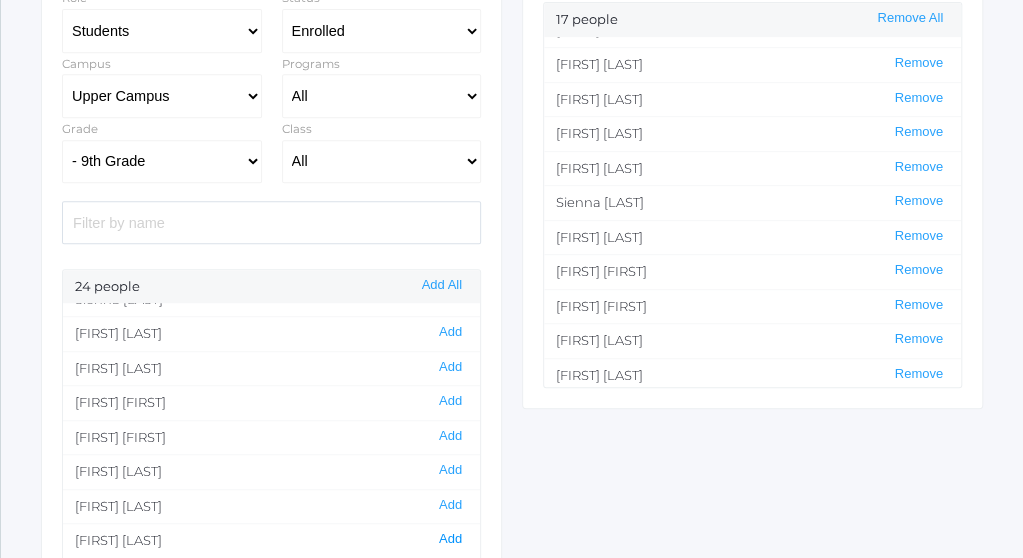 click on "Add" 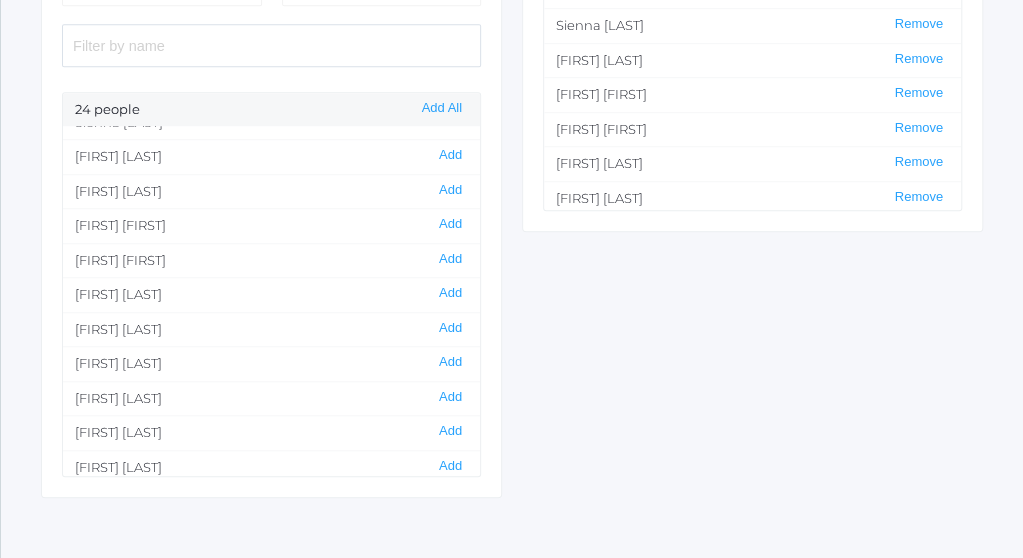 scroll, scrollTop: 552, scrollLeft: 0, axis: vertical 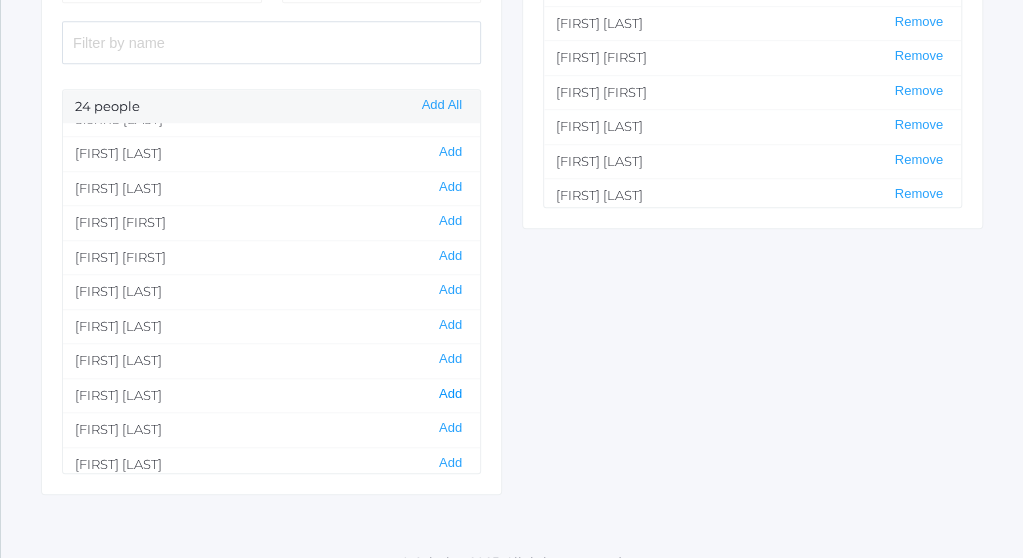 click on "Add" 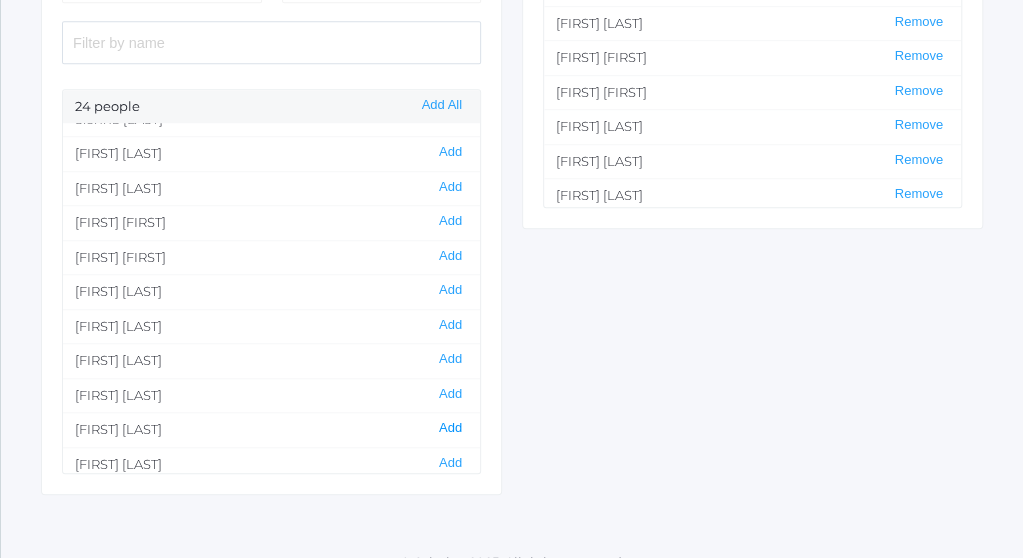 click on "Add" 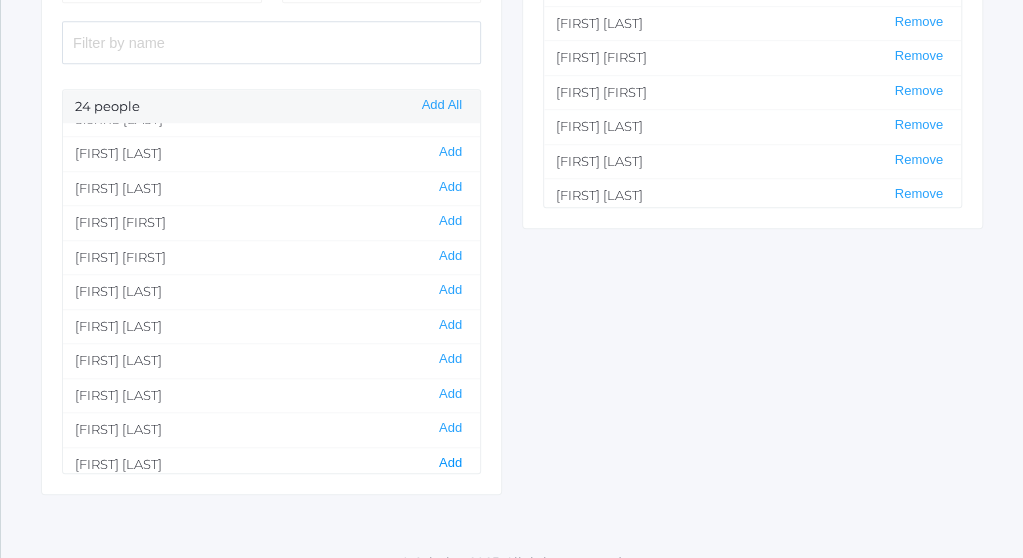 click on "Add" 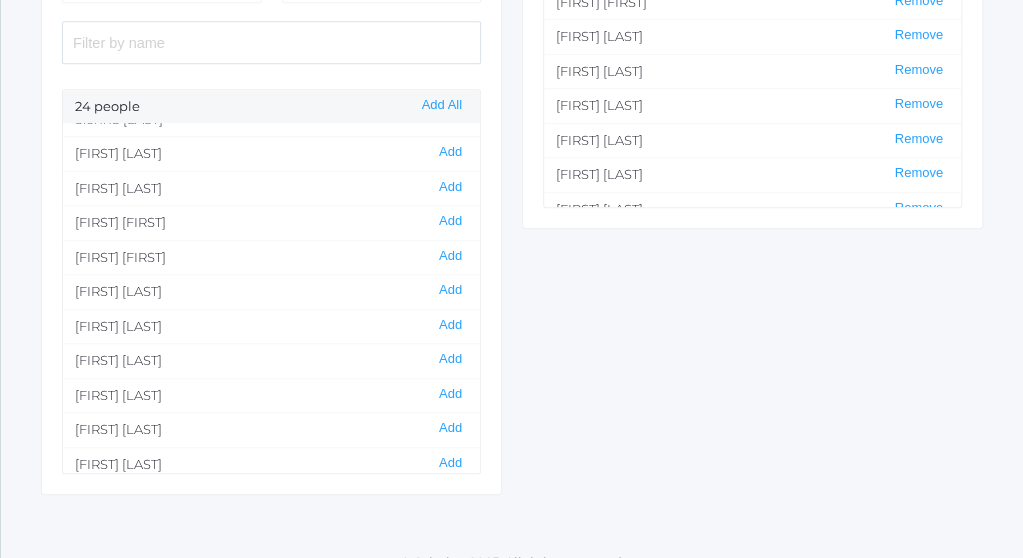 scroll, scrollTop: 366, scrollLeft: 0, axis: vertical 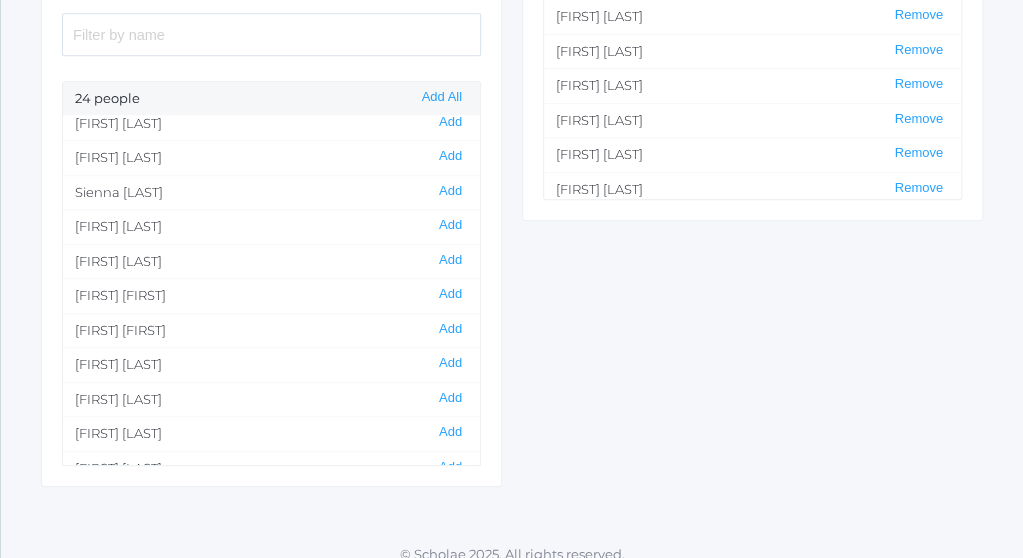 click on "Patrick   Ortega Add" 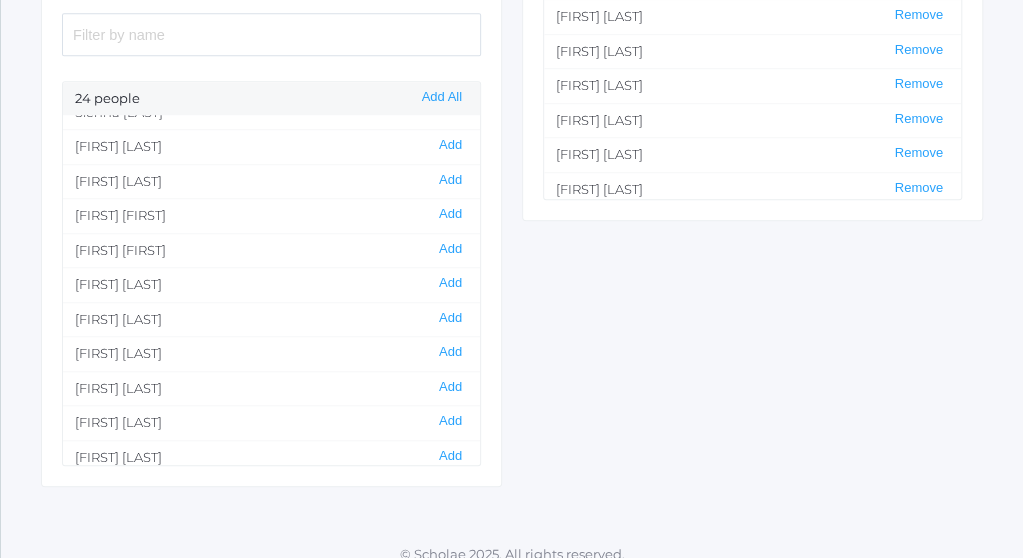 scroll, scrollTop: 469, scrollLeft: 0, axis: vertical 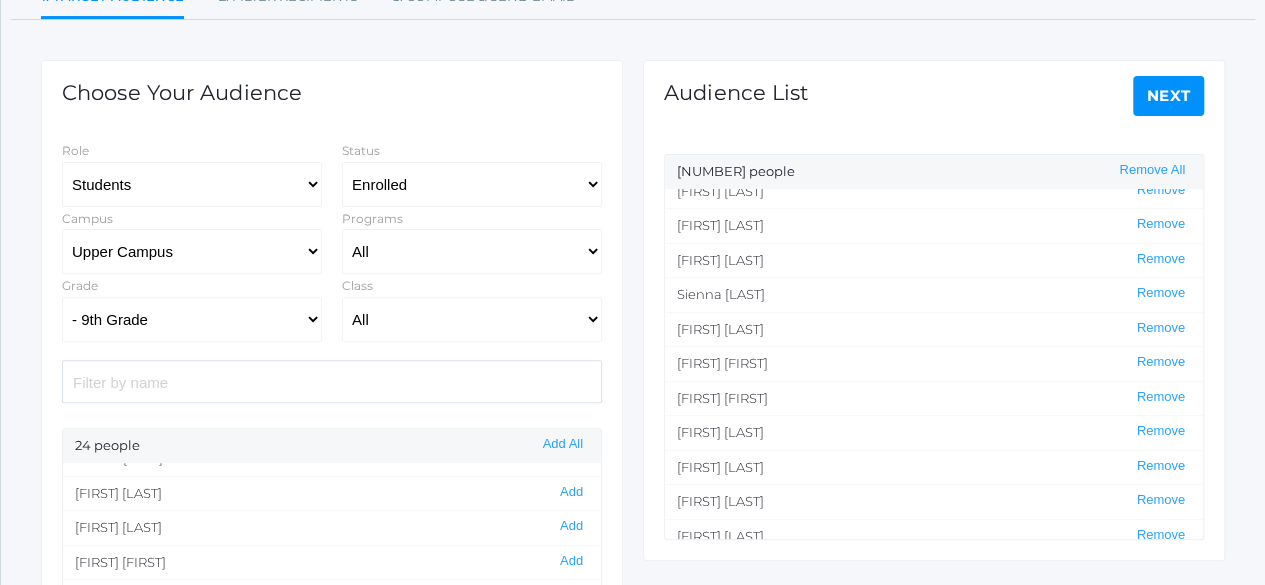 click on "Next" 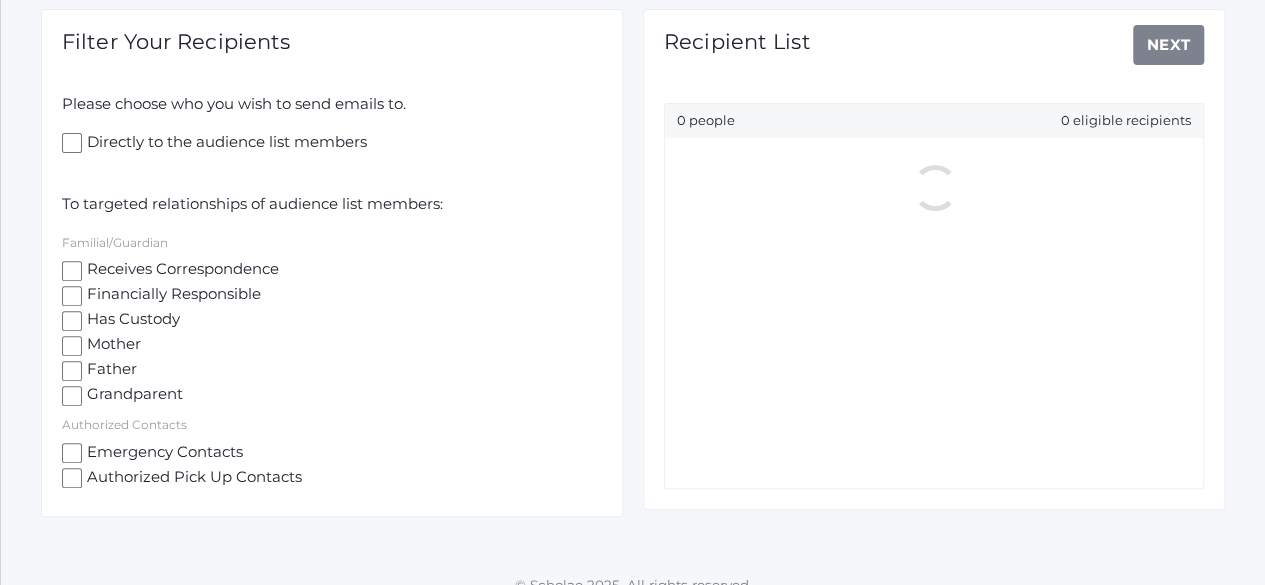 scroll, scrollTop: 280, scrollLeft: 0, axis: vertical 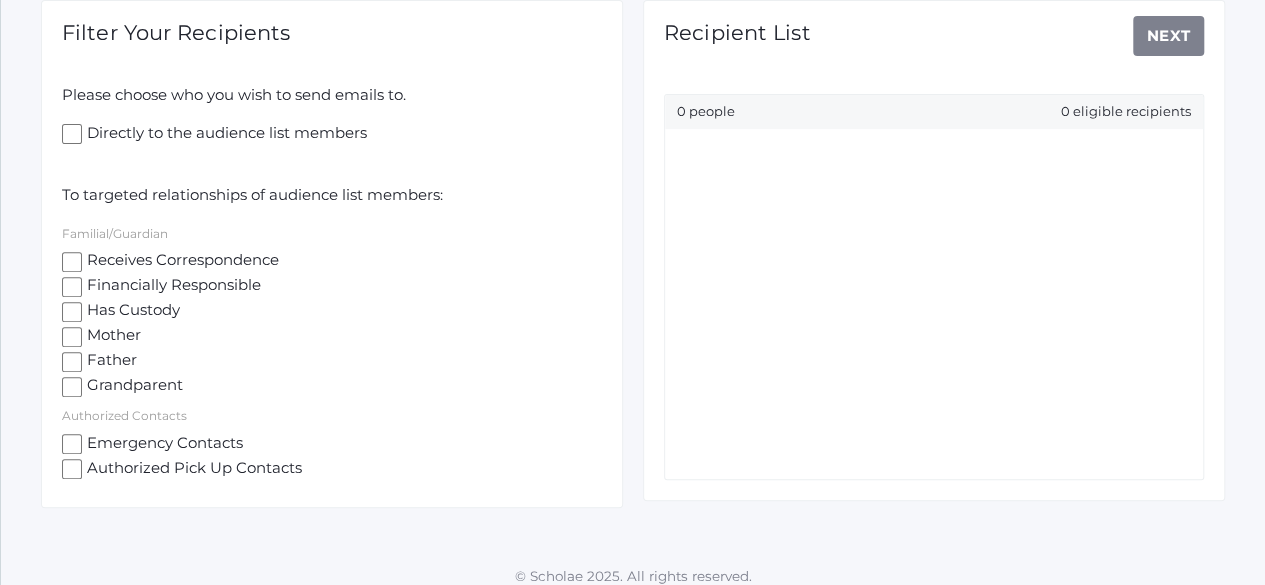 click on "Receives Correspondence" 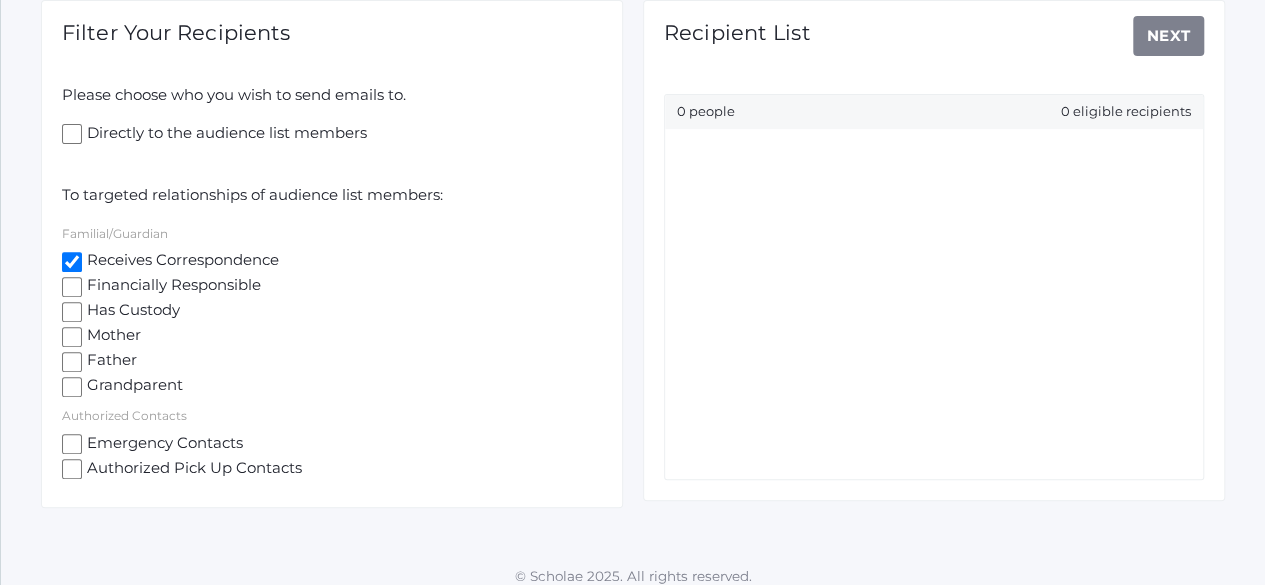 checkbox on "true" 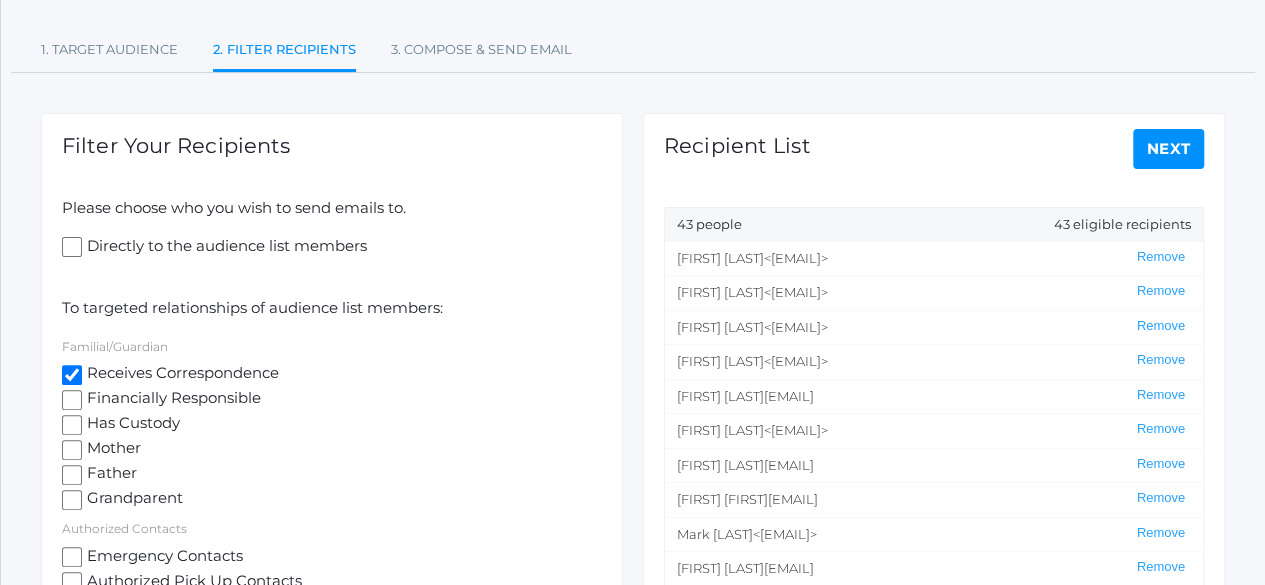 scroll, scrollTop: 164, scrollLeft: 0, axis: vertical 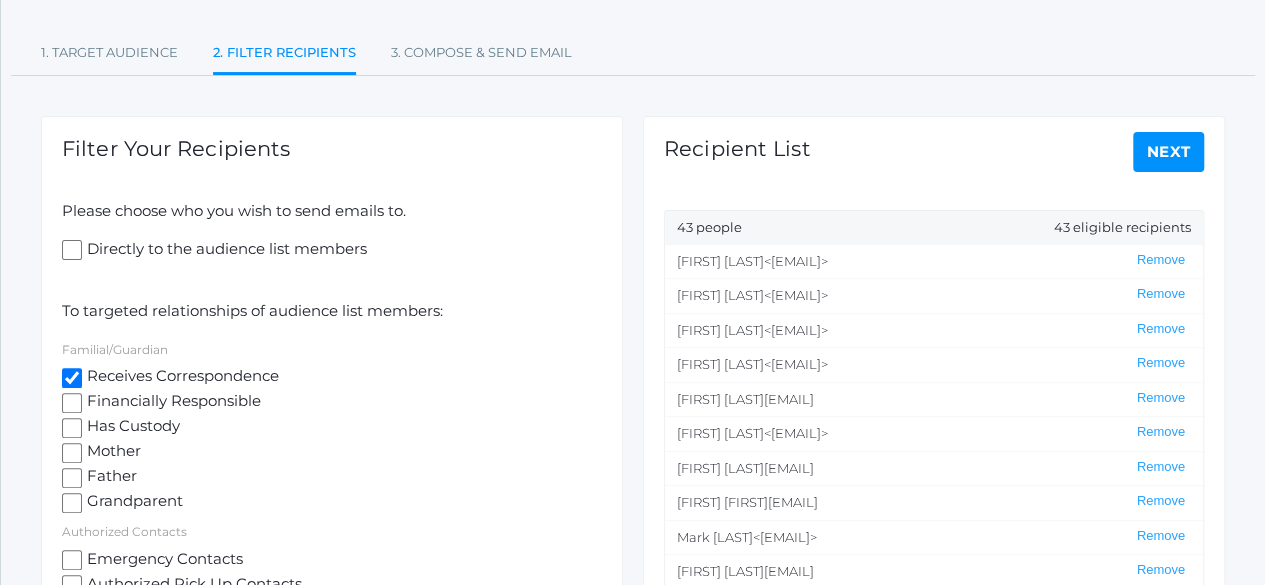 click on "Next" 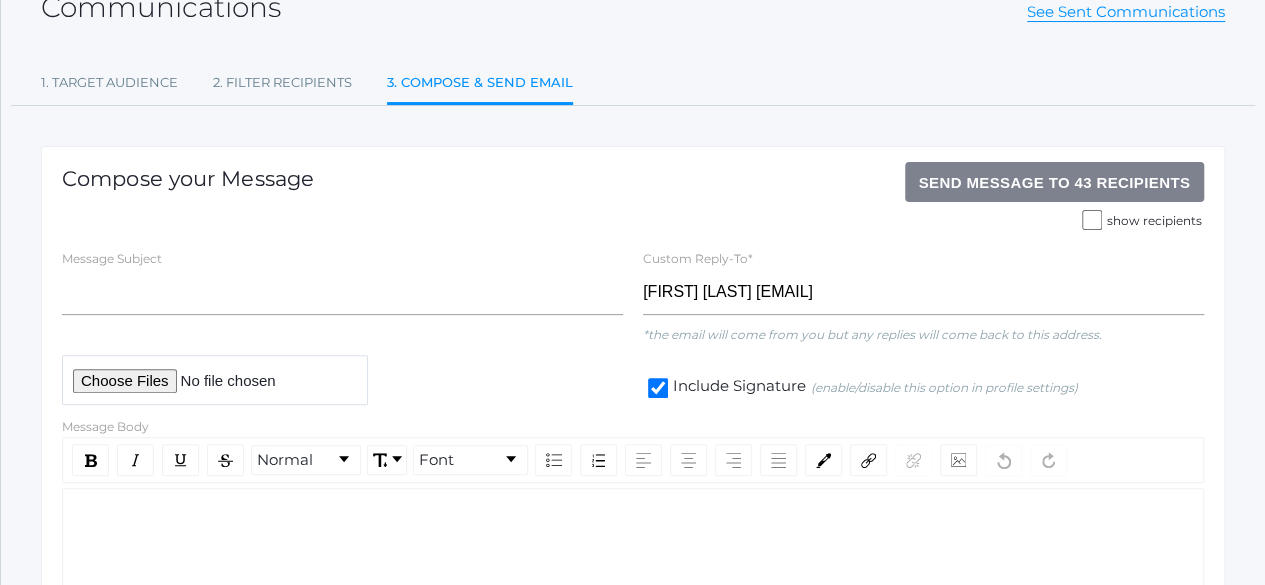 scroll, scrollTop: 136, scrollLeft: 0, axis: vertical 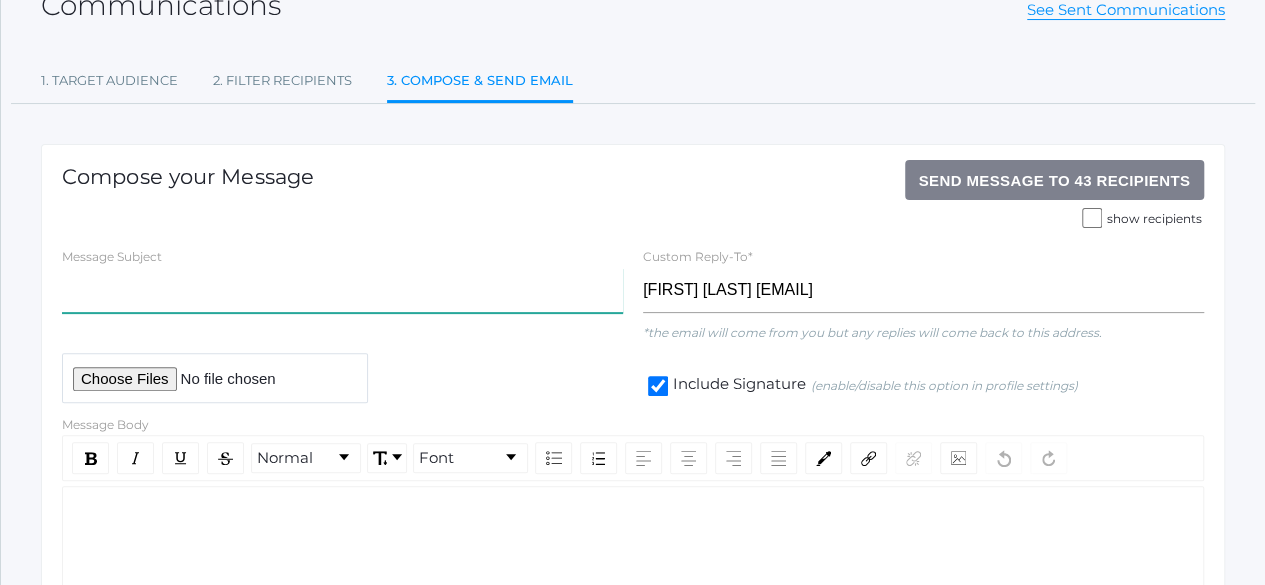 click 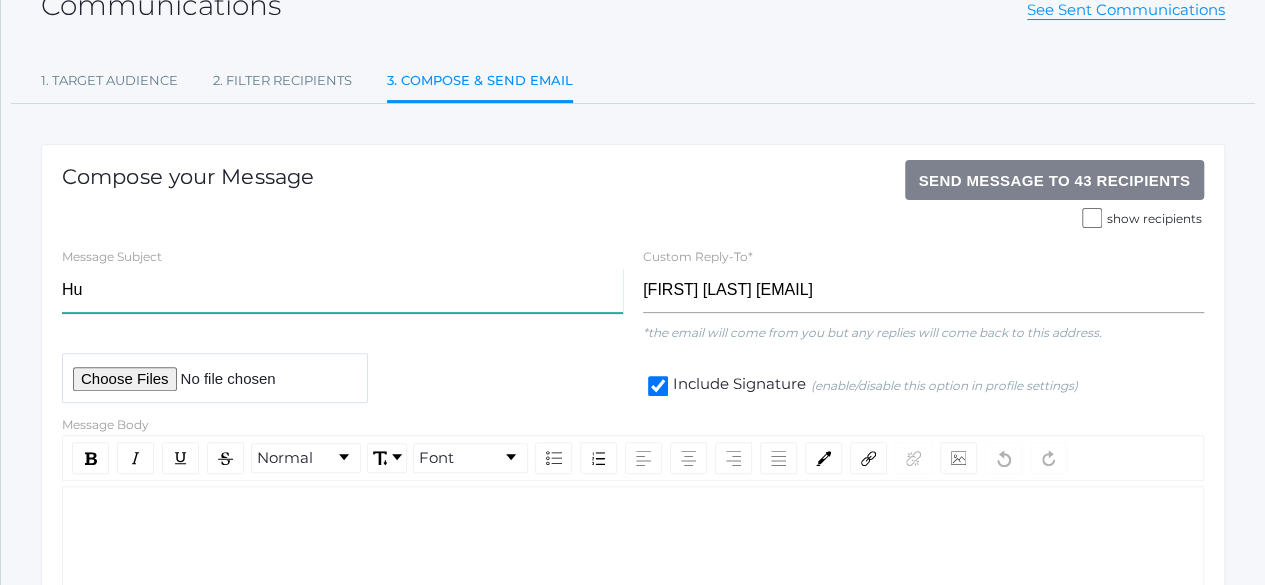 type on "H" 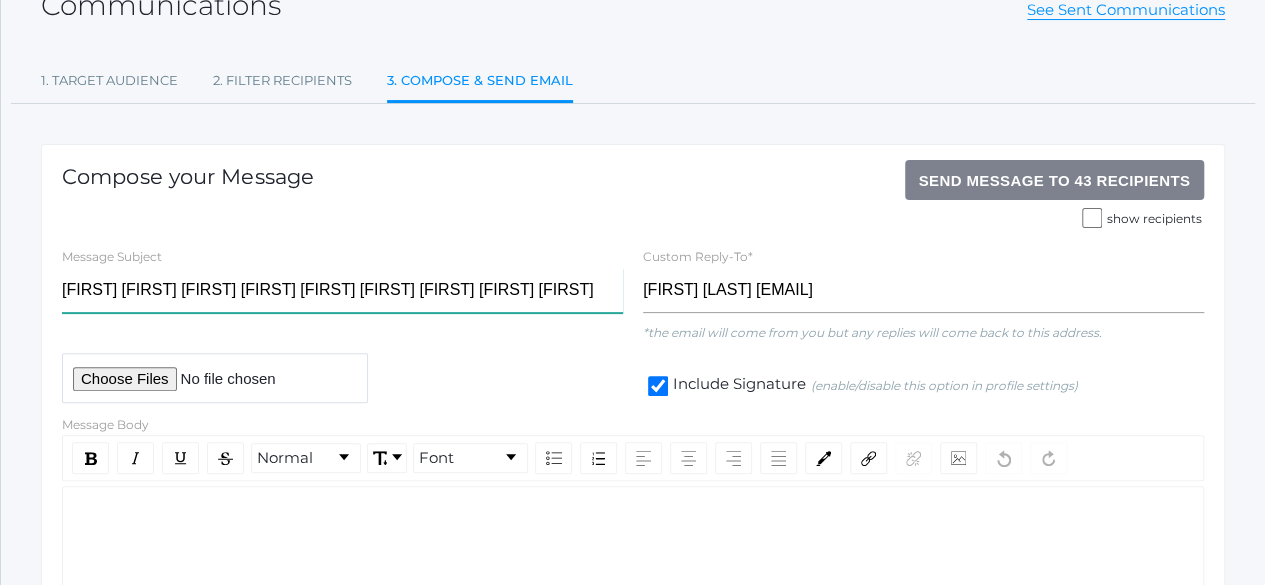 click on "Hume SOCAL Spiritual Emphesis Retreat Registration" 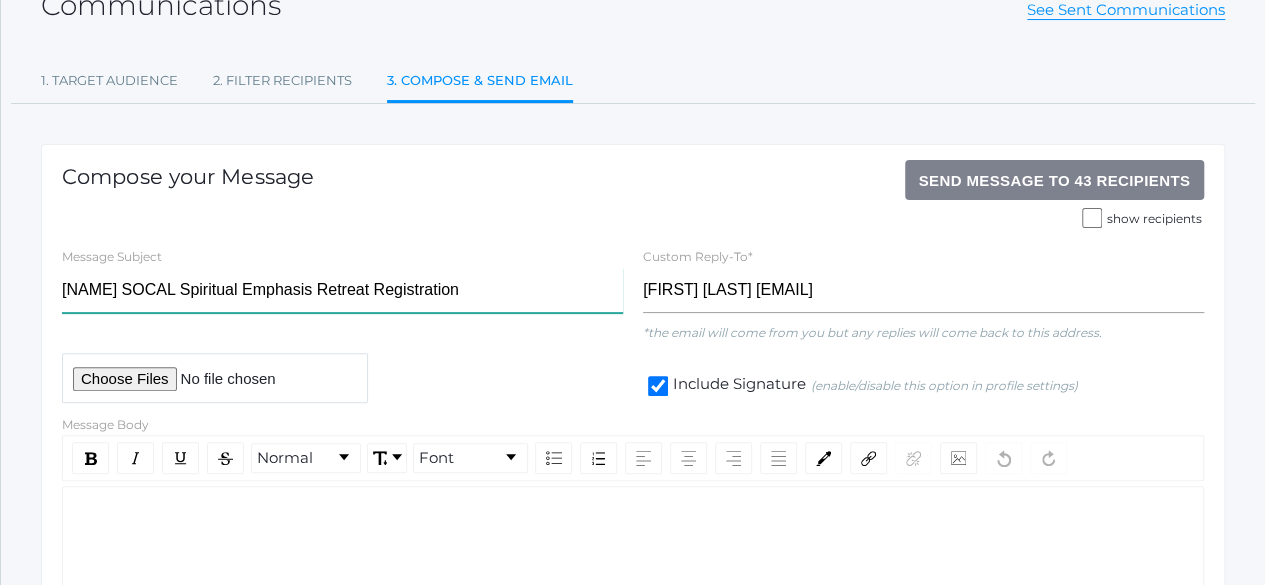 click on "Hume SOCAL Spiritual Emphasis Retreat Registration" 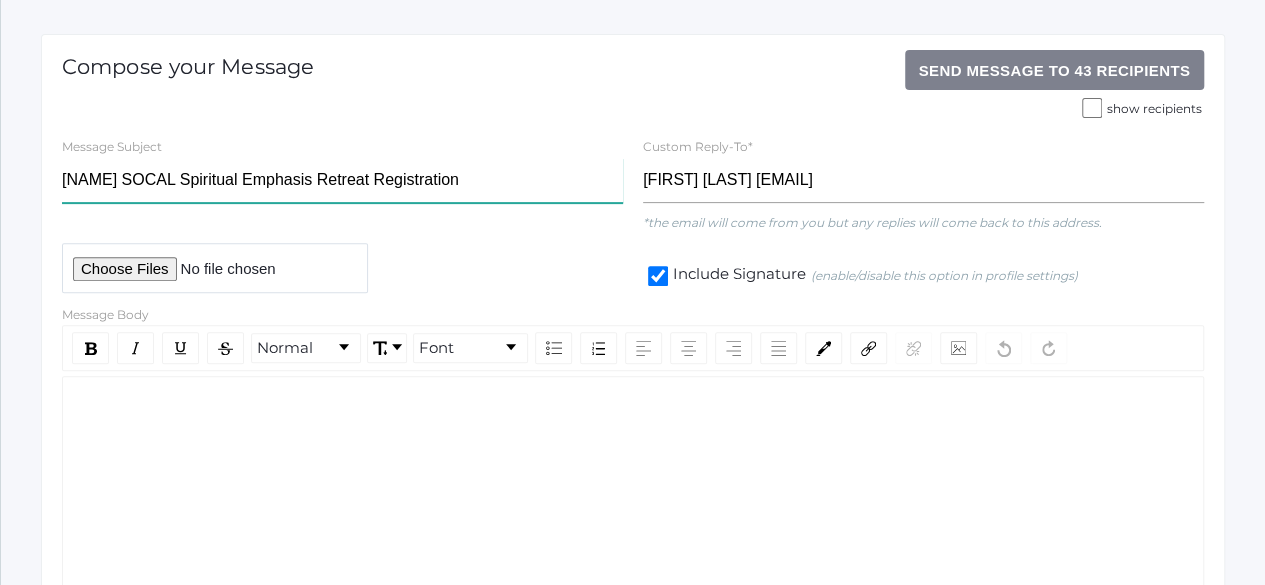scroll, scrollTop: 248, scrollLeft: 0, axis: vertical 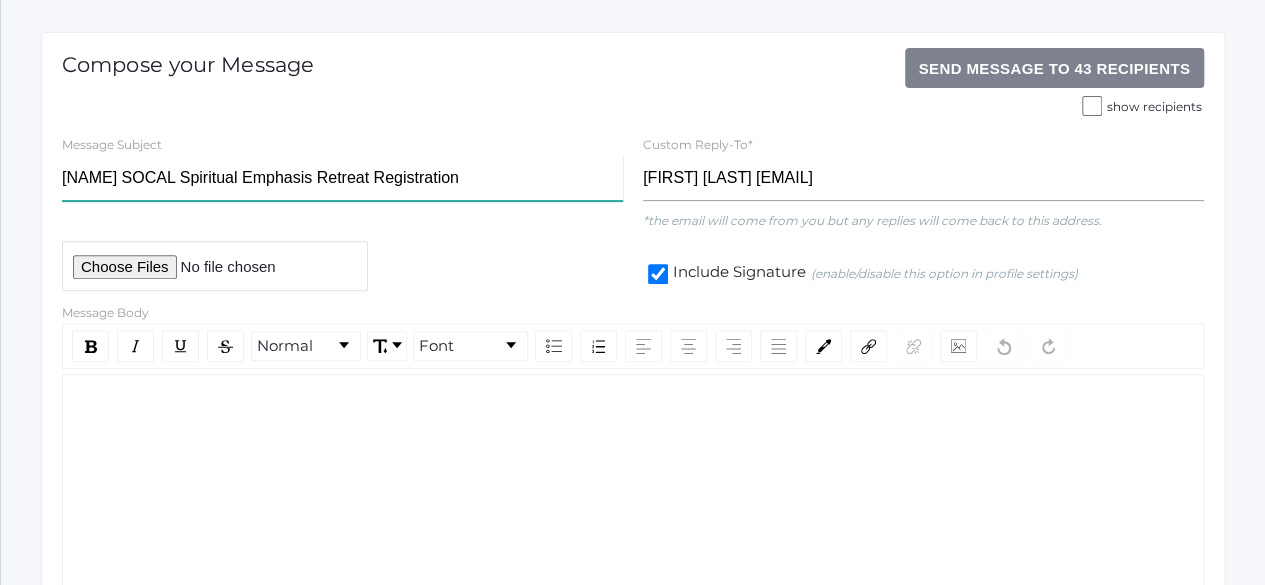 type on "Hume SOCAL Spiritual Emphasis Retreat Registration" 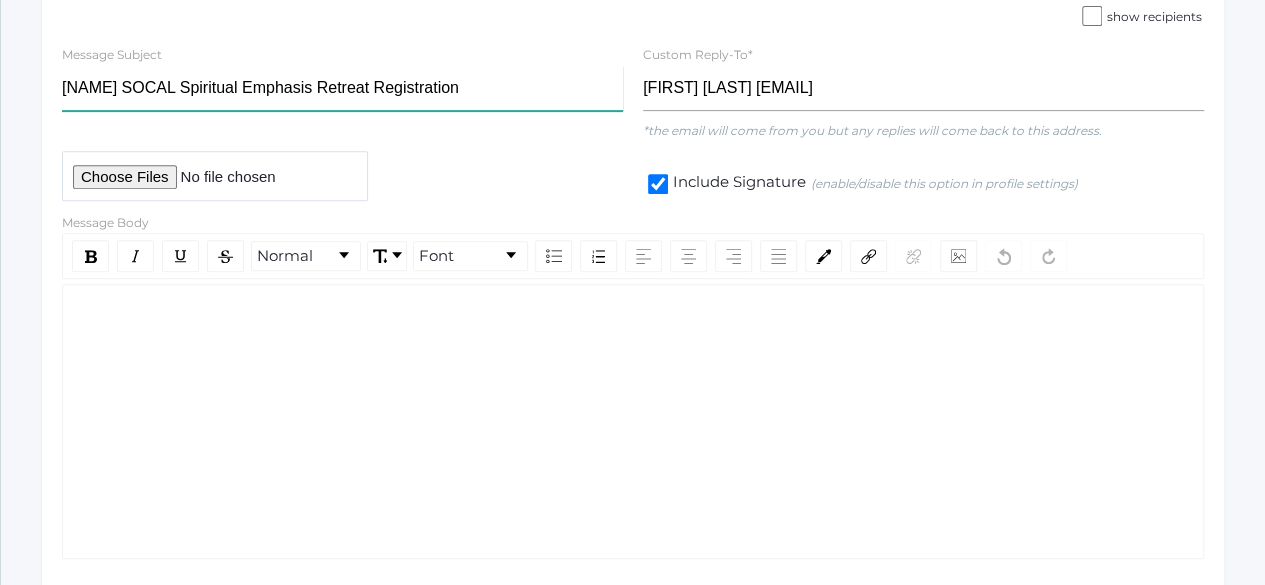scroll, scrollTop: 356, scrollLeft: 0, axis: vertical 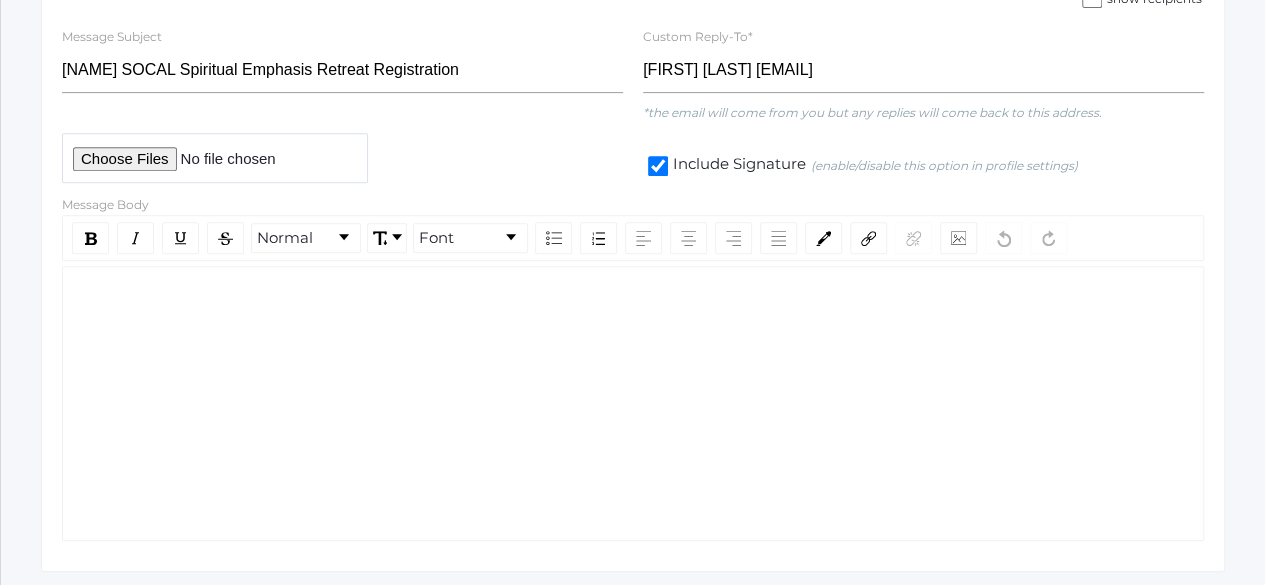click 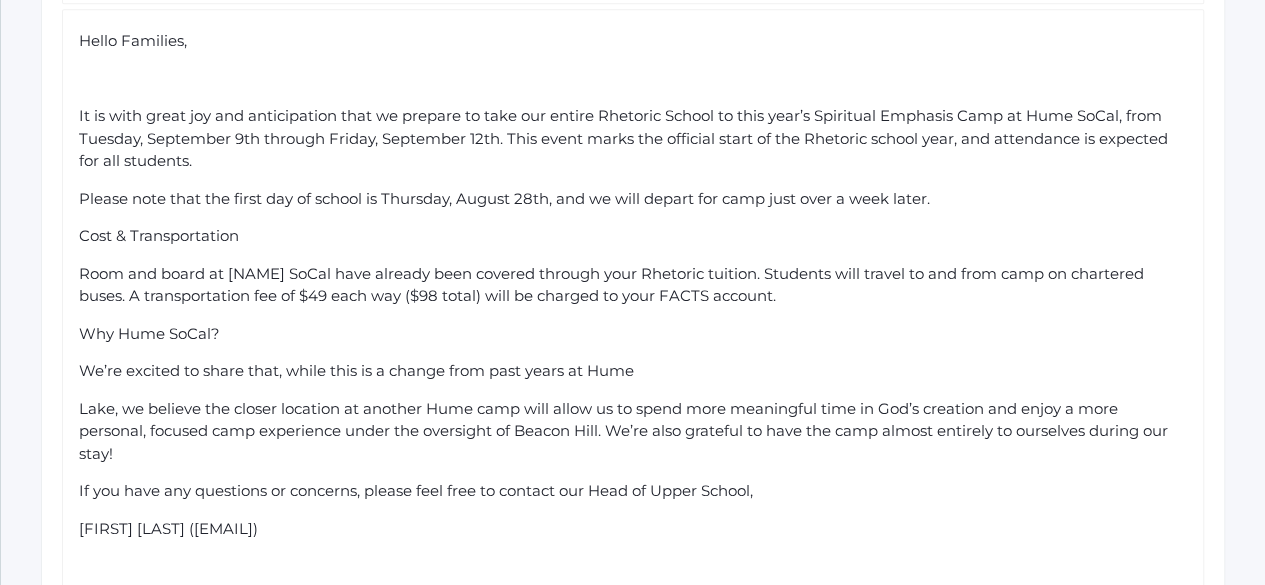scroll, scrollTop: 614, scrollLeft: 0, axis: vertical 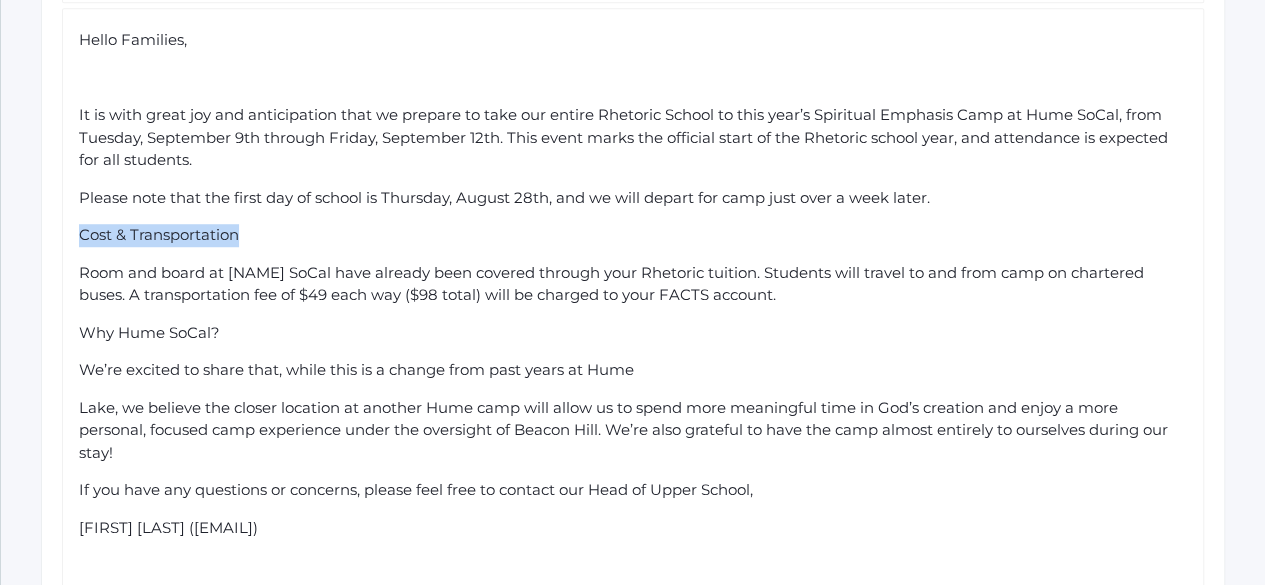 drag, startPoint x: 238, startPoint y: 232, endPoint x: 61, endPoint y: 221, distance: 177.34148 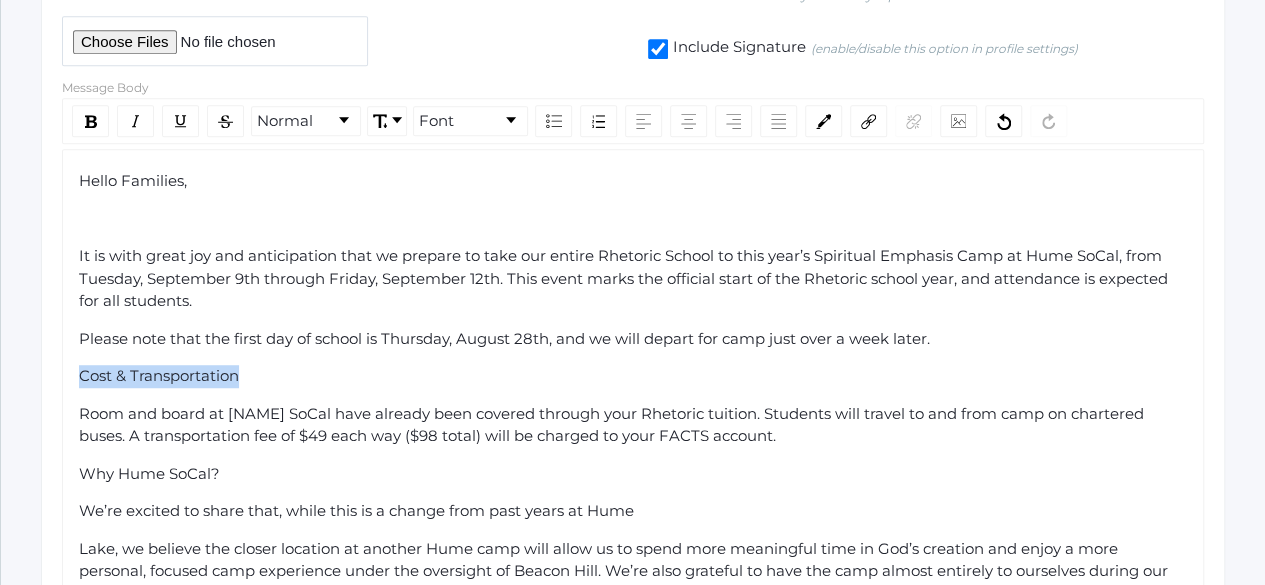scroll, scrollTop: 454, scrollLeft: 0, axis: vertical 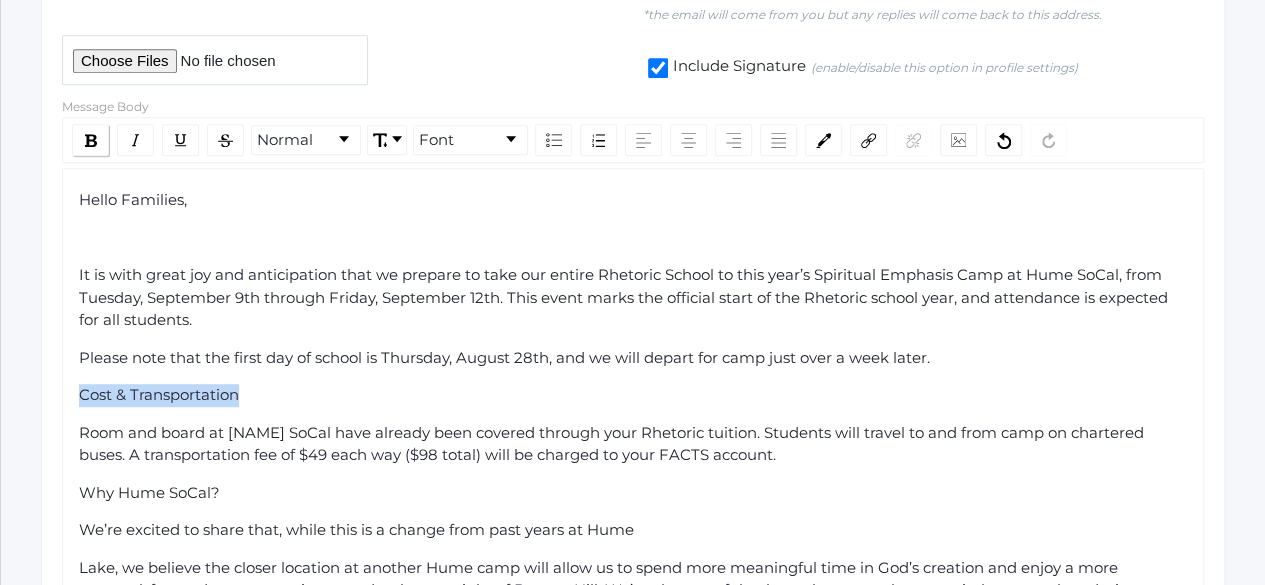 click 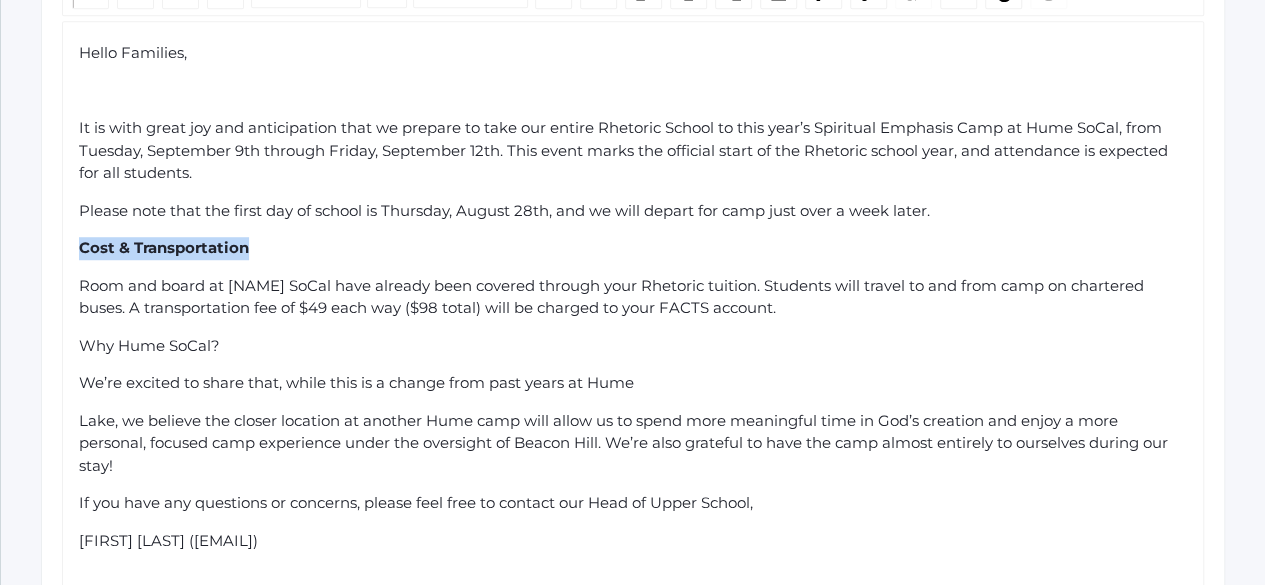 scroll, scrollTop: 608, scrollLeft: 0, axis: vertical 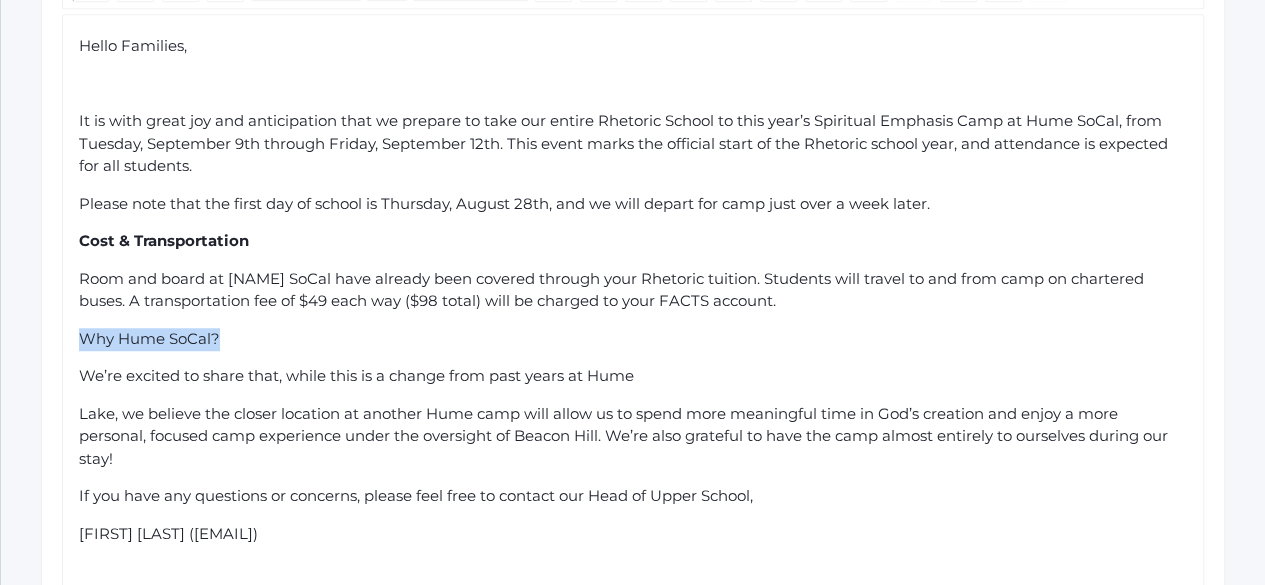 drag, startPoint x: 218, startPoint y: 339, endPoint x: 64, endPoint y: 324, distance: 154.72879 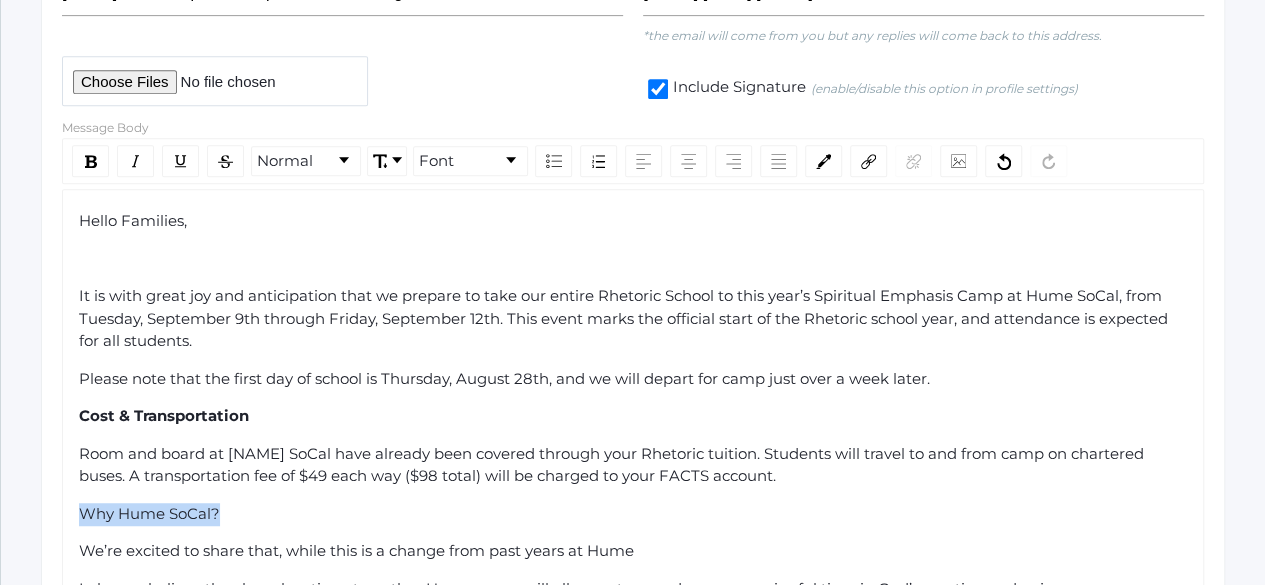 scroll, scrollTop: 430, scrollLeft: 0, axis: vertical 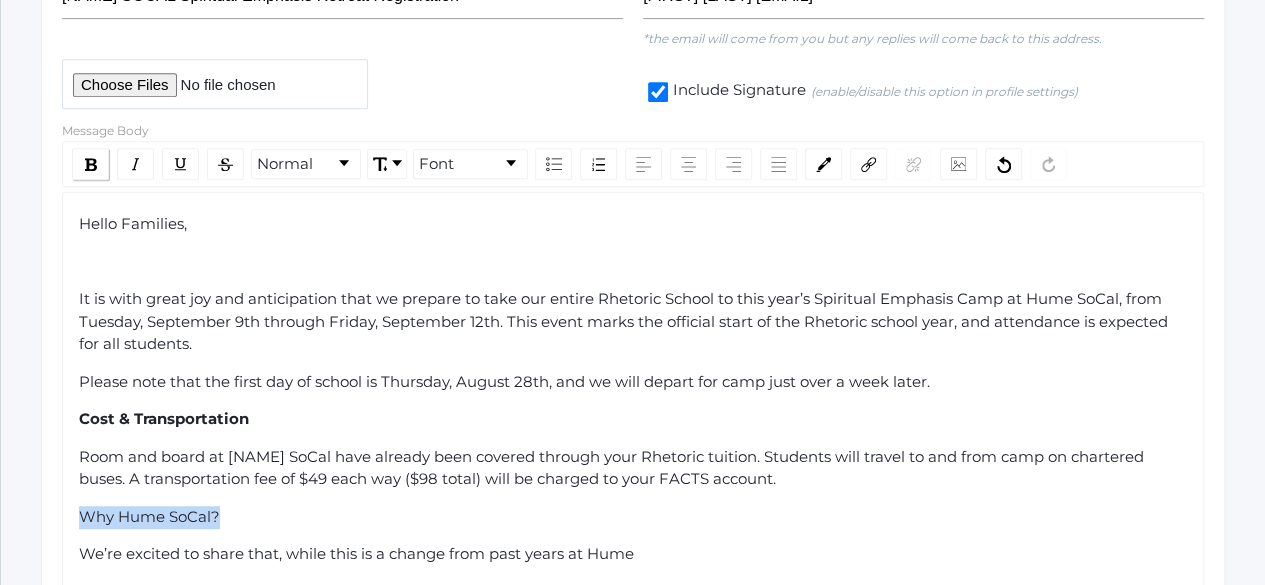 click 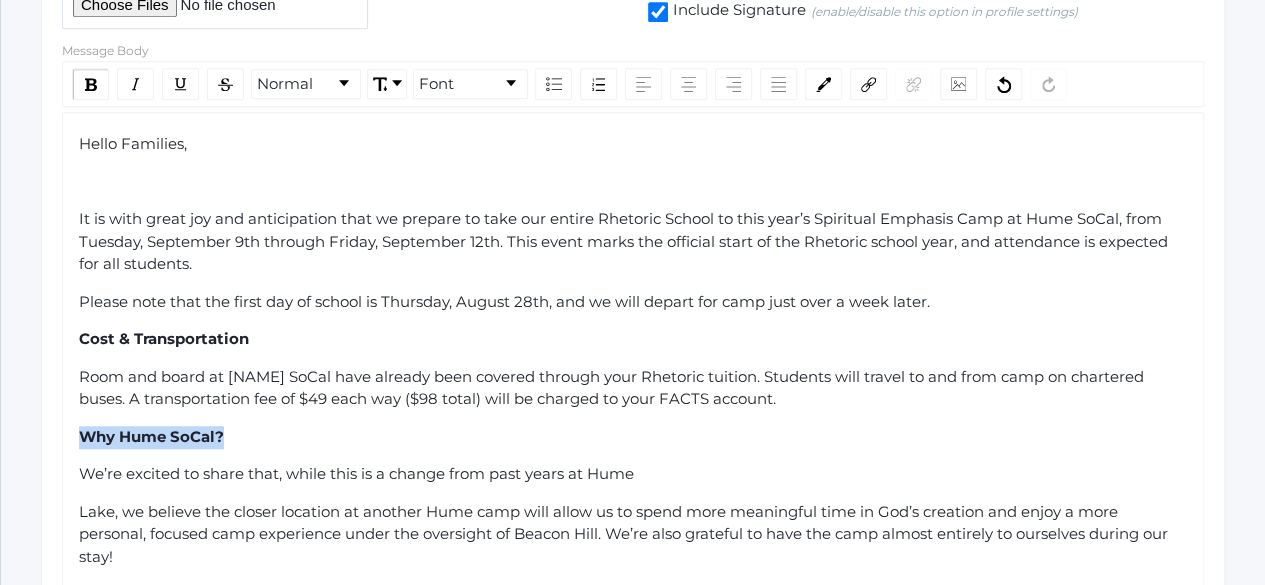 scroll, scrollTop: 454, scrollLeft: 0, axis: vertical 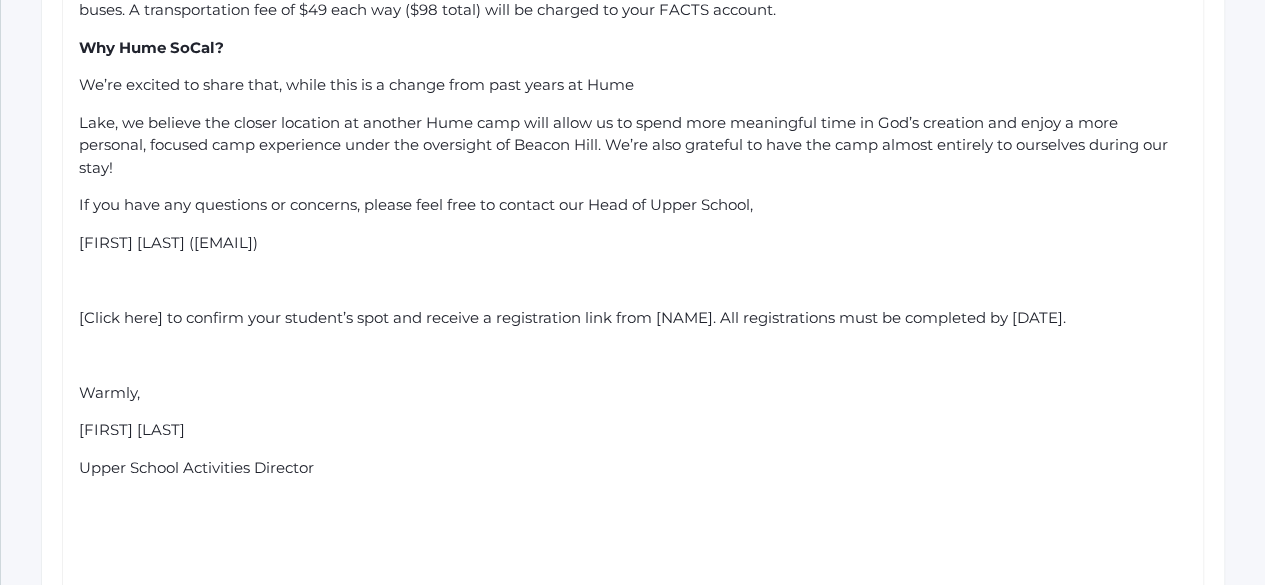 click on "Hello Families, It is with great joy and anticipation that we prepare to take our entire Rhetoric School to this year’s Spiritual Emphasis Camp at Hume SoCal, from Tuesday, September 9th through Friday, September 12th. This event marks the official start of the Rhetoric school year, and attendance is expected for all students. Please note that the first day of school is Thursday, August 28th, and we will depart for camp just over a week later. Cost & Transportation Room and board at Hume SoCal have already been covered through your Rhetoric tuition. Students will travel to and from camp on chartered buses. A transportation fee of $49 each way ($98 total) will be charged to your FACTS account. Why Hume SoCal? We’re excited to share that, while this is a change from past years at Hume If you have any questions or concerns, please feel free to contact our Head of Upper School,  Lucas Vieira (lucas@beaconhillclassical.org). Warmly, Nicole Canty Upper School Activities Director" 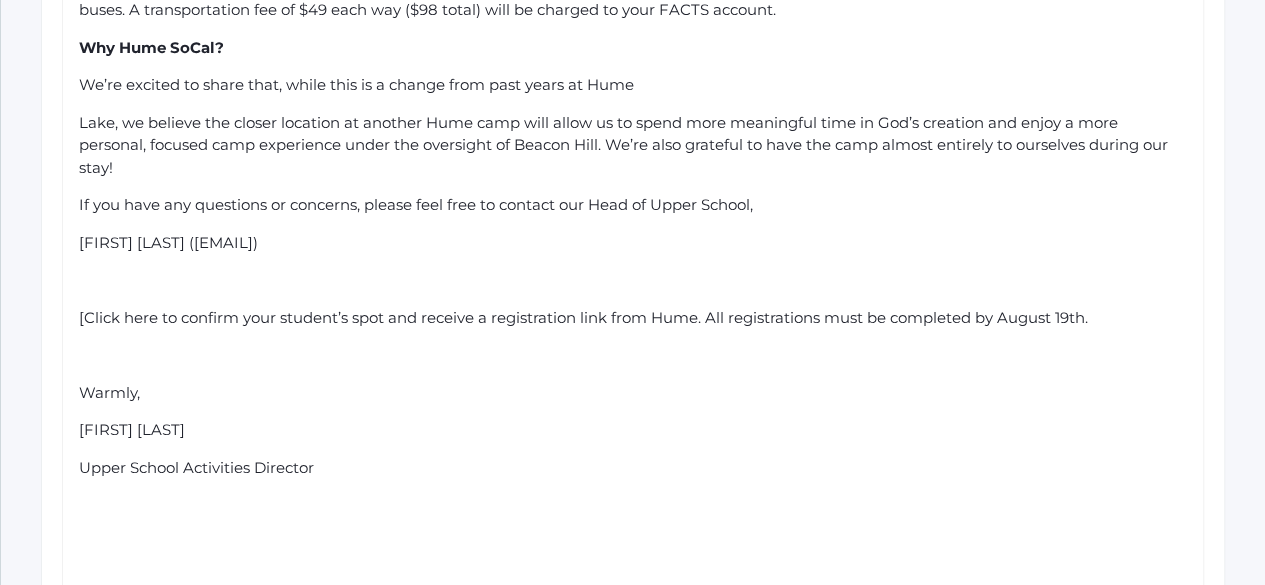 click on "[Click here to confirm your student’s spot and receive a registration link from Hume. All registrations must be completed by August 19th." 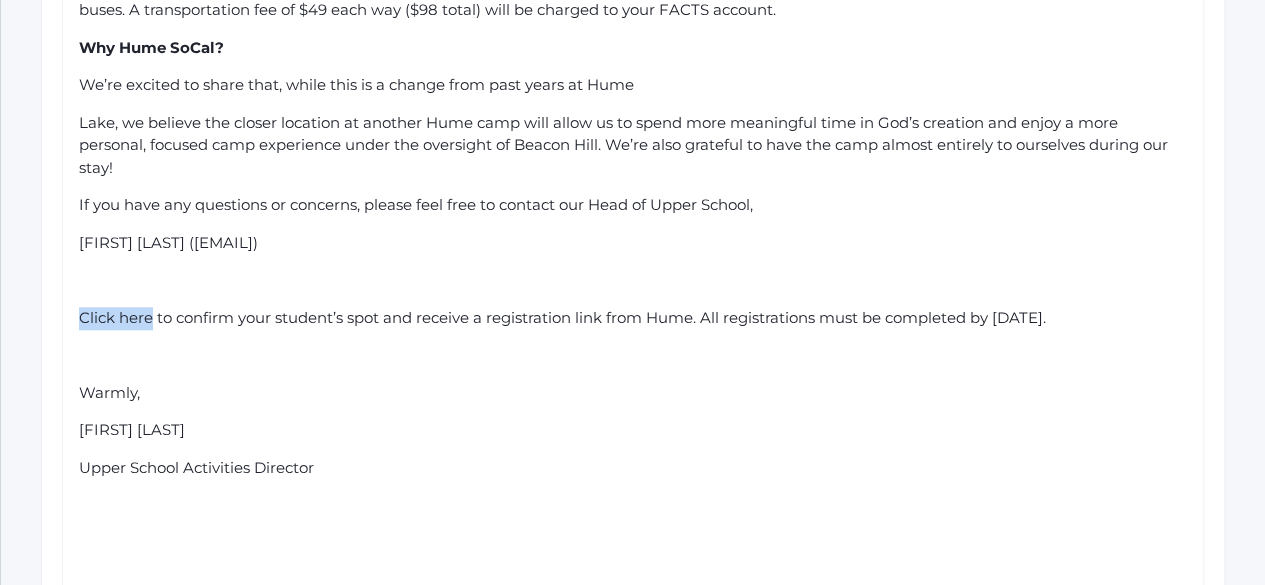 drag, startPoint x: 152, startPoint y: 314, endPoint x: 75, endPoint y: 311, distance: 77.05842 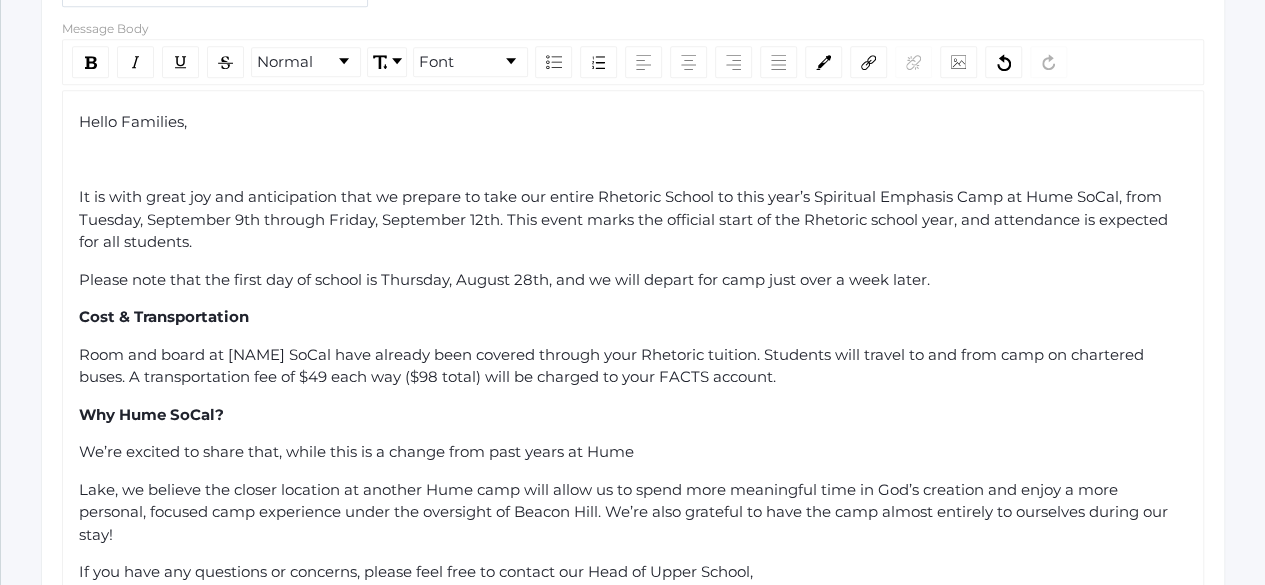 scroll, scrollTop: 531, scrollLeft: 0, axis: vertical 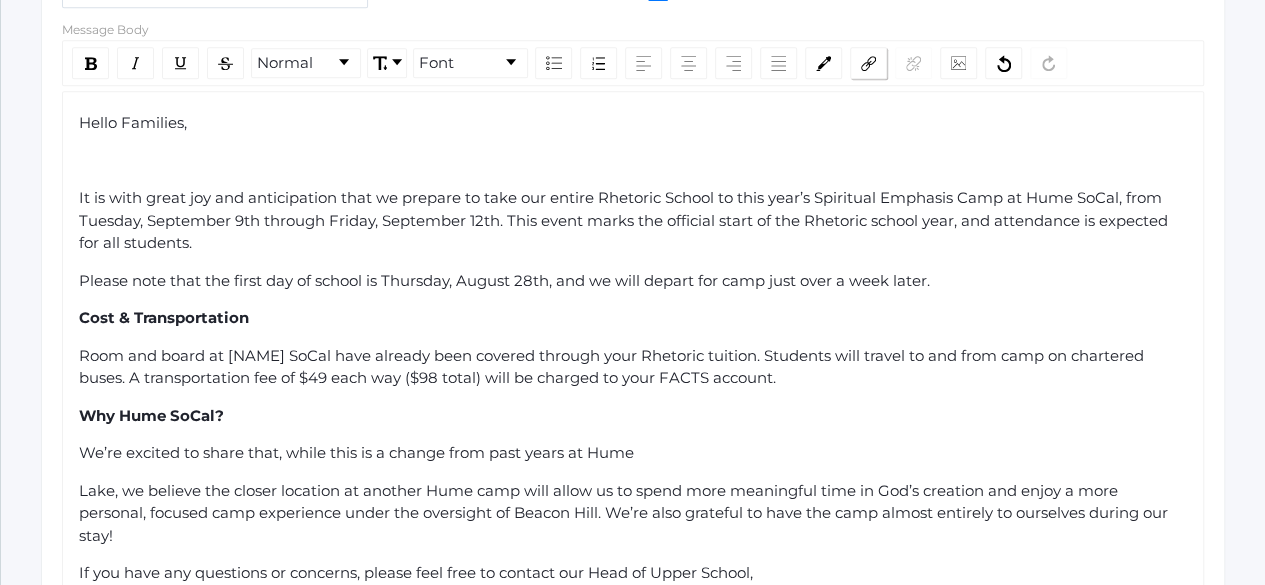 click 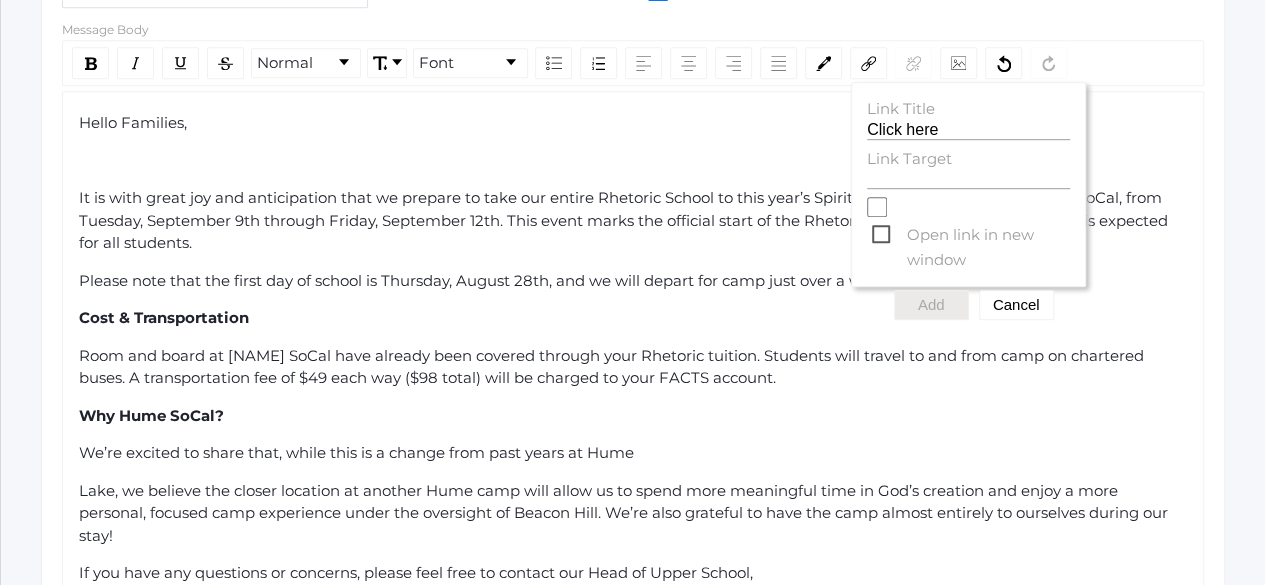 click on "Link Target" 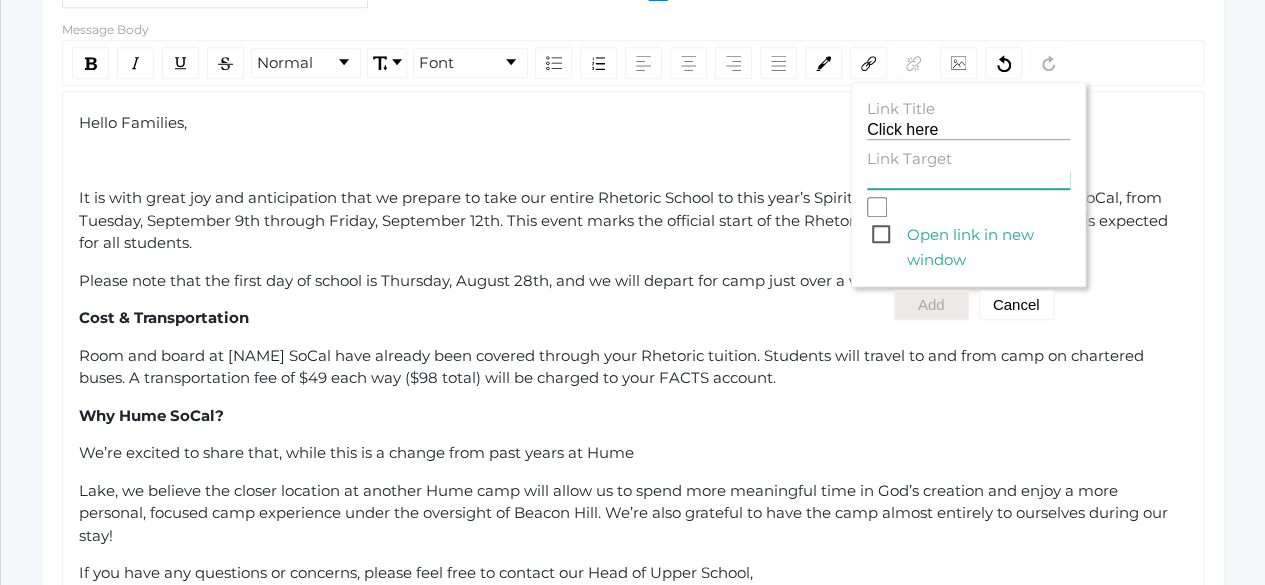 click on "Link Target" 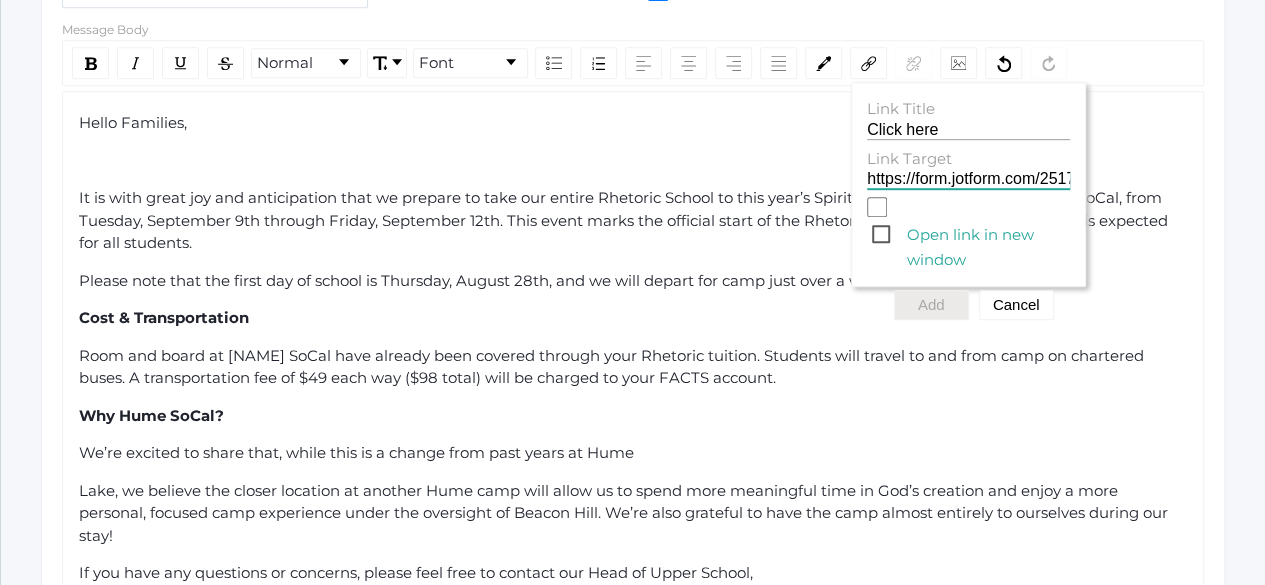 scroll, scrollTop: 0, scrollLeft: 107, axis: horizontal 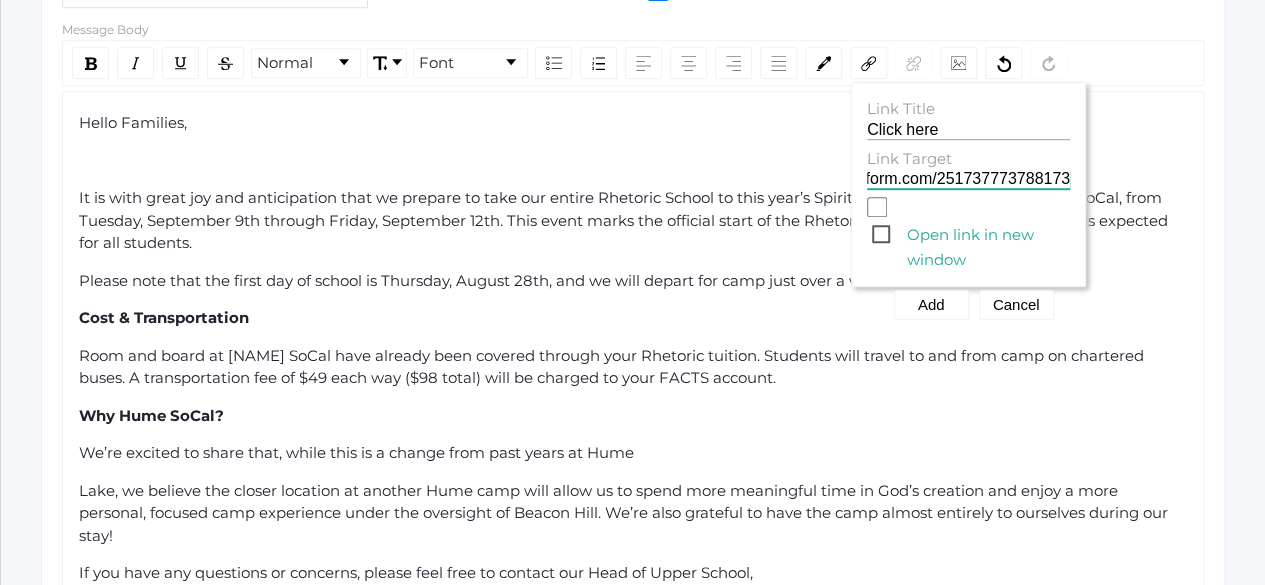 click on "Open link in new window" 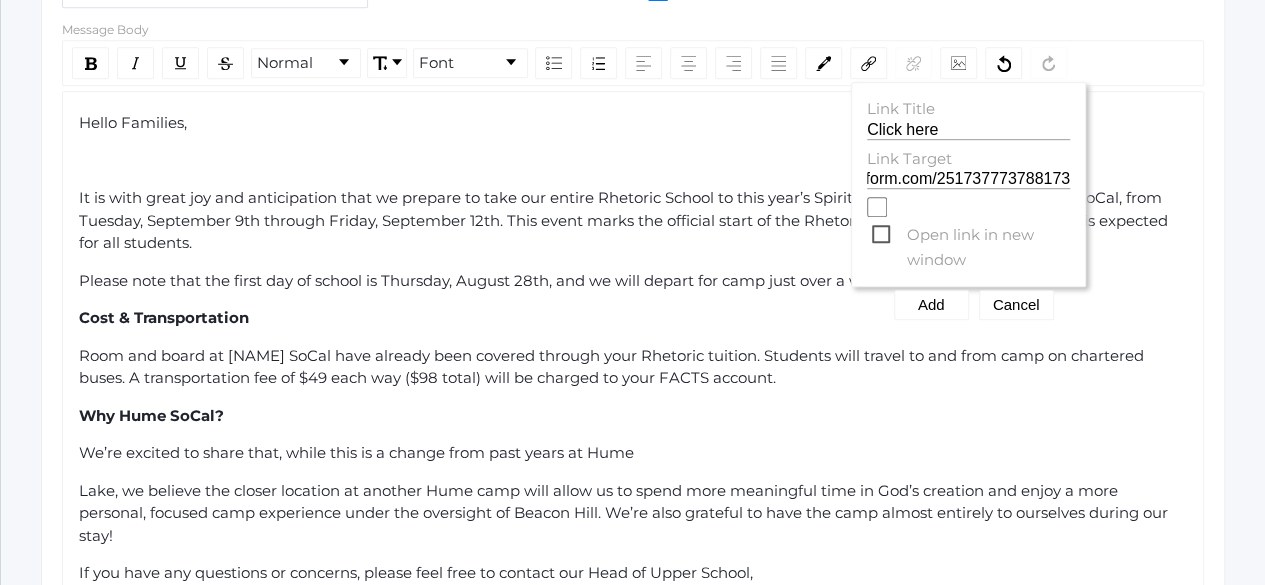 click on "Open link in new window" 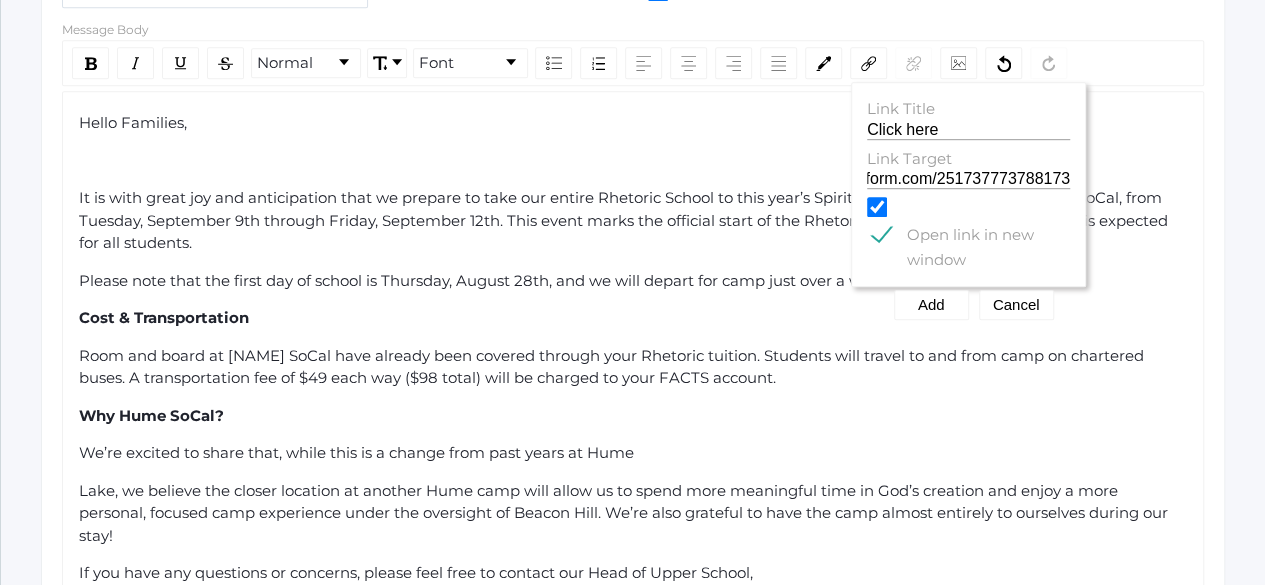 scroll, scrollTop: 0, scrollLeft: 0, axis: both 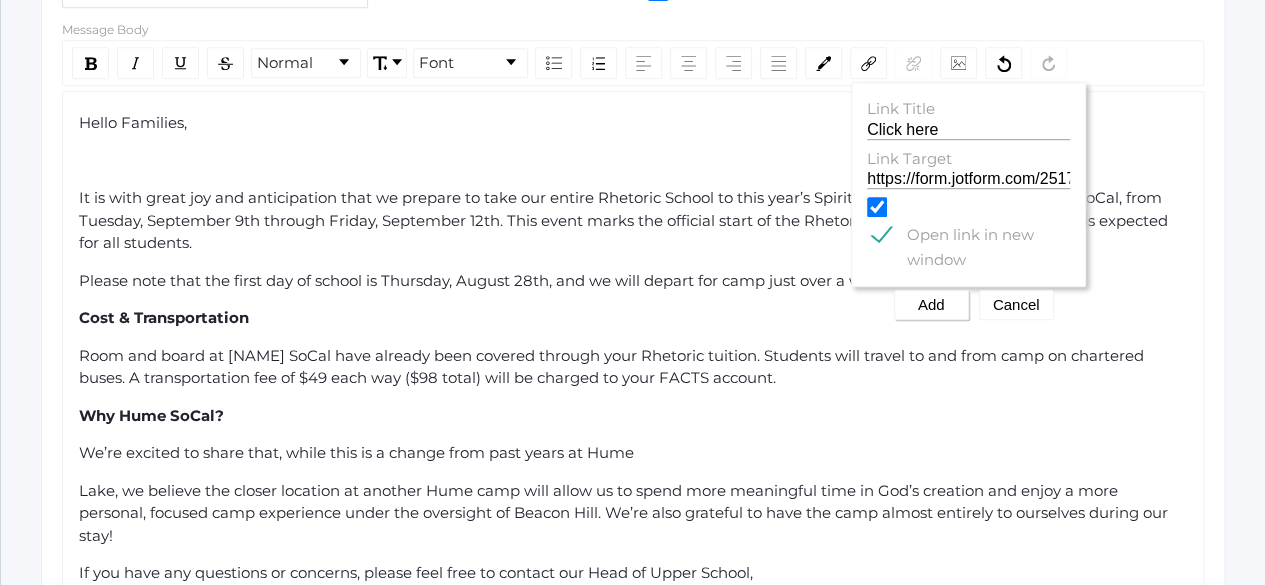 click on "Add" 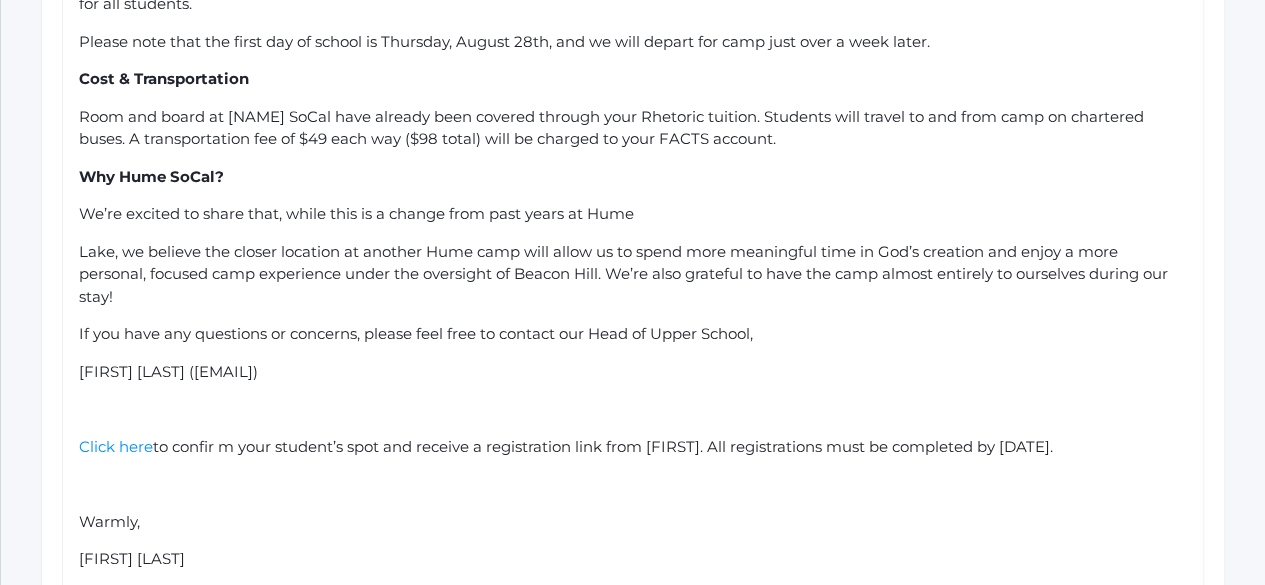 scroll, scrollTop: 785, scrollLeft: 0, axis: vertical 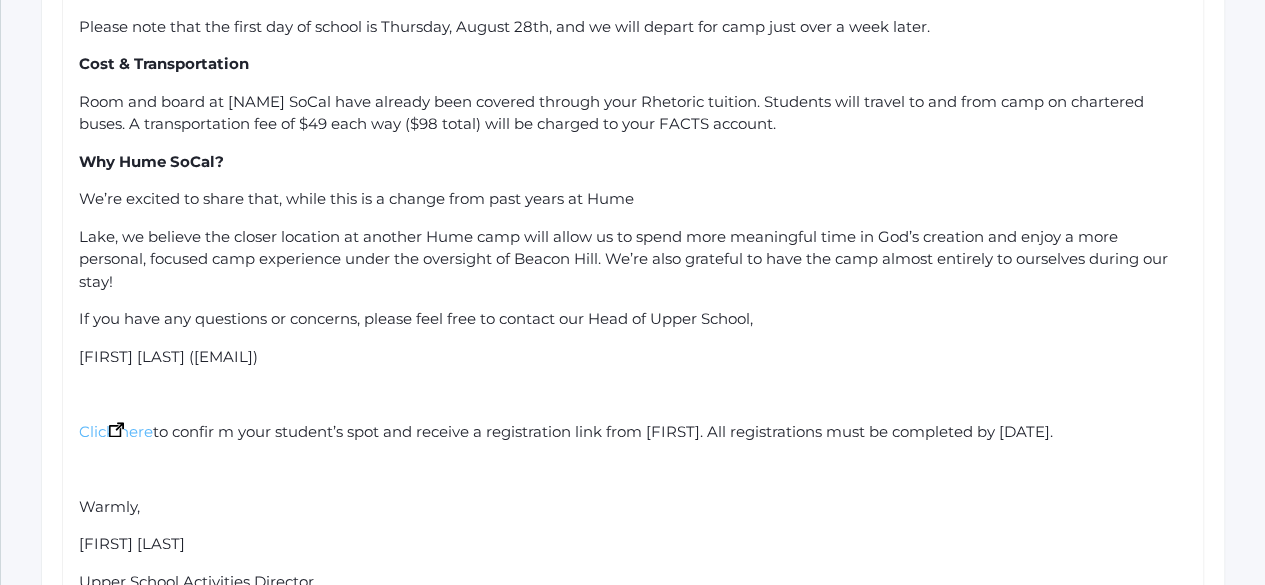 click on "Click here" 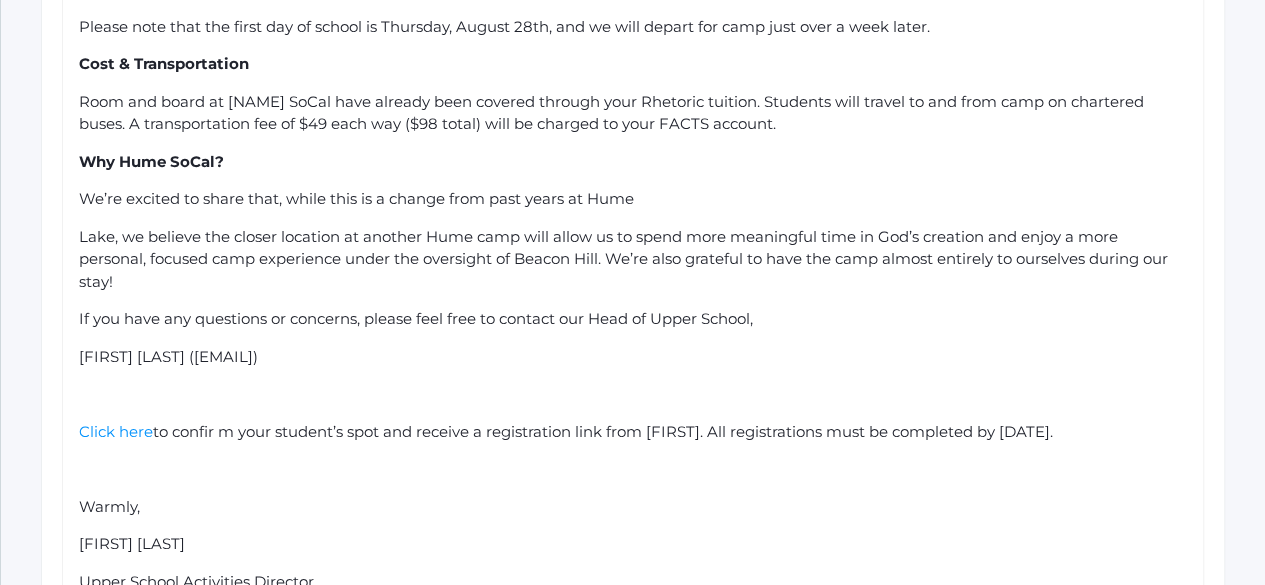click on "to confir m your student’s spot and receive a registration link from Hume. All registrations must be completed by August 19th." 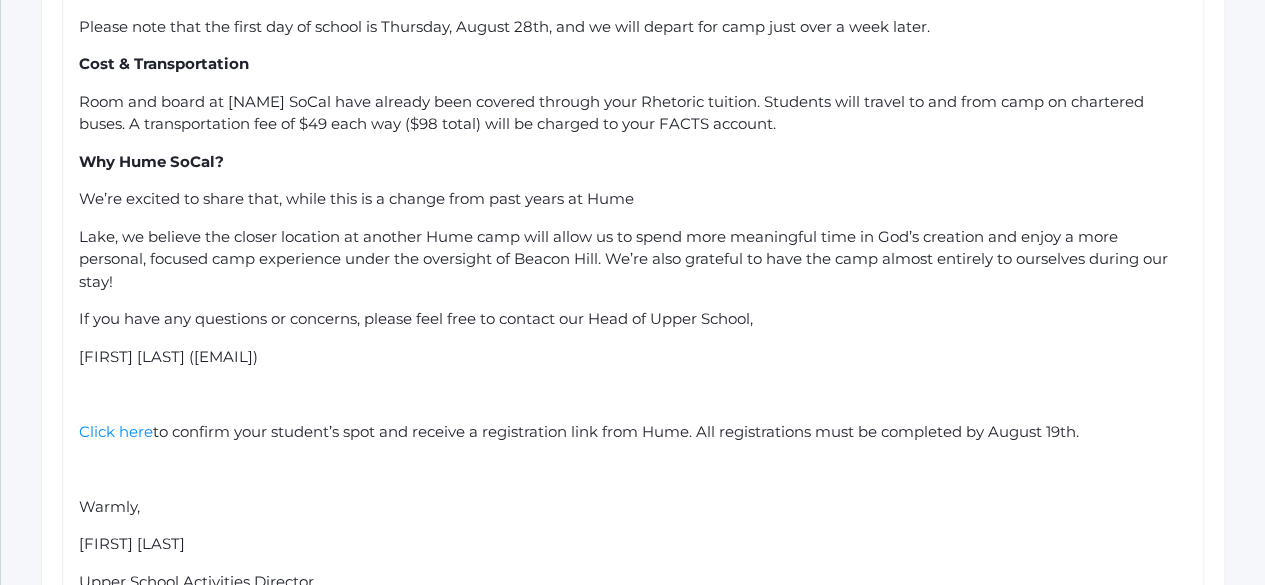 click on "Hello Families, It is with great joy and anticipation that we prepare to take our entire Rhetoric School to this year’s Spiritual Emphasis Camp at Hume SoCal, from Tuesday, September 9th through Friday, September 12th. This event marks the official start of the Rhetoric school year, and attendance is expected for all students. Please note that the first day of school is Thursday, August 28th, and we will depart for camp just over a week later. Cost & Transportation Room and board at Hume SoCal have already been covered through your Rhetoric tuition. Students will travel to and from camp on chartered buses. A transportation fee of $49 each way ($98 total) will be charged to your FACTS account. Why Hume SoCal? We’re excited to share that, while this is a change from past years at Hume If you have any questions or concerns, please feel free to contact our Head of Upper School,  Lucas Vieira (lucas@beaconhillclassical.org). Click here Warmly, Nicole Canty Upper School Activities Director" 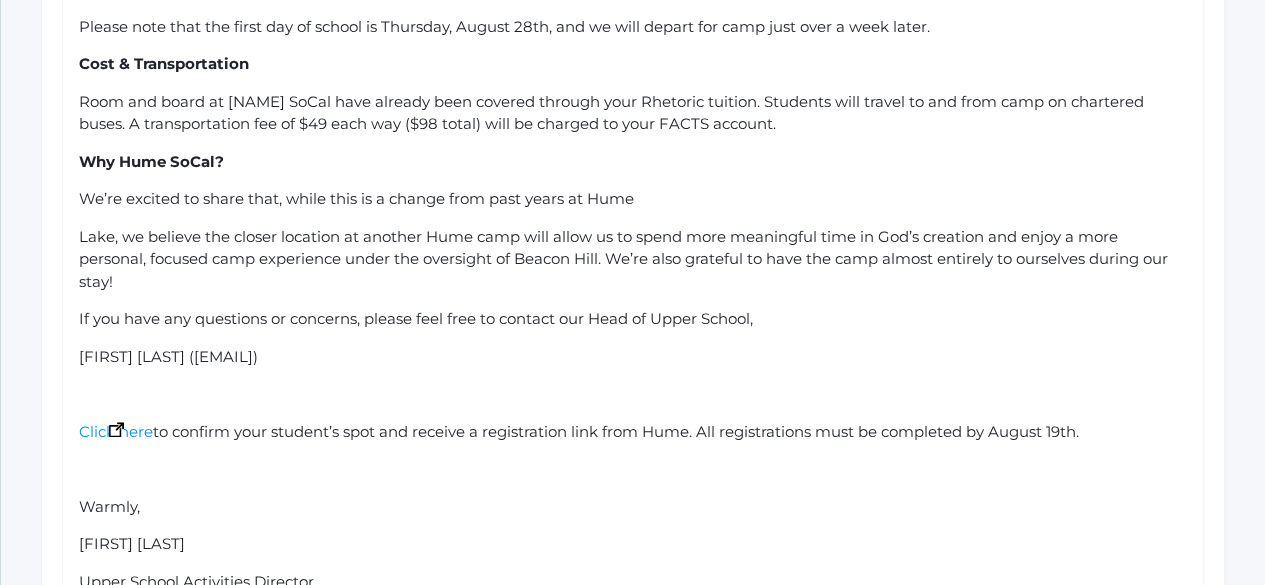 click 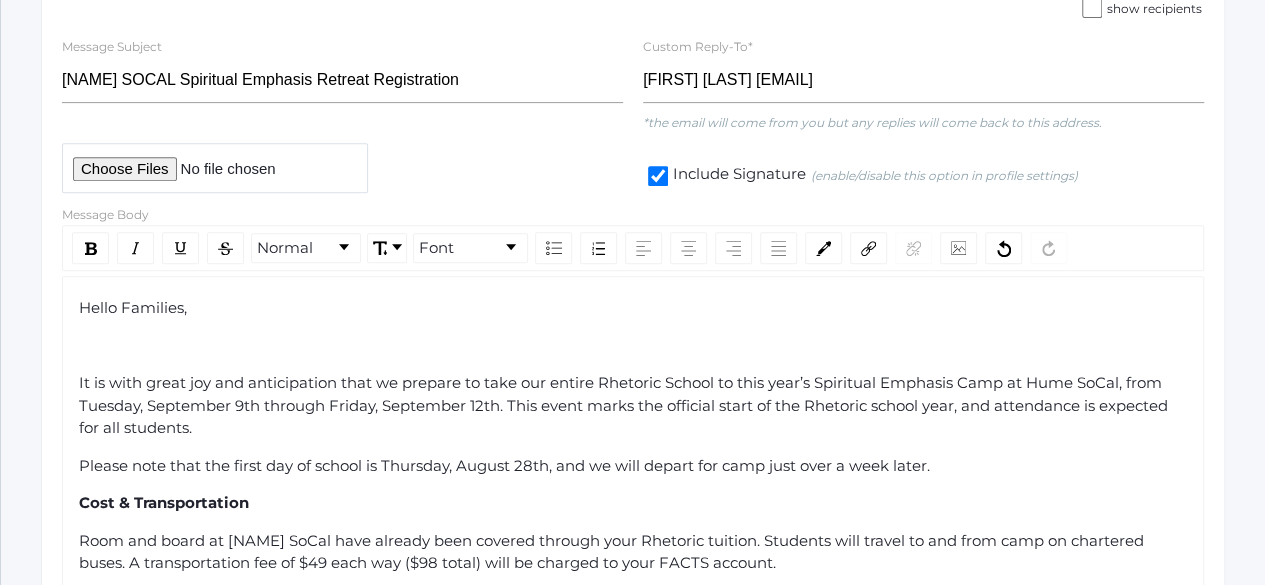 scroll, scrollTop: 279, scrollLeft: 0, axis: vertical 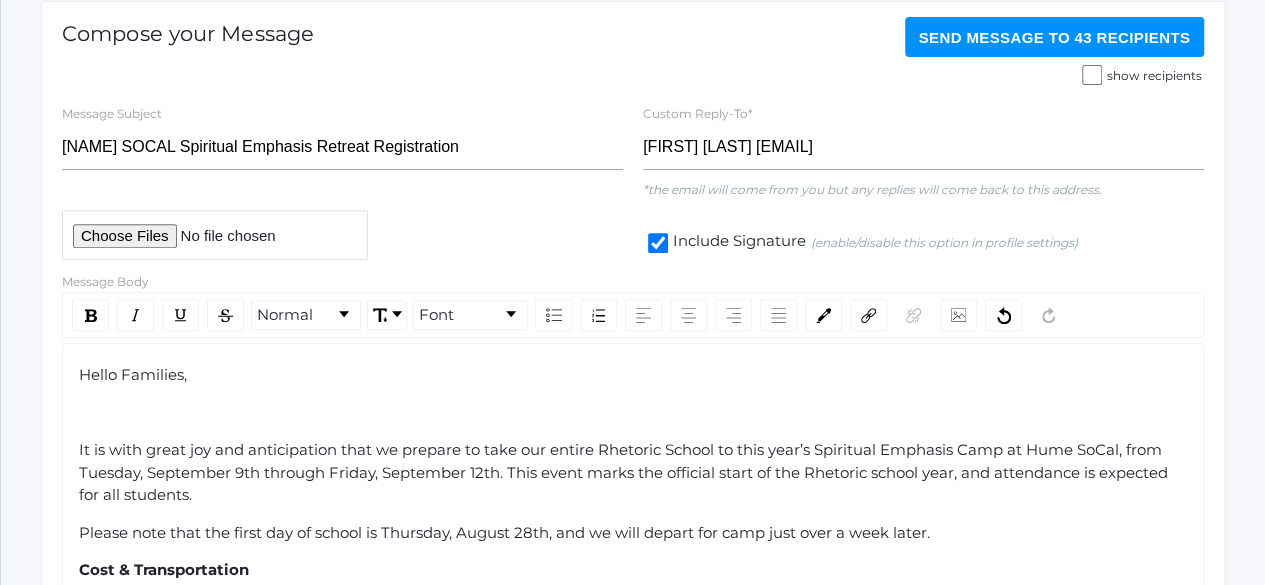 click on "Hello Families," 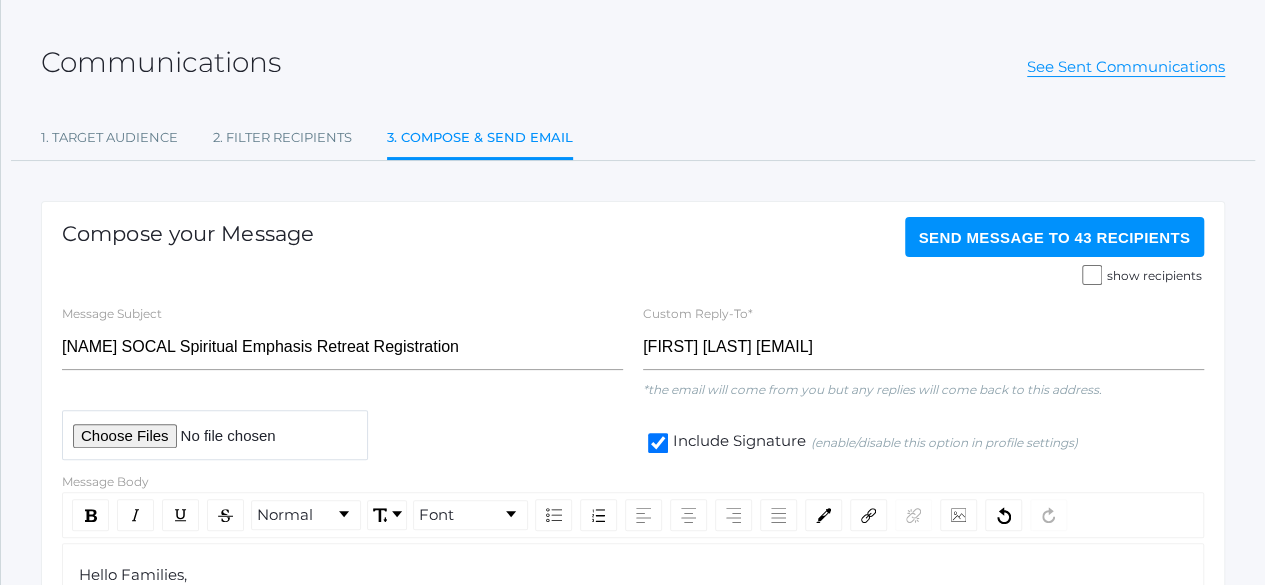 scroll, scrollTop: 69, scrollLeft: 0, axis: vertical 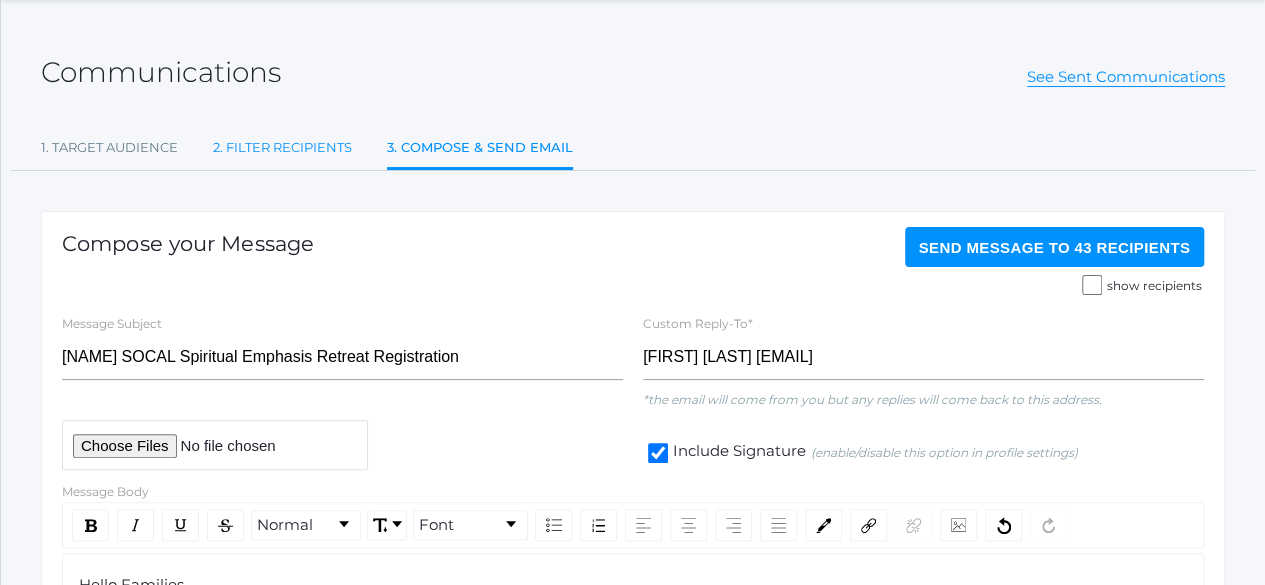click on "2. Filter Recipients" 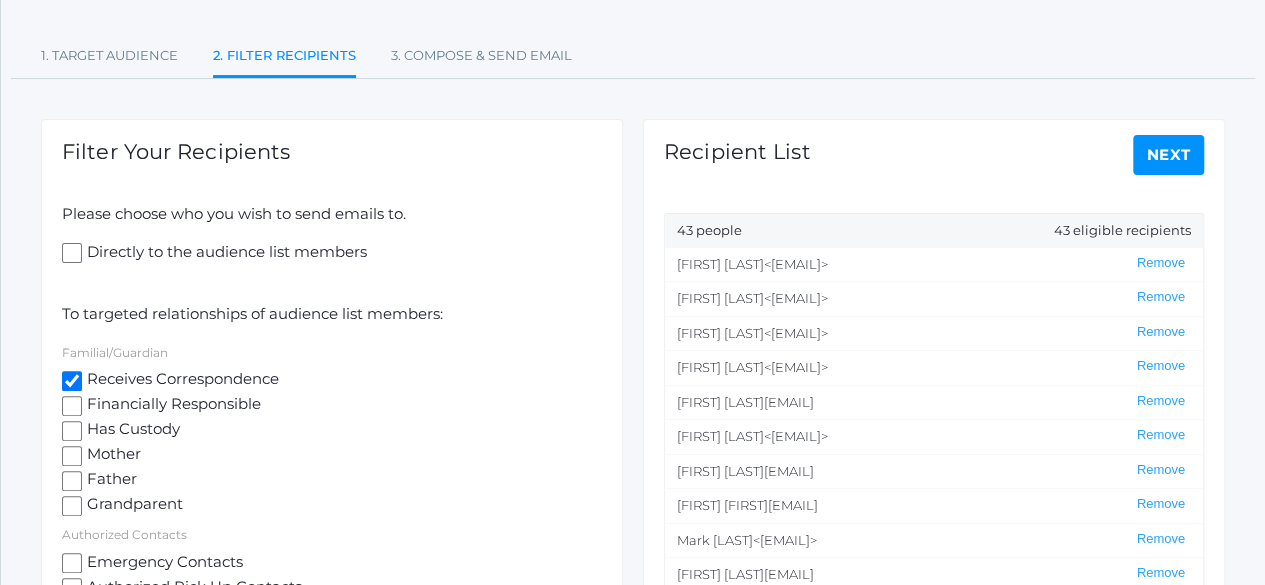 scroll, scrollTop: 255, scrollLeft: 0, axis: vertical 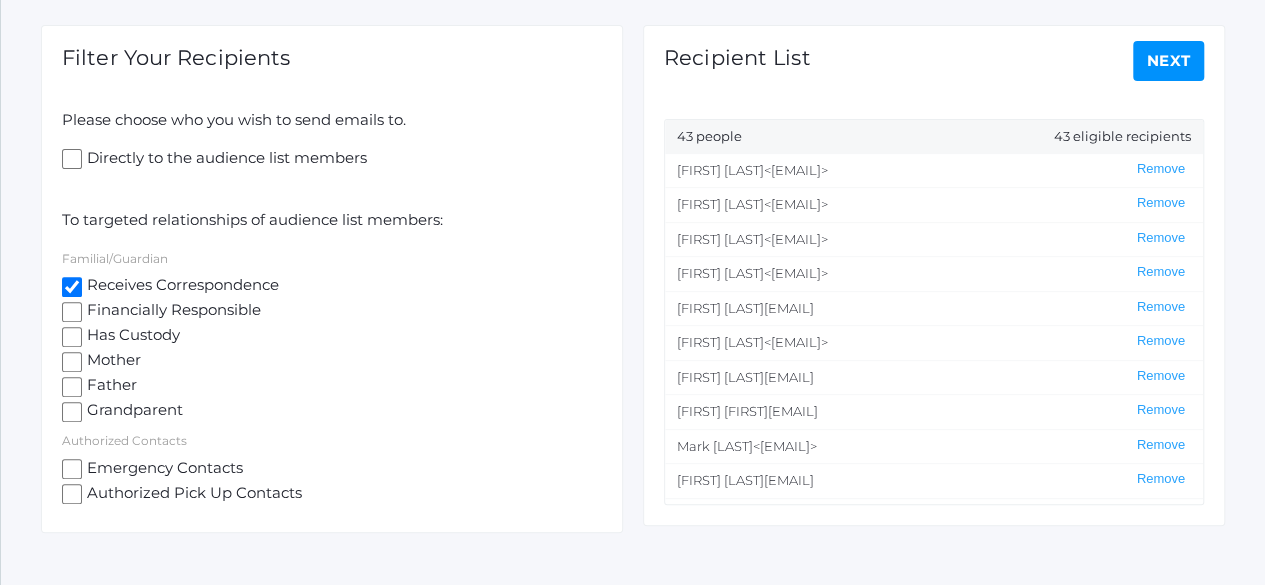 click on "Next" 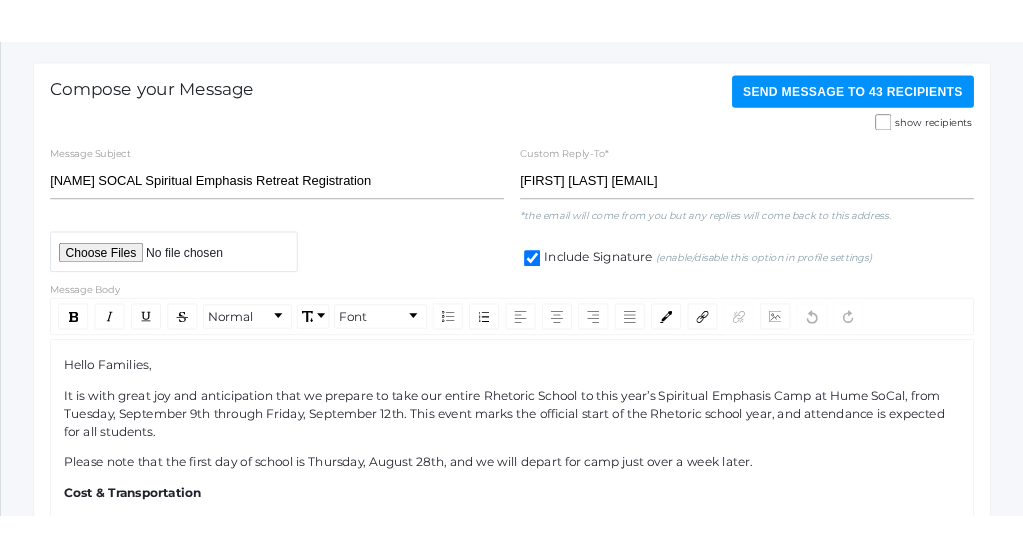 scroll, scrollTop: 0, scrollLeft: 0, axis: both 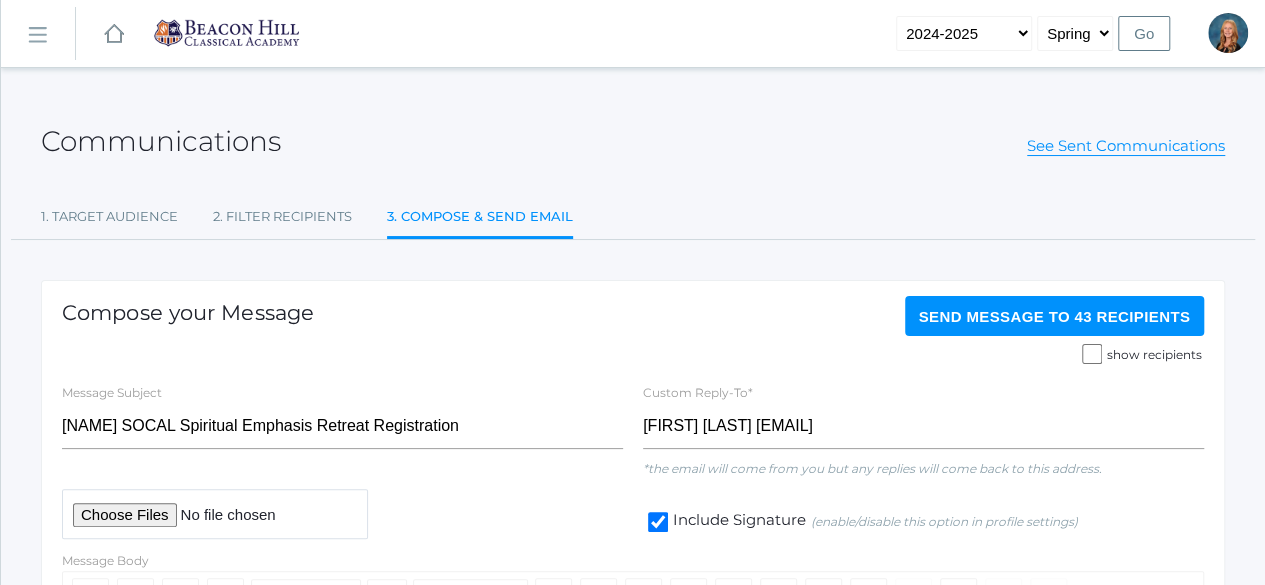 click on "Send Message   to 43 recipients" 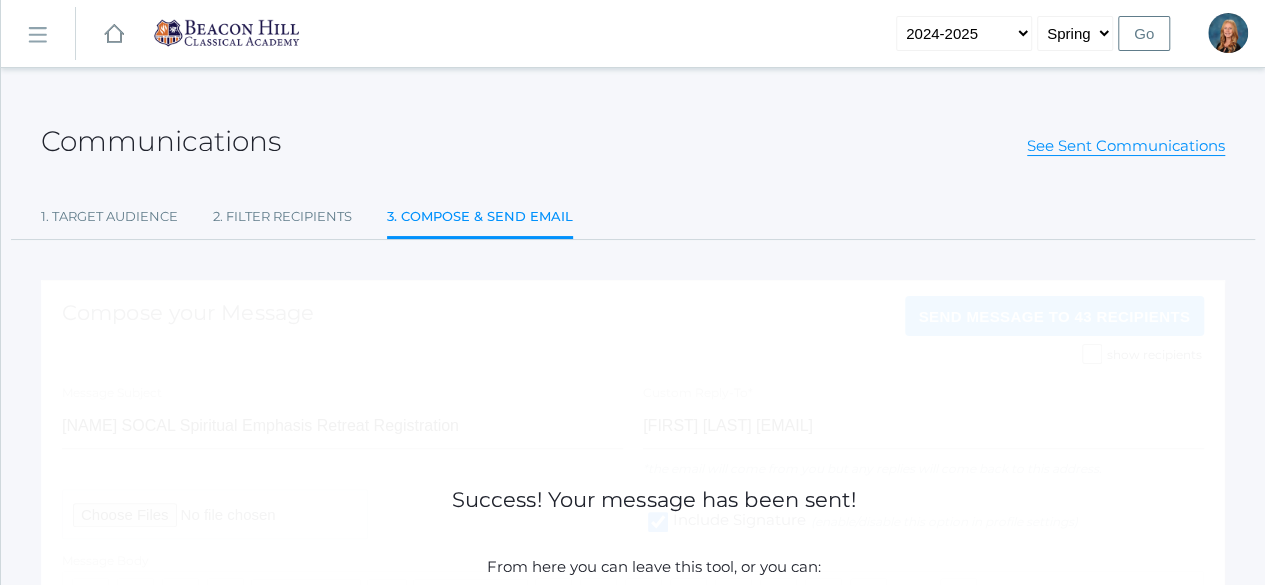 click 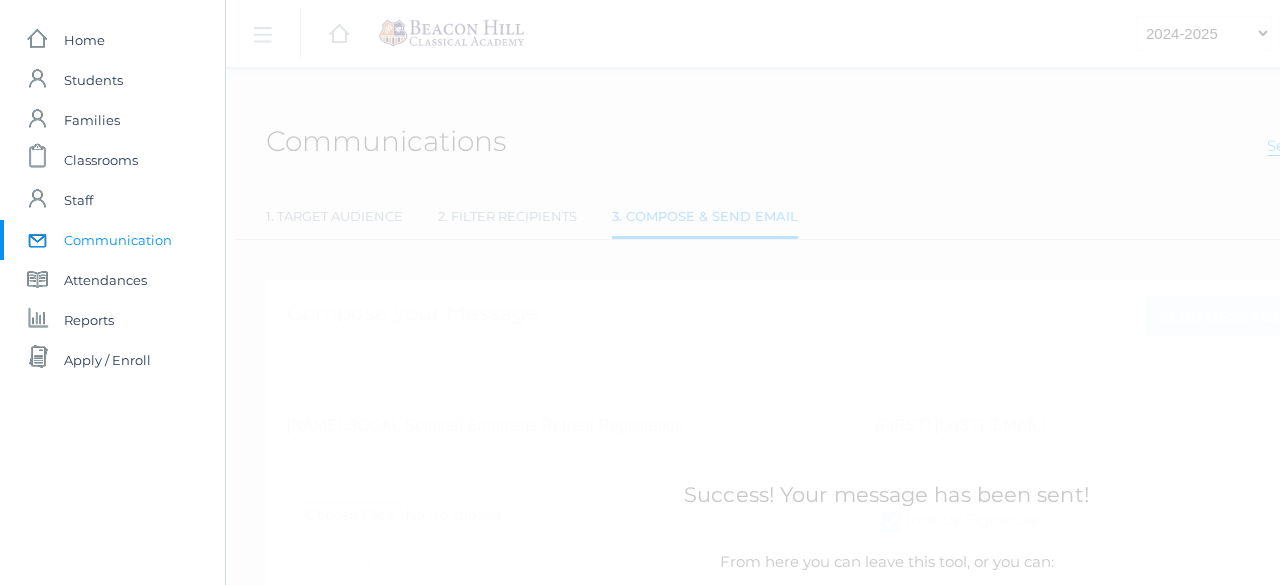 click on "Communication" at bounding box center [118, 240] 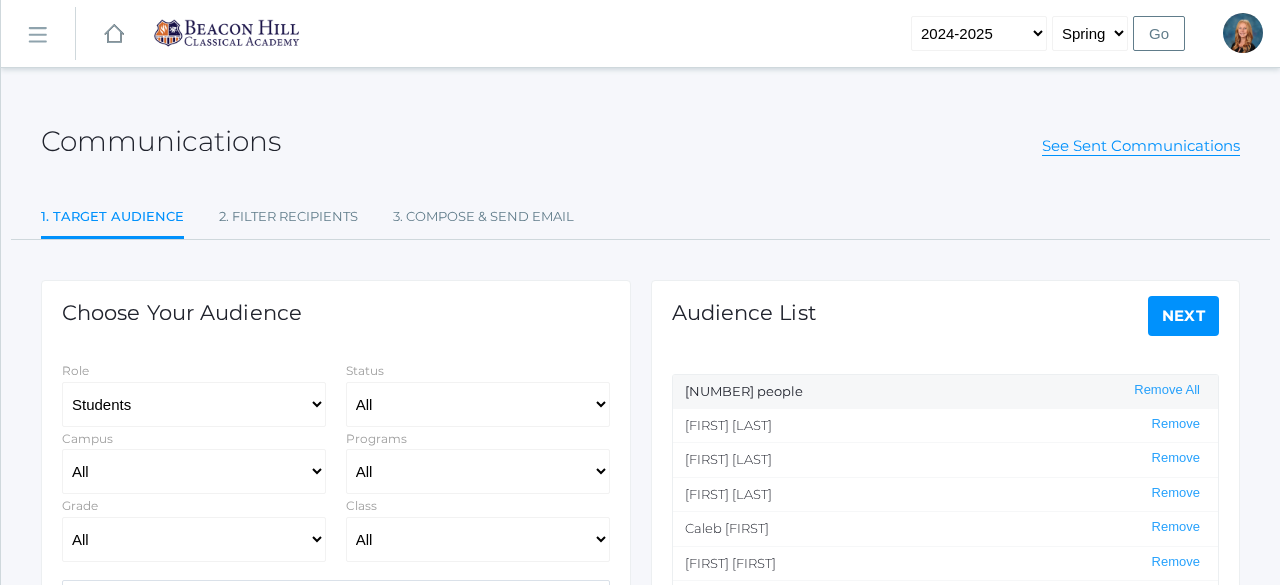 select on "Enrolled" 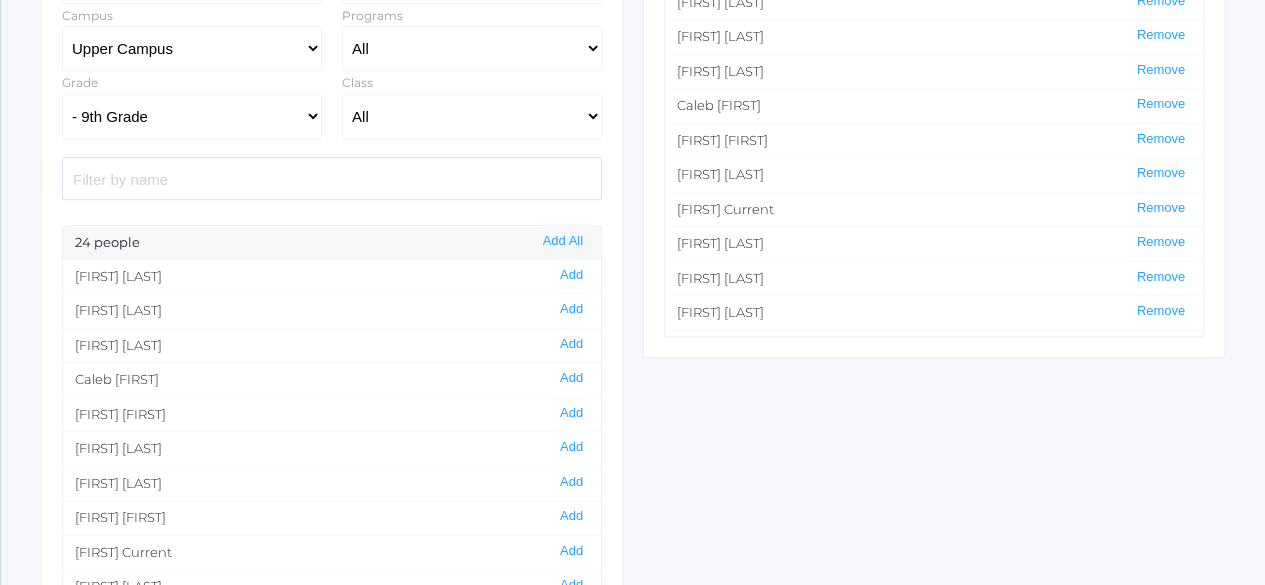 scroll, scrollTop: 0, scrollLeft: 0, axis: both 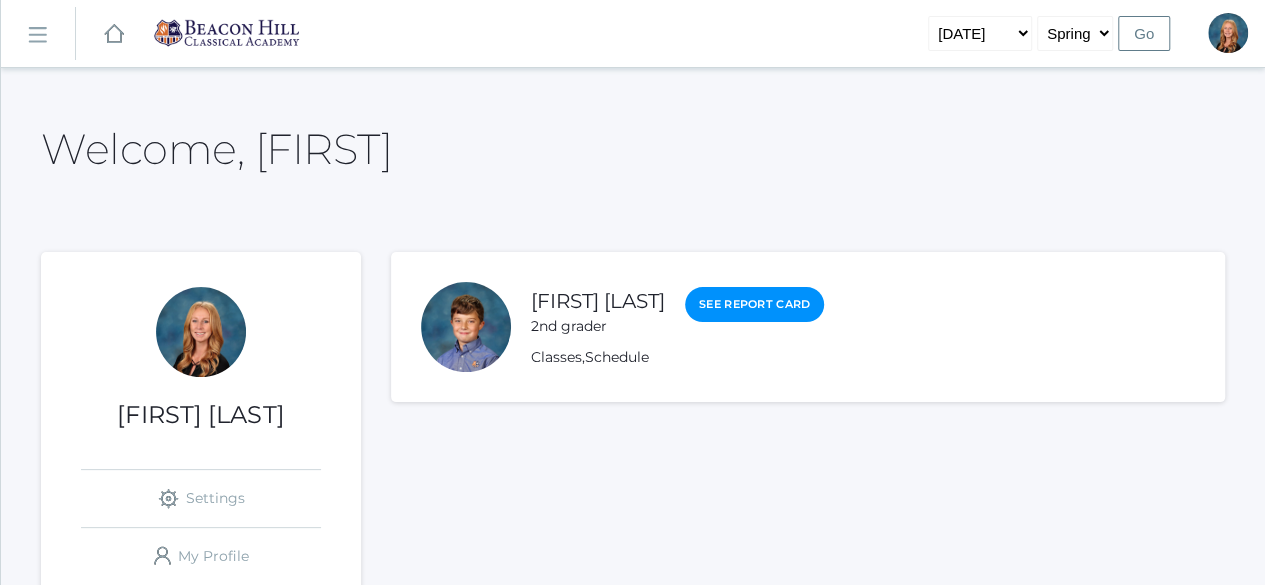 click on "icons/ui/navigation/hamburger
Created with Sketch." at bounding box center [38, 34] 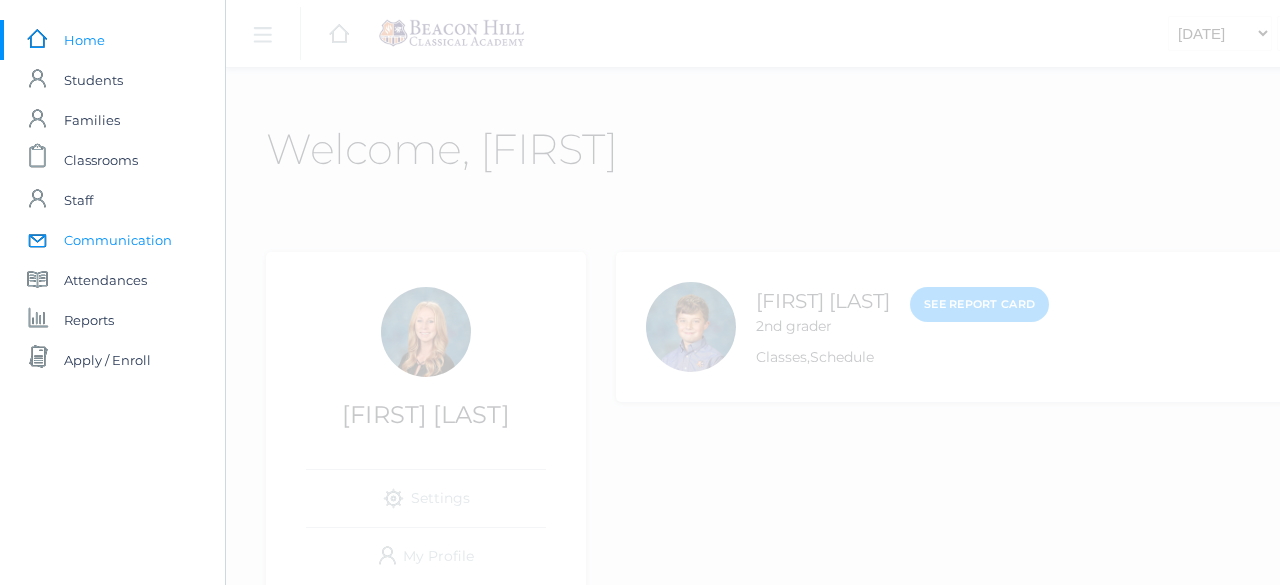click on "Communication" at bounding box center [118, 240] 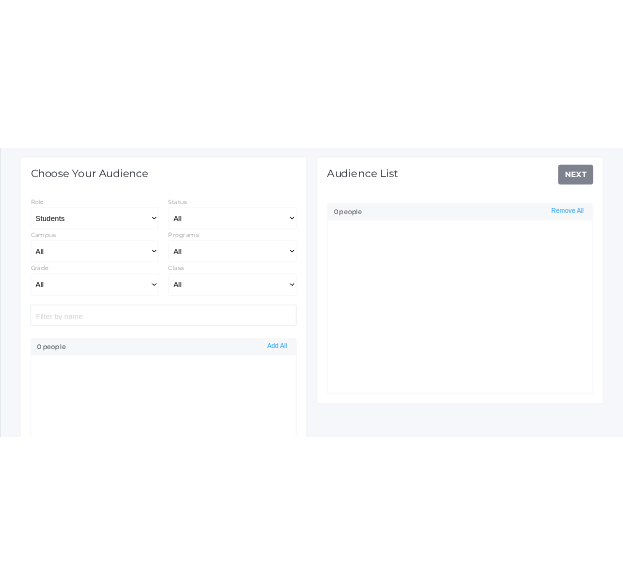 scroll, scrollTop: 262, scrollLeft: 0, axis: vertical 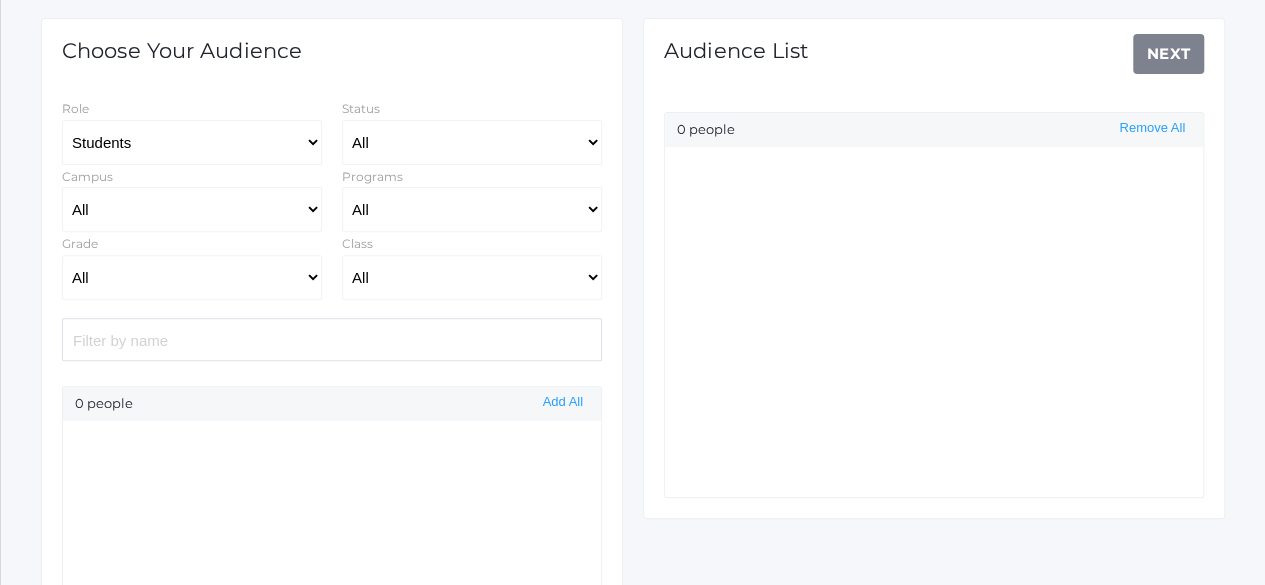 select on "Enrolled" 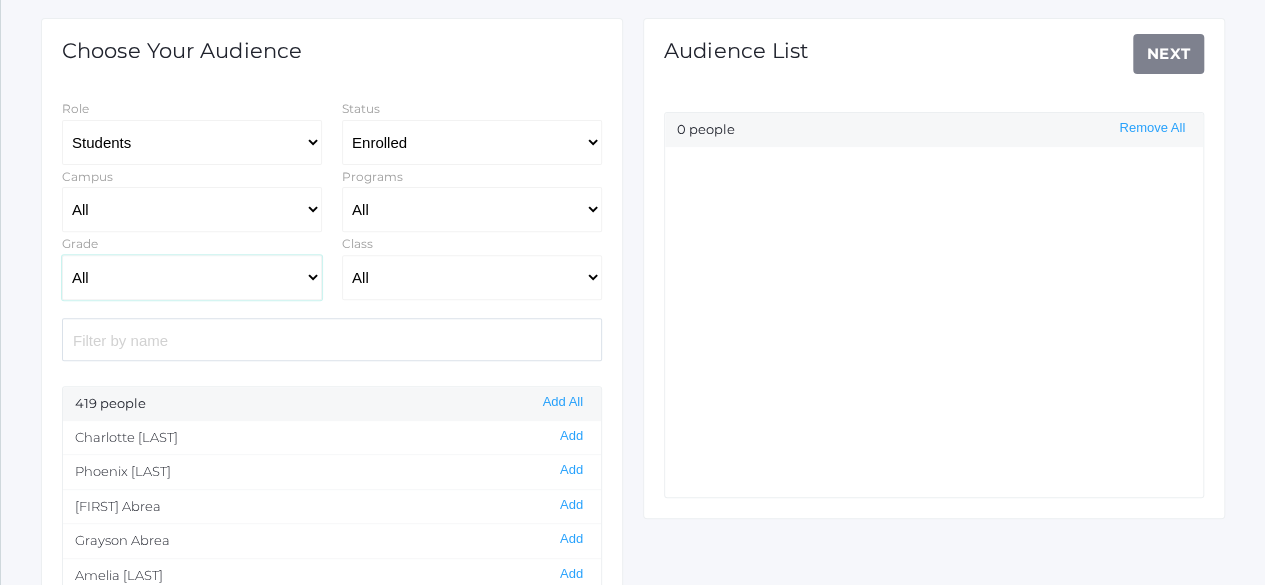 click on "All Grammar - Kindergarten - 1st Grade - 2nd Grade - 3rd Grade - 4th Grade - 5th Grade Logic - 6th Grade - 7th Grade - 8th Grade Rhetoric - 9th Grade - 10th Grade - 11th Grade - 12th Grade" 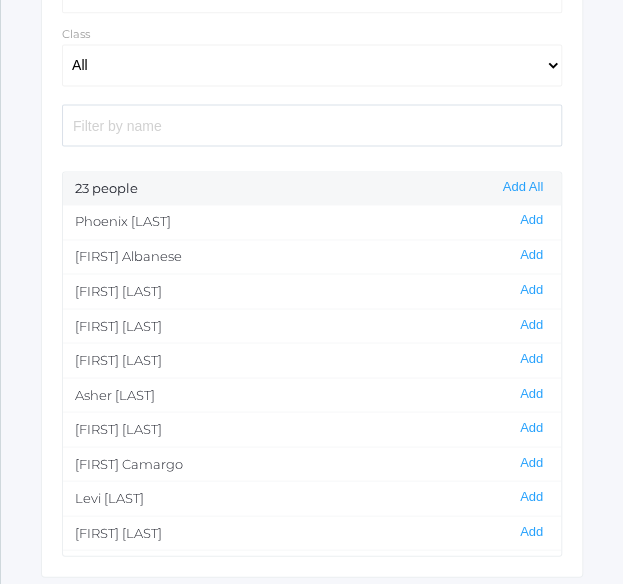 scroll, scrollTop: 710, scrollLeft: 0, axis: vertical 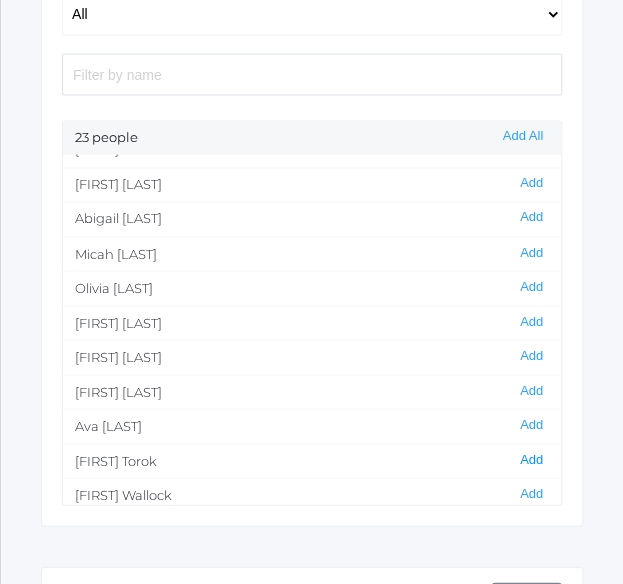 click on "Add" 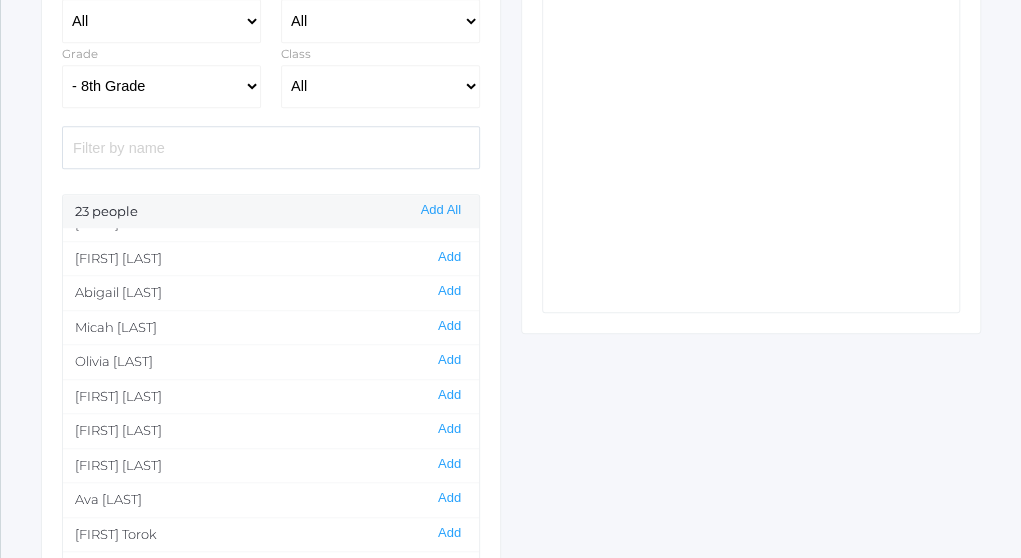 scroll, scrollTop: 398, scrollLeft: 0, axis: vertical 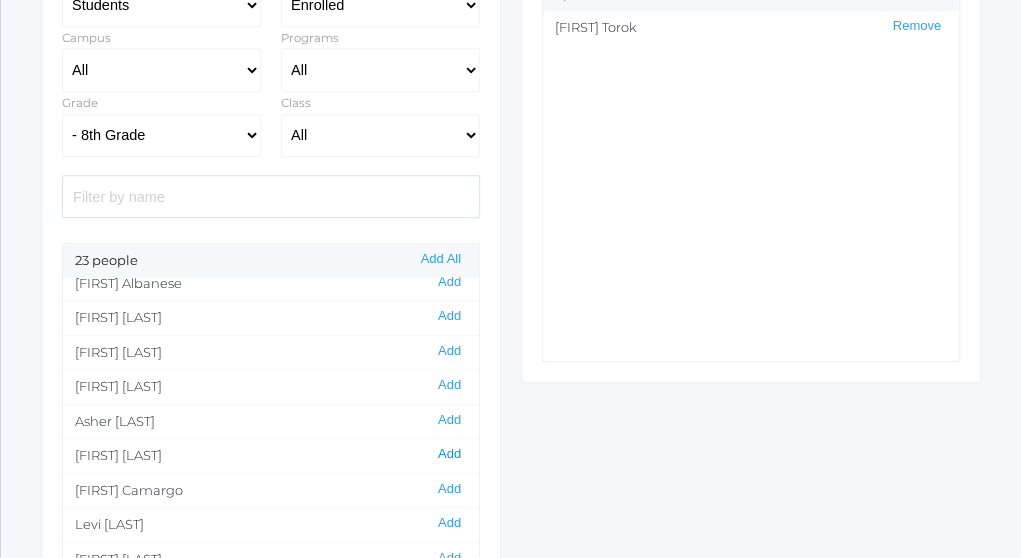 click on "Add" 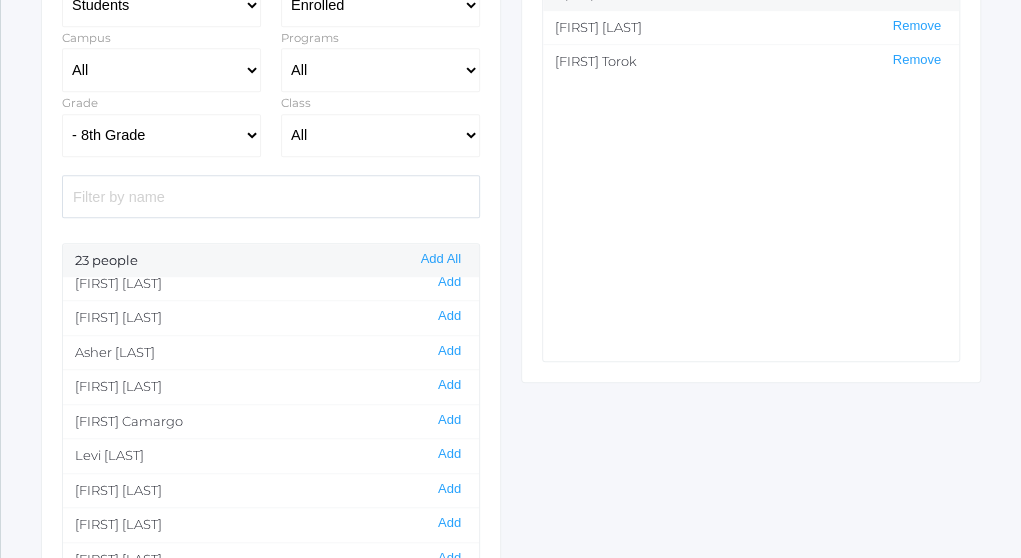 scroll, scrollTop: 0, scrollLeft: 0, axis: both 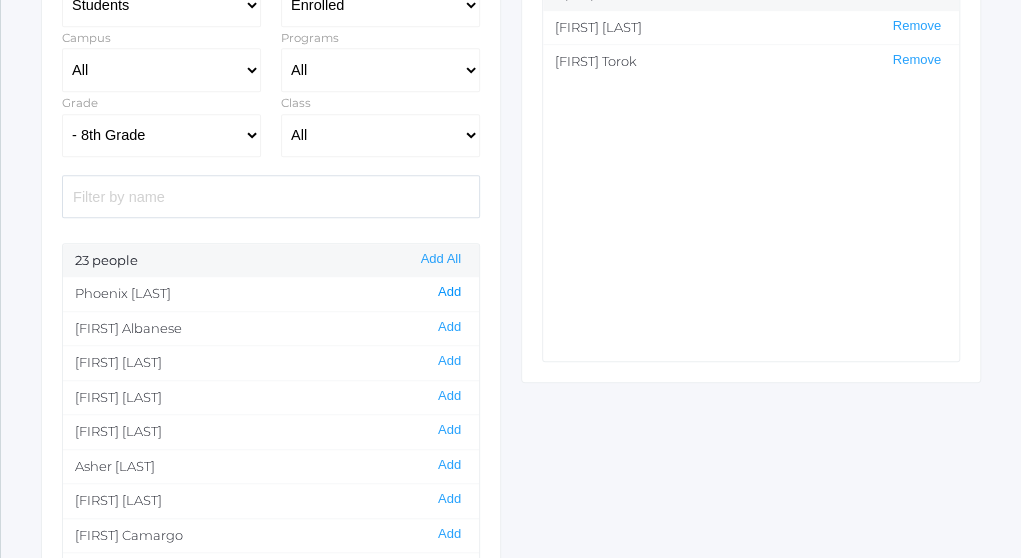 click on "Add" 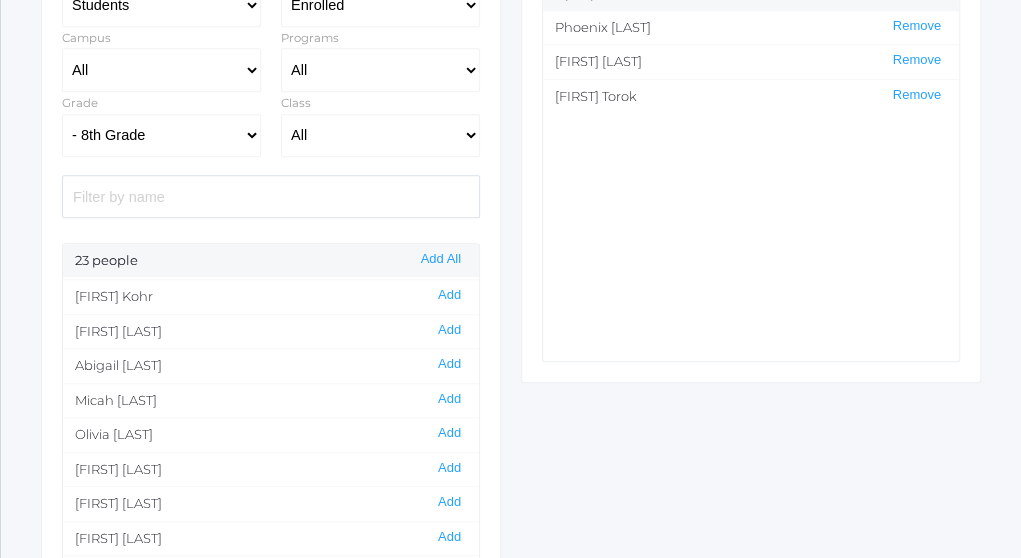 scroll, scrollTop: 435, scrollLeft: 0, axis: vertical 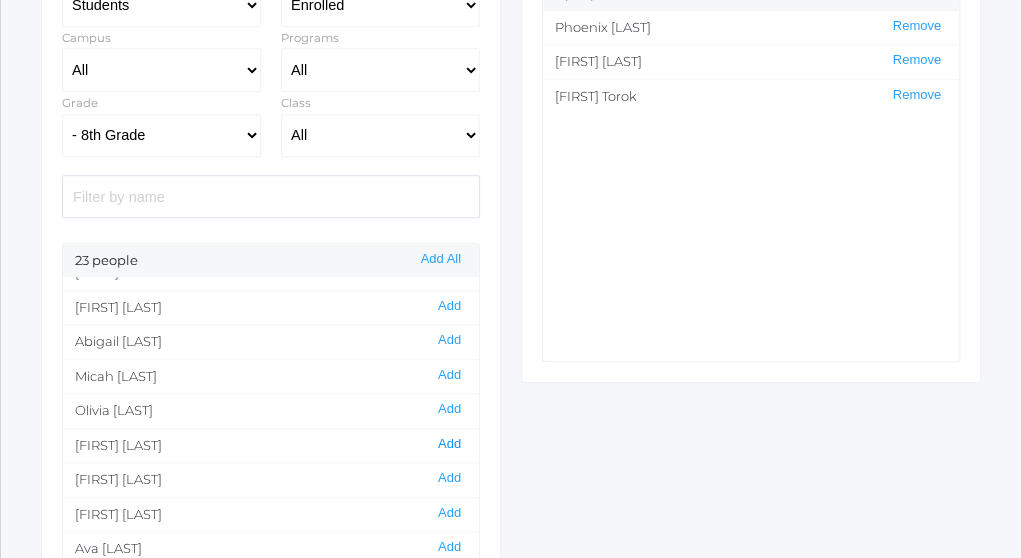 click on "Add" 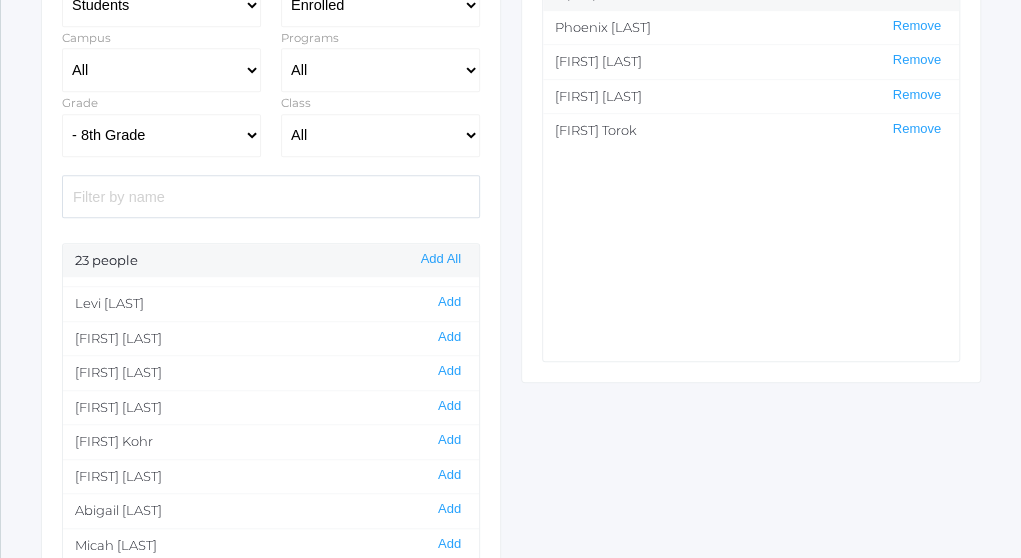 scroll, scrollTop: 259, scrollLeft: 0, axis: vertical 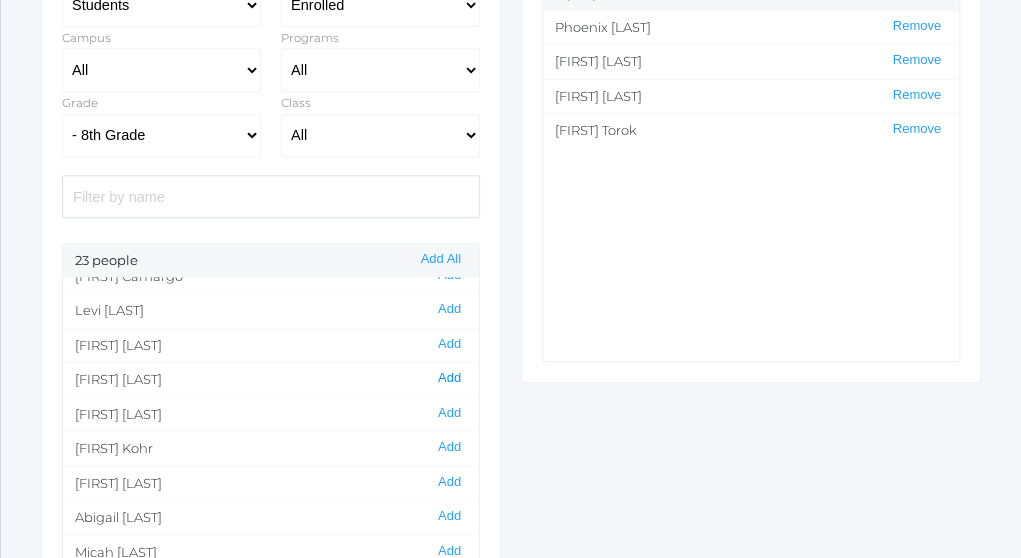 click on "Add" 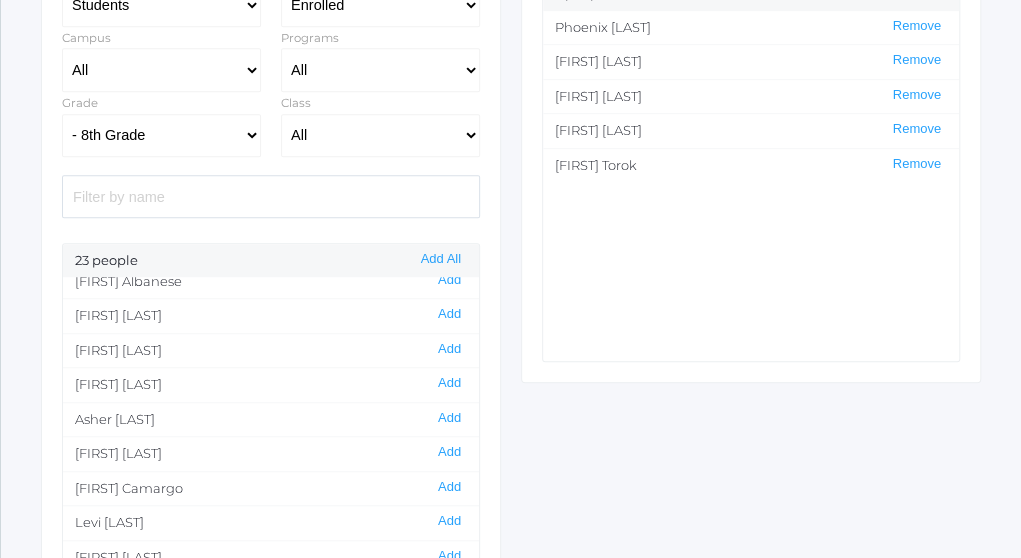 scroll, scrollTop: 0, scrollLeft: 0, axis: both 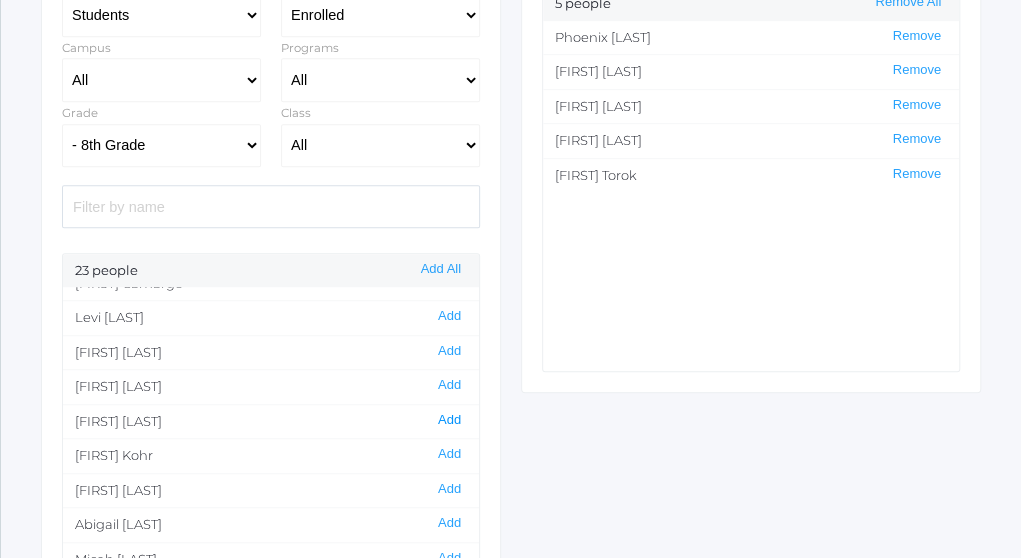 click on "Add" 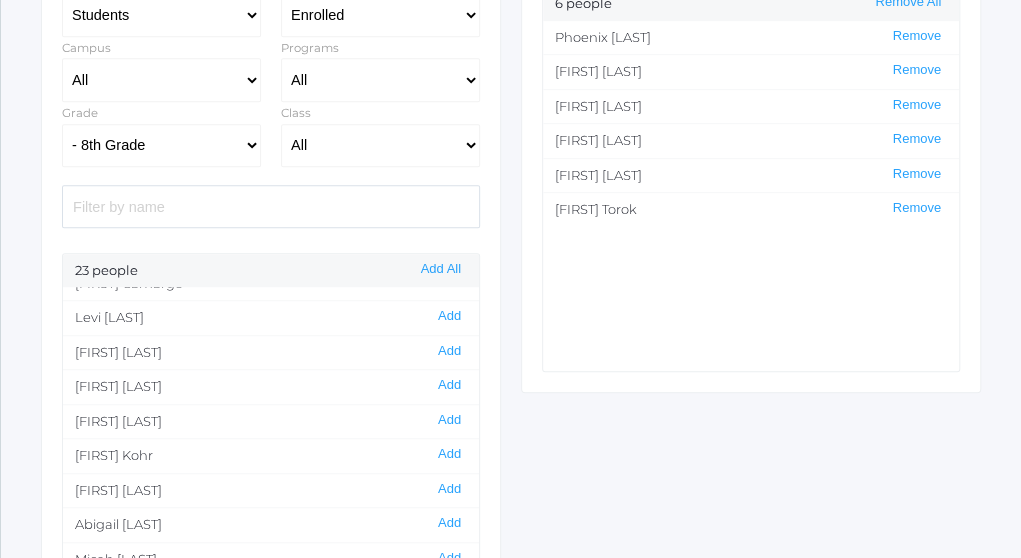 scroll, scrollTop: 435, scrollLeft: 0, axis: vertical 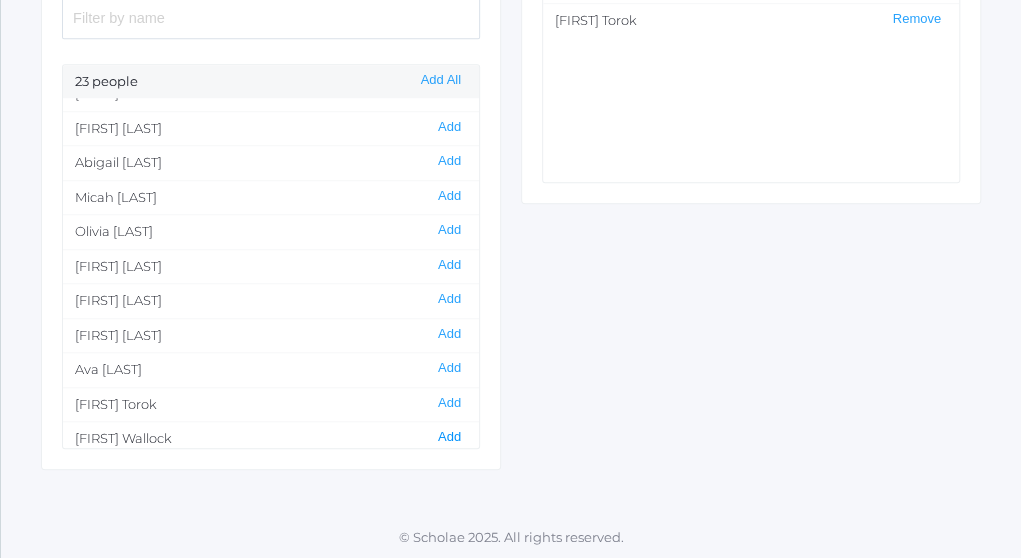 click on "Add" 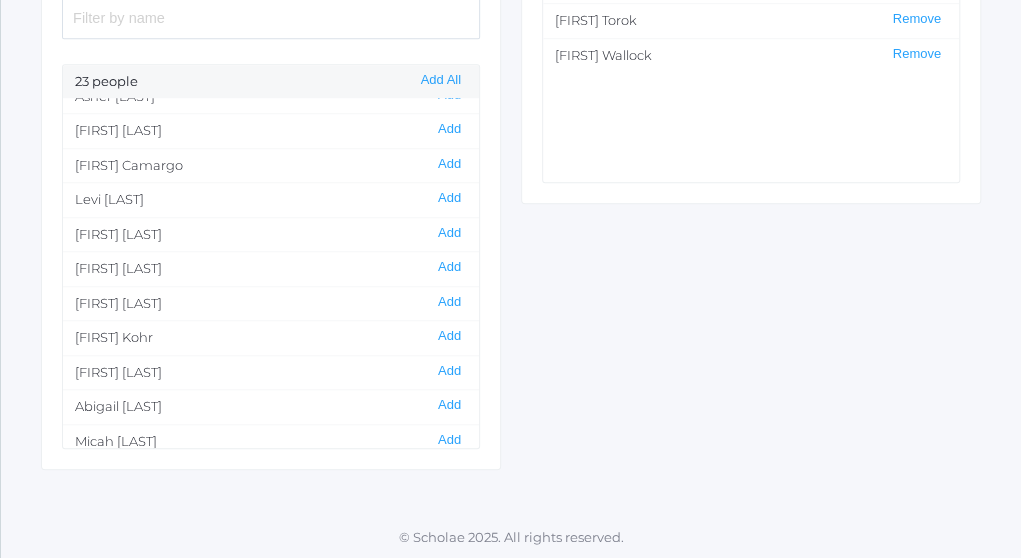 scroll, scrollTop: 183, scrollLeft: 0, axis: vertical 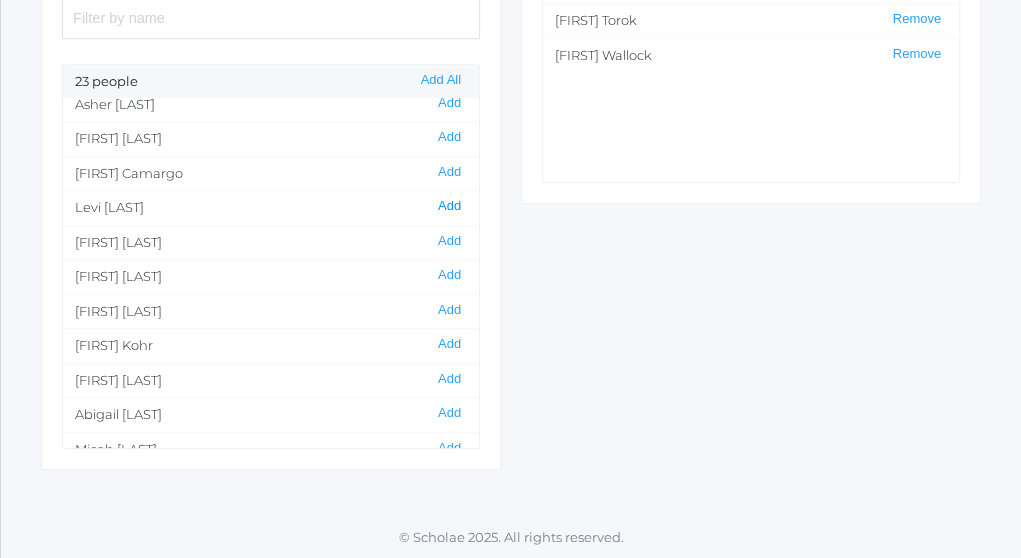 click on "Add" 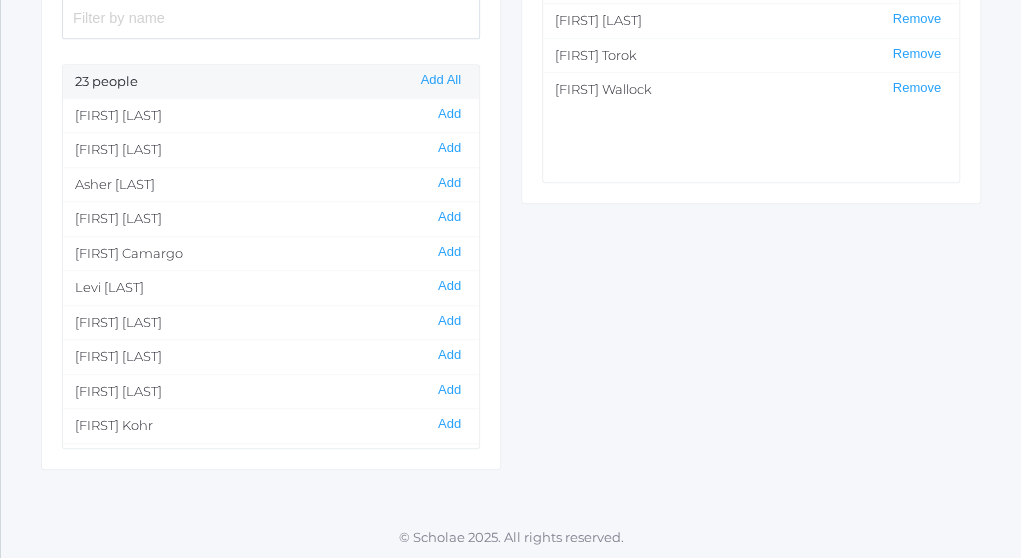 scroll, scrollTop: 101, scrollLeft: 0, axis: vertical 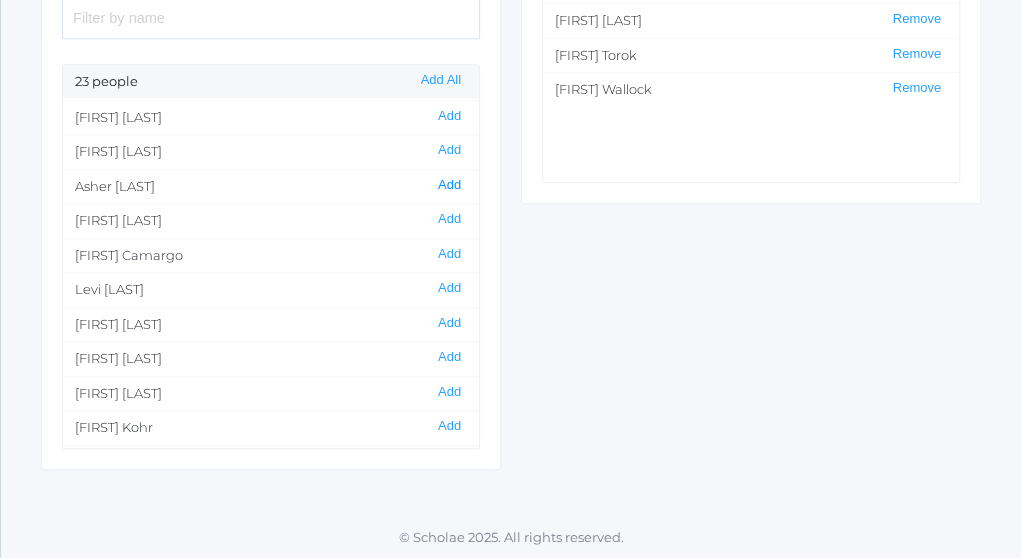 click on "Add" 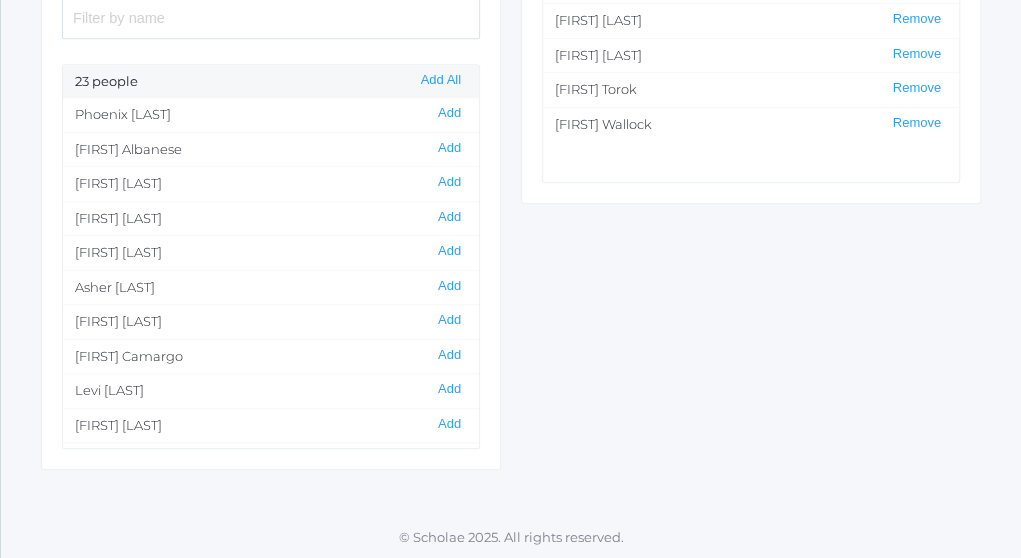 scroll, scrollTop: 0, scrollLeft: 0, axis: both 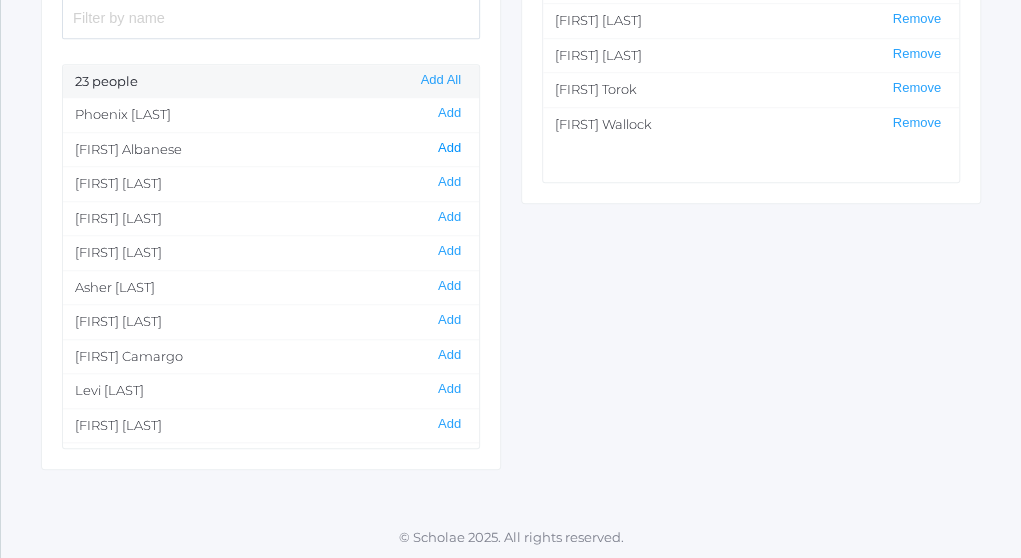 click on "Add" 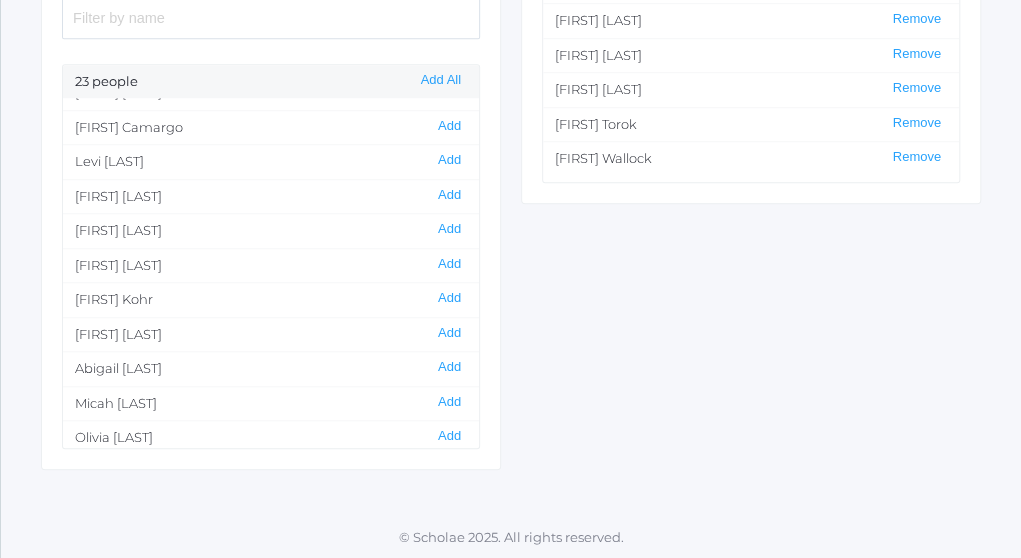 scroll, scrollTop: 243, scrollLeft: 0, axis: vertical 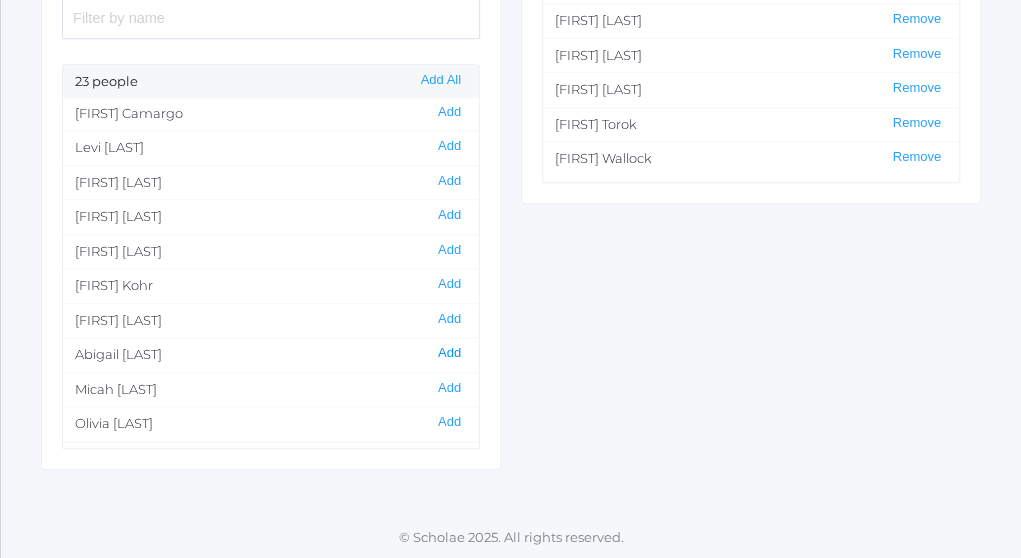 click on "Add" 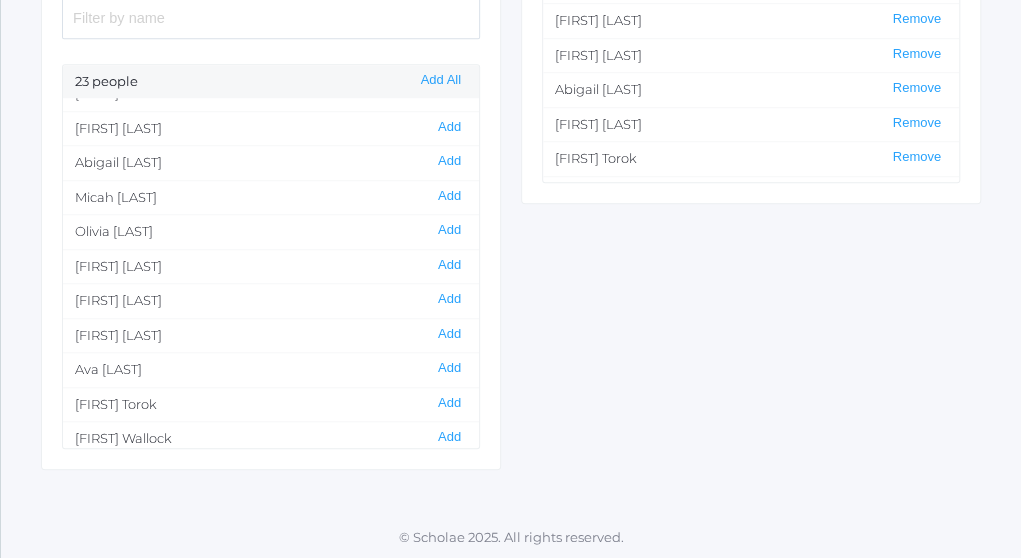 scroll, scrollTop: 0, scrollLeft: 0, axis: both 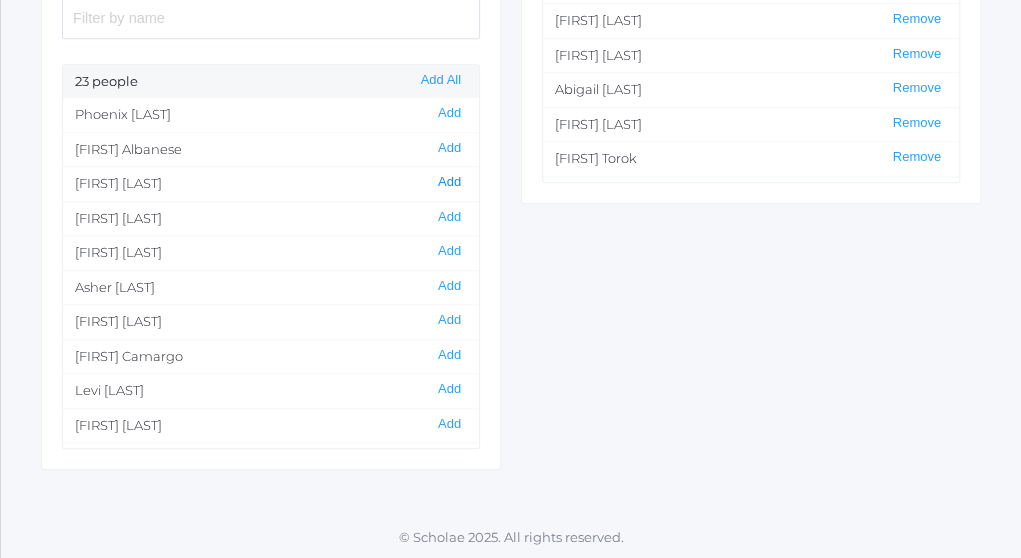 click on "Add" 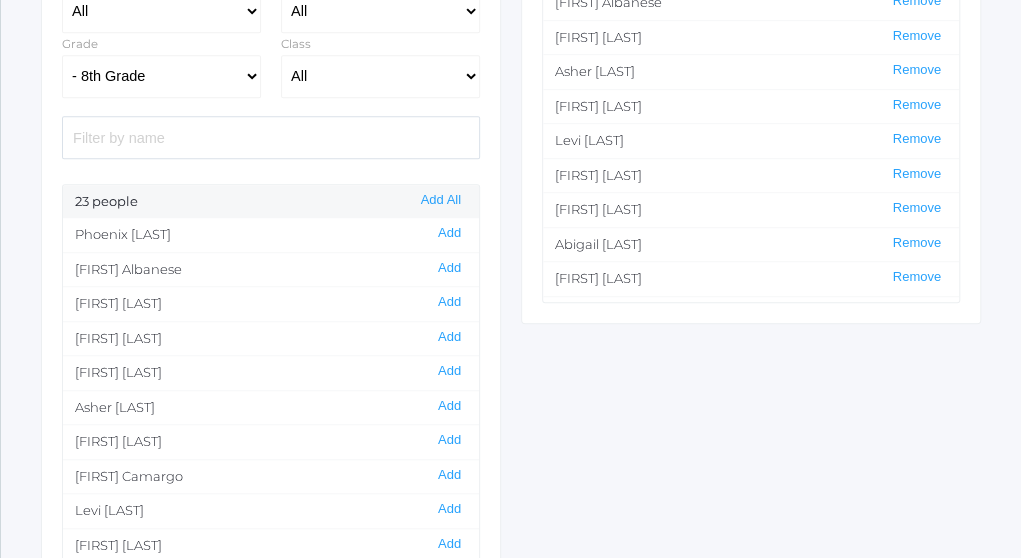scroll, scrollTop: 455, scrollLeft: 0, axis: vertical 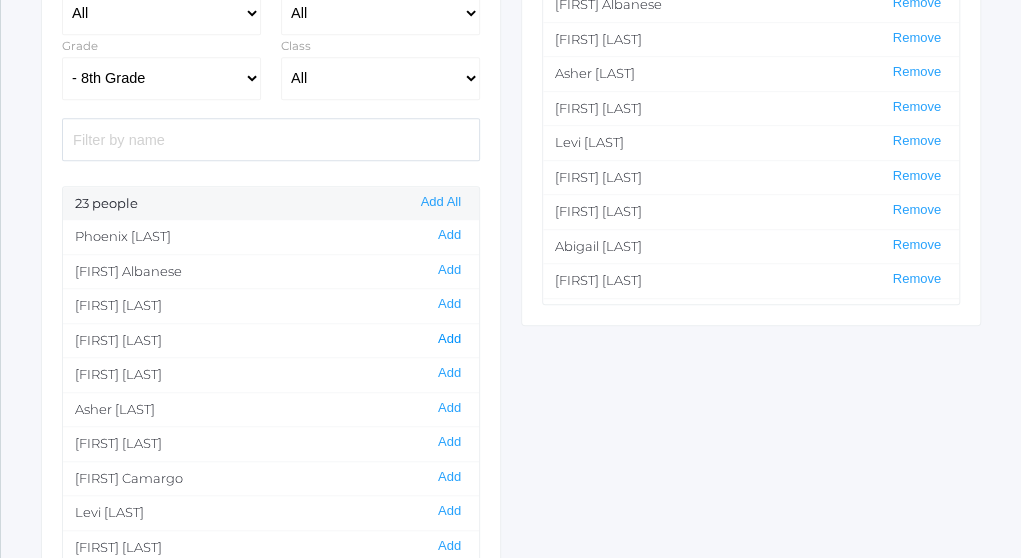 click on "Add" 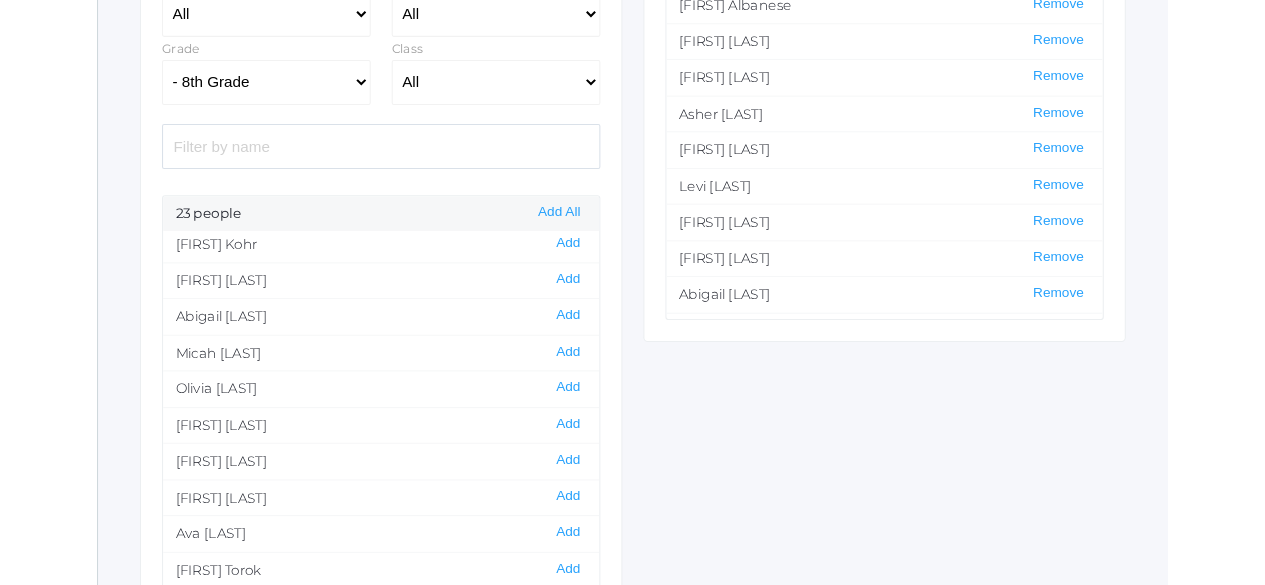 scroll, scrollTop: 426, scrollLeft: 0, axis: vertical 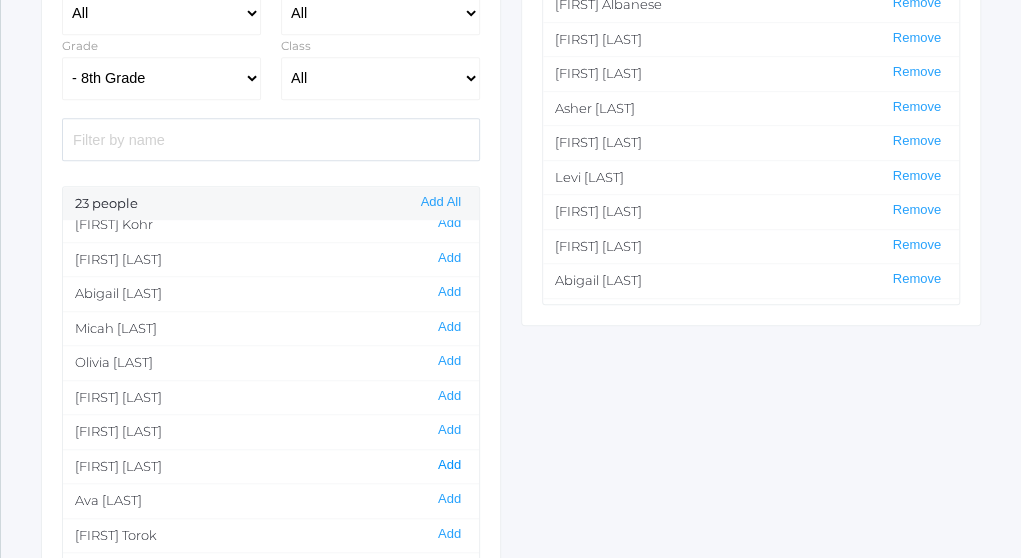 click on "Add" 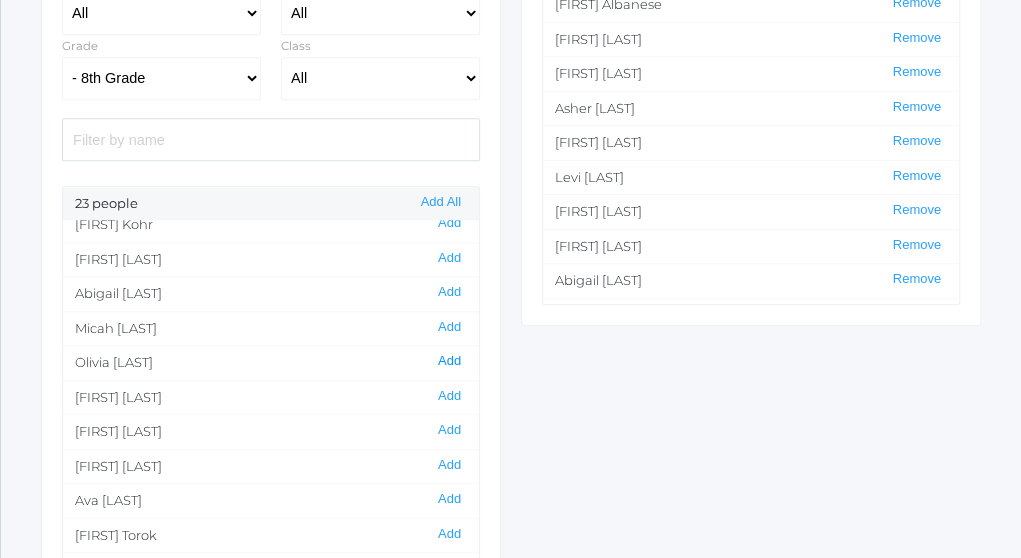 click on "Add" 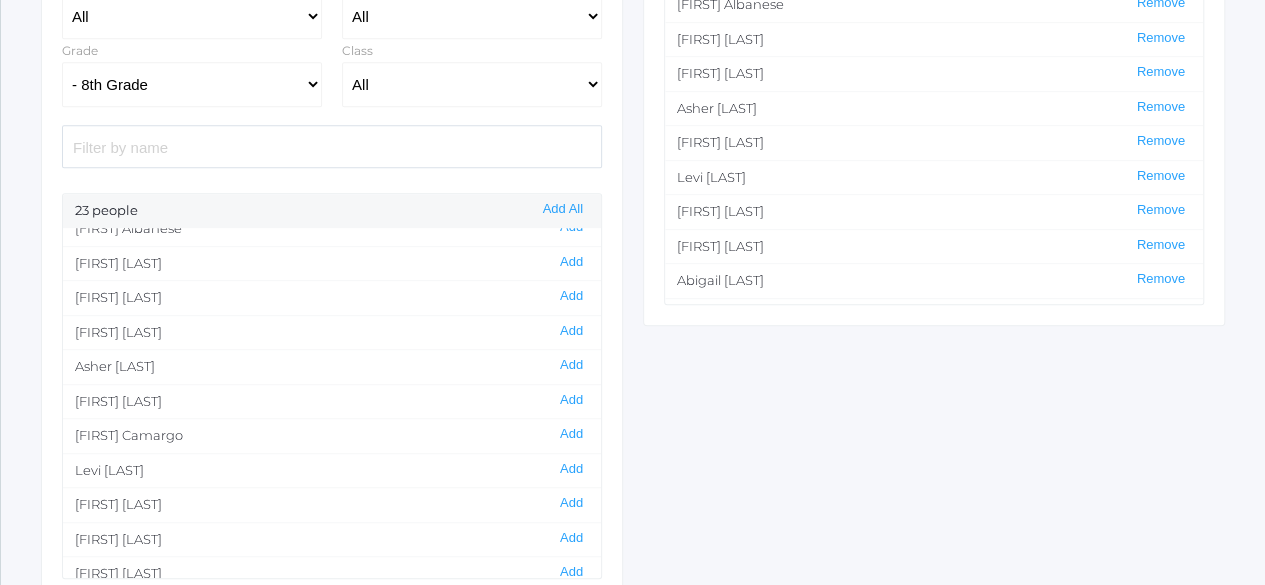 scroll, scrollTop: 46, scrollLeft: 0, axis: vertical 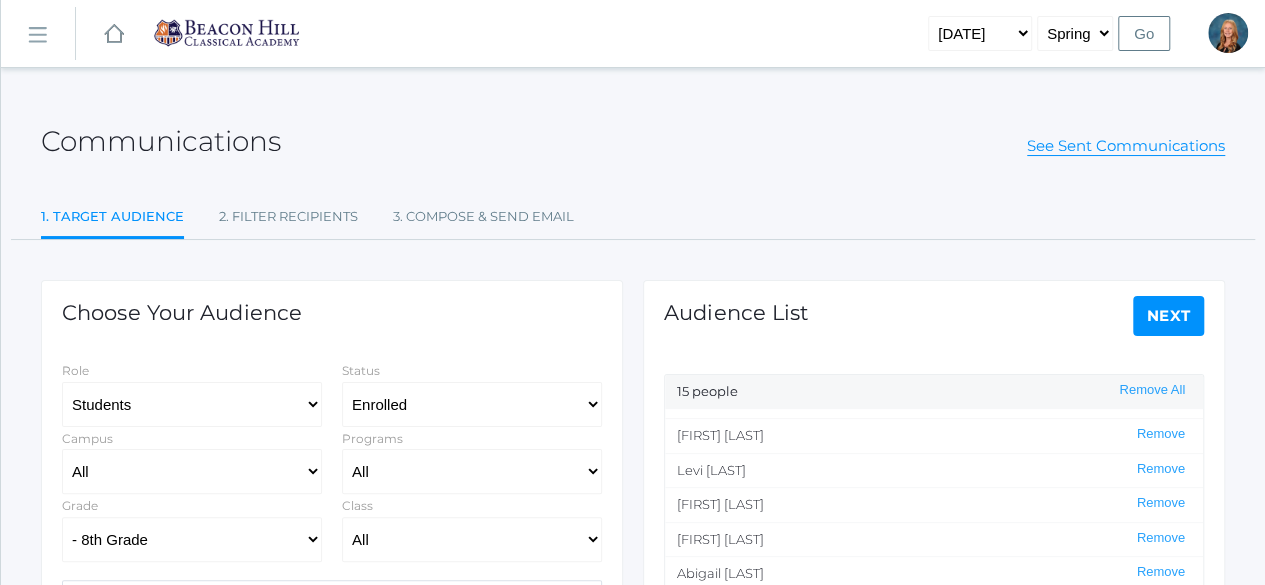click on "Next" 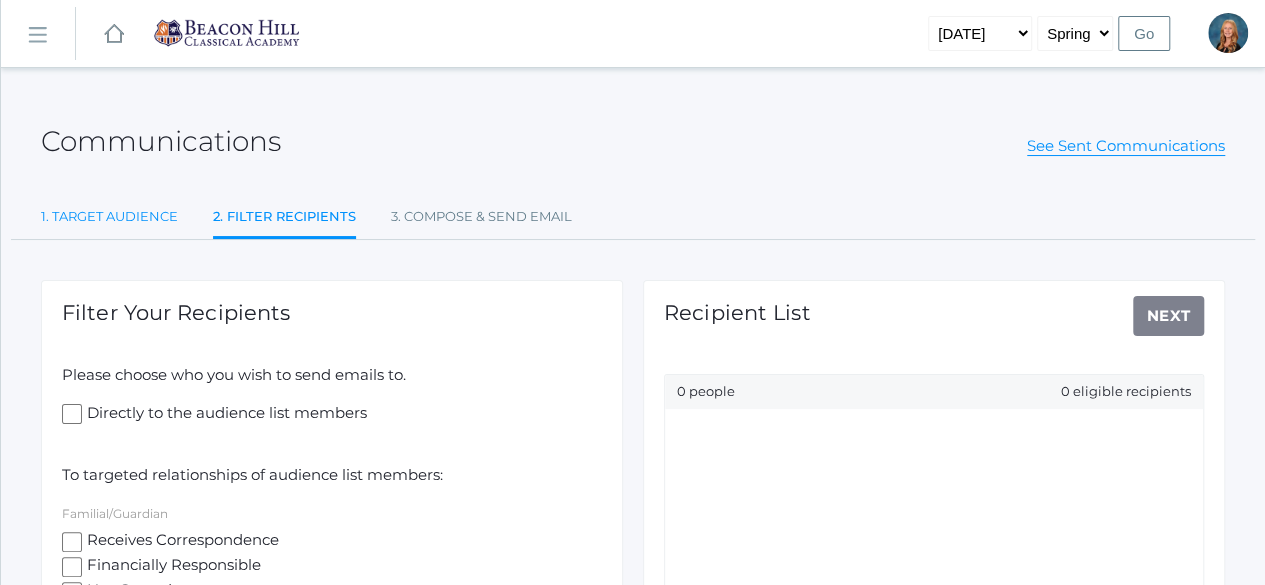 click on "1. Target Audience" 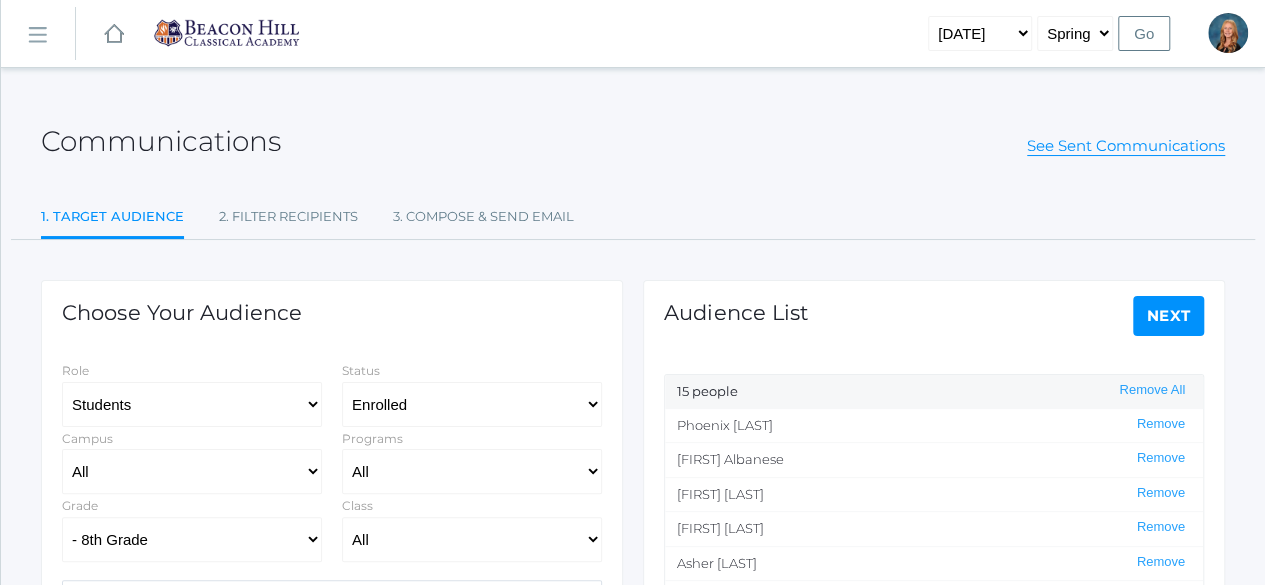 scroll, scrollTop: 113, scrollLeft: 0, axis: vertical 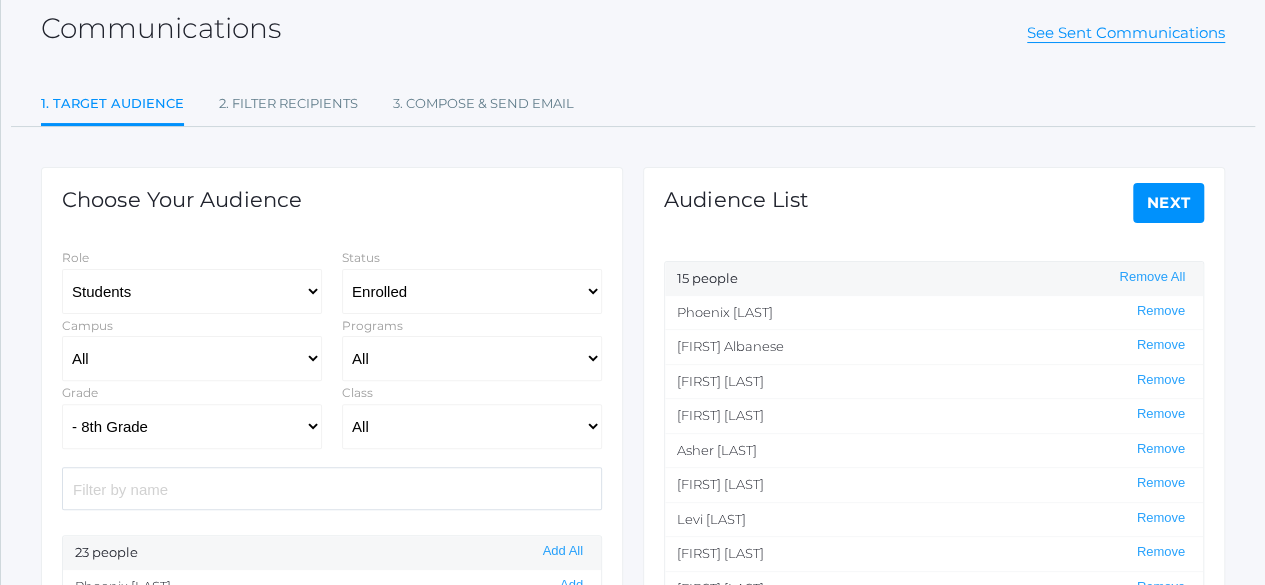 click on "Next" 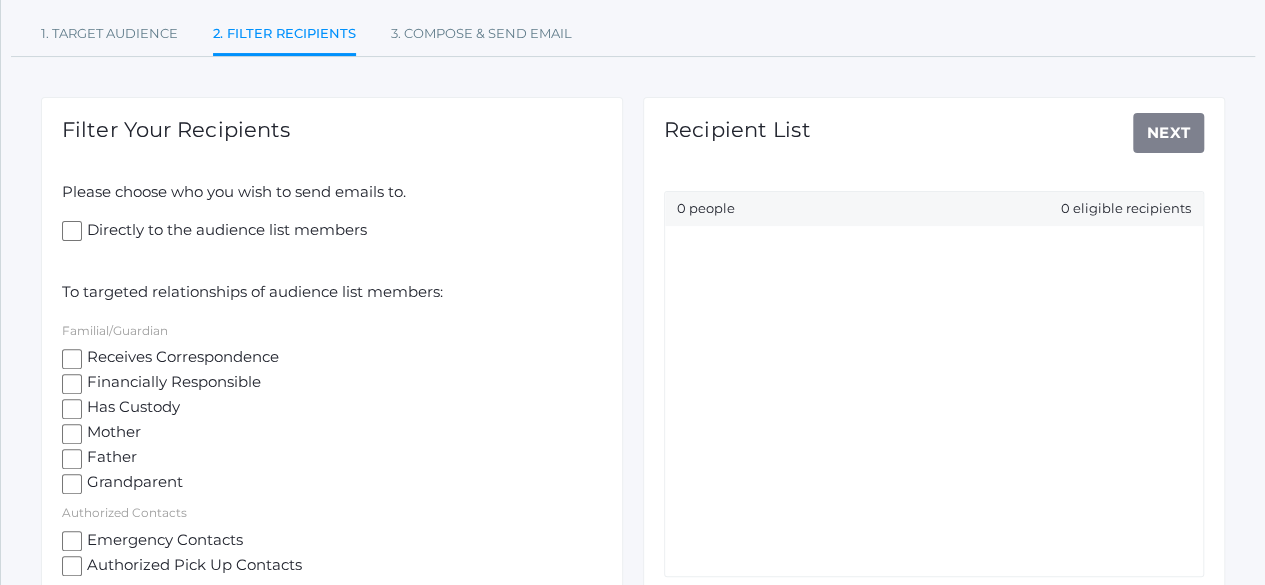 scroll, scrollTop: 199, scrollLeft: 0, axis: vertical 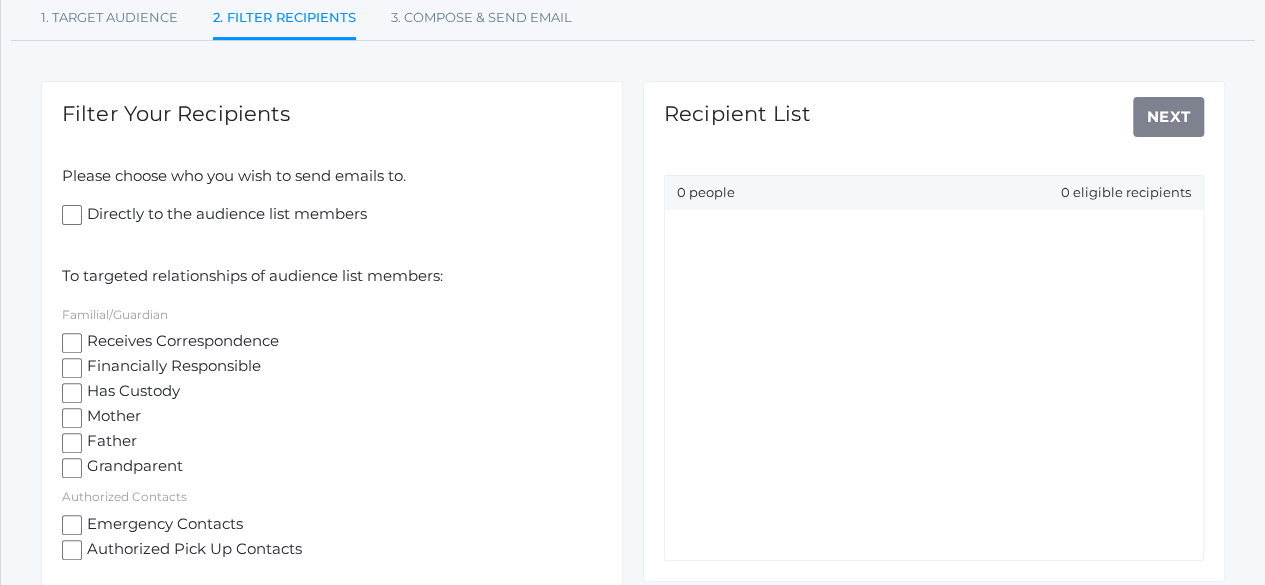 click on "Receives Correspondence" 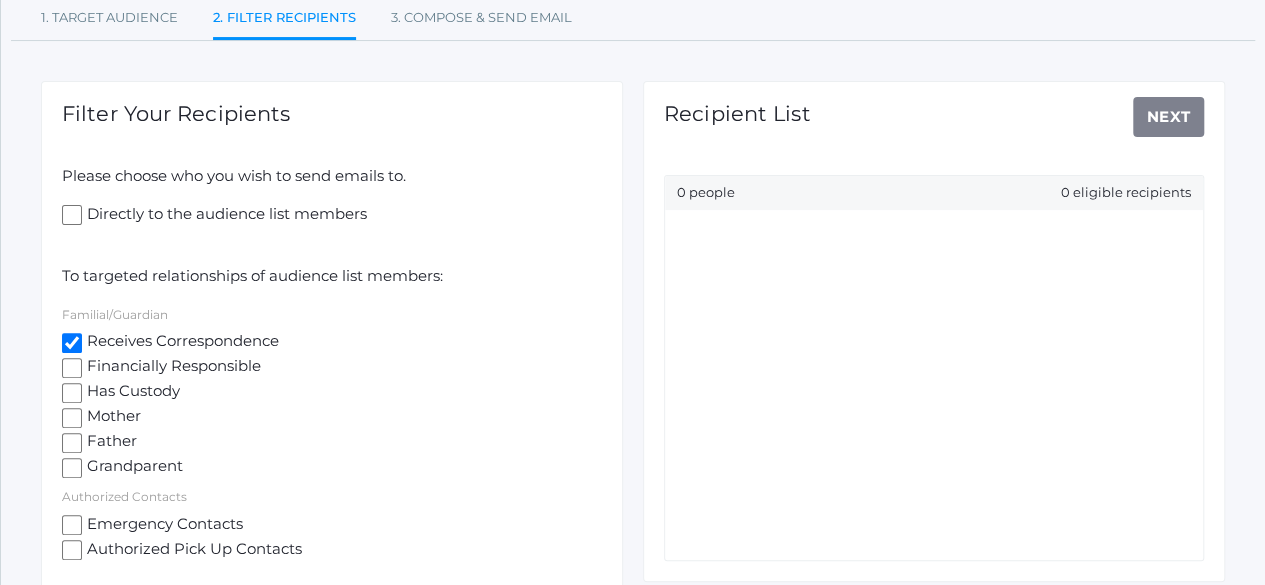 checkbox on "true" 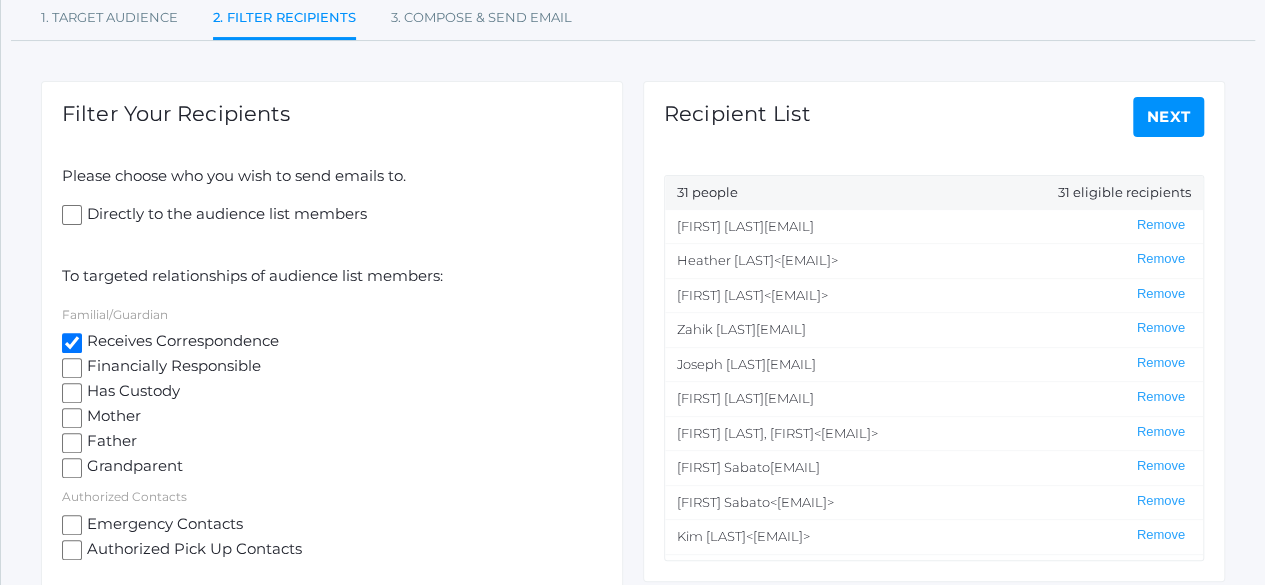 click on "Next" 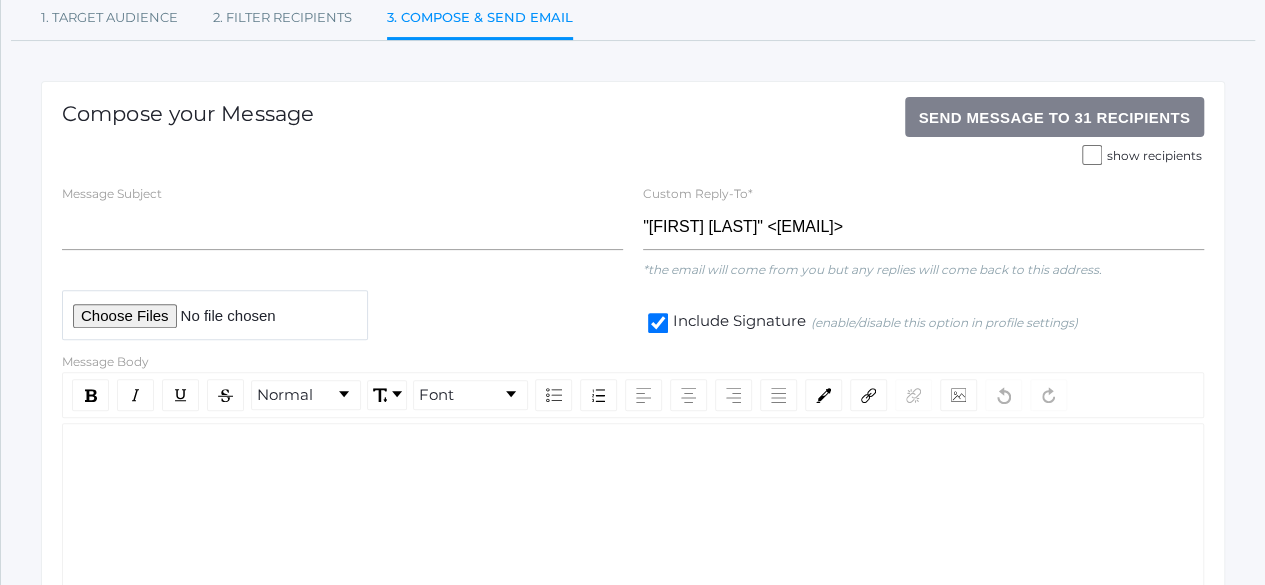 scroll, scrollTop: 0, scrollLeft: 0, axis: both 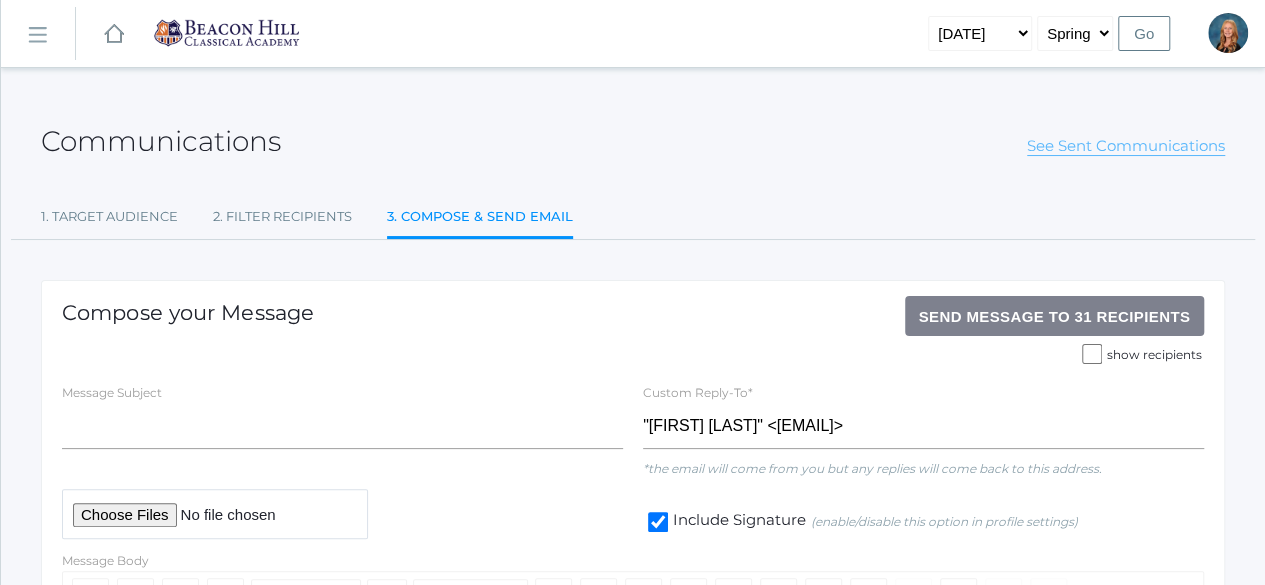 click on "See Sent Communications" 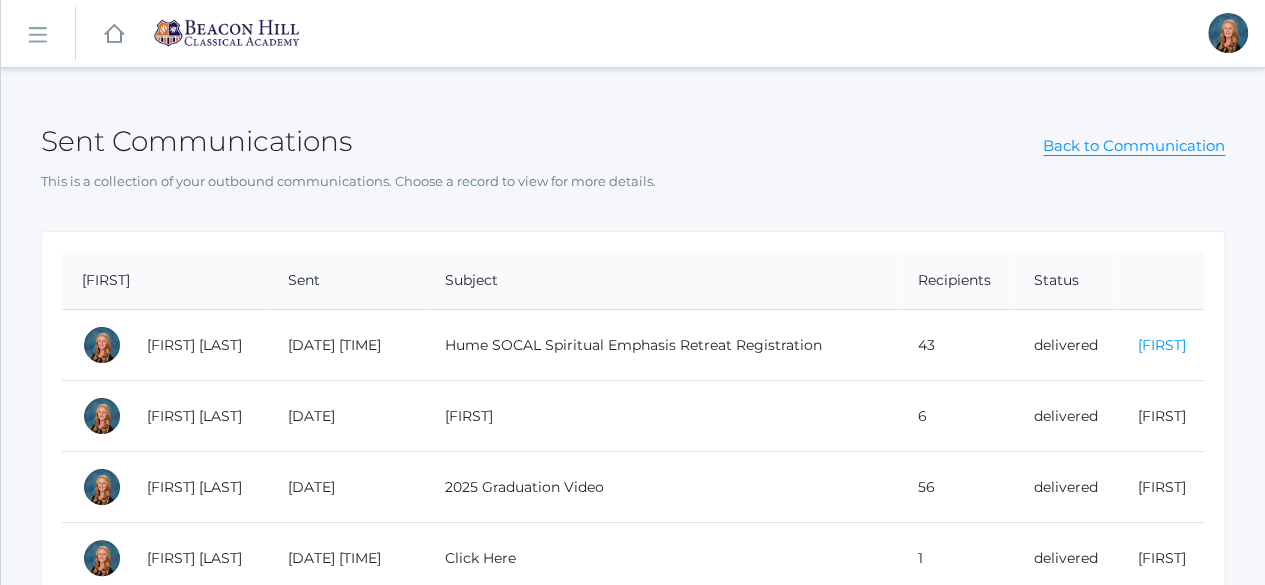 click on "Show" at bounding box center (1162, 345) 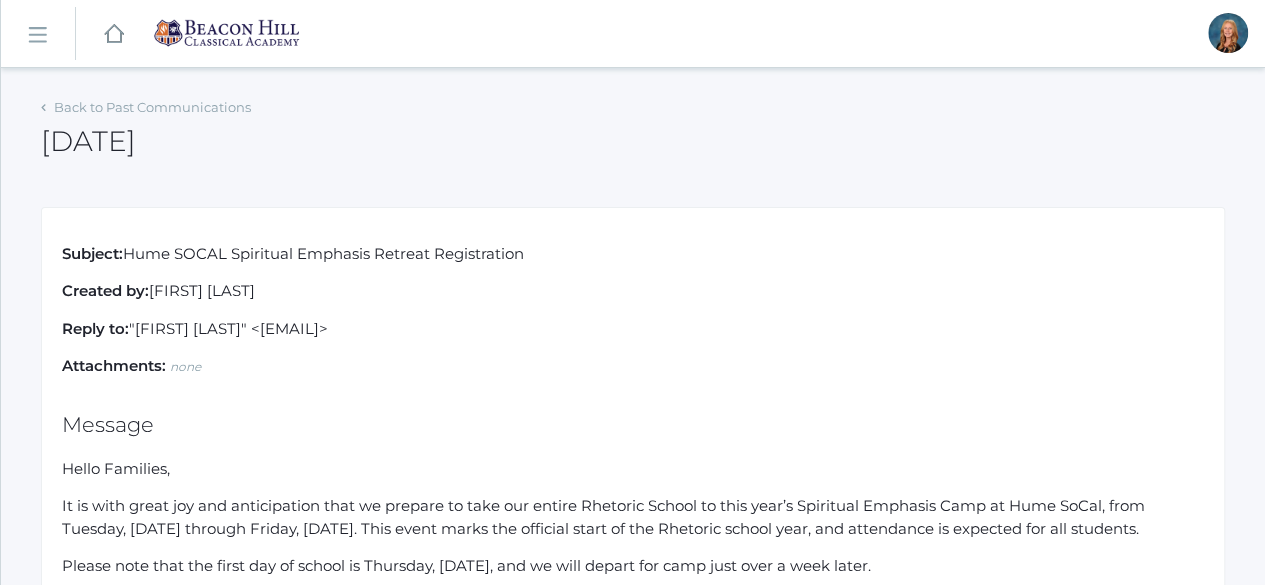 drag, startPoint x: 533, startPoint y: 249, endPoint x: 127, endPoint y: 255, distance: 406.04434 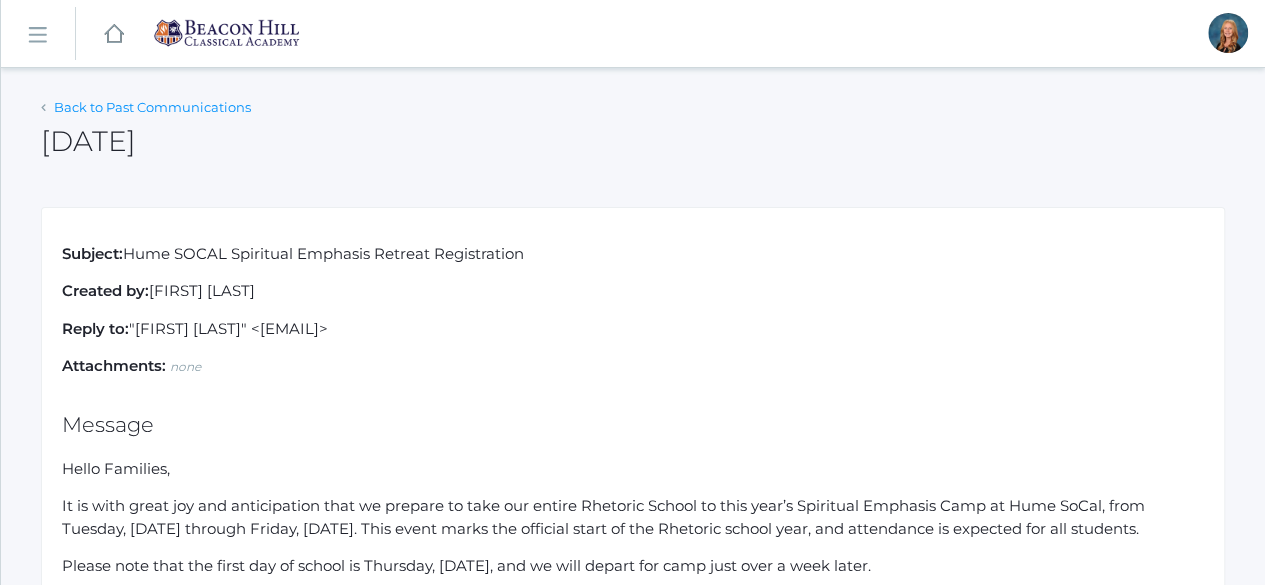 click on "Back to Past Communications" at bounding box center [152, 107] 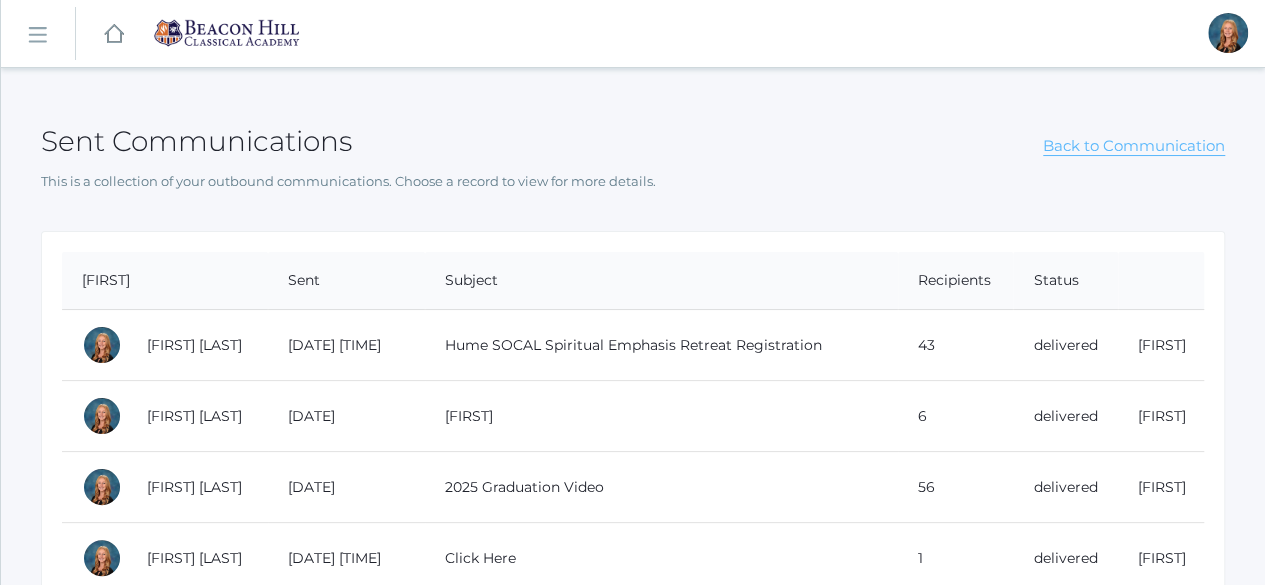 click on "Back to Communication" at bounding box center (1134, 146) 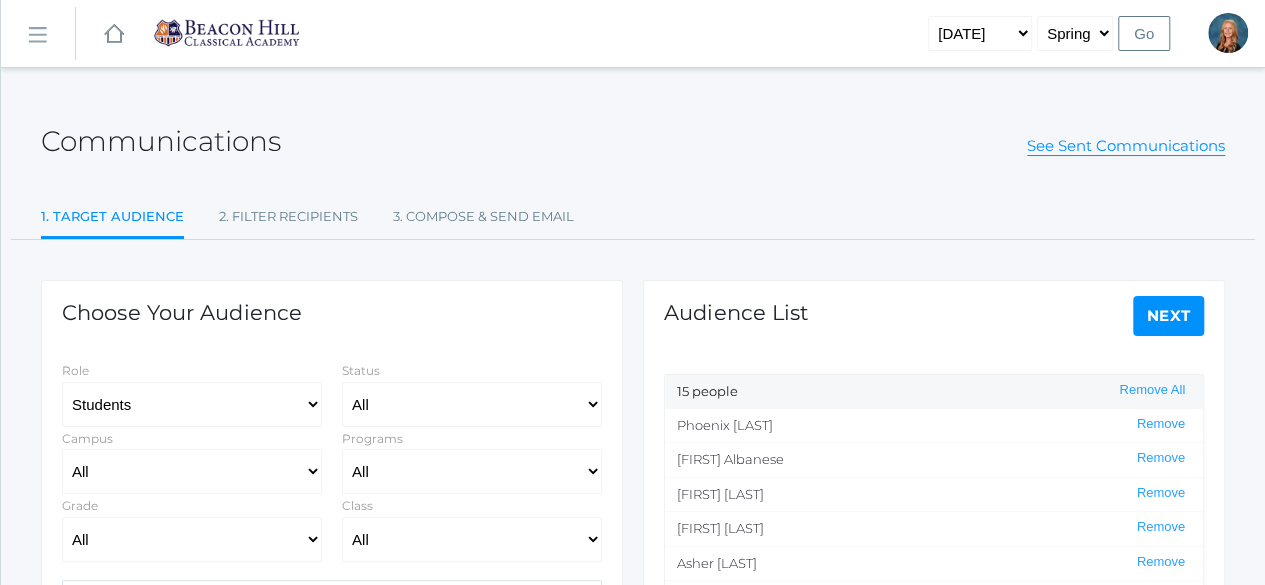 select on "Enrolled" 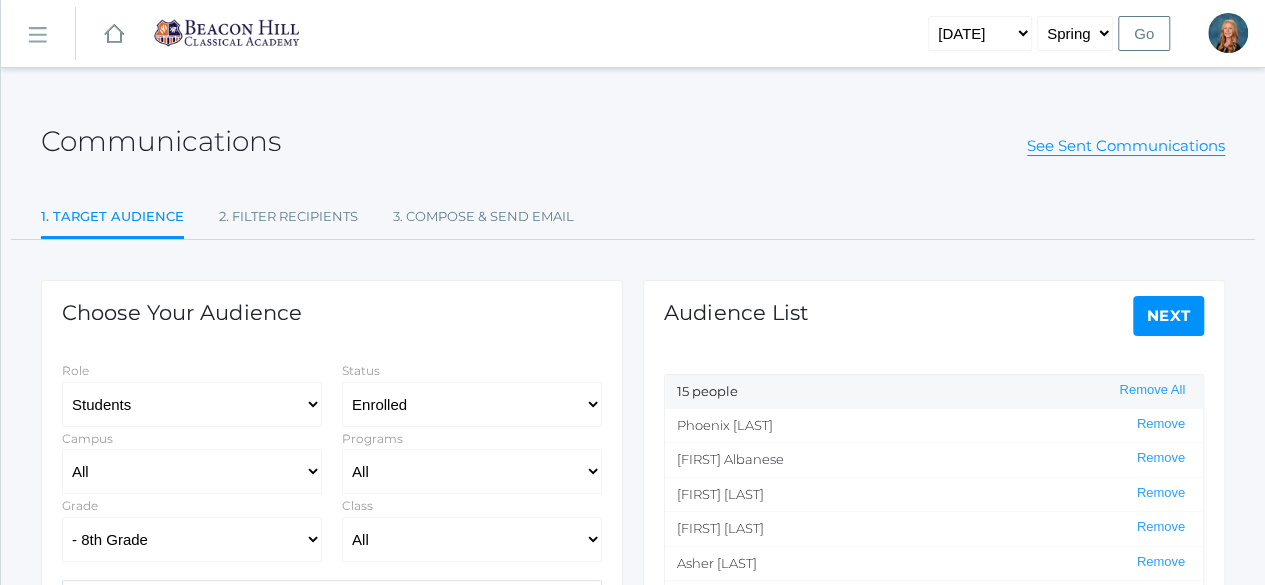 scroll, scrollTop: 181, scrollLeft: 0, axis: vertical 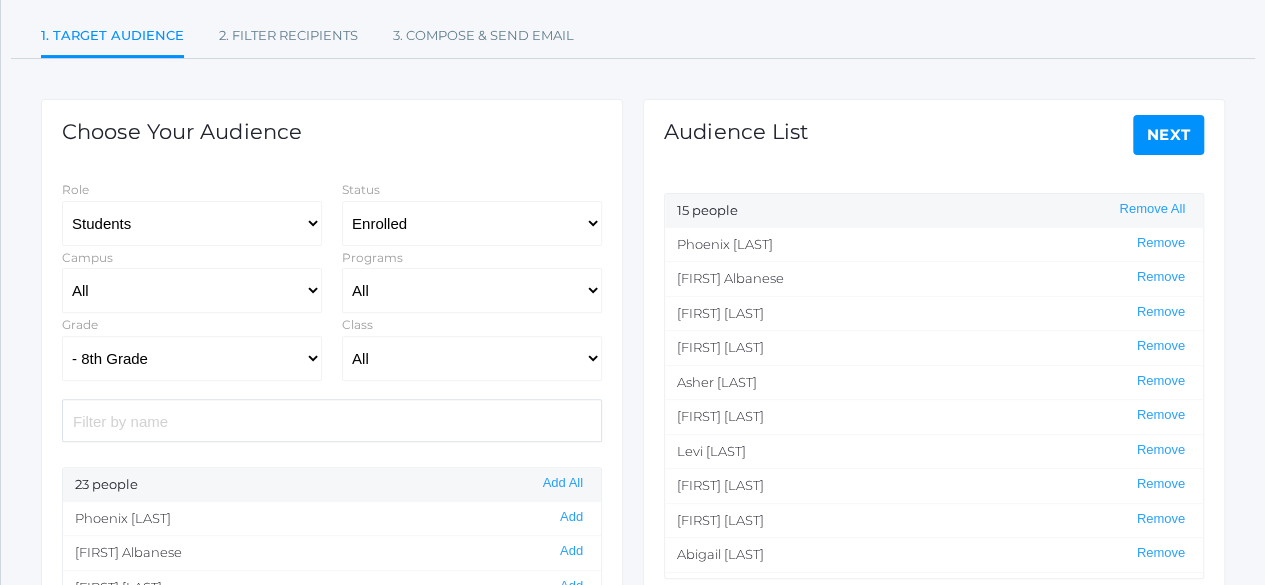 click on "Next" 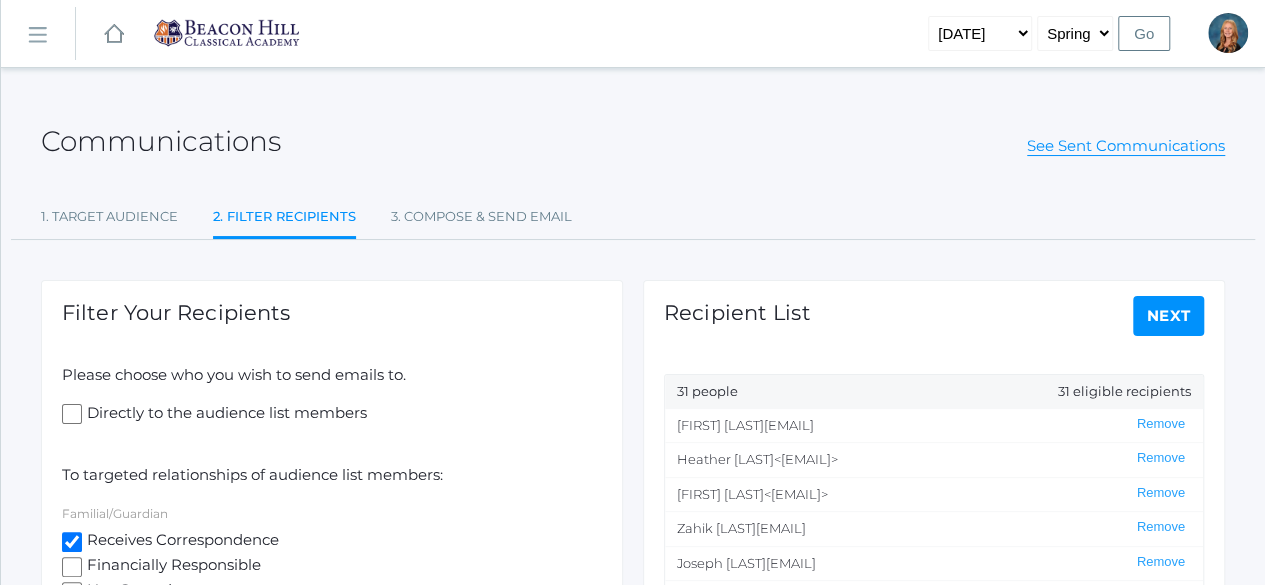 click on "Next" 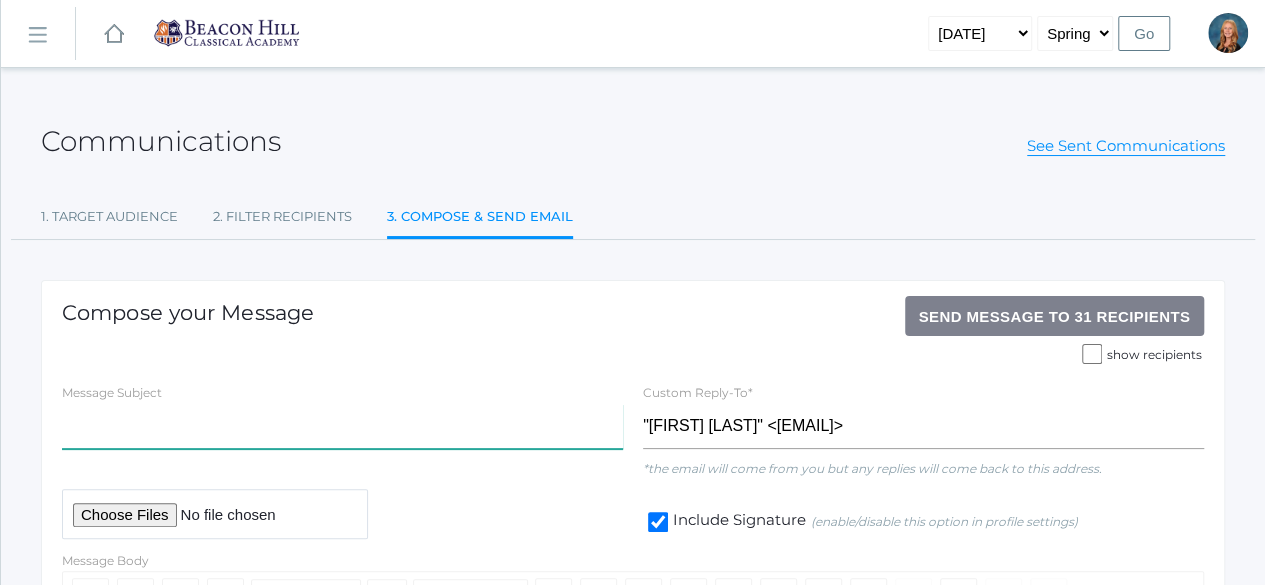 click 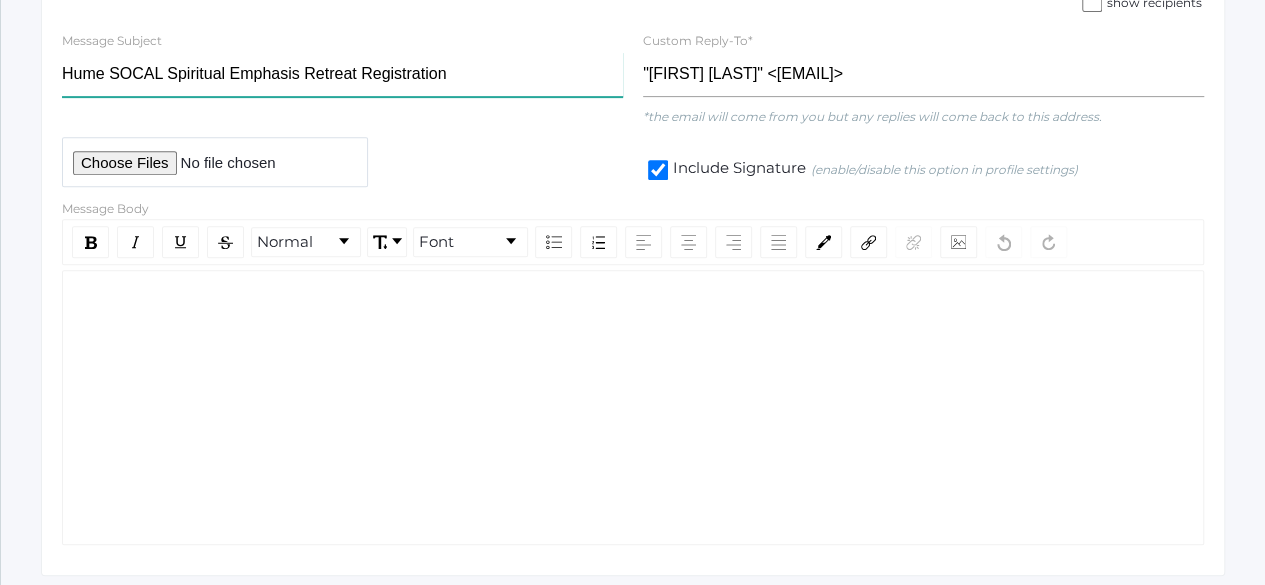 scroll, scrollTop: 411, scrollLeft: 0, axis: vertical 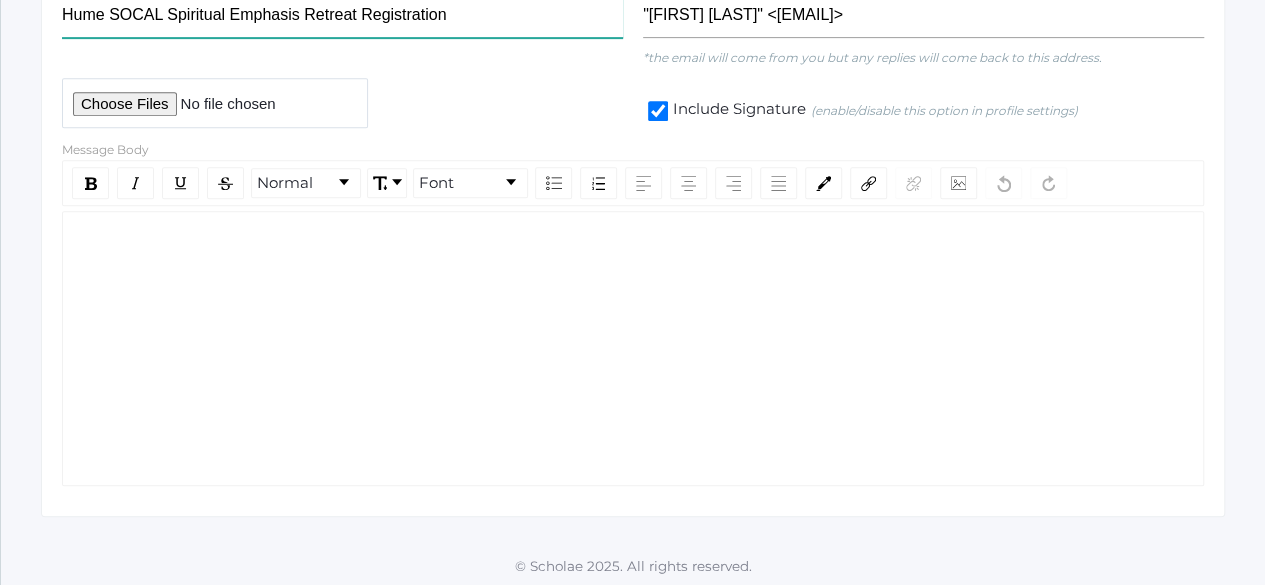 type on "Hume SOCAL Spiritual Emphasis Retreat Registration" 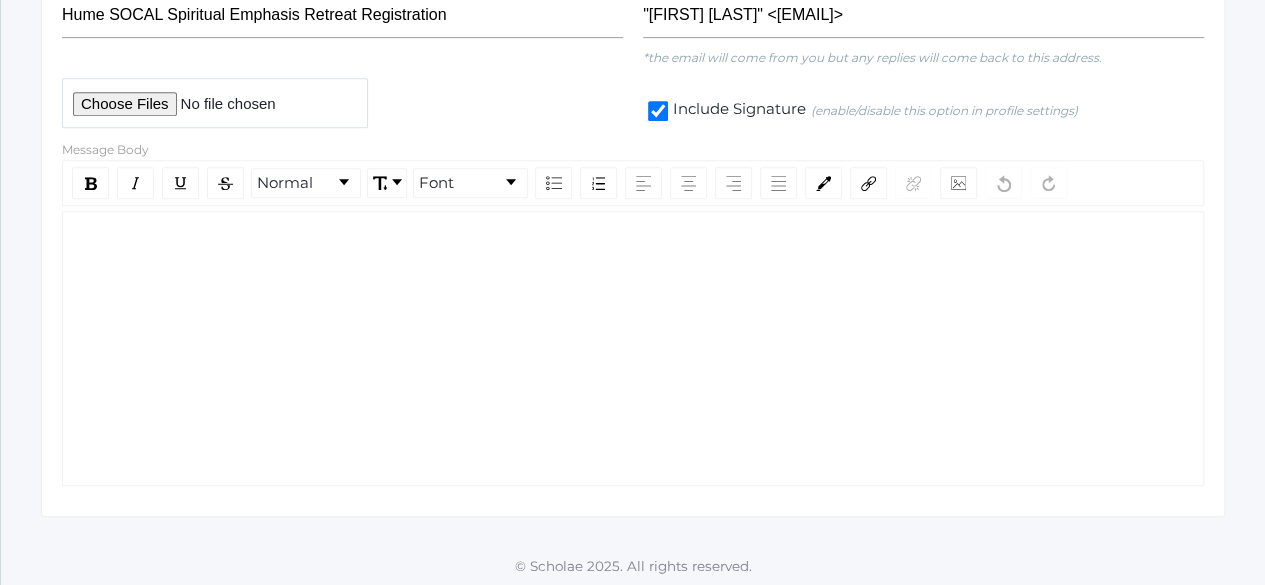 click 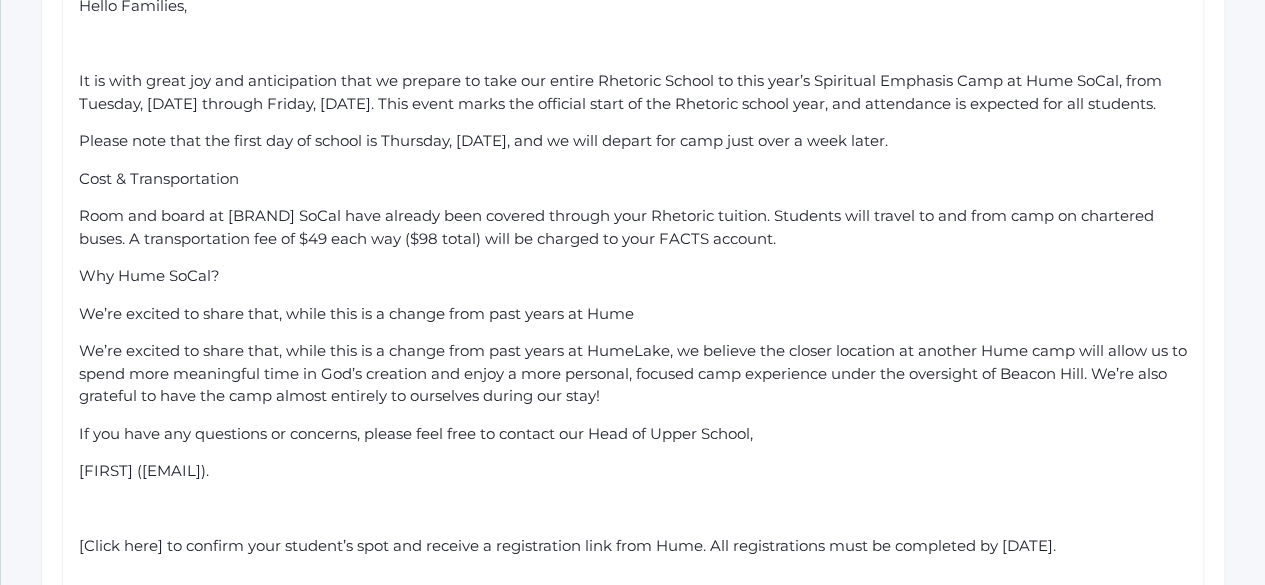 scroll, scrollTop: 649, scrollLeft: 0, axis: vertical 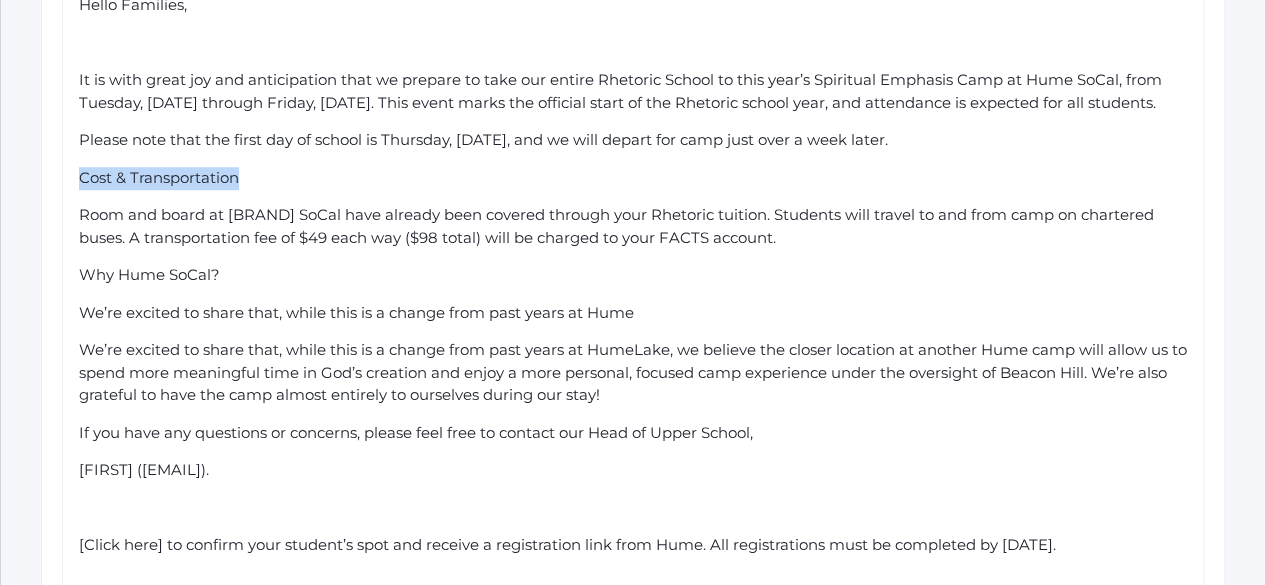 drag, startPoint x: 244, startPoint y: 191, endPoint x: 78, endPoint y: 195, distance: 166.04819 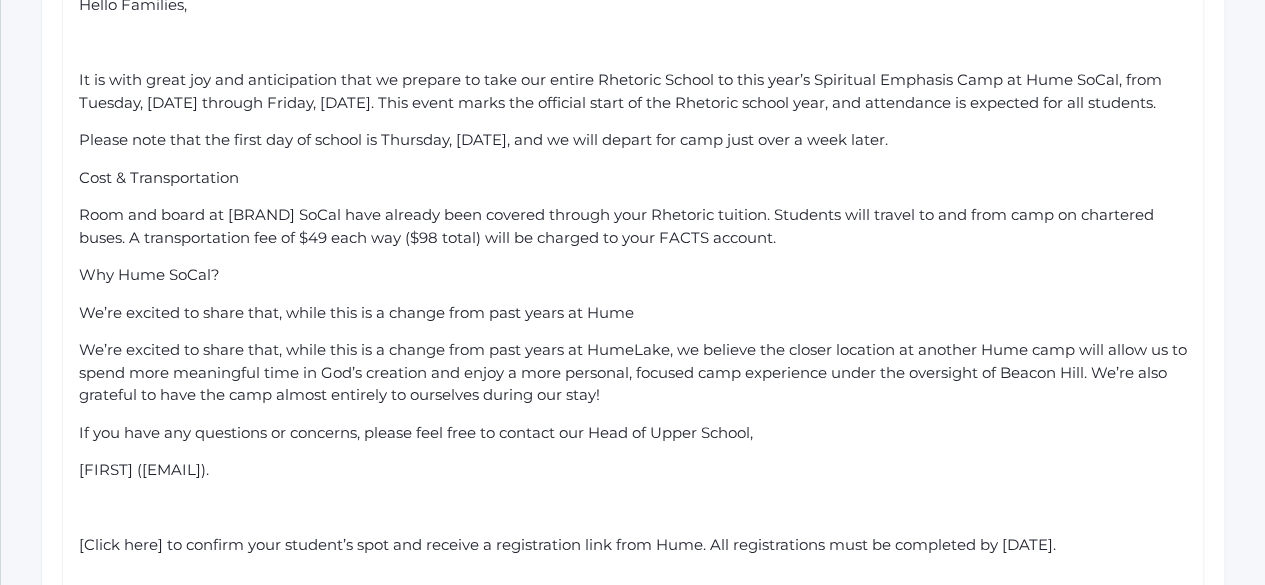 click on "Room and board at Hume SoCal have already been covered through your Rhetoric tuition. Students will travel to and from camp on chartered buses. A transportation fee of $49 each way ($98 total) will be charged to your FACTS account." 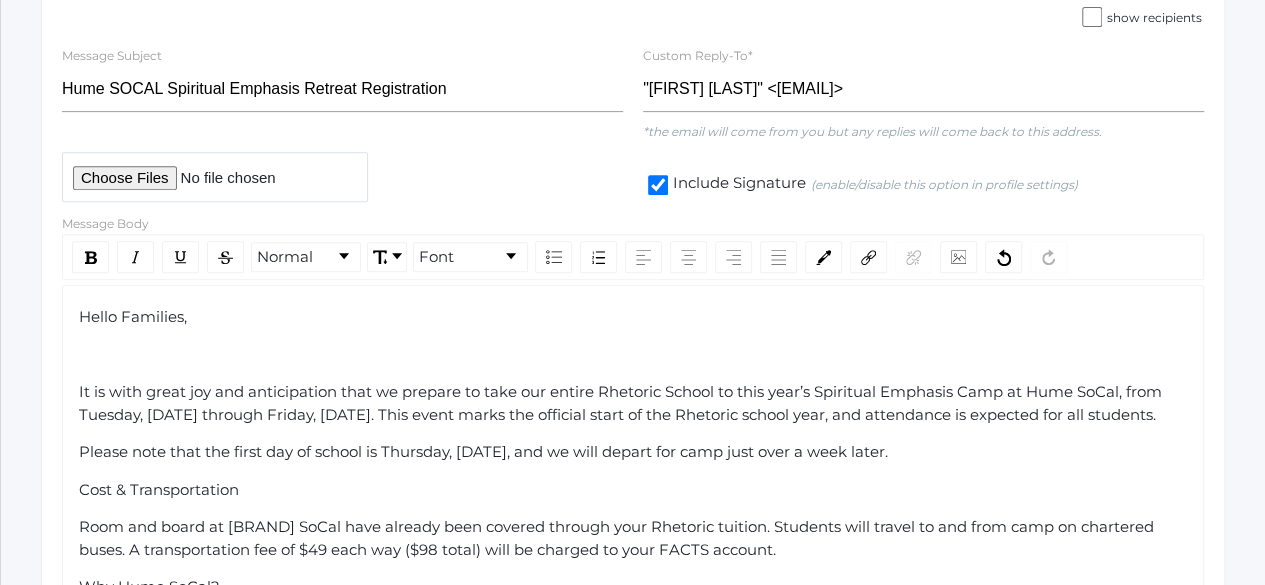 scroll, scrollTop: 341, scrollLeft: 0, axis: vertical 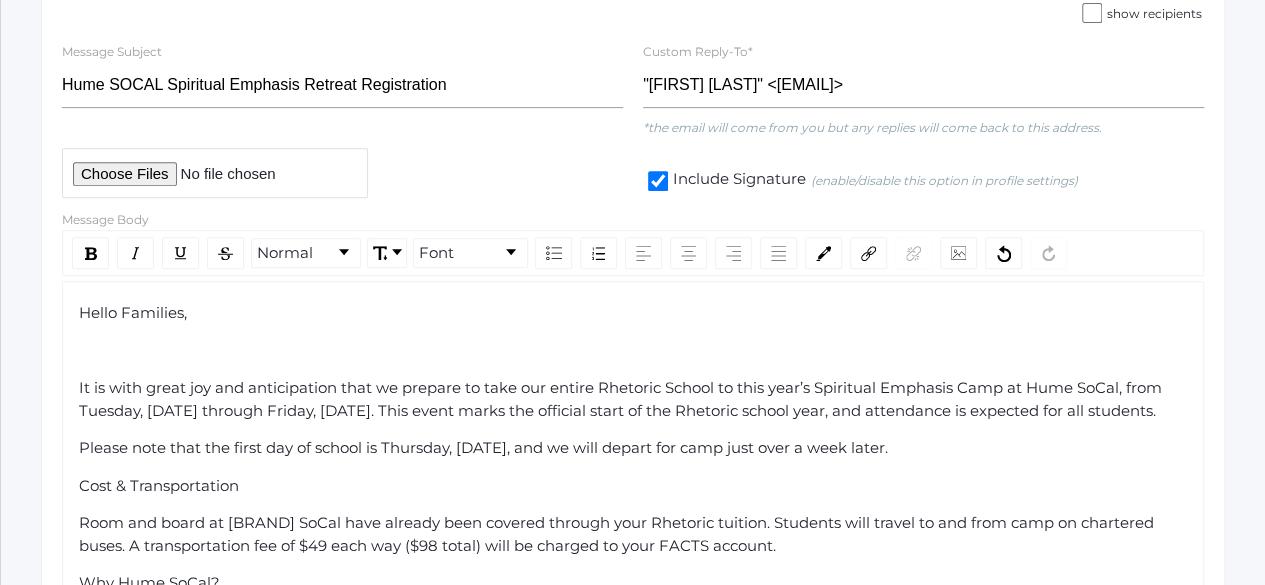 drag, startPoint x: 72, startPoint y: 309, endPoint x: 192, endPoint y: 371, distance: 135.07036 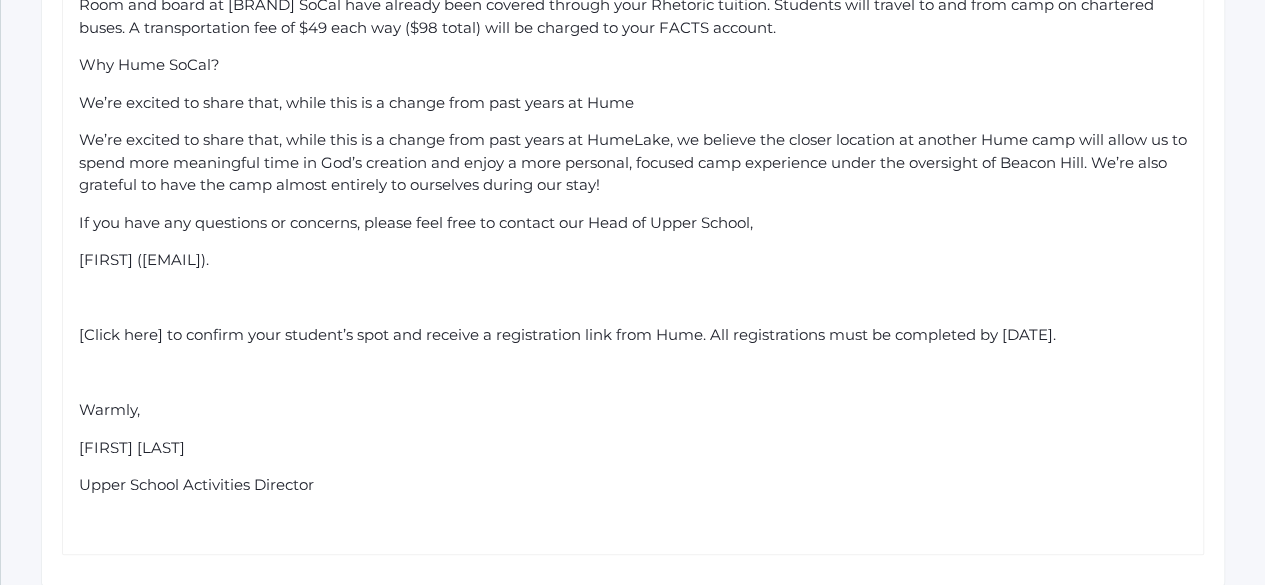 scroll, scrollTop: 862, scrollLeft: 0, axis: vertical 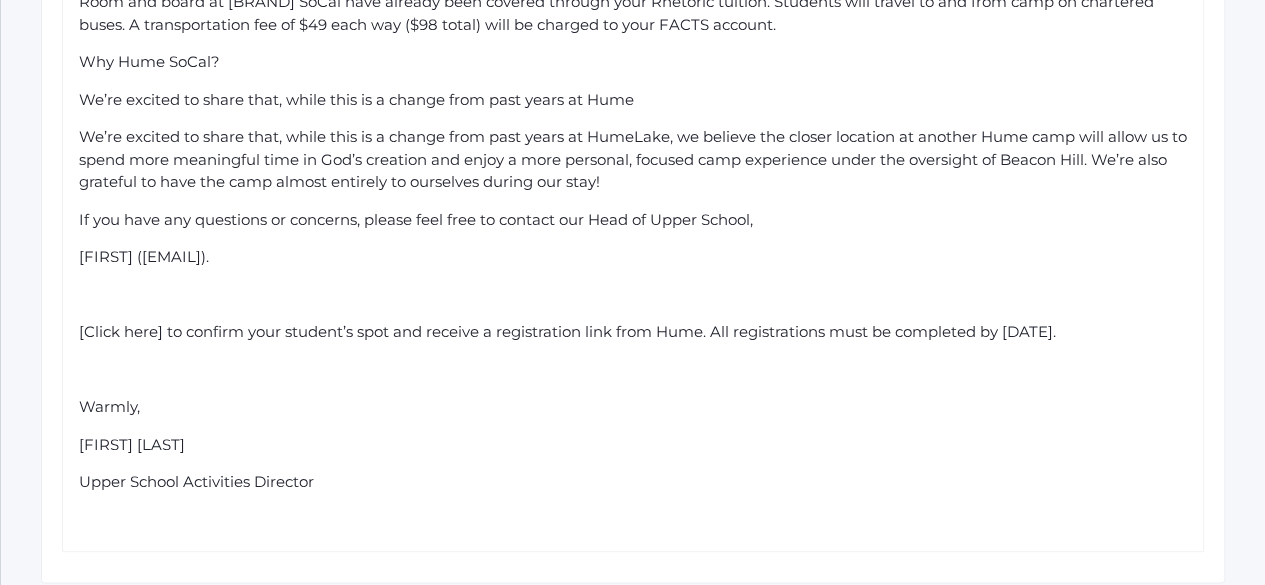 drag, startPoint x: 339, startPoint y: 503, endPoint x: 128, endPoint y: 243, distance: 334.84473 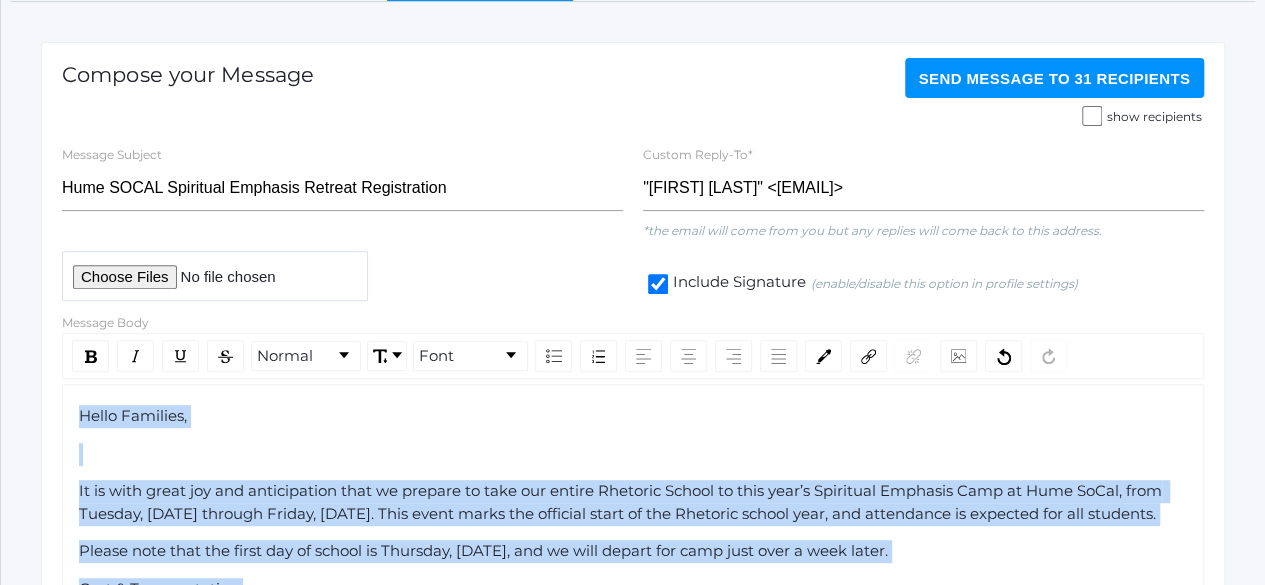 scroll, scrollTop: 0, scrollLeft: 0, axis: both 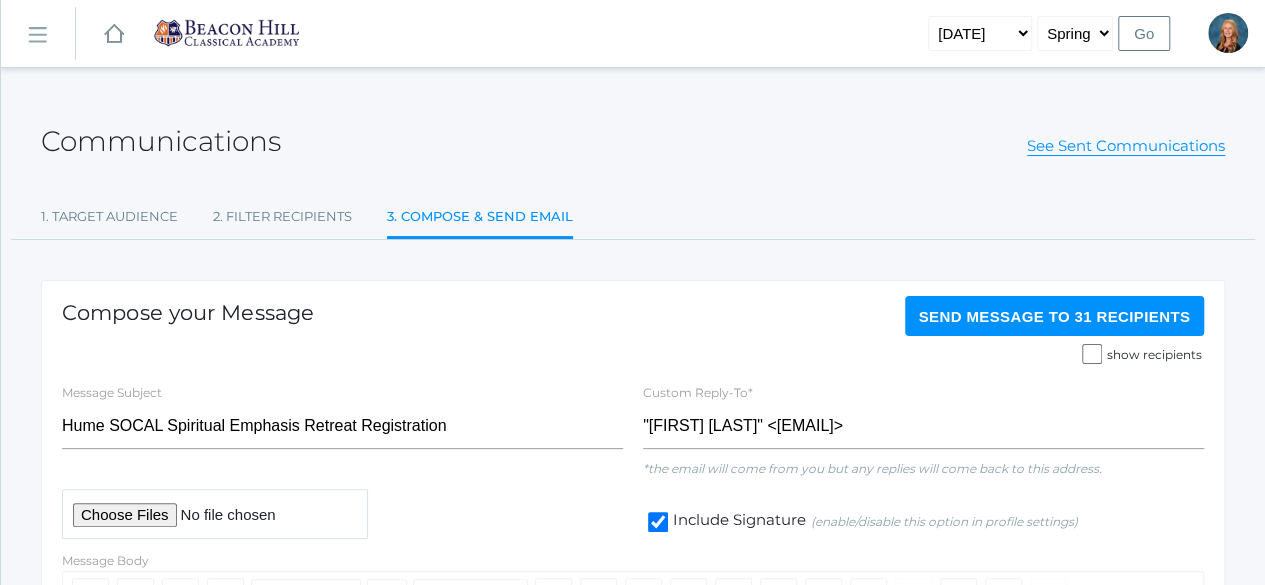 drag, startPoint x: 318, startPoint y: 499, endPoint x: 0, endPoint y: -71, distance: 652.70514 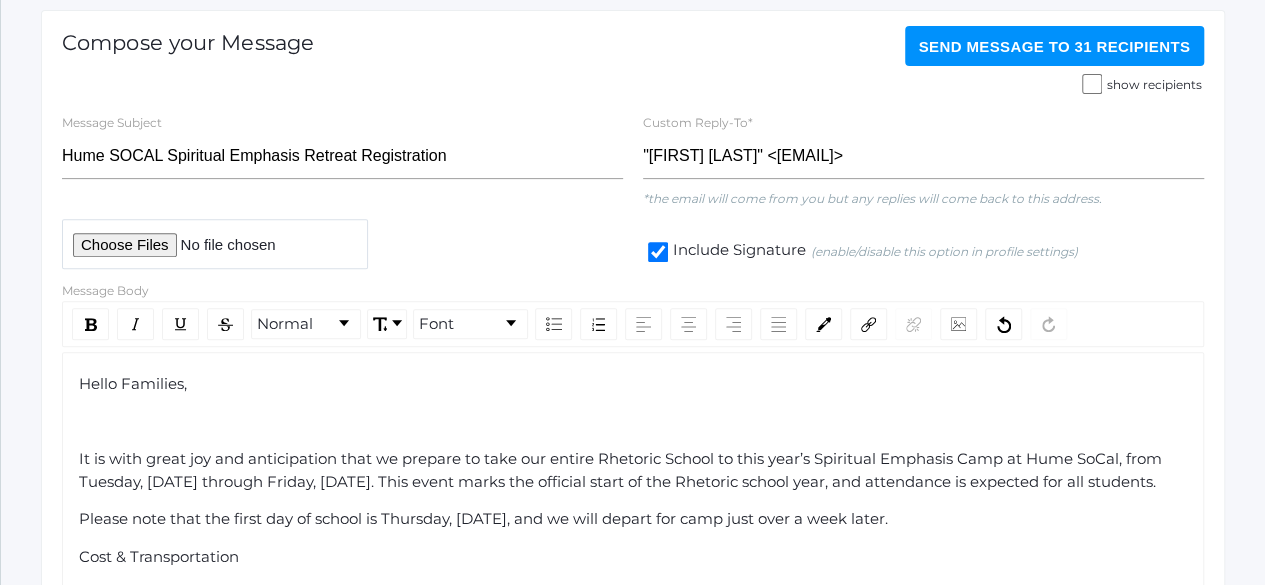 scroll, scrollTop: 277, scrollLeft: 0, axis: vertical 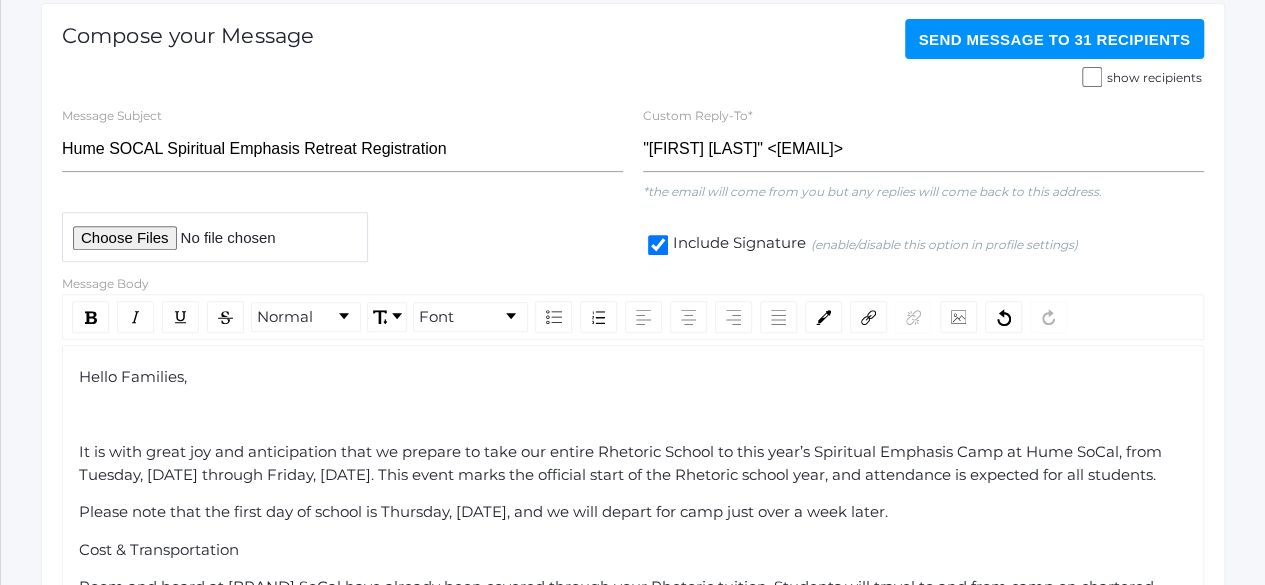 drag, startPoint x: 76, startPoint y: 376, endPoint x: 91, endPoint y: 358, distance: 23.43075 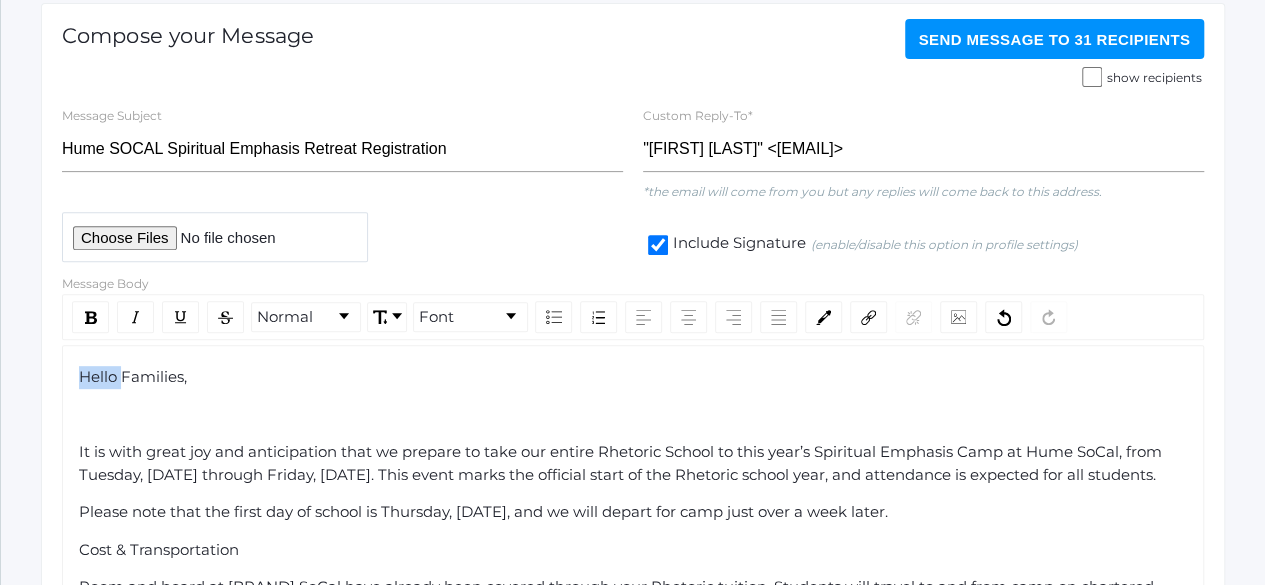 click on "Hello Families," 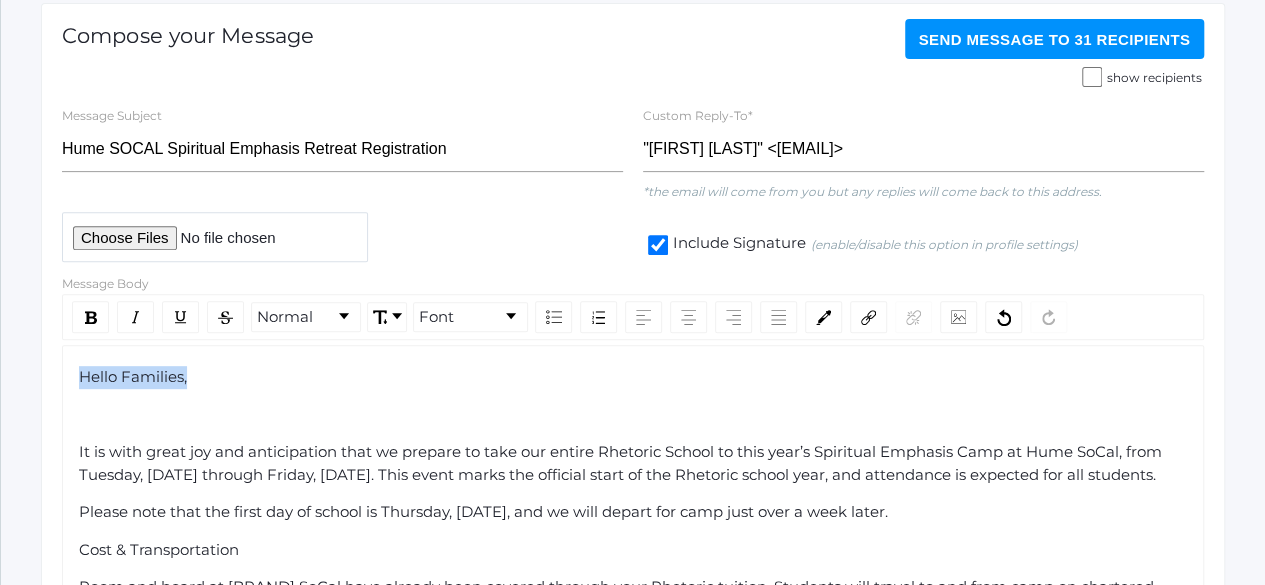 click on "Hello Families," 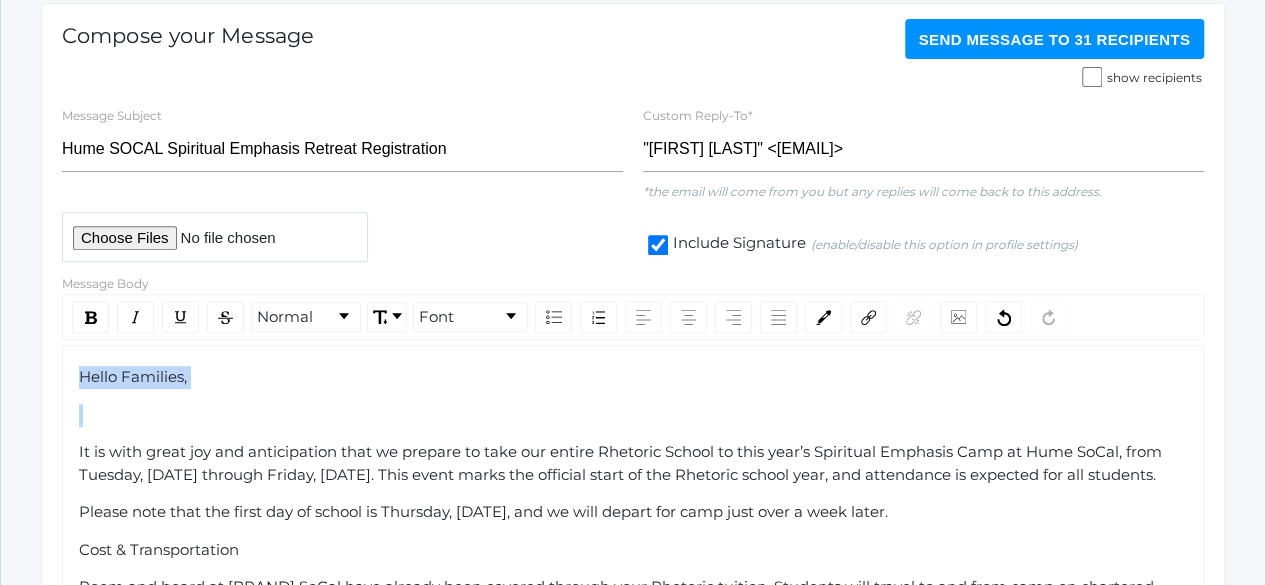 click on "Hello Families," 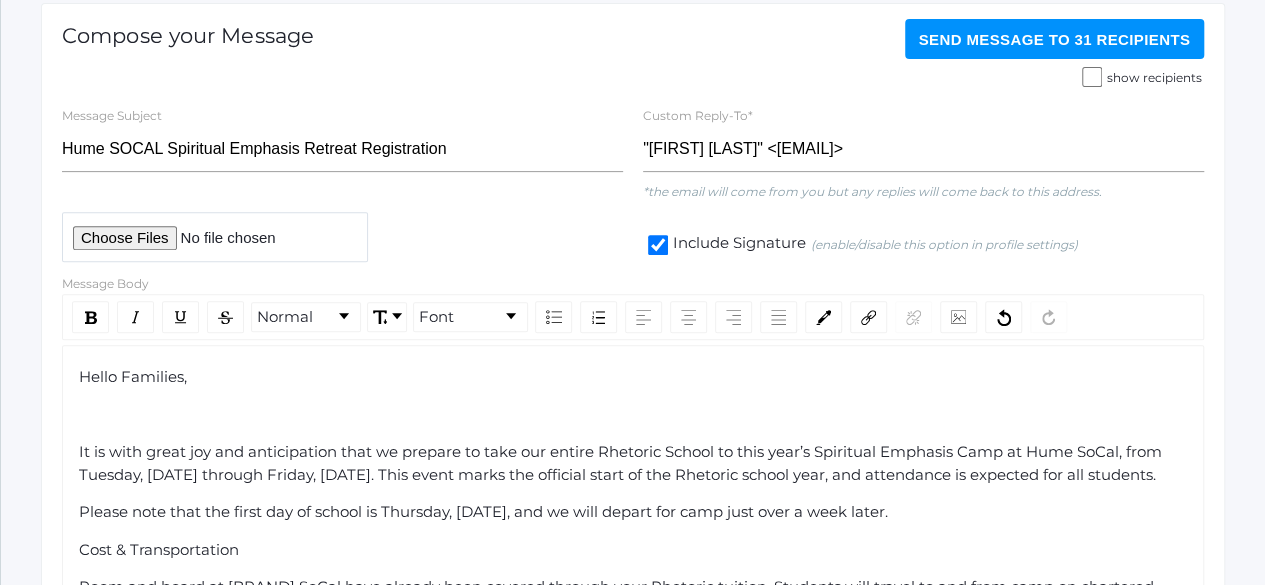 click on "It is with great joy and anticipation that we prepare to take our entire Rhetoric School to this year’s Spiritual Emphasis Camp at Hume SoCal, from Tuesday, September 9th through Friday, September 12th. This event marks the official start of the Rhetoric school year, and attendance is expected for all students." 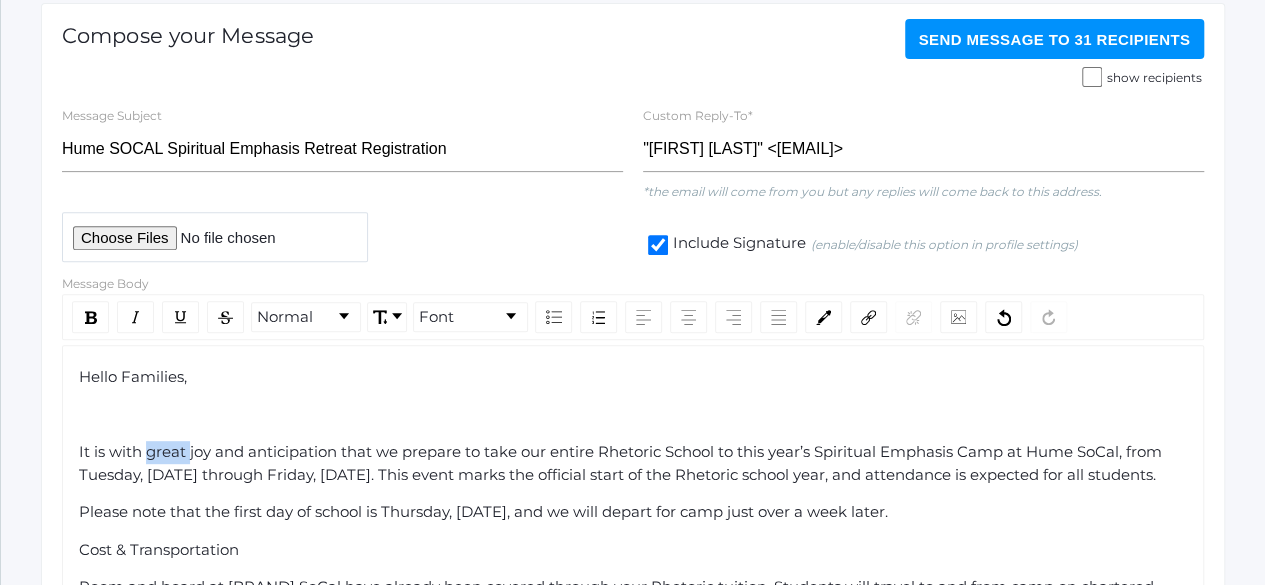 click on "It is with great joy and anticipation that we prepare to take our entire Rhetoric School to this year’s Spiritual Emphasis Camp at Hume SoCal, from Tuesday, September 9th through Friday, September 12th. This event marks the official start of the Rhetoric school year, and attendance is expected for all students." 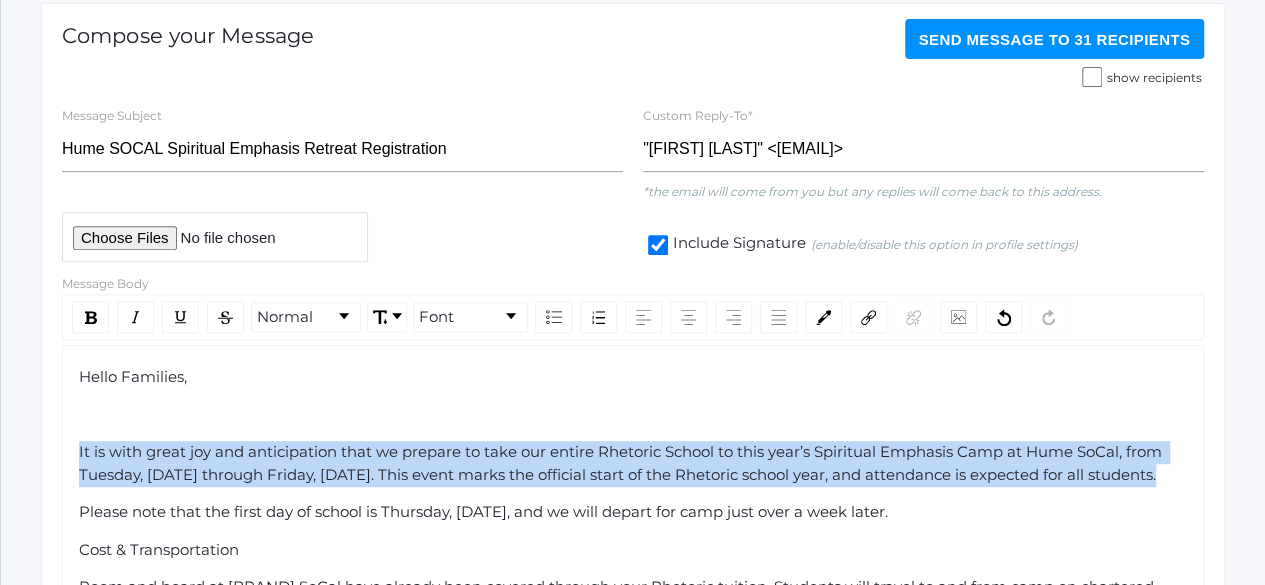 click on "It is with great joy and anticipation that we prepare to take our entire Rhetoric School to this year’s Spiritual Emphasis Camp at Hume SoCal, from Tuesday, September 9th through Friday, September 12th. This event marks the official start of the Rhetoric school year, and attendance is expected for all students." 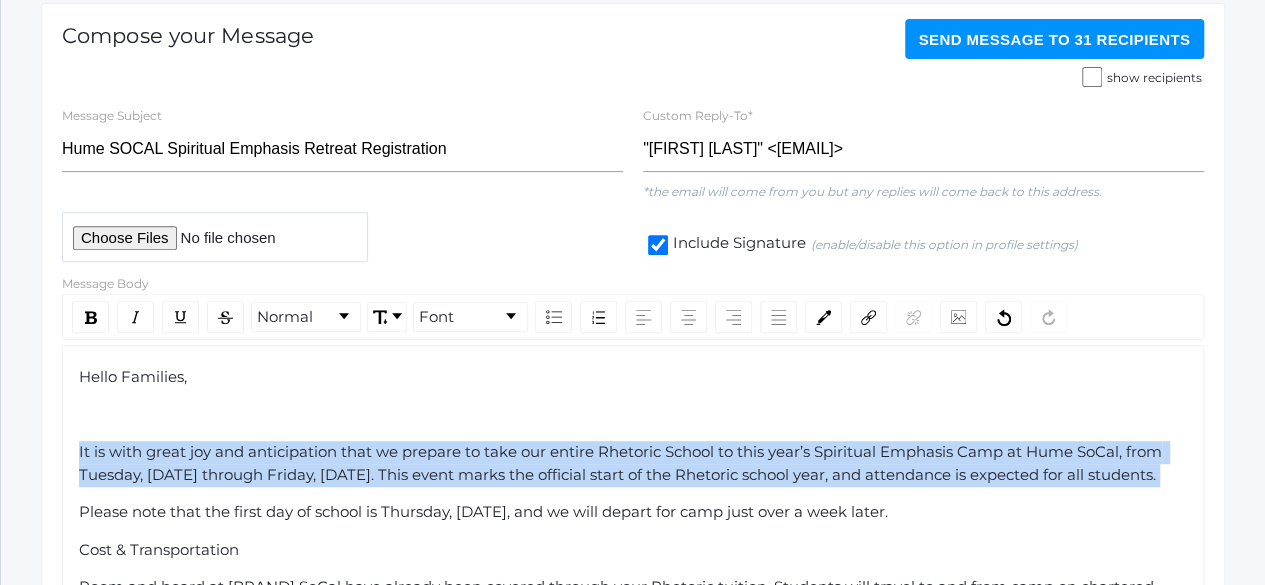 click on "It is with great joy and anticipation that we prepare to take our entire Rhetoric School to this year’s Spiritual Emphasis Camp at Hume SoCal, from Tuesday, September 9th through Friday, September 12th. This event marks the official start of the Rhetoric school year, and attendance is expected for all students." 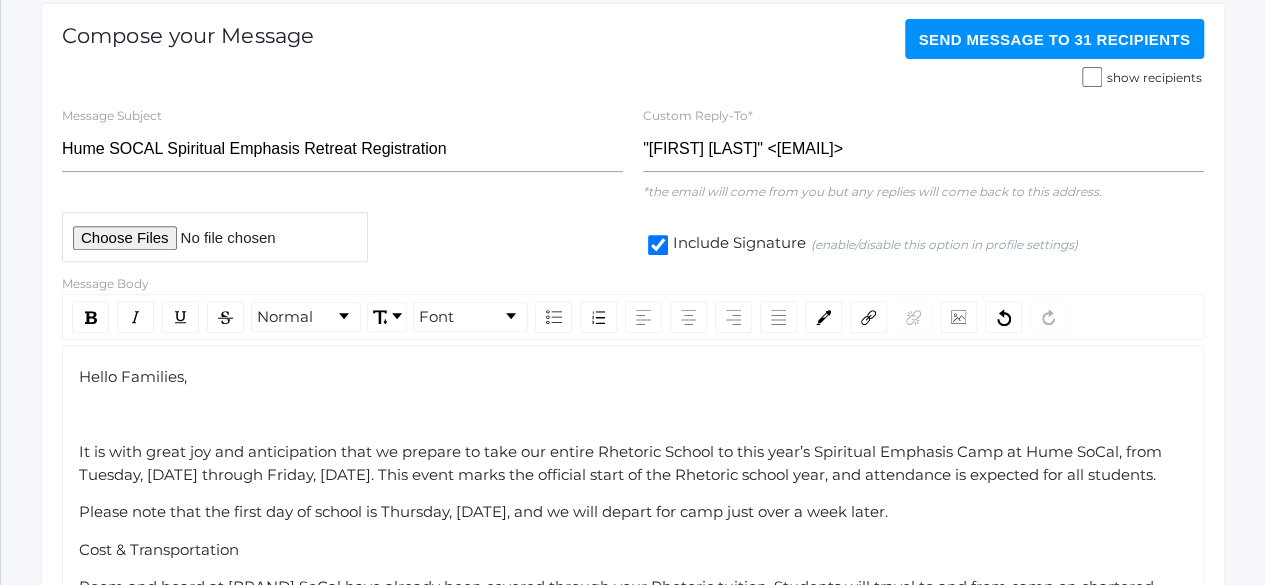 click on "Hello Families, It is with great joy and anticipation that we prepare to take our entire Rhetoric School to this year’s Spiritual Emphasis Camp at Hume SoCal, from Tuesday, September 9th through Friday, September 12th. This event marks the official start of the Rhetoric school year, and attendance is expected for all students. Please note that the first day of school is Thursday, August 28th, and we will depart for camp just over a week later. Cost & Transportation Room and board at Hume SoCal have already been covered through your Rhetoric tuition. Students will travel to and from camp on chartered buses. A transportation fee of $49 each way ($98 total) will be charged to your FACTS account. Why Hume SoCal? We’re excited to share that, while this is a change from past years at Hume If you have any questions or concerns, please feel free to contact our Head of Upper School,  Lucas Vieira (lucas@beaconhillclassical.org). Warmly, Nicole Canty Upper School Activities Director" 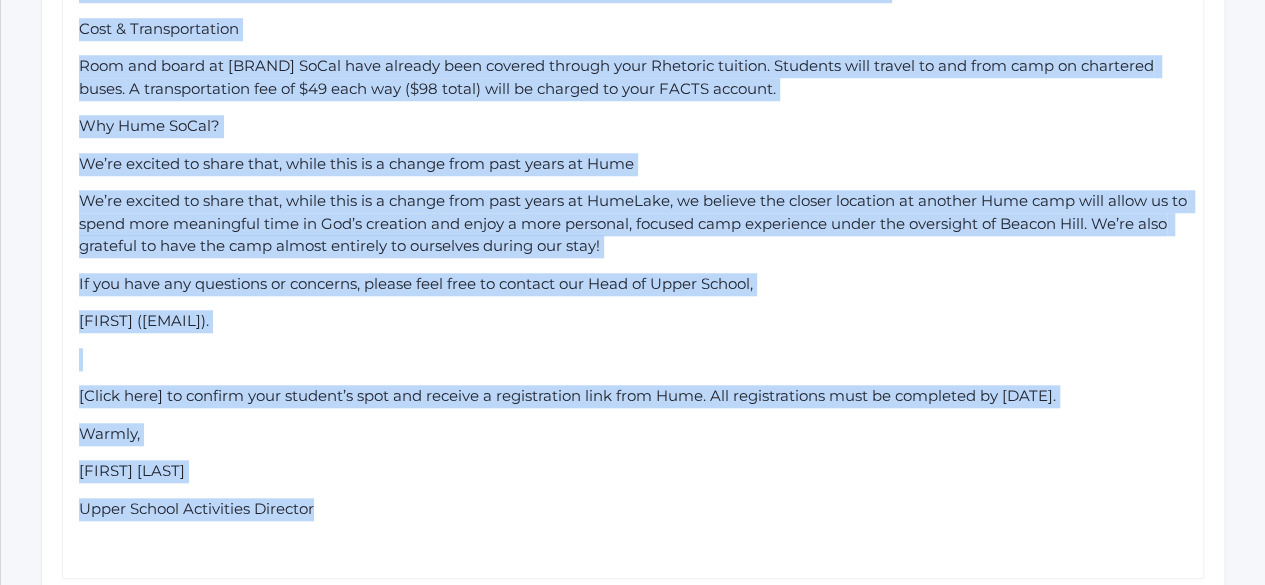 scroll, scrollTop: 912, scrollLeft: 0, axis: vertical 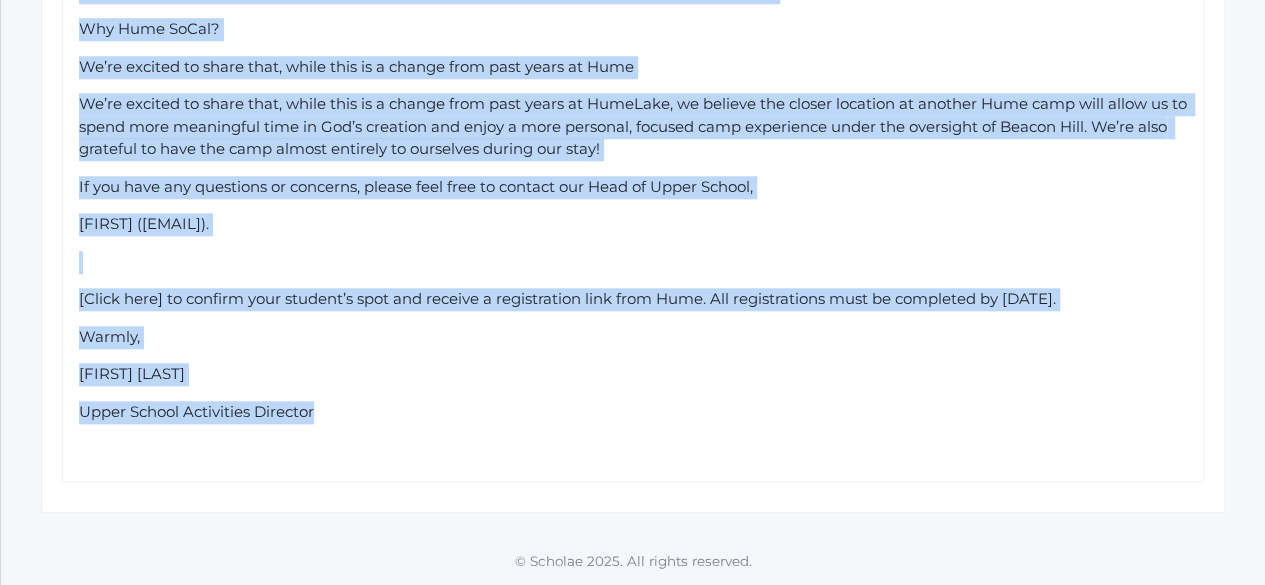 drag, startPoint x: 77, startPoint y: 371, endPoint x: 502, endPoint y: 632, distance: 498.74442 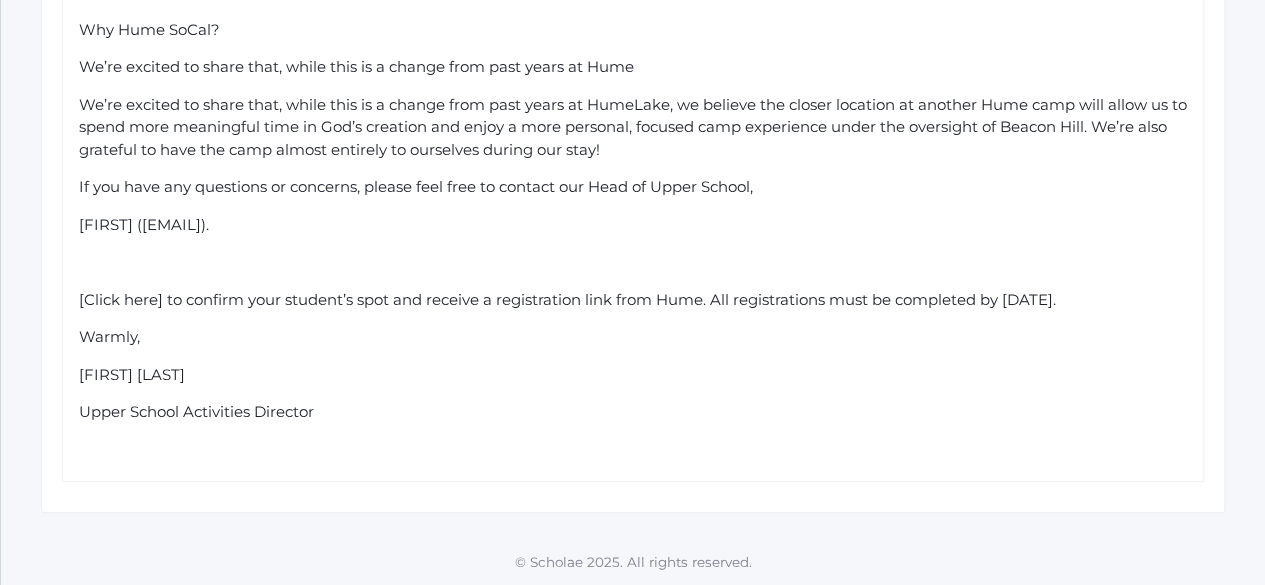 scroll, scrollTop: 875, scrollLeft: 0, axis: vertical 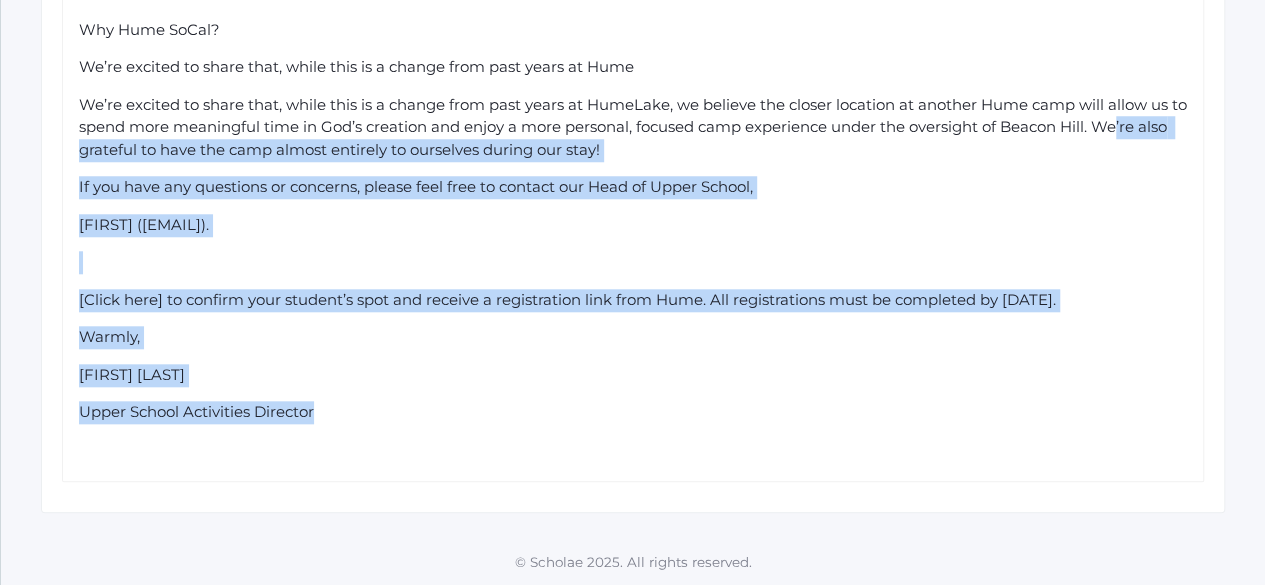 drag, startPoint x: 334, startPoint y: 429, endPoint x: 75, endPoint y: 144, distance: 385.1052 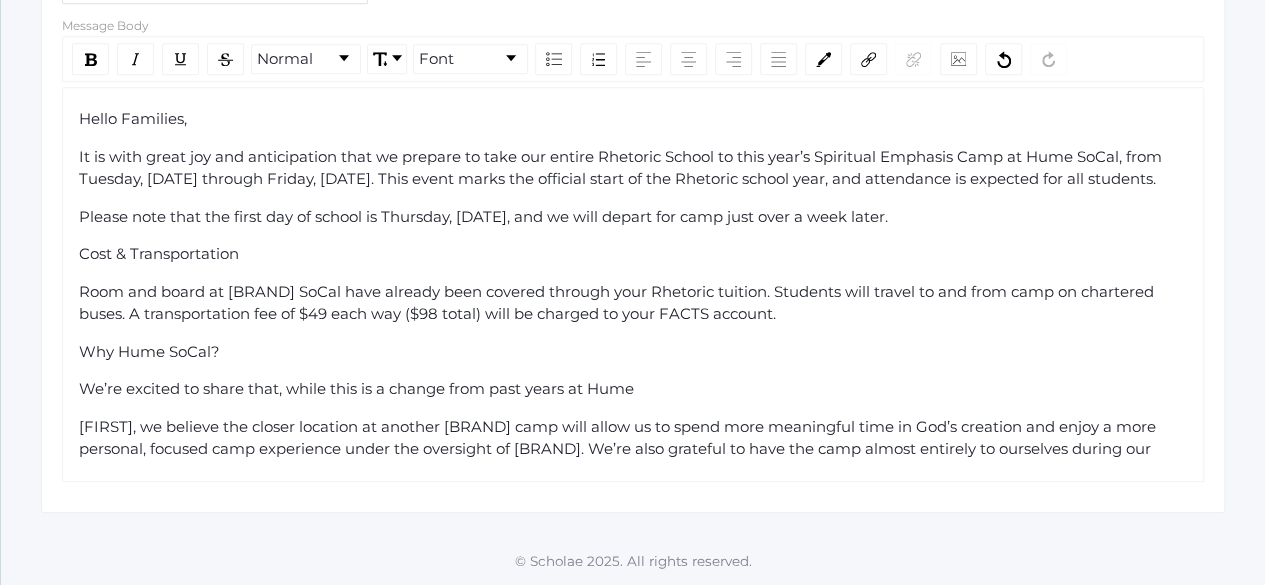 scroll, scrollTop: 552, scrollLeft: 0, axis: vertical 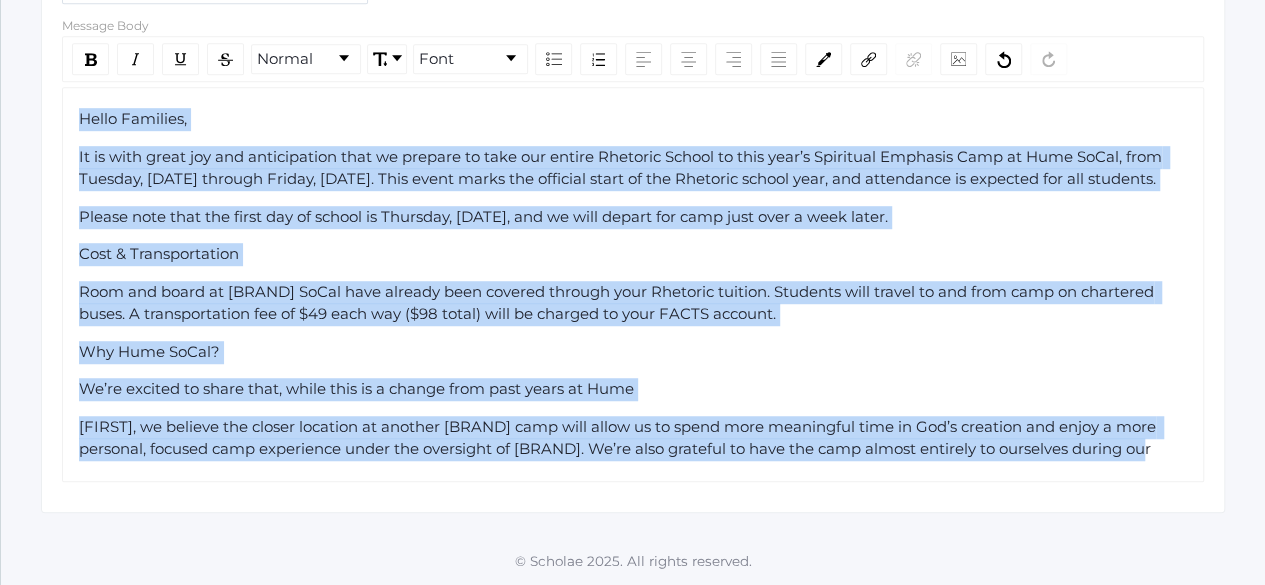 drag, startPoint x: 77, startPoint y: 97, endPoint x: 1279, endPoint y: 632, distance: 1315.6858 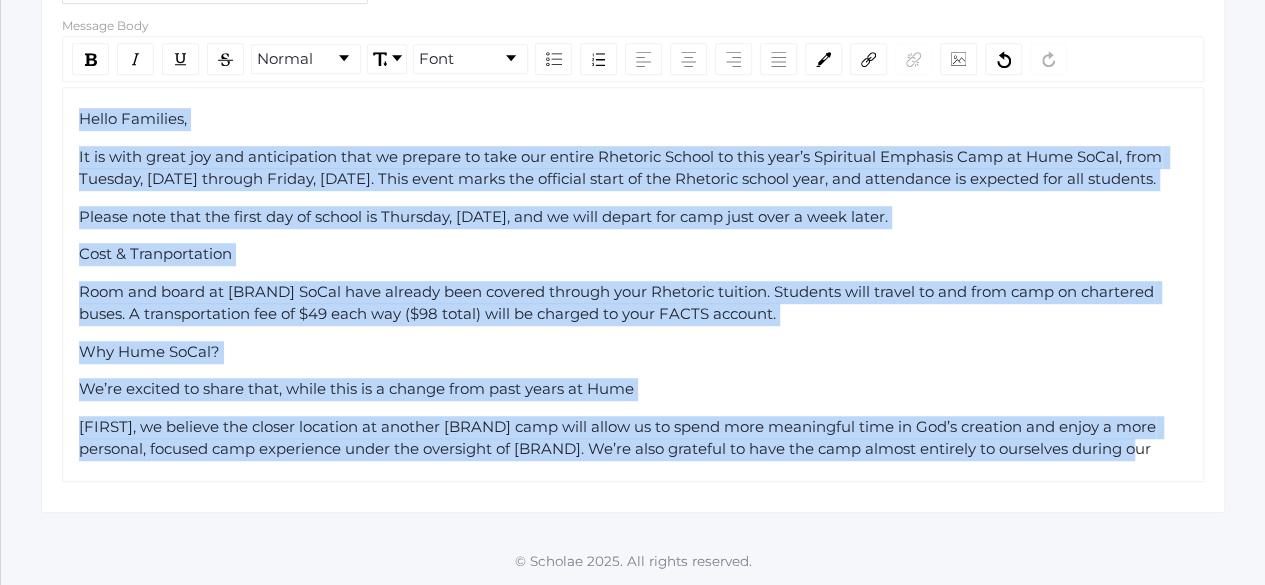 drag, startPoint x: 1178, startPoint y: 447, endPoint x: 62, endPoint y: 73, distance: 1177.0012 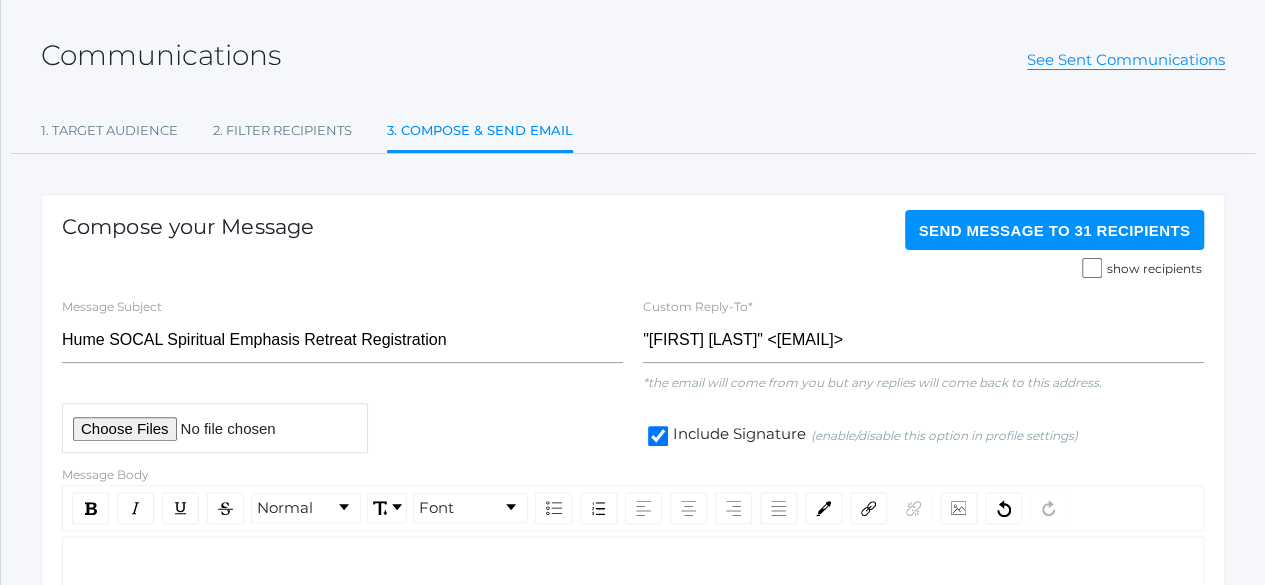 scroll, scrollTop: 85, scrollLeft: 0, axis: vertical 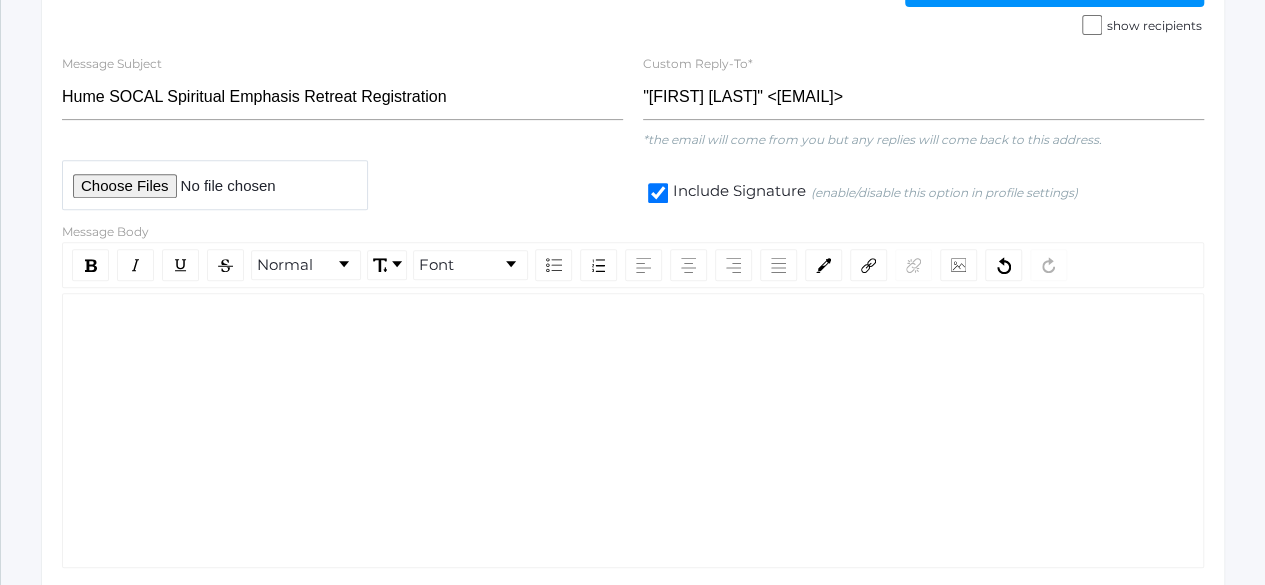 click 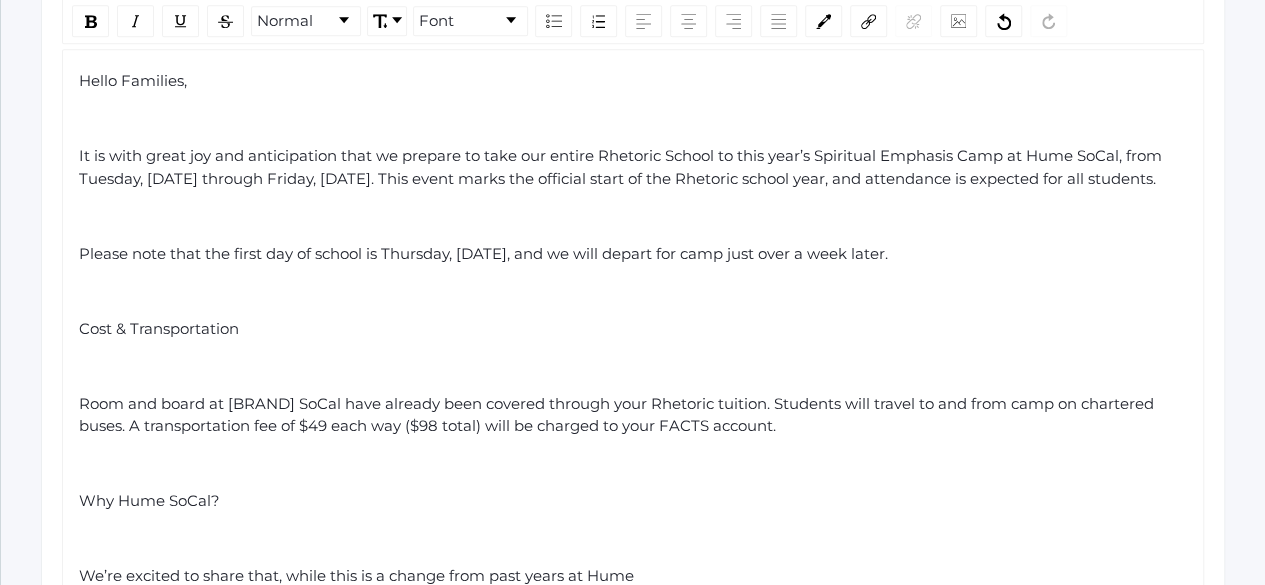 scroll, scrollTop: 575, scrollLeft: 0, axis: vertical 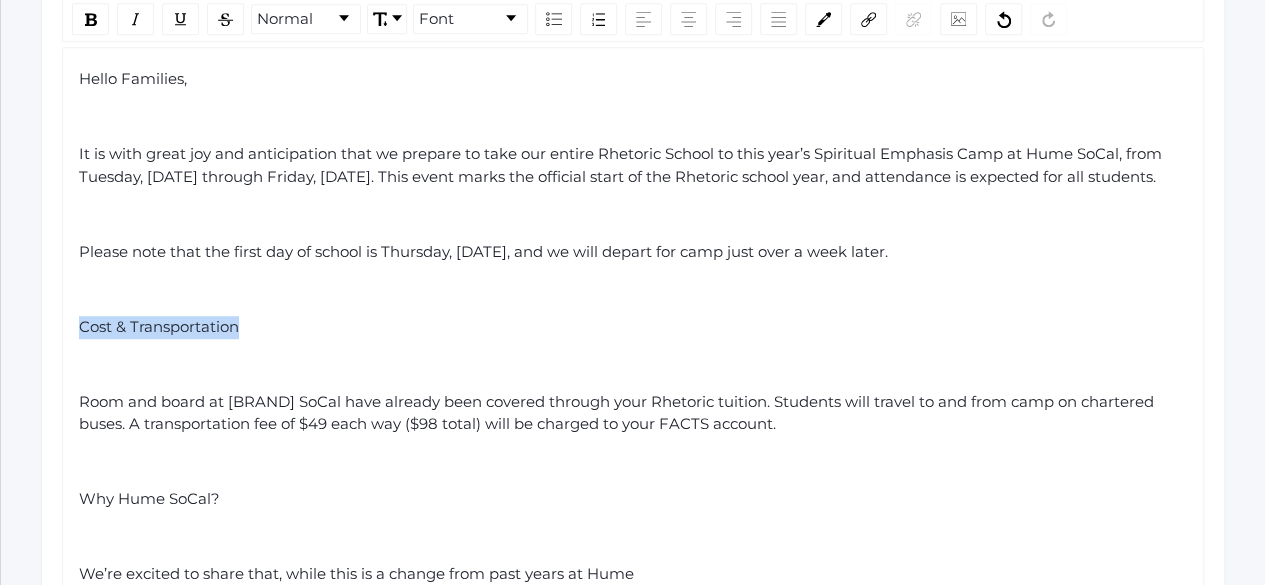drag, startPoint x: 244, startPoint y: 355, endPoint x: 21, endPoint y: 353, distance: 223.00897 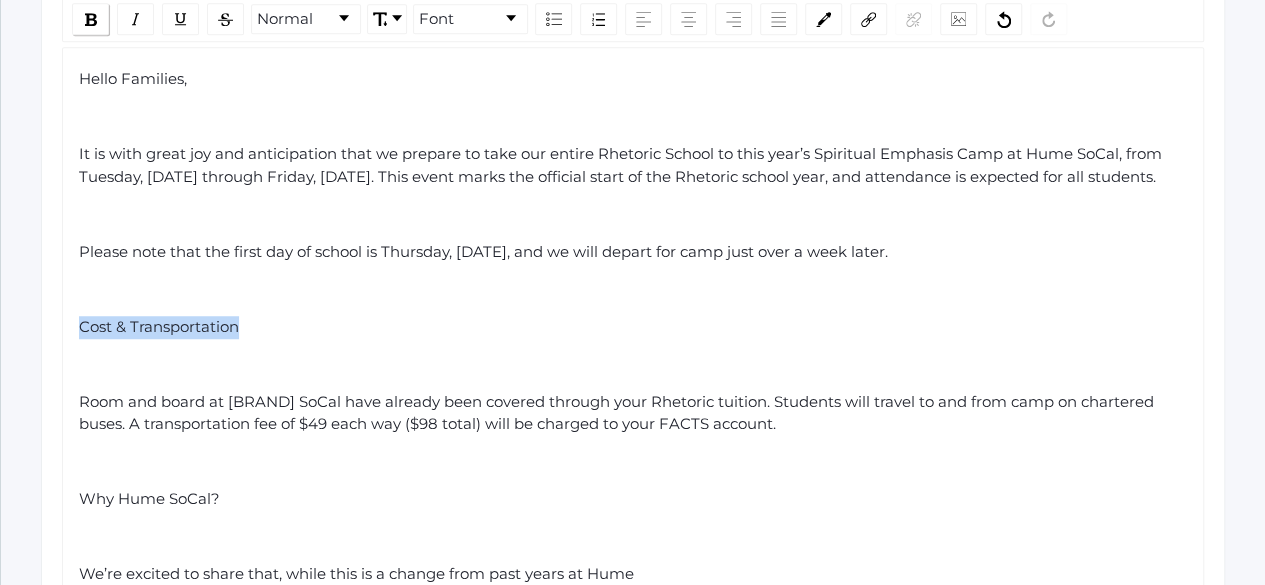 click 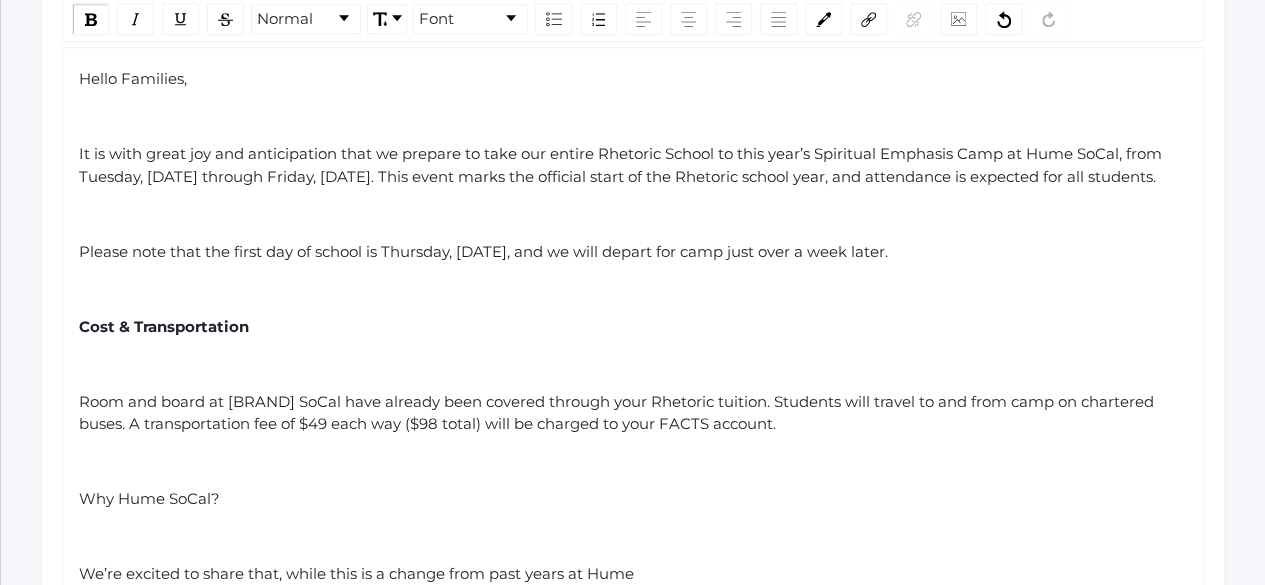click 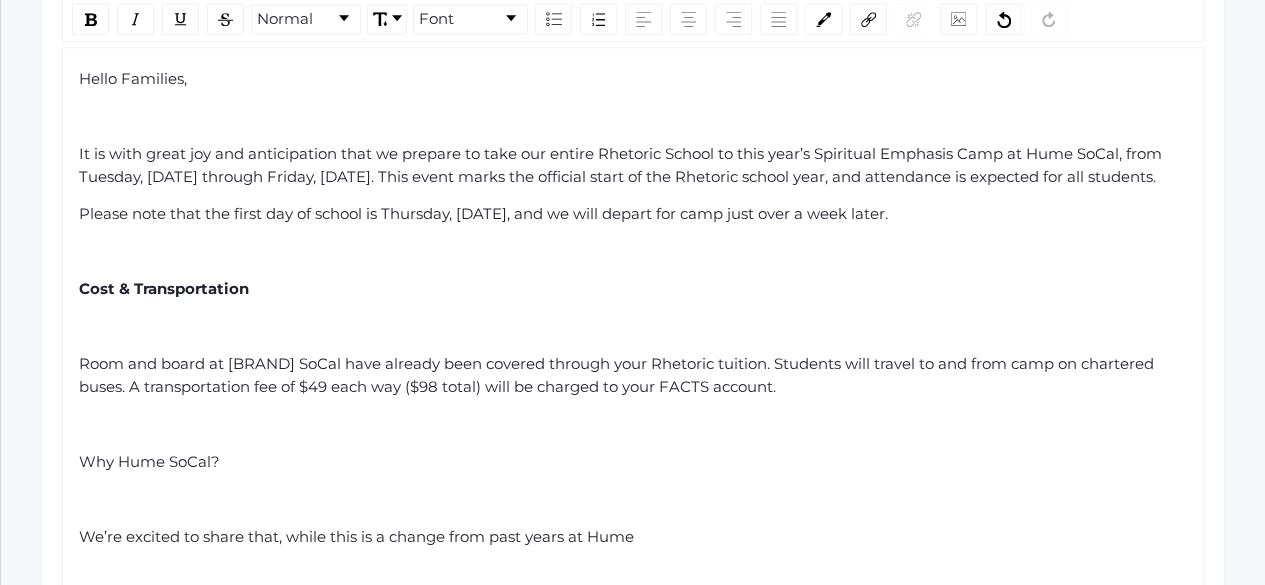 click on "Hello Families, It is with great joy and anticipation that we prepare to take our entire Rhetoric School to this year’s Spiritual Emphasis Camp at Hume SoCal, from Tuesday, September 9th through Friday, September 12th. This event marks the official start of the Rhetoric school year, and attendance is expected for all students. Please note that the first day of school is Thursday, August 28th, and we will depart for camp just over a week later. Cost & Transportation Room and board at Hume SoCal have already been covered through your Rhetoric tuition. Students will travel to and from camp on chartered buses. A transportation fee of $49 each way ($98 total) will be charged to your FACTS account. Why Hume SoCal? We’re excited to share that, while this is a change from past years at Hume If you have any questions or concerns, please feel free to contact our Head of Upper School,  Lucas Vieira (lucas@beaconhillclassical.org). Warmly, Nicole Canty Upper School Activities Director" 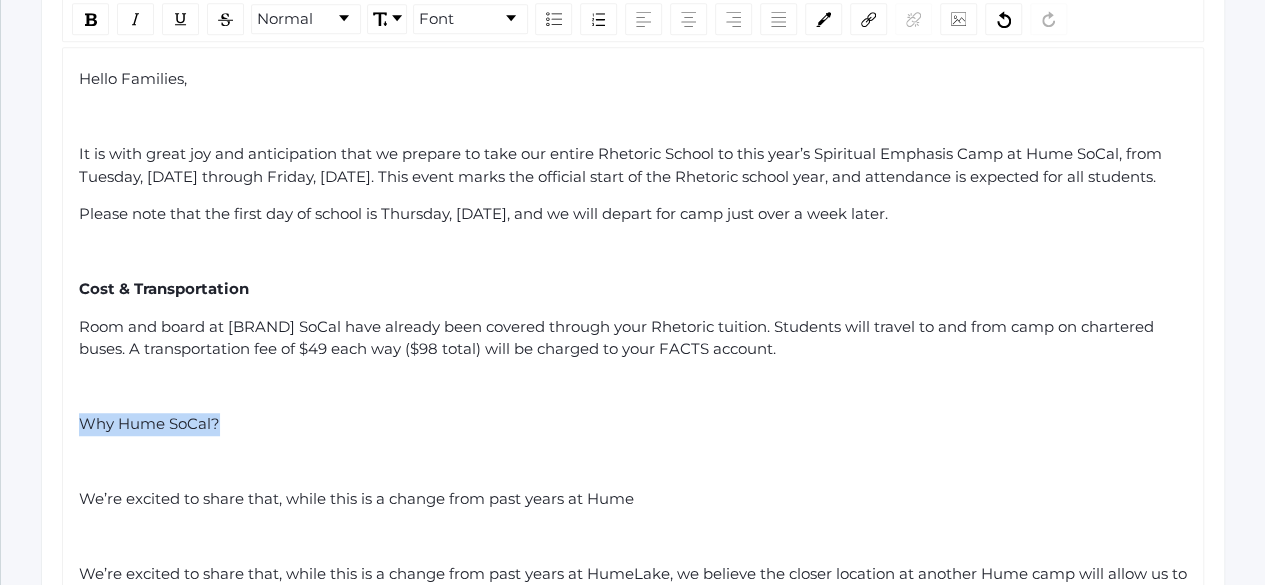 drag, startPoint x: 229, startPoint y: 435, endPoint x: 45, endPoint y: 440, distance: 184.06792 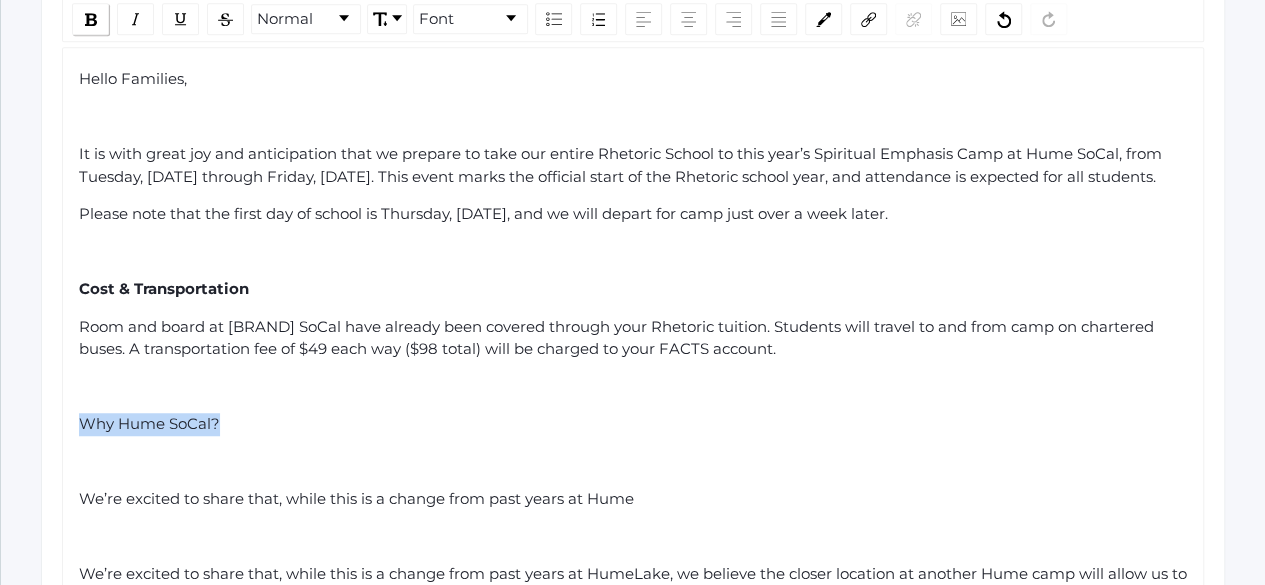 click 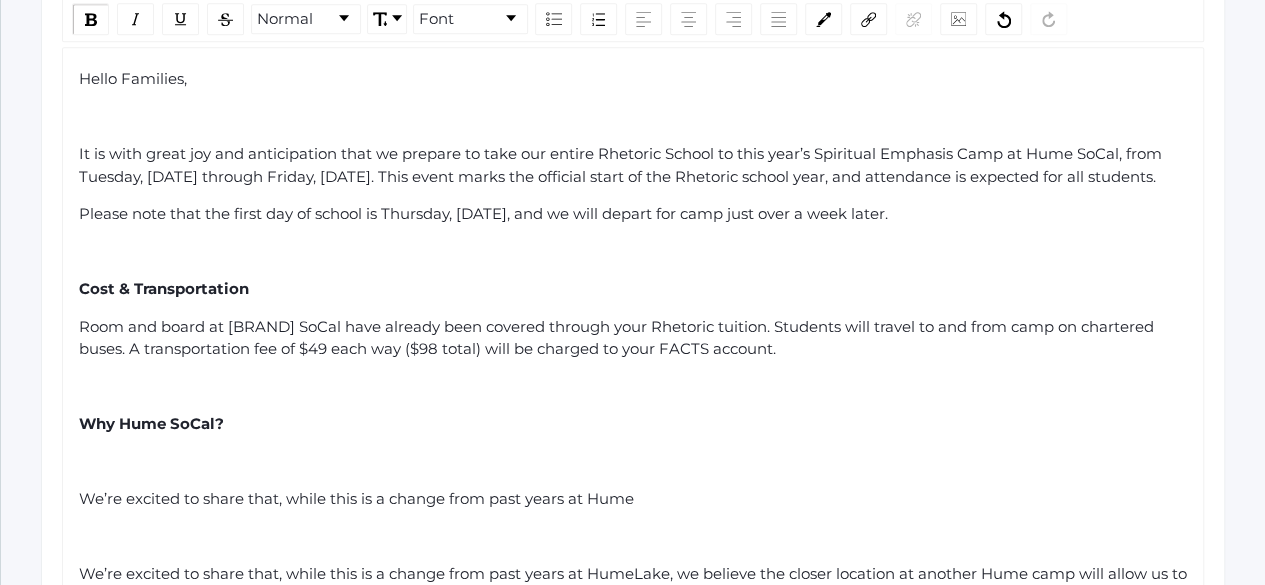click 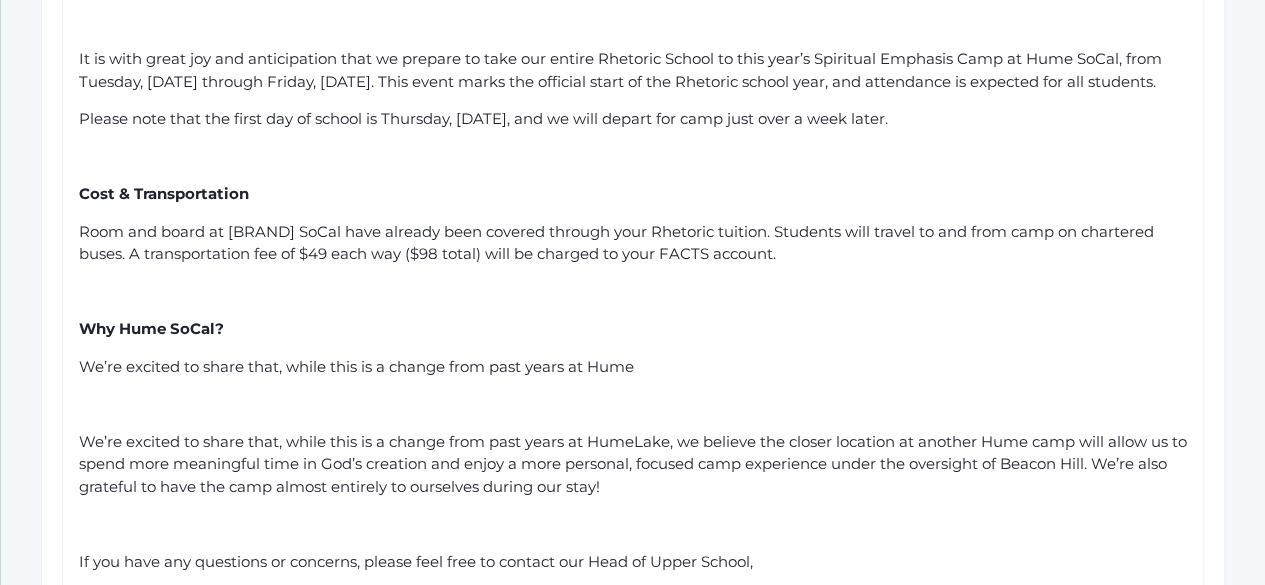 scroll, scrollTop: 671, scrollLeft: 0, axis: vertical 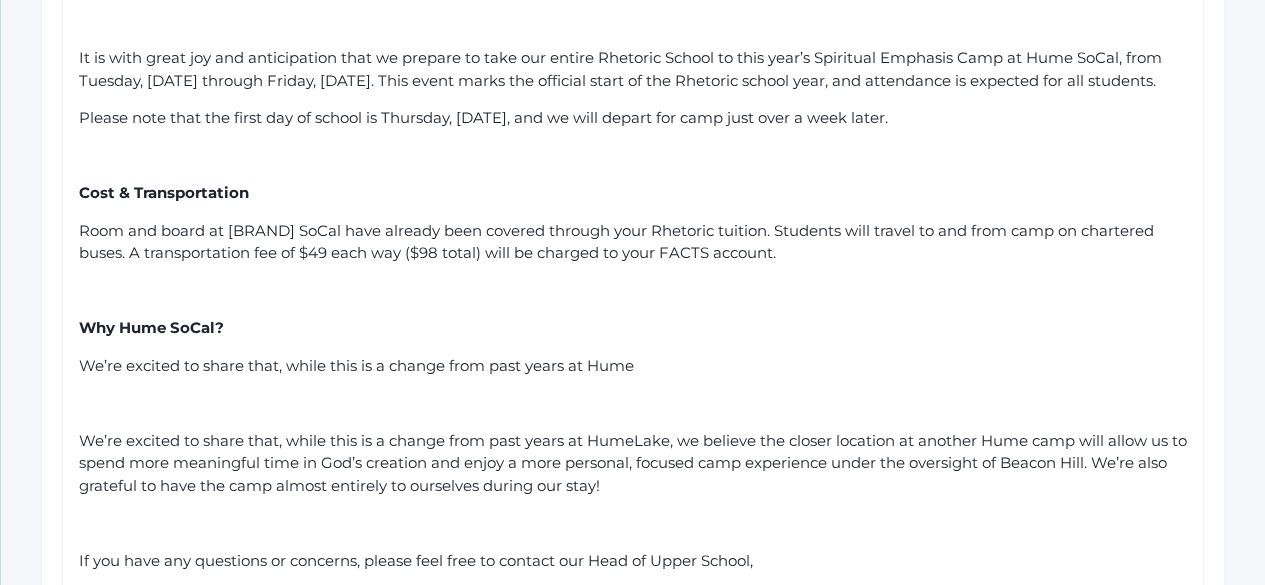 click 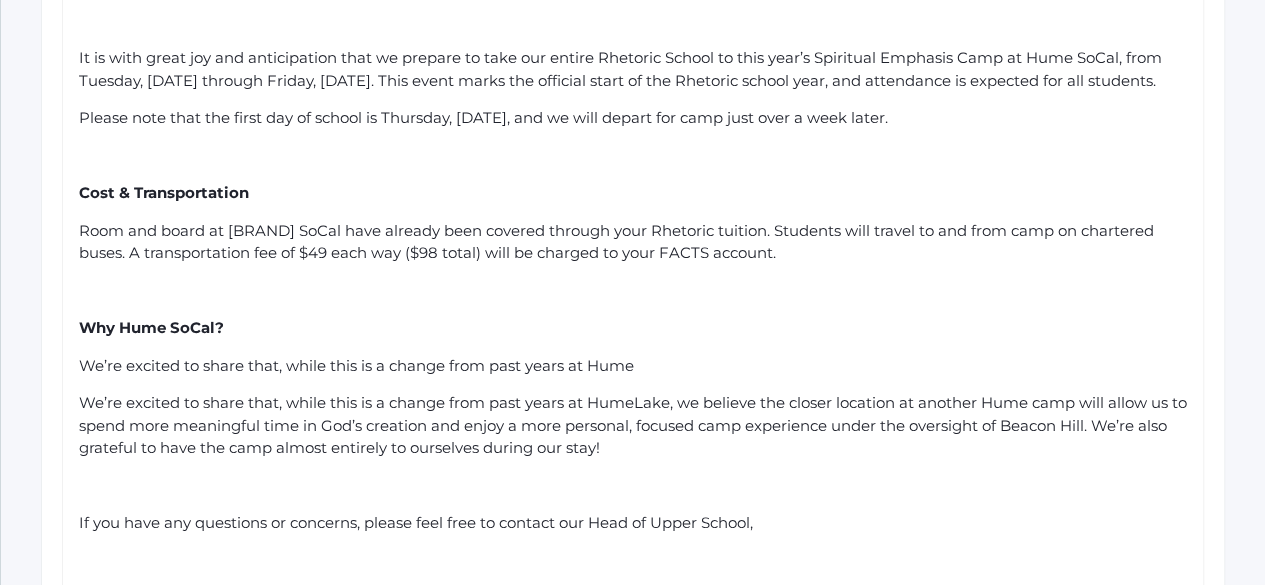 type 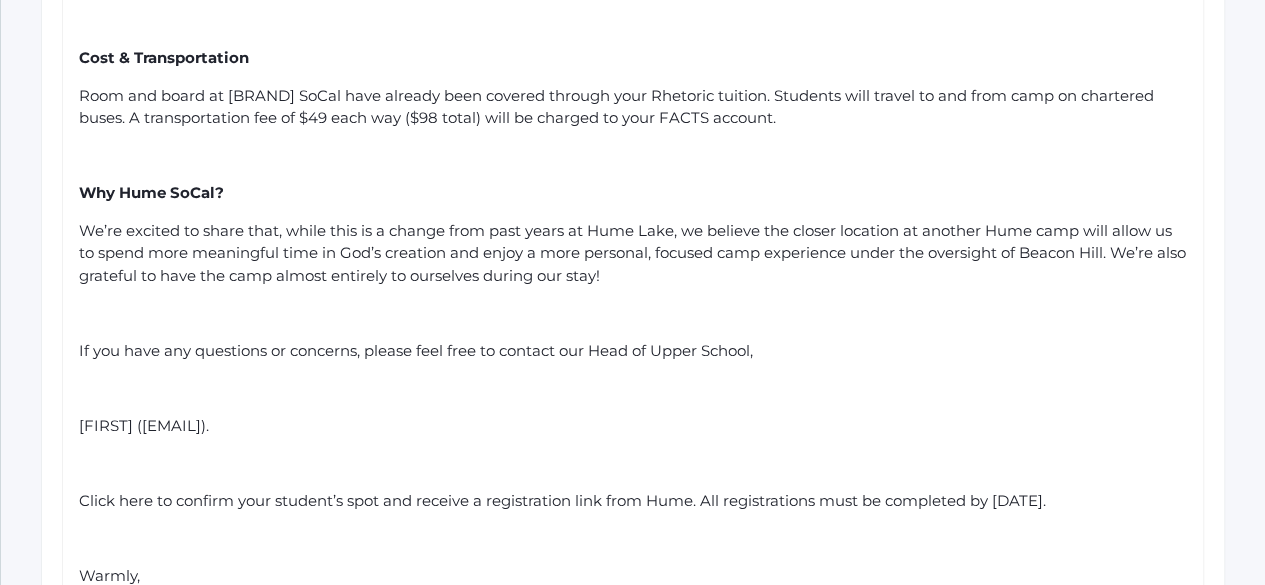 scroll, scrollTop: 809, scrollLeft: 0, axis: vertical 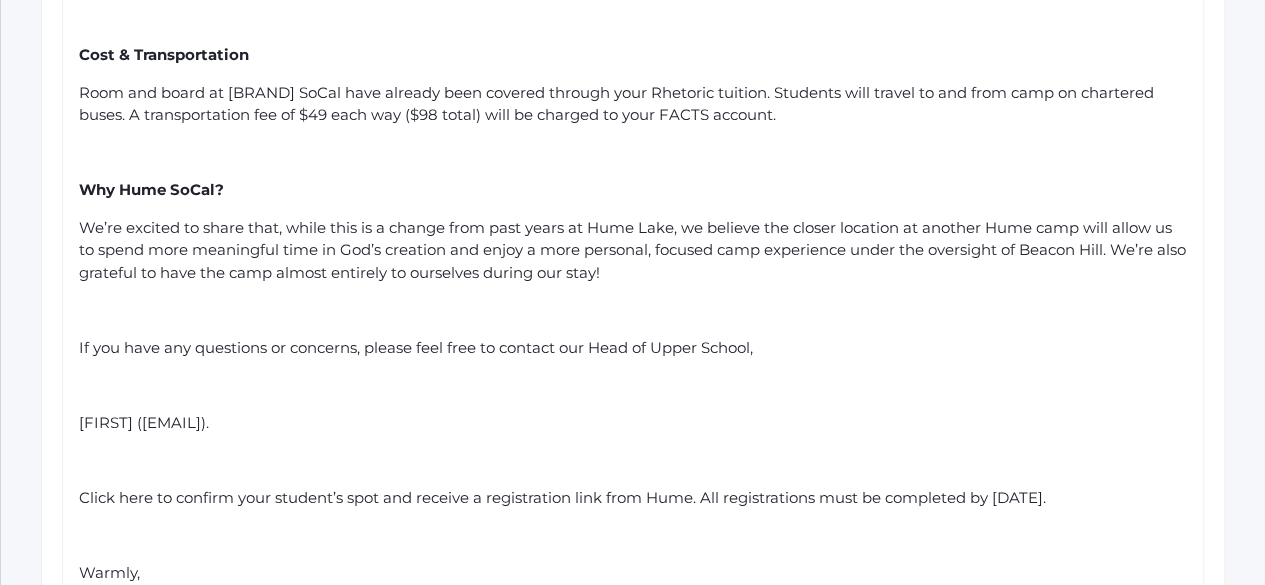 click on "Hello Families, It is with great joy and anticipation that we prepare to take our entire Rhetoric School to this year’s Spiritual Emphasis Camp at Hume SoCal, from Tuesday, September 9th through Friday, September 12th. This event marks the official start of the Rhetoric school year, and attendance is expected for all students. Please note that the first day of school is Thursday, August 28th, and we will depart for camp just over a week later. Cost & Transportation Room and board at Hume SoCal have already been covered through your Rhetoric tuition. Students will travel to and from camp on chartered buses. A transportation fee of $49 each way ($98 total) will be charged to your FACTS account. Why Hume SoCal? If you have any questions or concerns, please feel free to contact our Head of Upper School,  Lucas Vieira (lucas@beaconhillclassical.org). Click here to confirm your student’s spot and receive a registration link from Hume. All registrations must be completed by August 19th. Warmly, Nicole Canty" 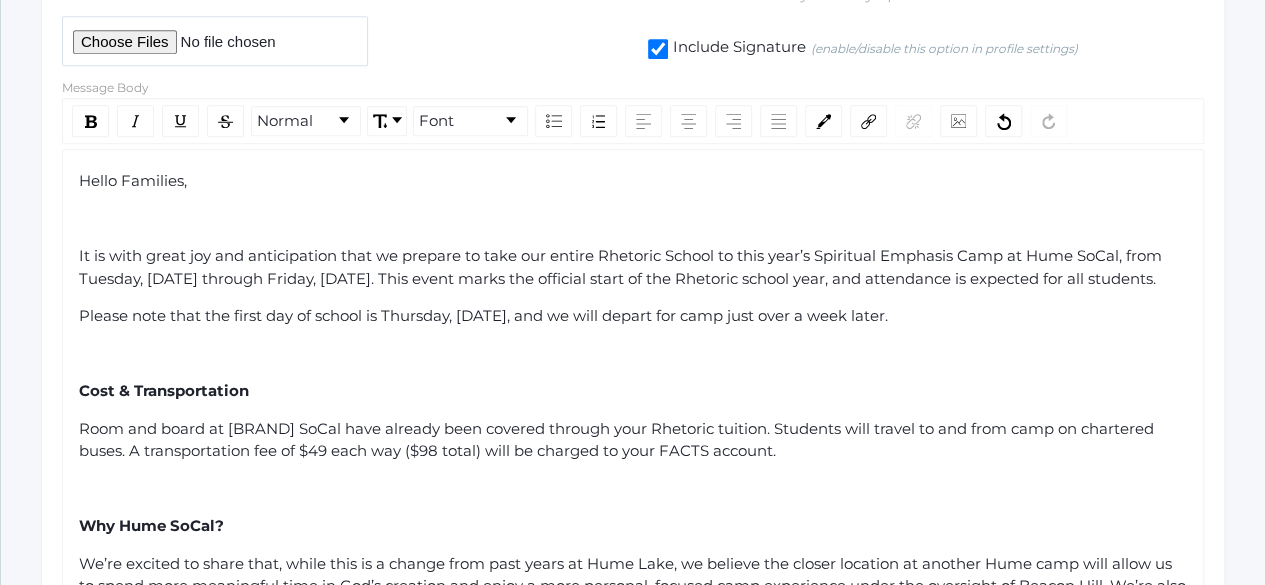 scroll, scrollTop: 472, scrollLeft: 0, axis: vertical 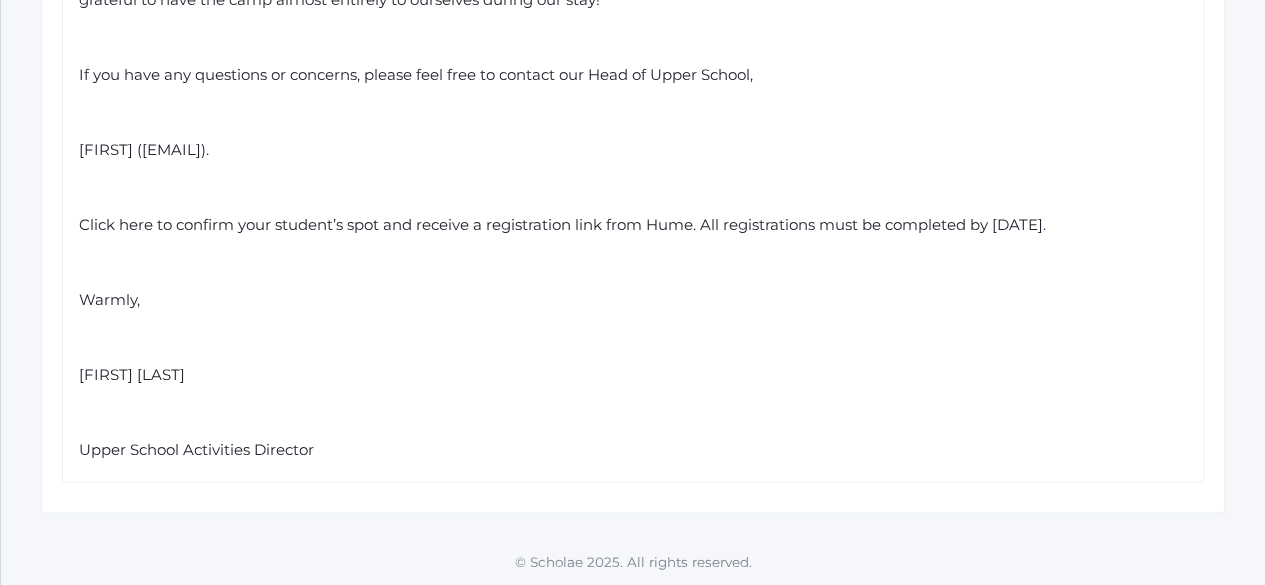 drag, startPoint x: 80, startPoint y: 174, endPoint x: 566, endPoint y: 487, distance: 578.07007 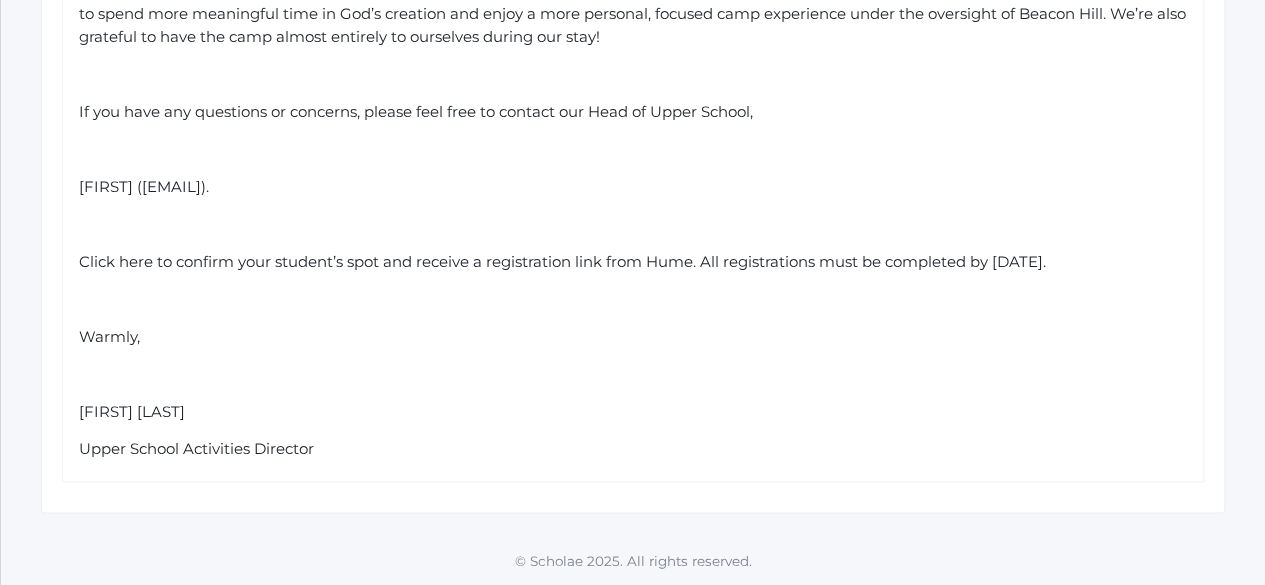 scroll, scrollTop: 1062, scrollLeft: 0, axis: vertical 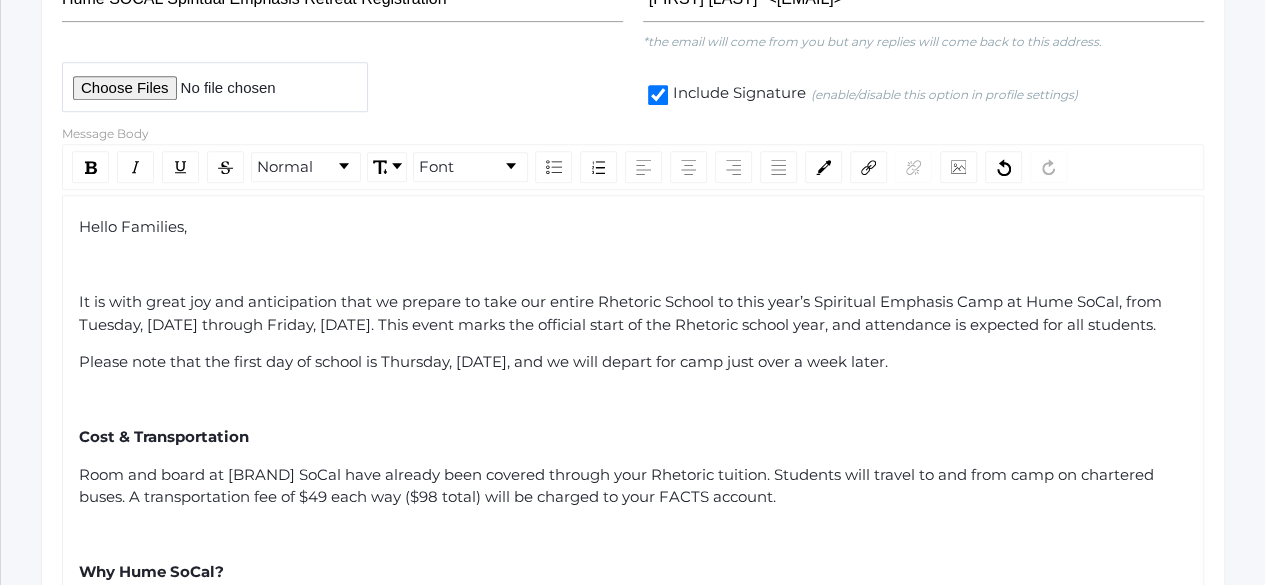 drag, startPoint x: 473, startPoint y: 457, endPoint x: 64, endPoint y: 192, distance: 487.3459 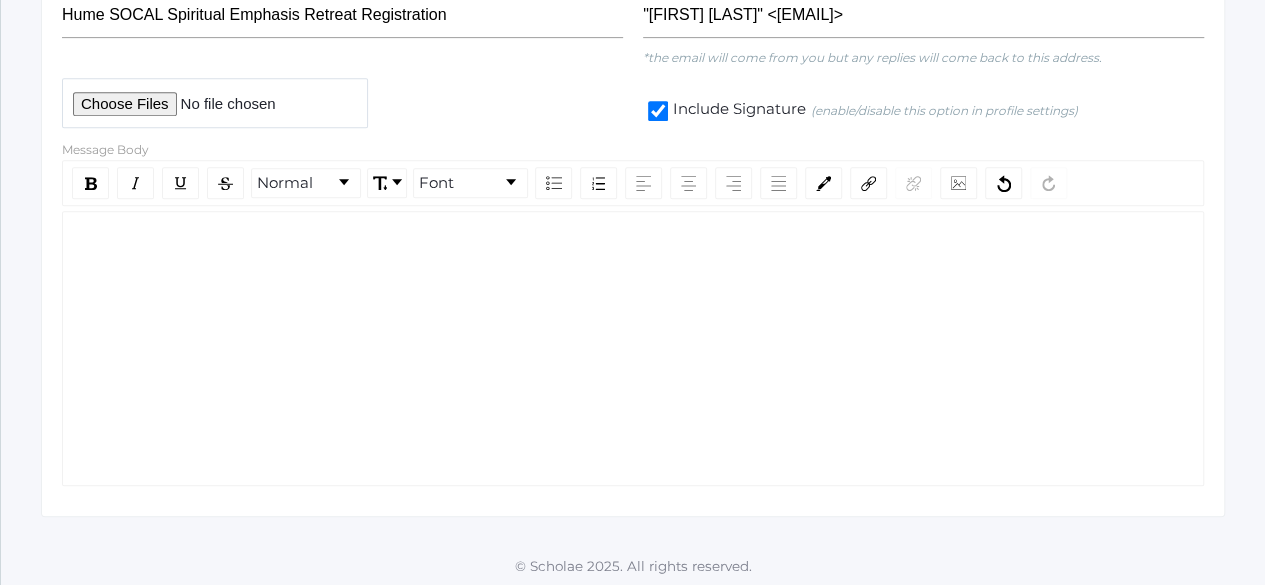 click 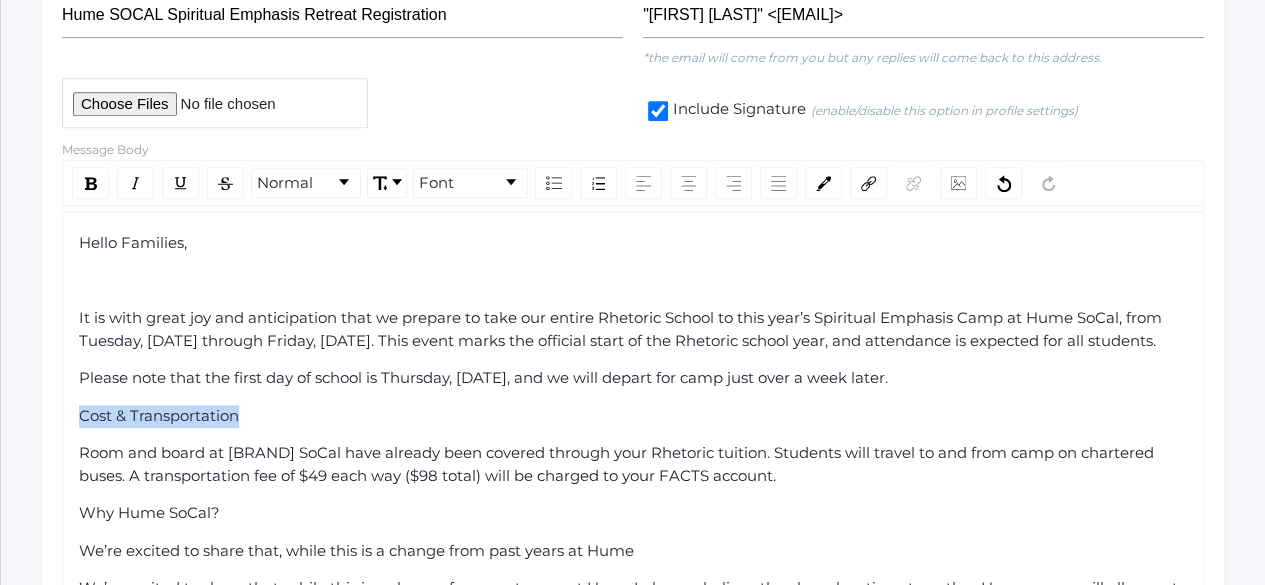 drag, startPoint x: 251, startPoint y: 433, endPoint x: 72, endPoint y: 440, distance: 179.13683 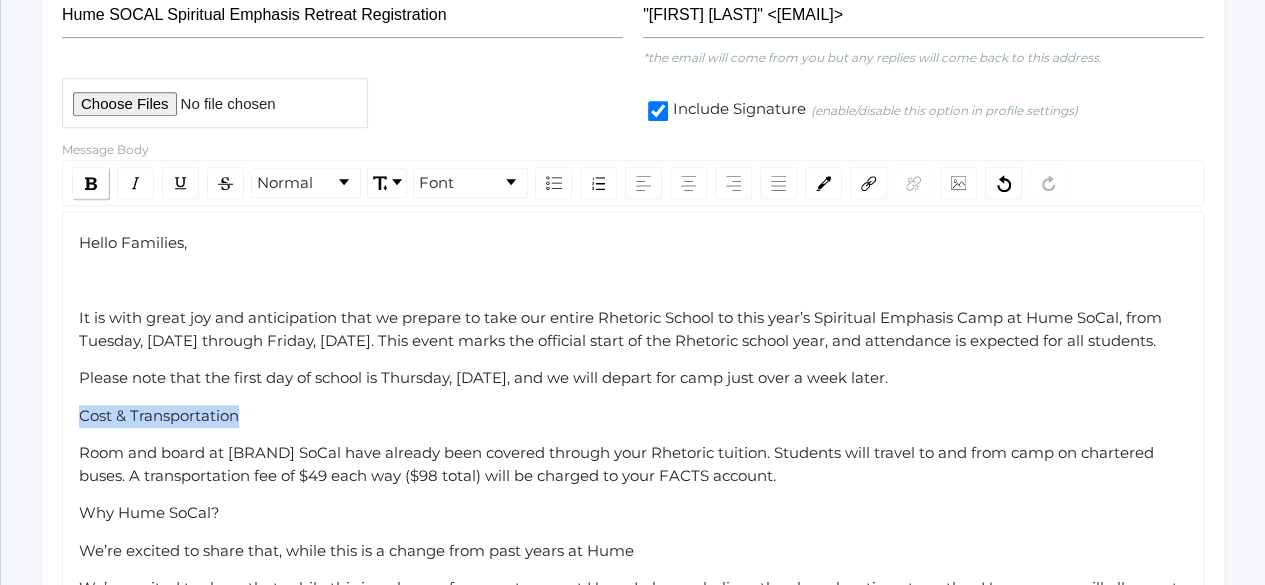 click 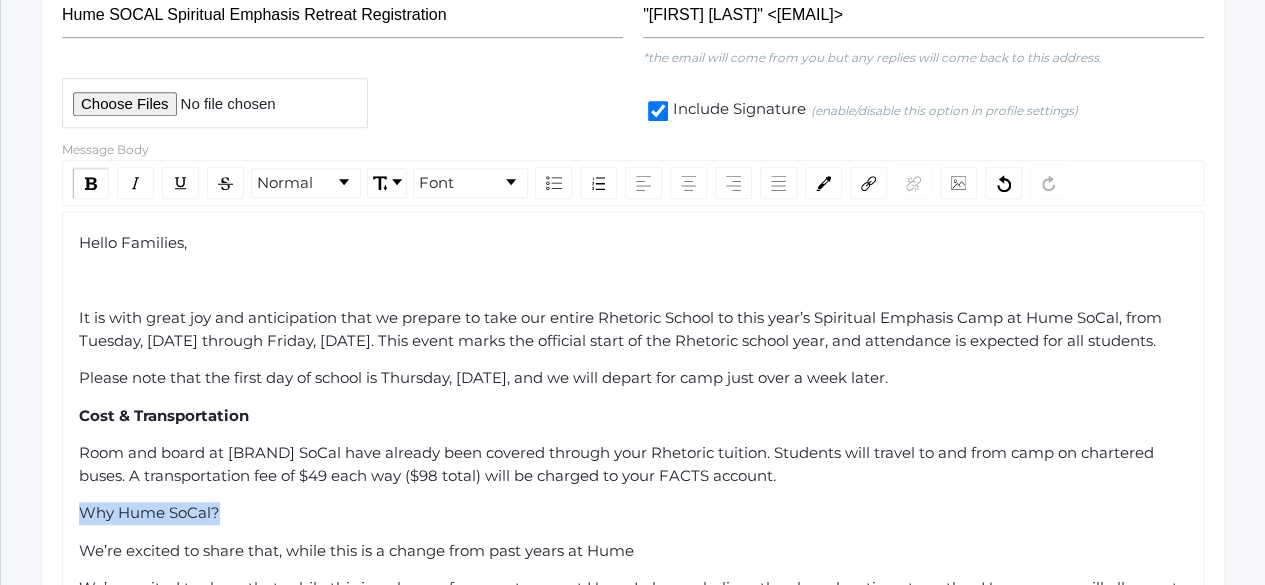drag, startPoint x: 221, startPoint y: 529, endPoint x: 77, endPoint y: 521, distance: 144.22205 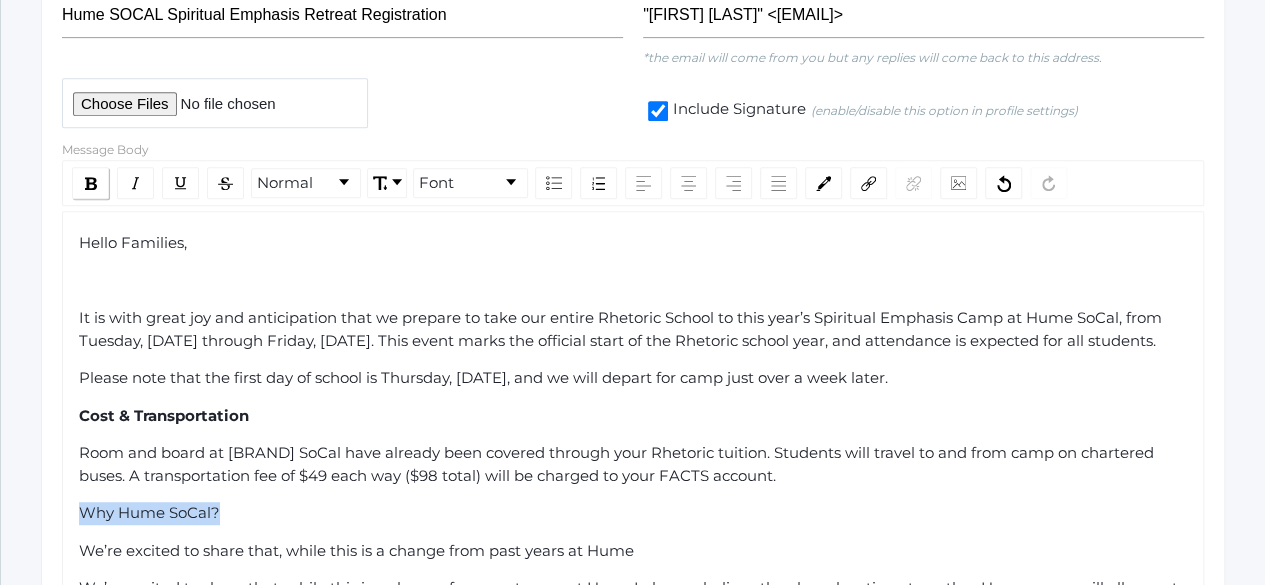 click 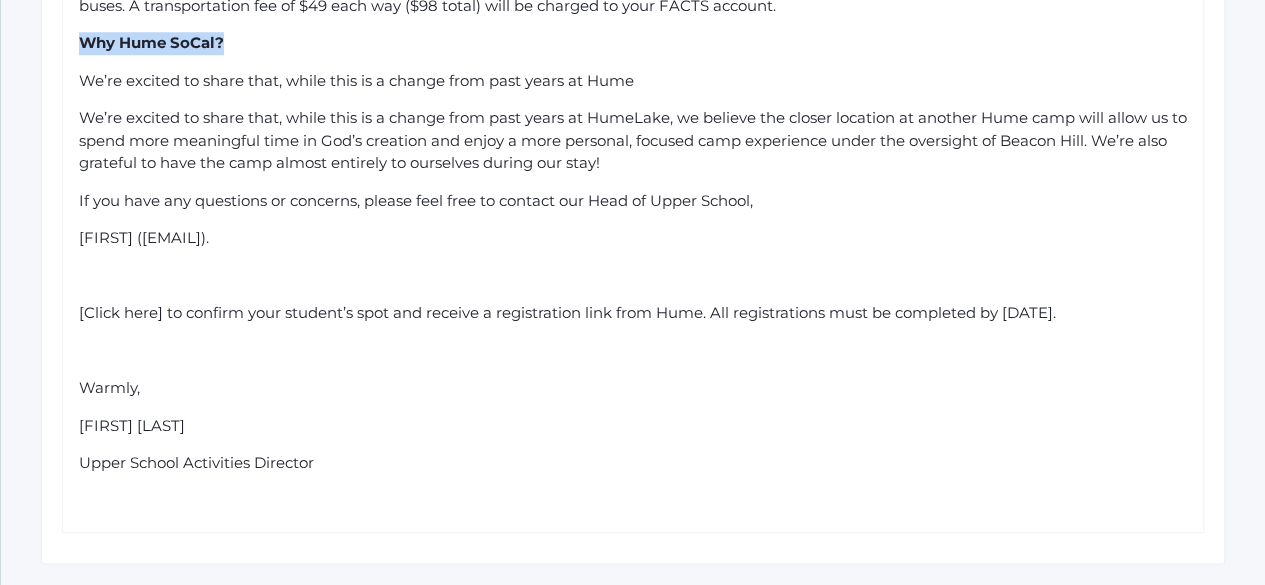 scroll, scrollTop: 882, scrollLeft: 0, axis: vertical 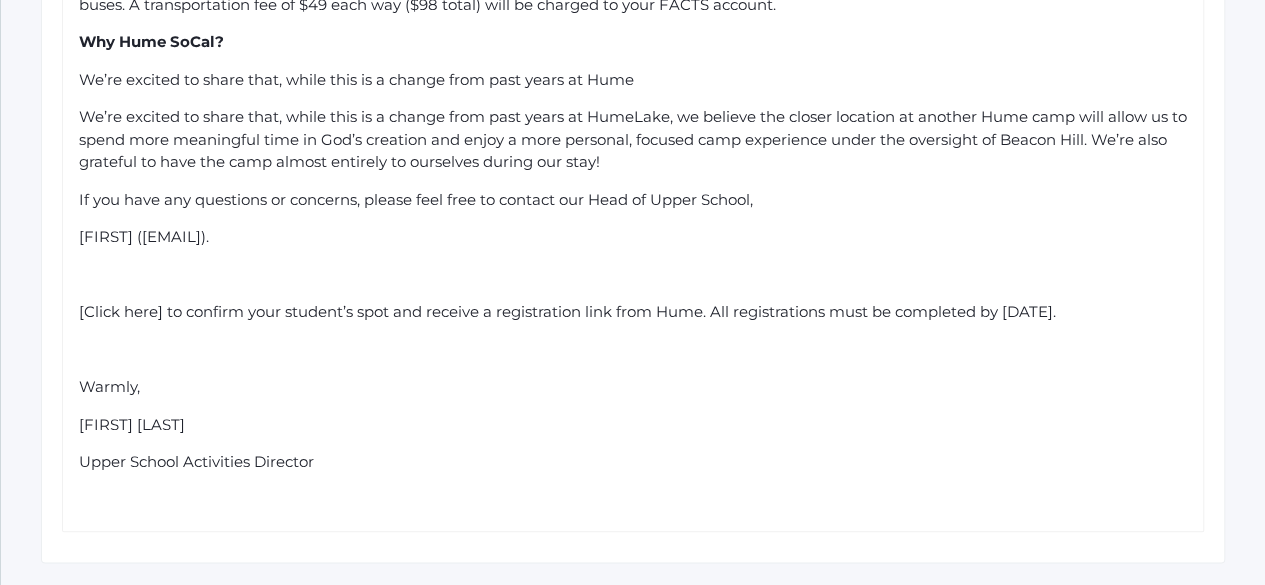 click on "[Click here] to confirm your student’s spot and receive a registration link from Hume. All registrations must be completed by August 19th." 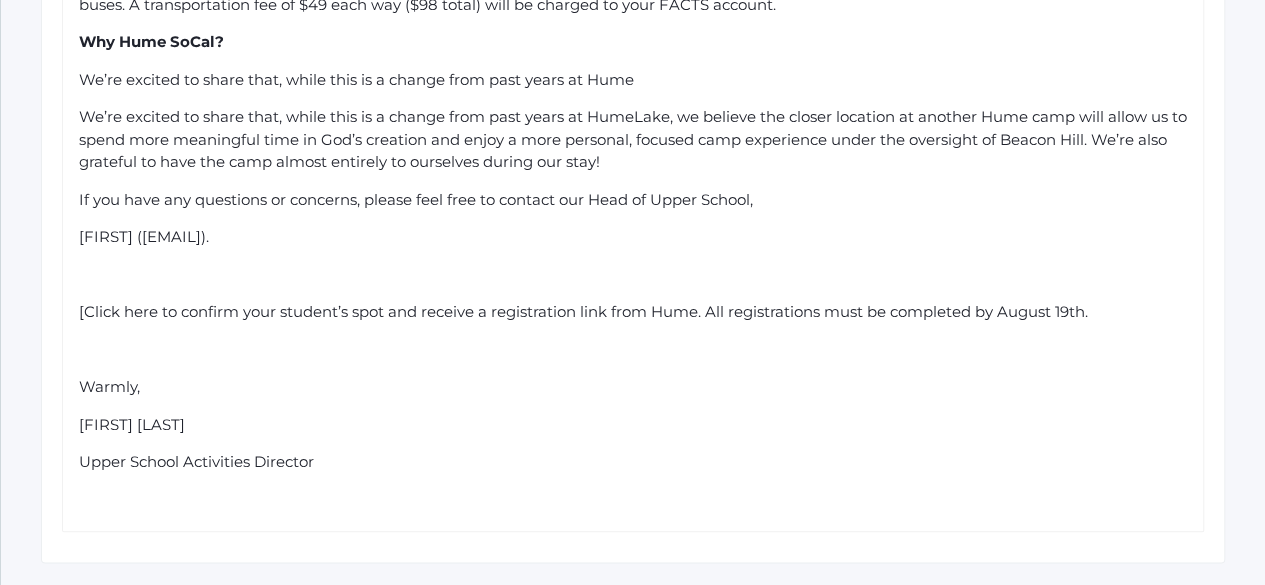click on "[Click here to confirm your student’s spot and receive a registration link from Hume. All registrations must be completed by August 19th." 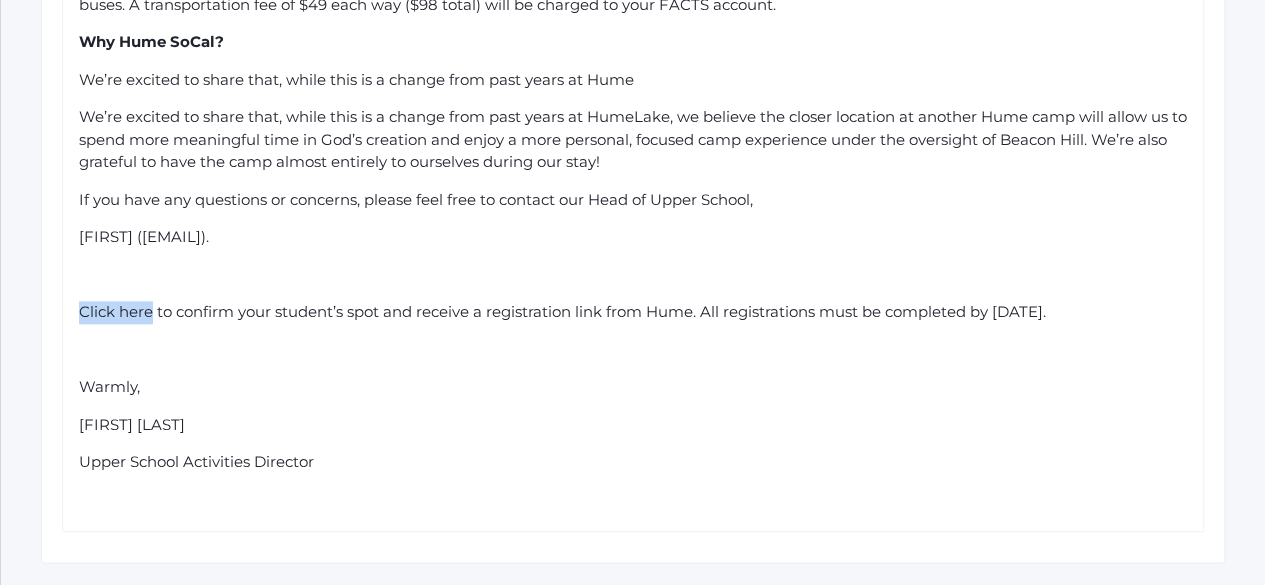 drag, startPoint x: 152, startPoint y: 327, endPoint x: 76, endPoint y: 329, distance: 76.02631 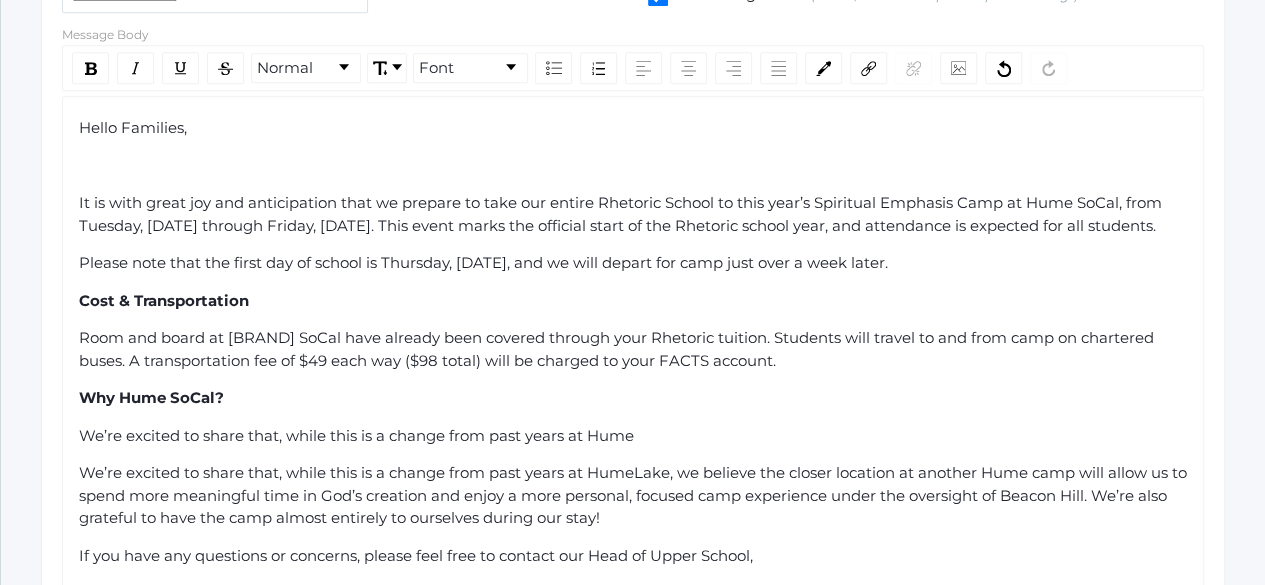 scroll, scrollTop: 525, scrollLeft: 0, axis: vertical 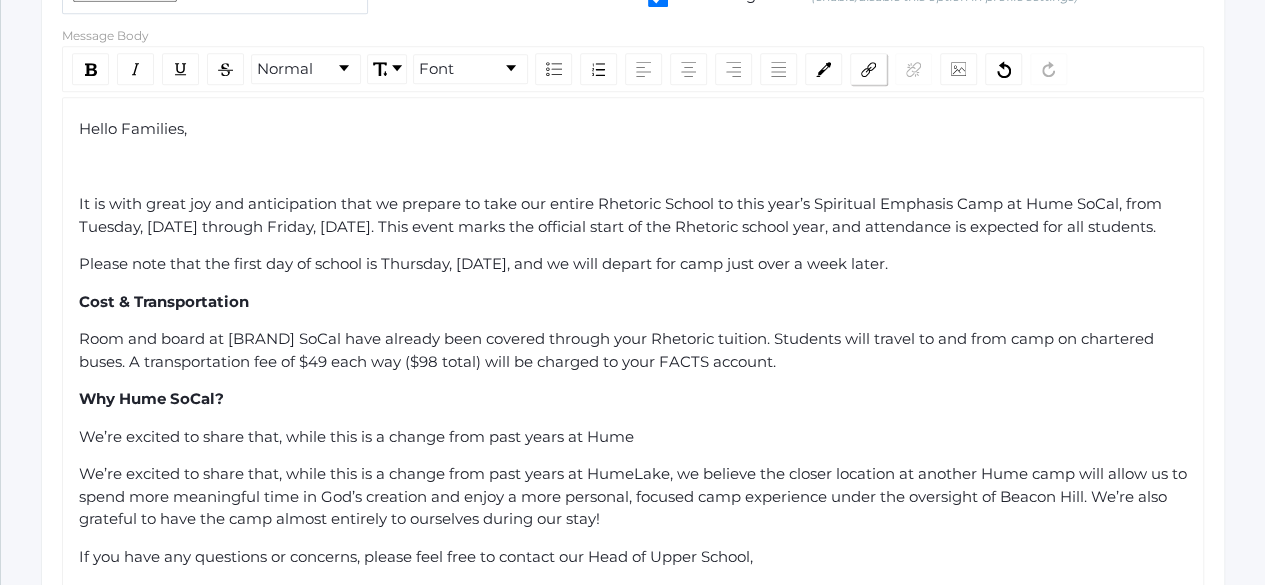 click 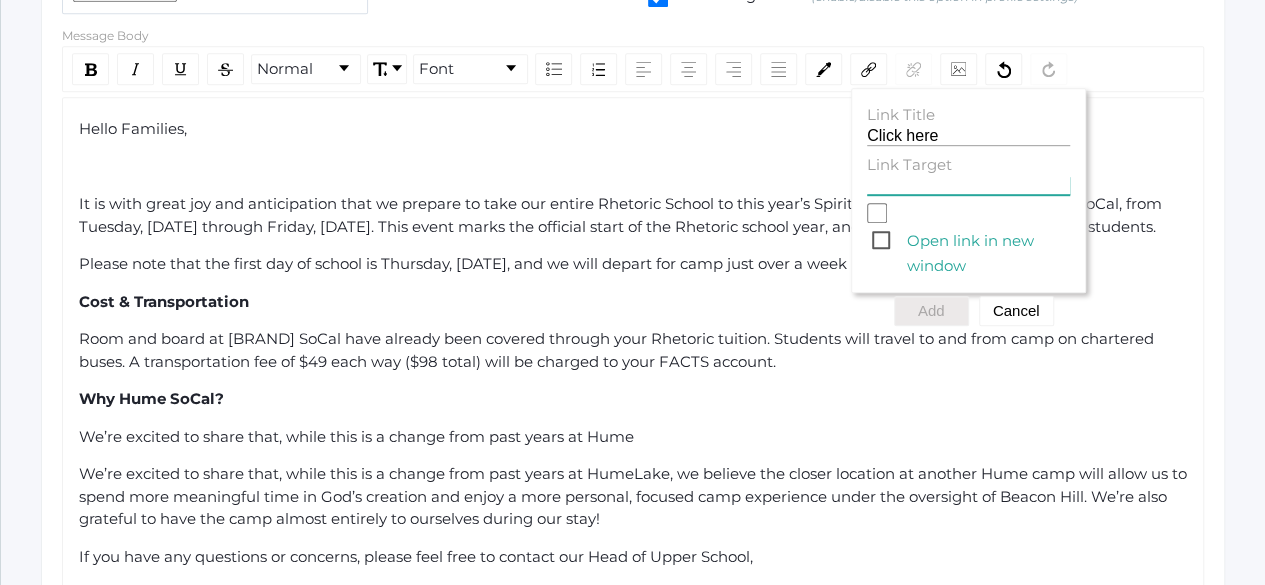 click on "Link Target" 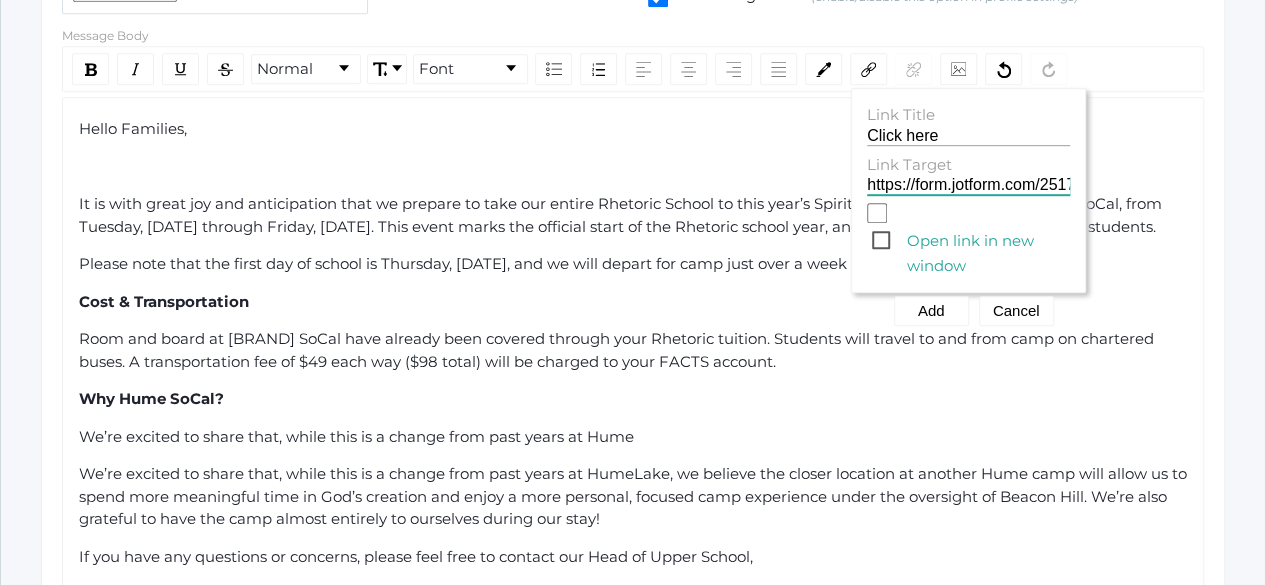 scroll, scrollTop: 0, scrollLeft: 107, axis: horizontal 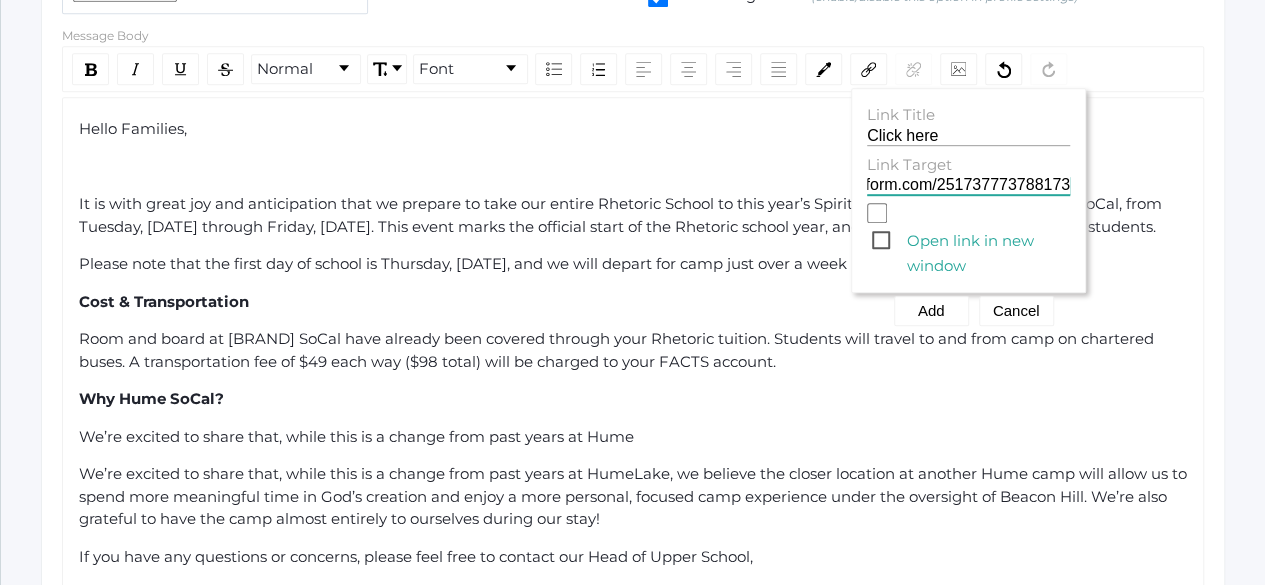 click on "Open link in new window" 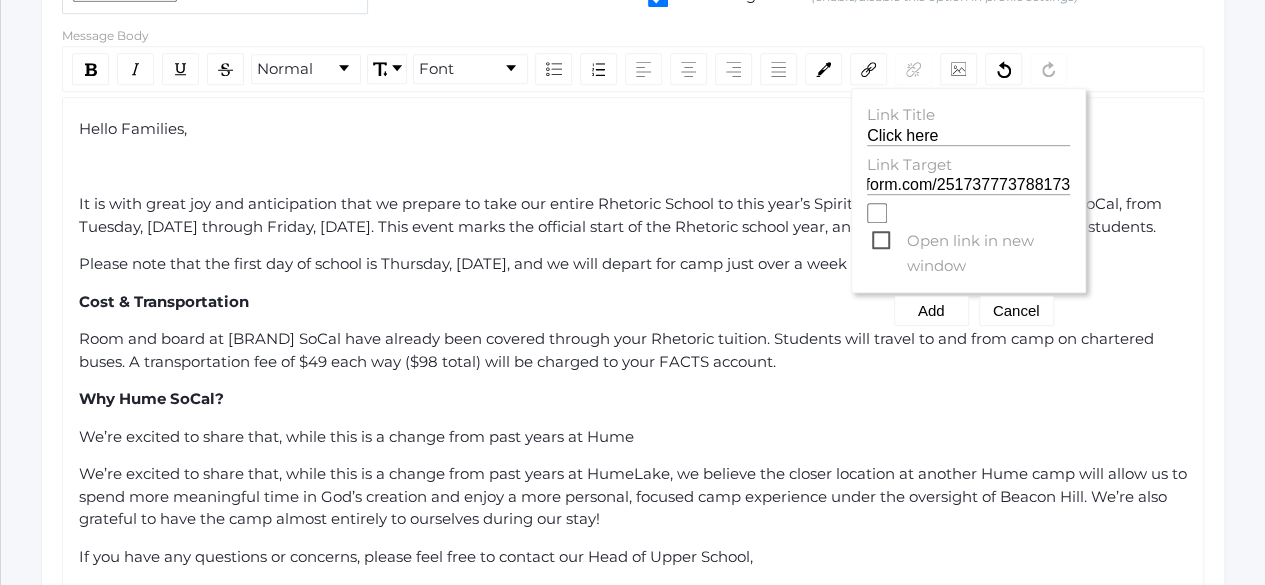 click on "Open link in new window" 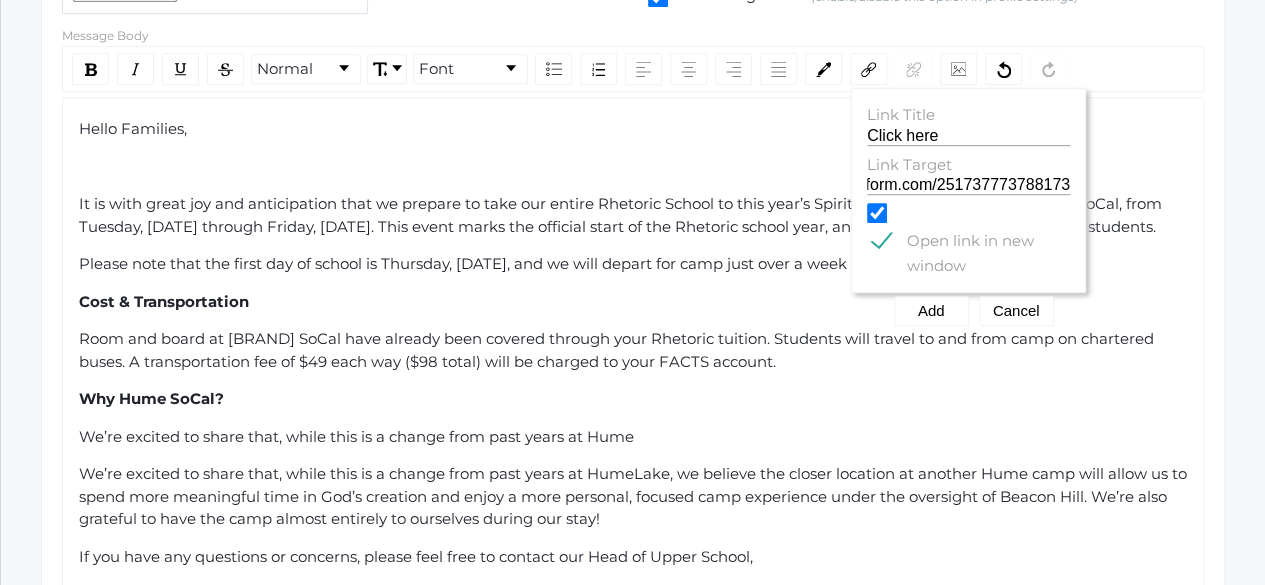 scroll, scrollTop: 0, scrollLeft: 0, axis: both 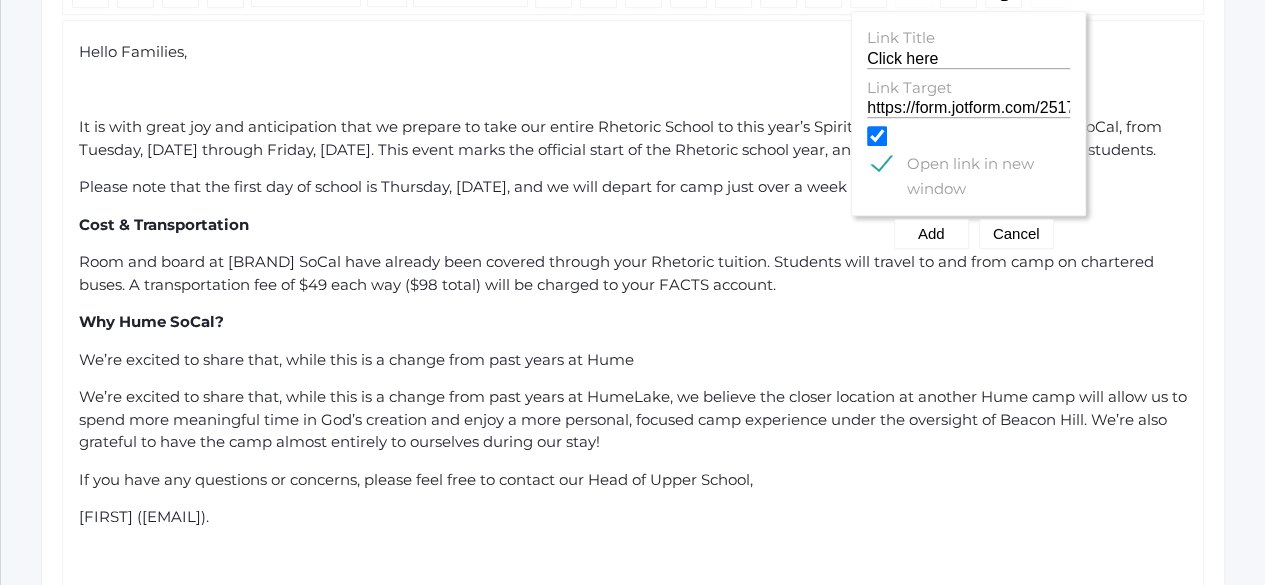click on "Hello Families, It is with great joy and anticipation that we prepare to take our entire Rhetoric School to this year’s Spiritual Emphasis Camp at Hume SoCal, from Tuesday, September 9th through Friday, September 12th. This event marks the official start of the Rhetoric school year, and attendance is expected for all students. Please note that the first day of school is Thursday, August 28th, and we will depart for camp just over a week later. Cost & Transportation Room and board at Hume SoCal have already been covered through your Rhetoric tuition. Students will travel to and from camp on chartered buses. A transportation fee of $49 each way ($98 total) will be charged to your FACTS account. Why Hume SoCal? We’re excited to share that, while this is a change from past years at Hume If you have any questions or concerns, please feel free to contact our Head of Upper School,  Lucas Vieira (lucas@beaconhillclassical.org). Warmly, Nicole Canty Upper School Activities Director" 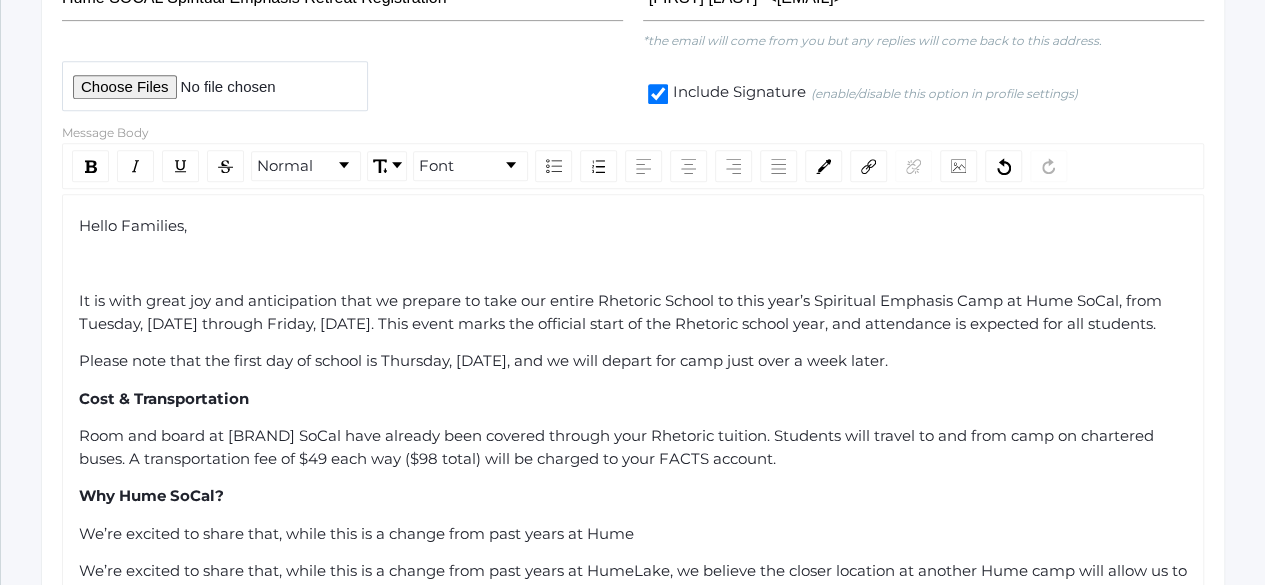 scroll, scrollTop: 424, scrollLeft: 0, axis: vertical 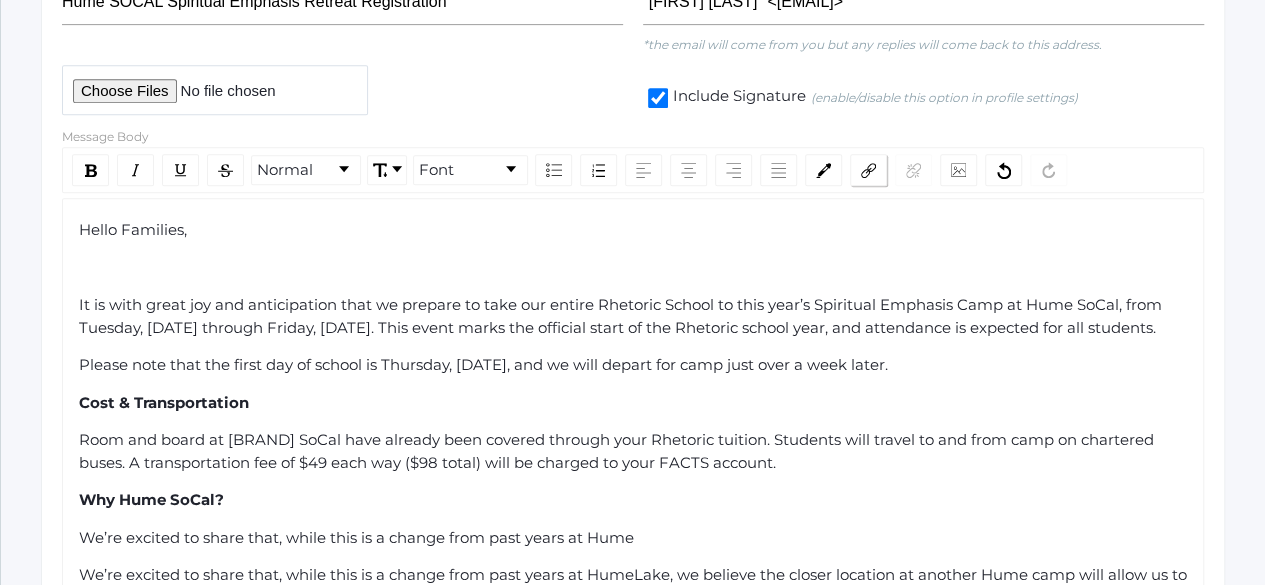 click 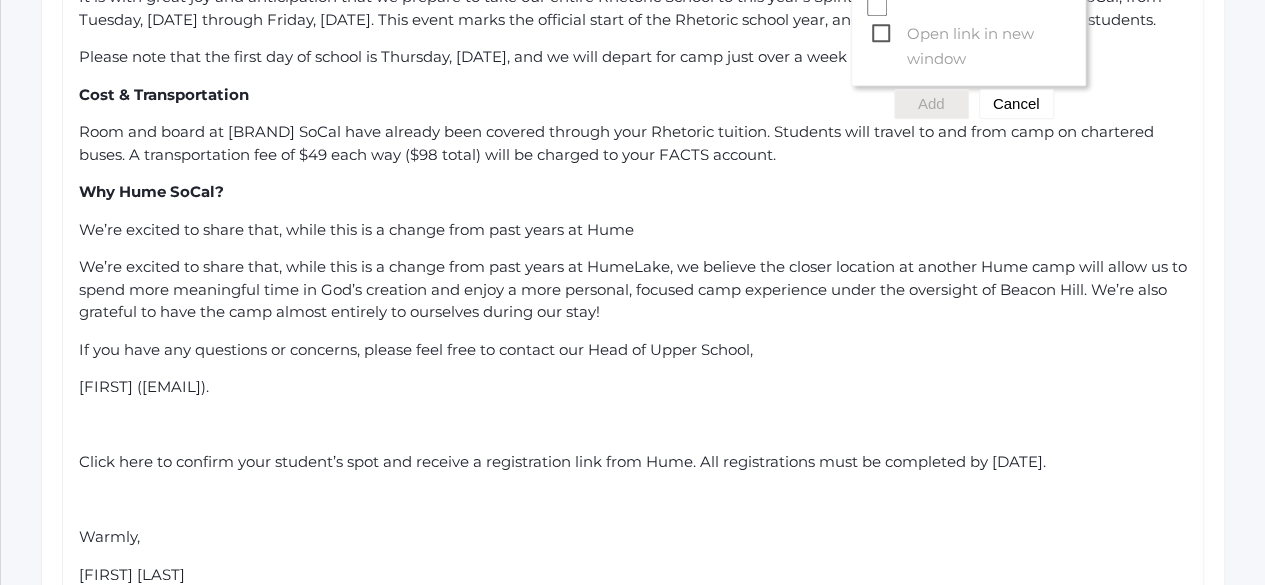 scroll, scrollTop: 734, scrollLeft: 0, axis: vertical 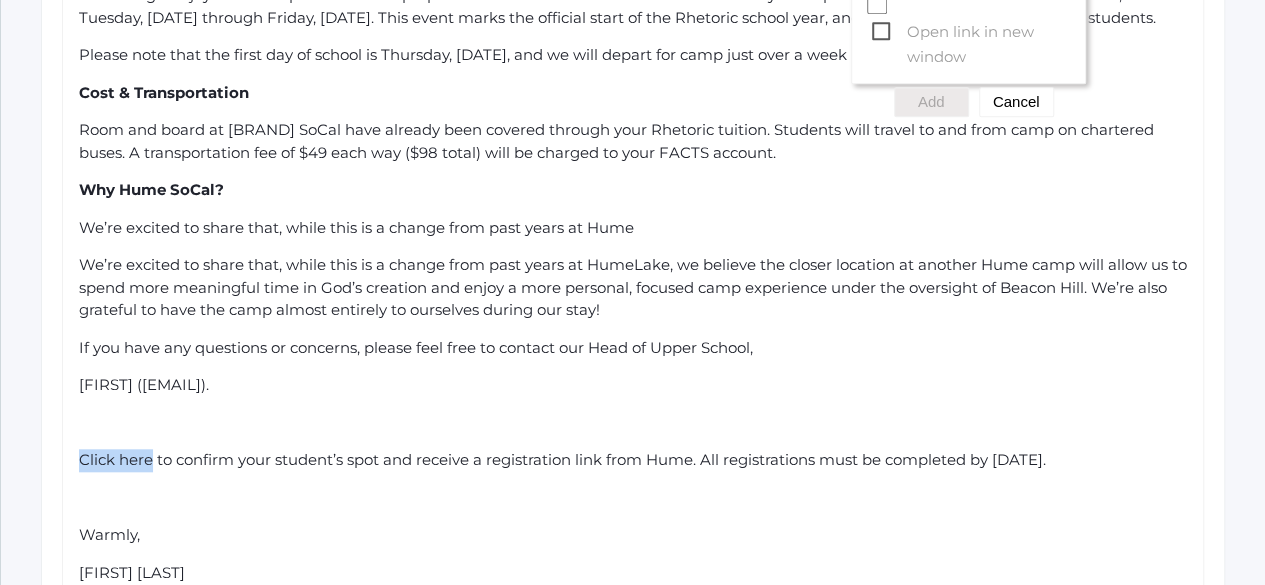 drag, startPoint x: 150, startPoint y: 475, endPoint x: 42, endPoint y: 479, distance: 108.07405 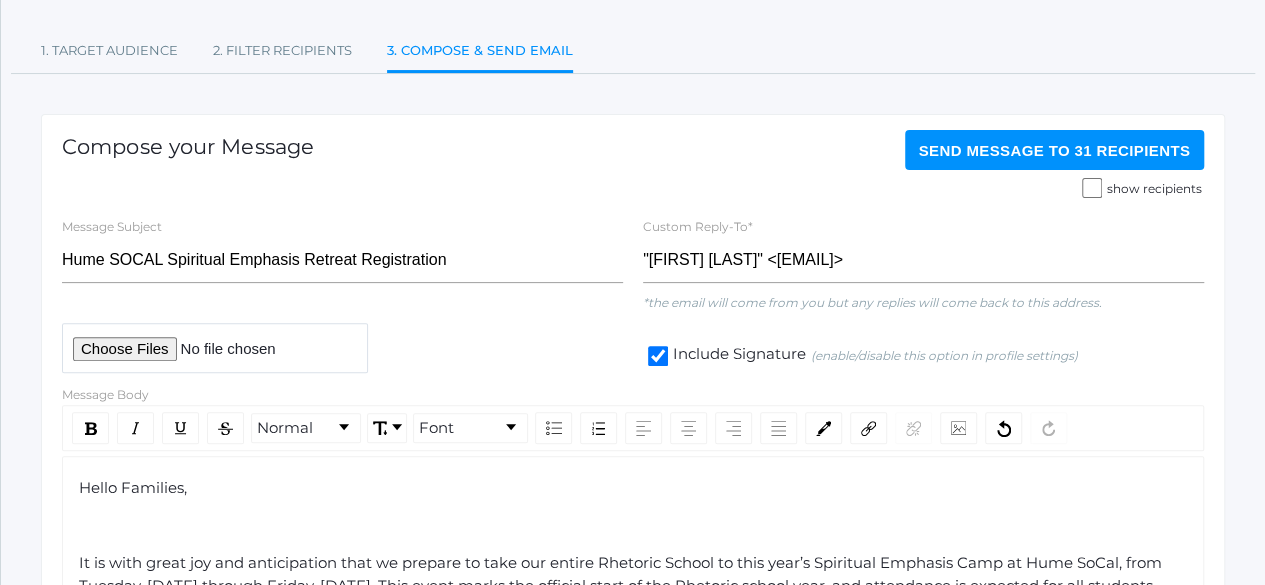 scroll, scrollTop: 162, scrollLeft: 0, axis: vertical 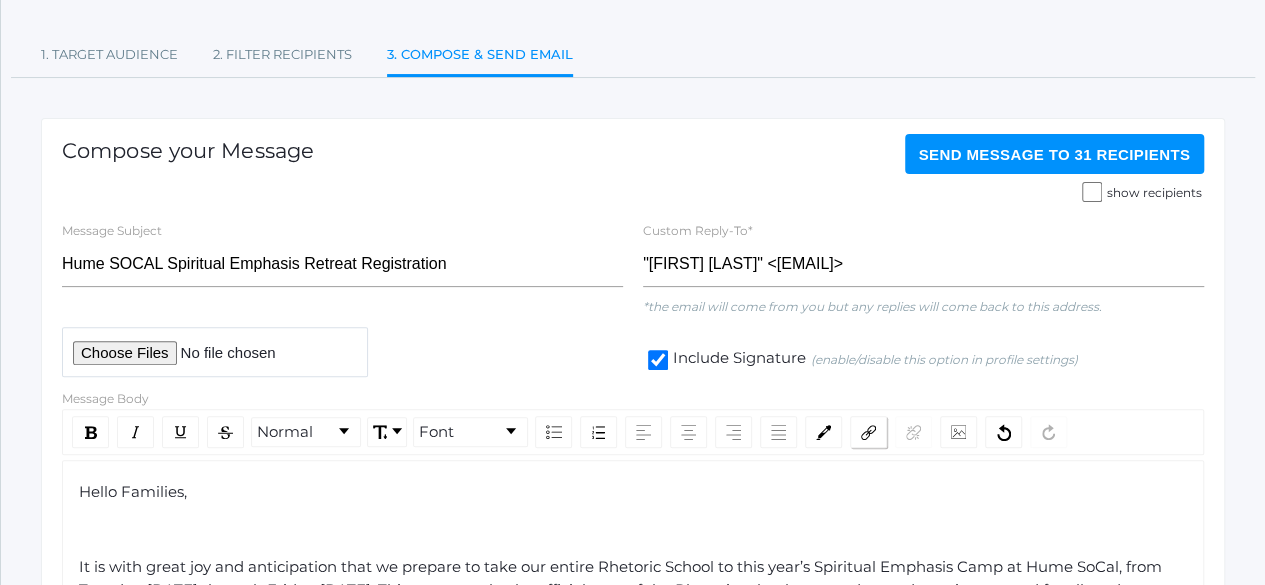 click 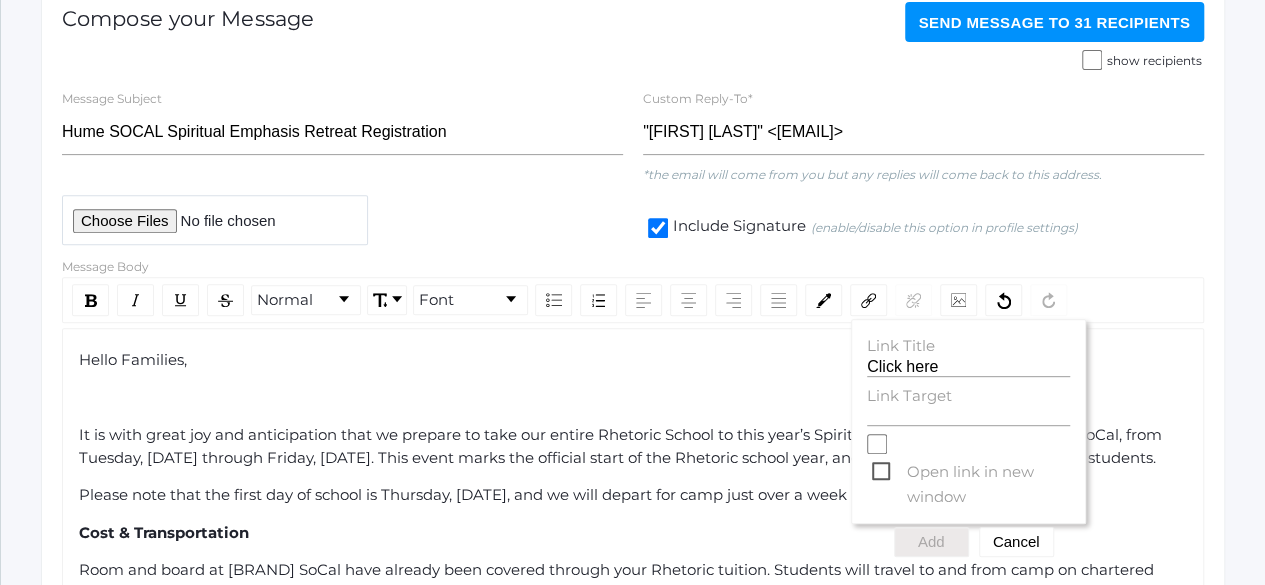 scroll, scrollTop: 298, scrollLeft: 0, axis: vertical 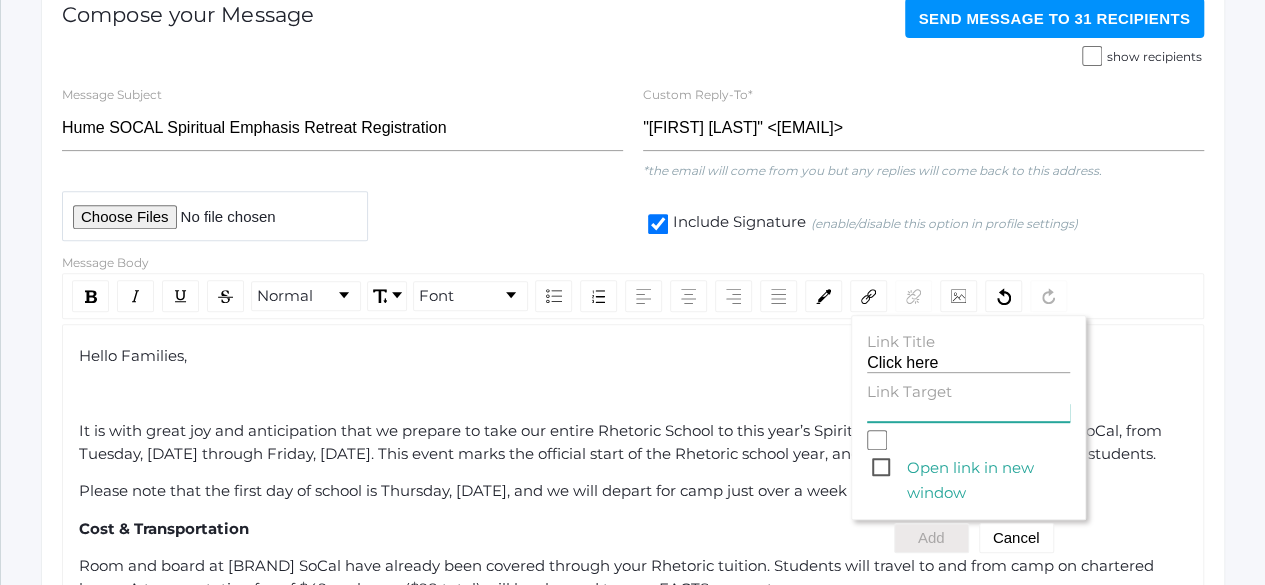 click on "Link Target" 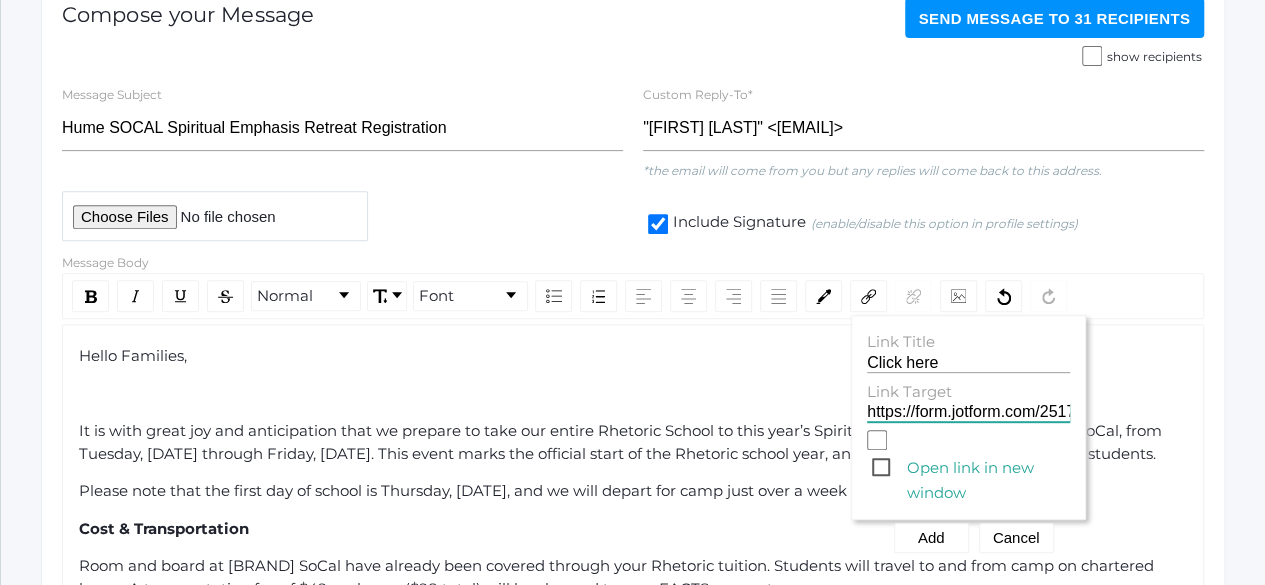scroll, scrollTop: 0, scrollLeft: 107, axis: horizontal 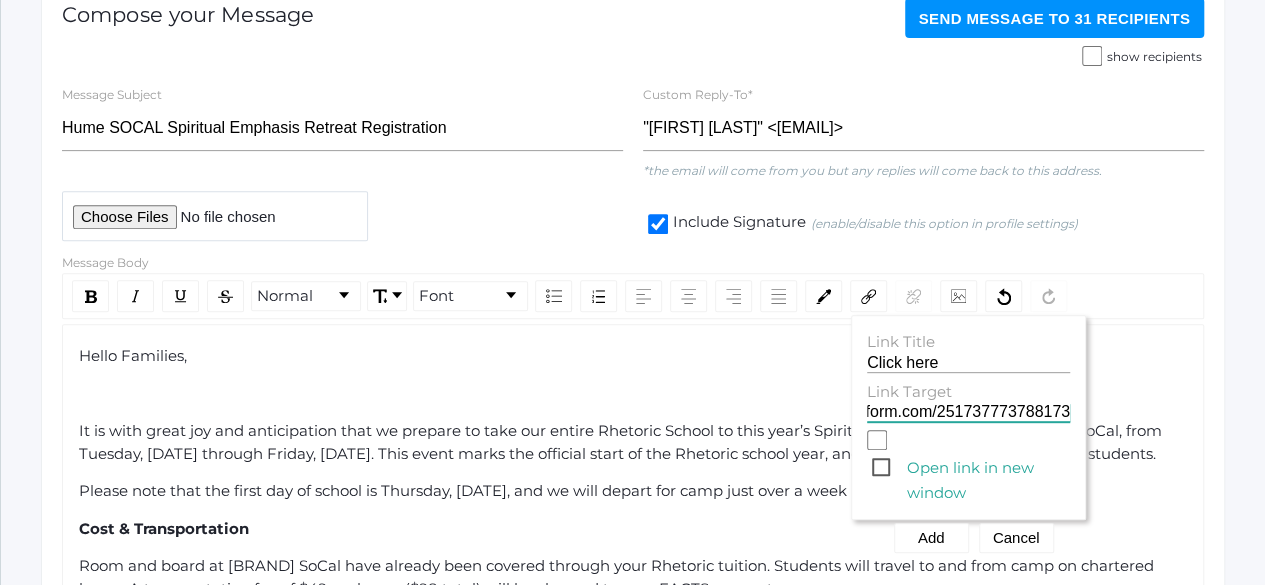 type on "https://form.jotform.com/251737773788173" 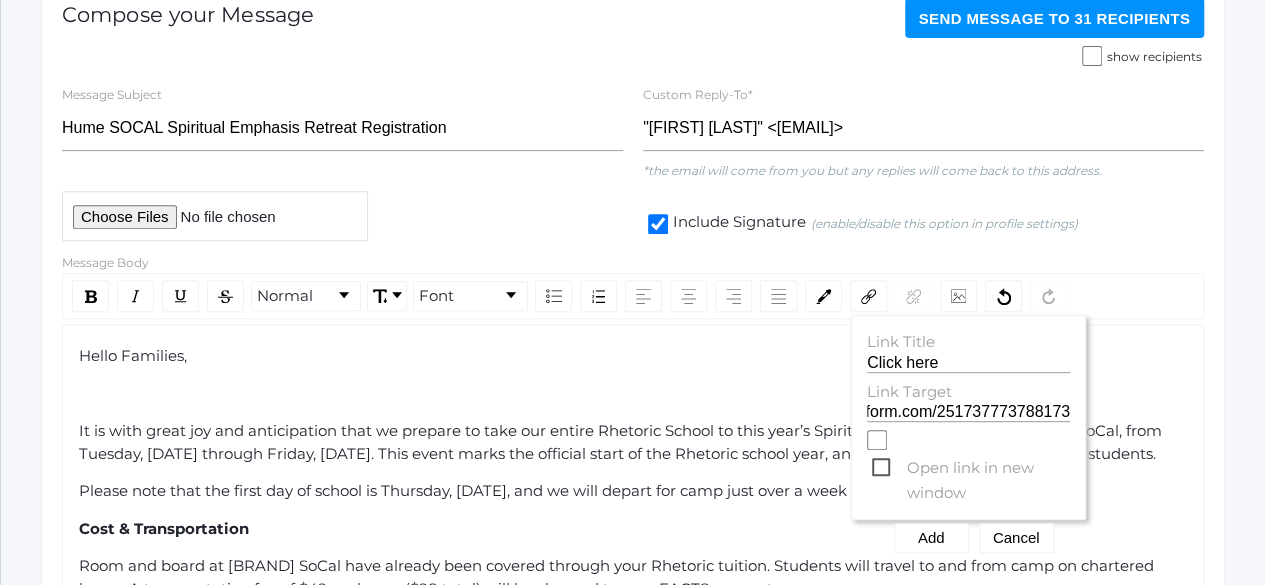click on "Open link in new window" 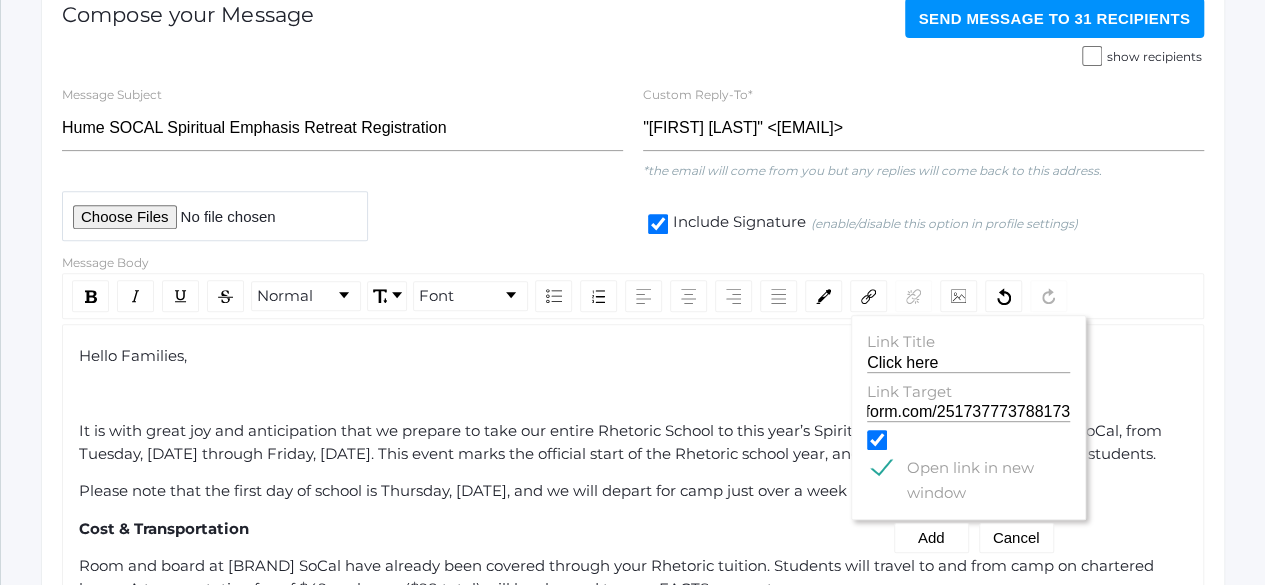 scroll, scrollTop: 0, scrollLeft: 0, axis: both 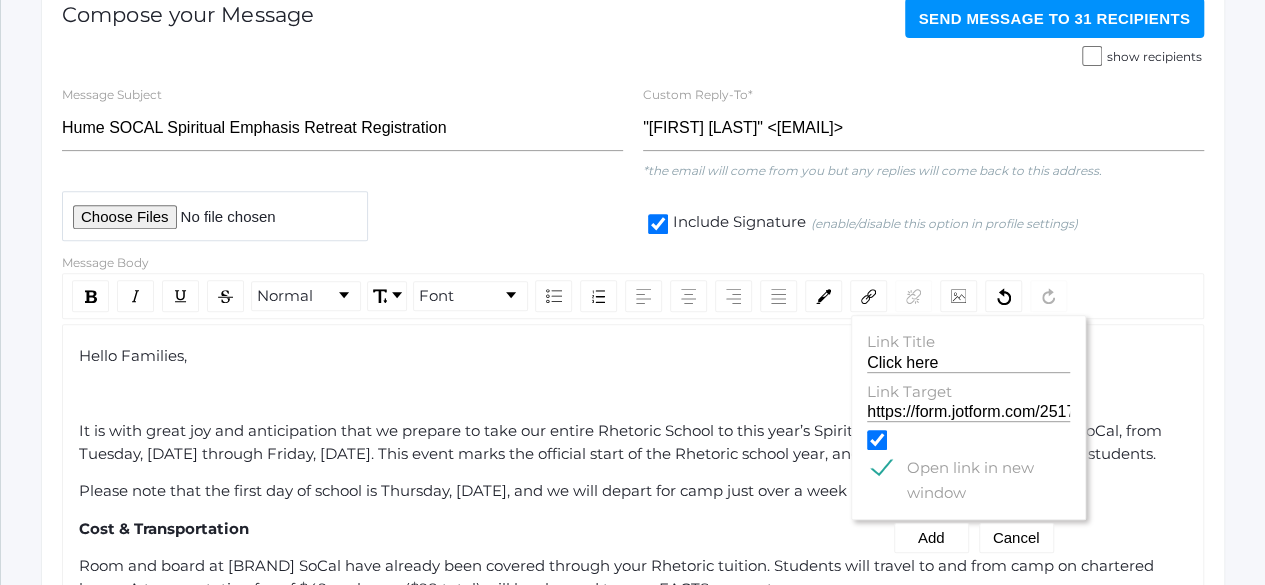 click on "Hello Families, It is with great joy and anticipation that we prepare to take our entire Rhetoric School to this year’s Spiritual Emphasis Camp at Hume SoCal, from Tuesday, September 9th through Friday, September 12th. This event marks the official start of the Rhetoric school year, and attendance is expected for all students. Please note that the first day of school is Thursday, August 28th, and we will depart for camp just over a week later. Cost & Transportation Room and board at Hume SoCal have already been covered through your Rhetoric tuition. Students will travel to and from camp on chartered buses. A transportation fee of $49 each way ($98 total) will be charged to your FACTS account. Why Hume SoCal? We’re excited to share that, while this is a change from past years at Hume If you have any questions or concerns, please feel free to contact our Head of Upper School,  Lucas Vieira (lucas@beaconhillclassical.org). Warmly, Nicole Canty Upper School Activities Director" 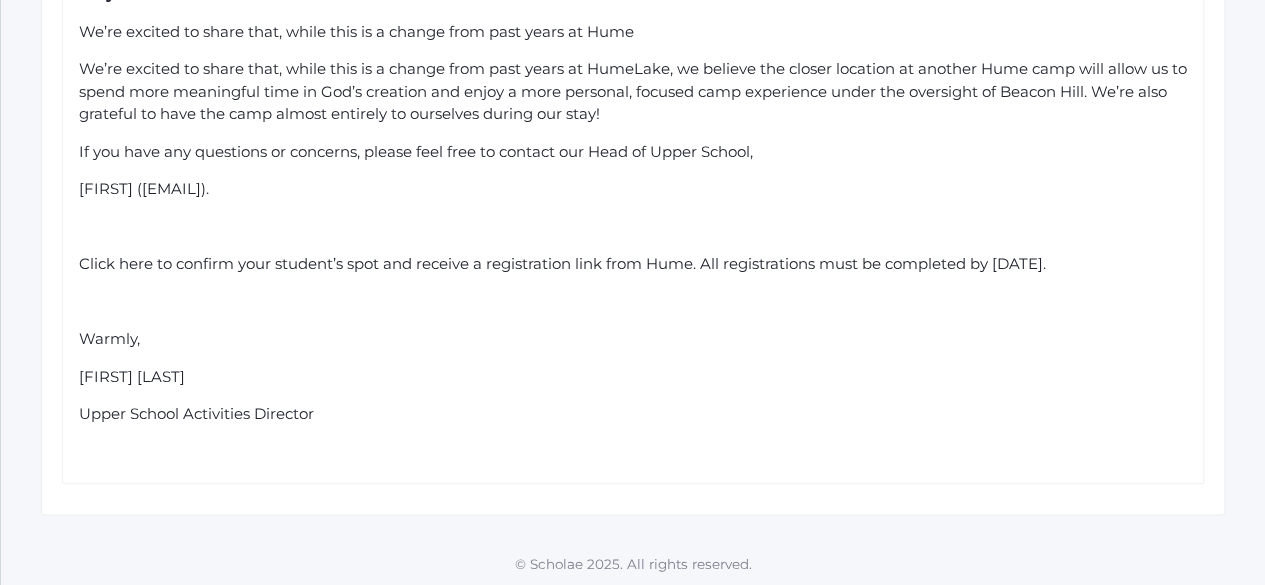 scroll, scrollTop: 930, scrollLeft: 0, axis: vertical 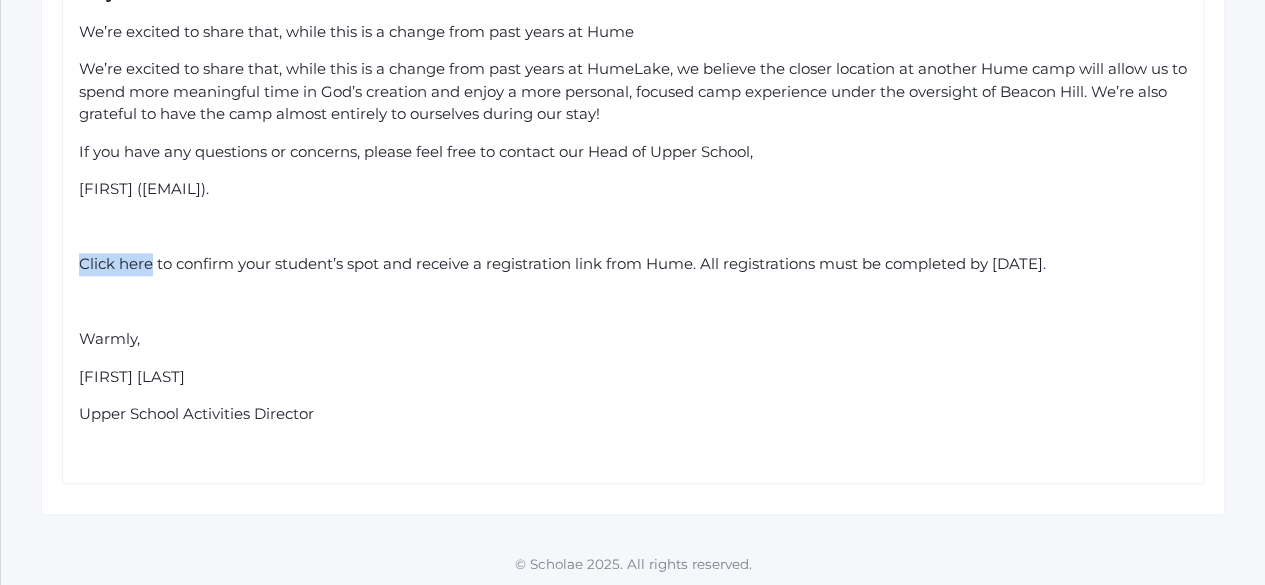 drag, startPoint x: 147, startPoint y: 287, endPoint x: 74, endPoint y: 283, distance: 73.109505 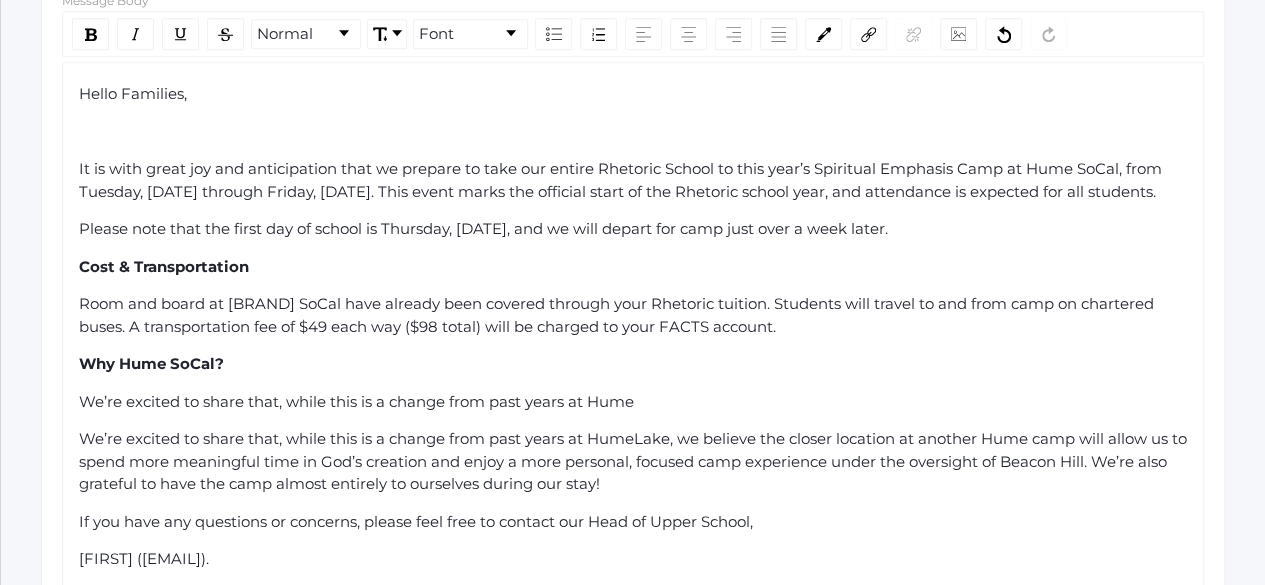 scroll, scrollTop: 556, scrollLeft: 0, axis: vertical 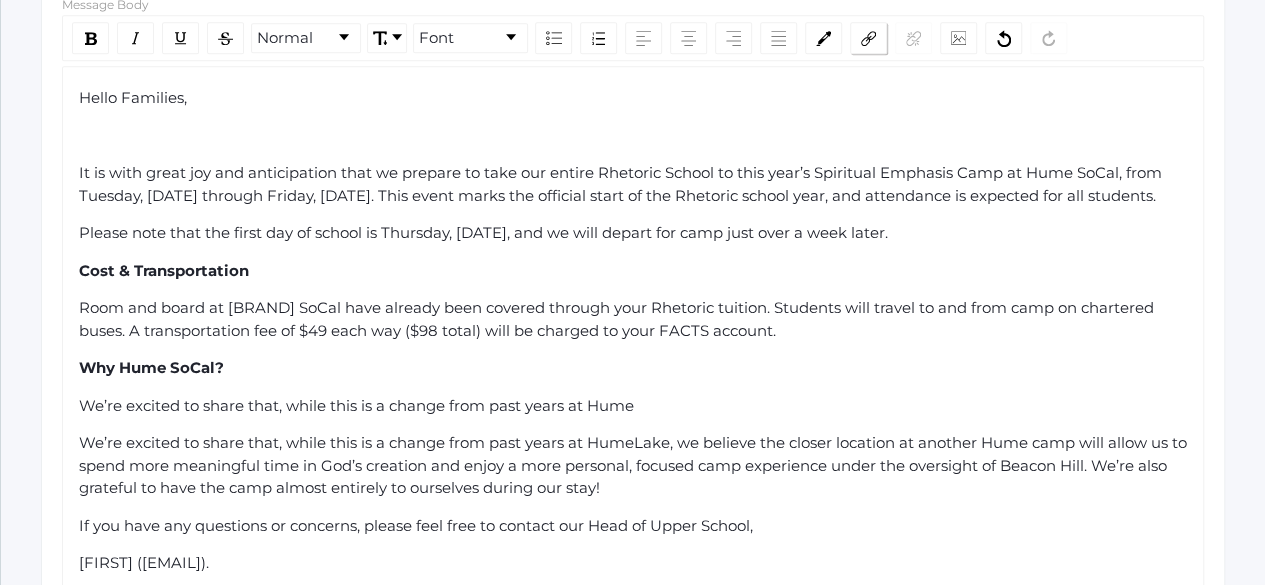 click 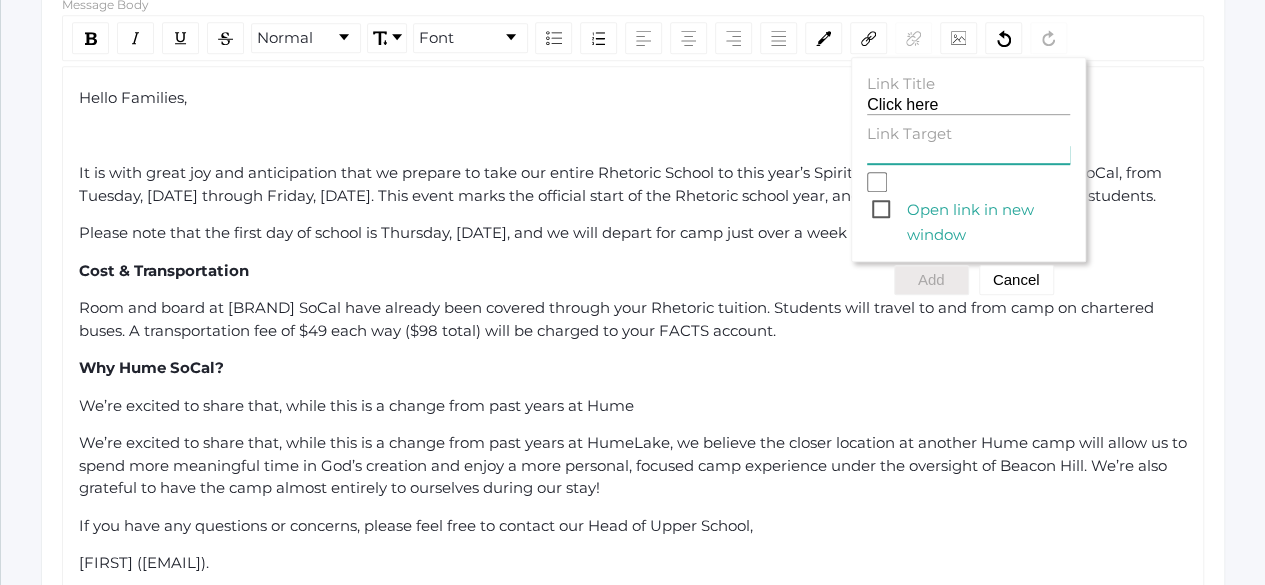 click on "Link Target" 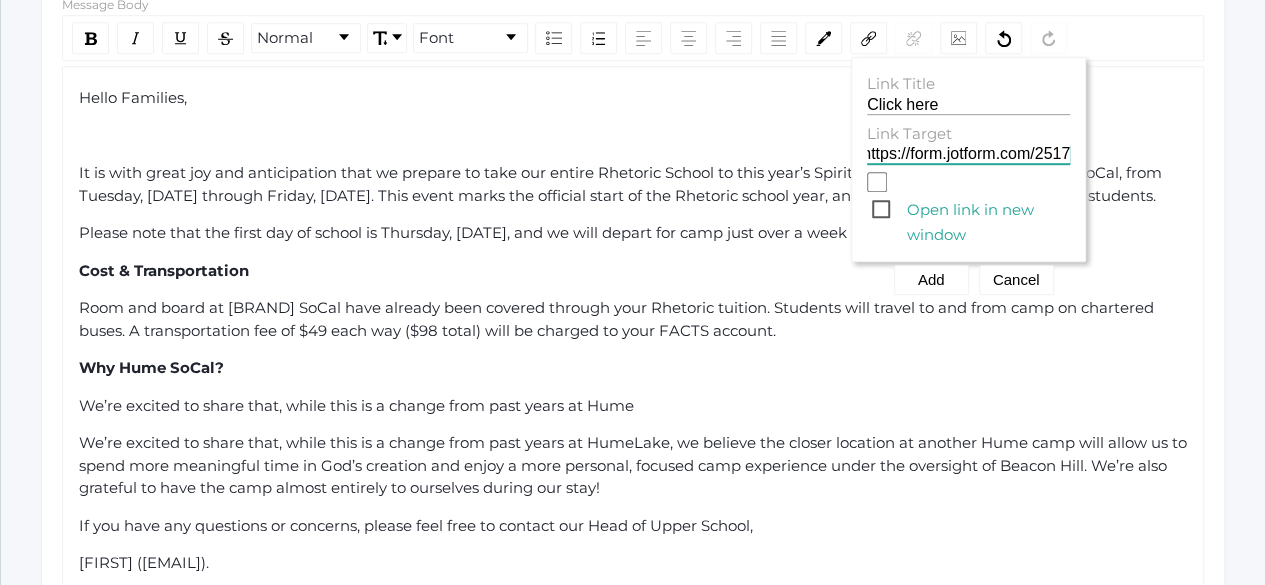 scroll, scrollTop: 0, scrollLeft: 0, axis: both 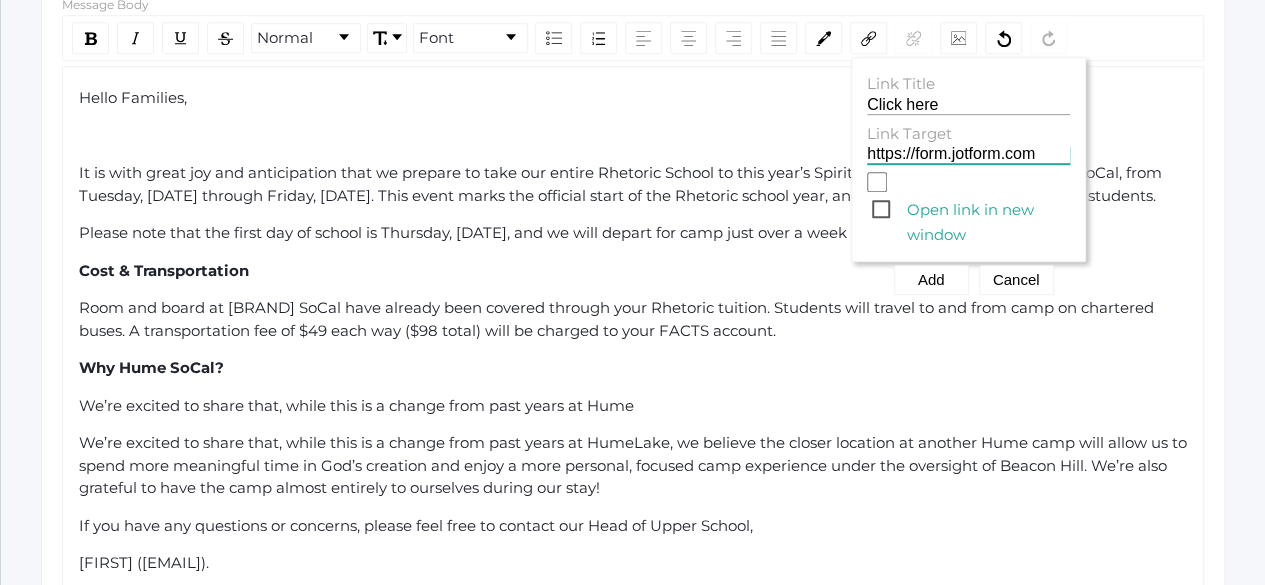 type on "h" 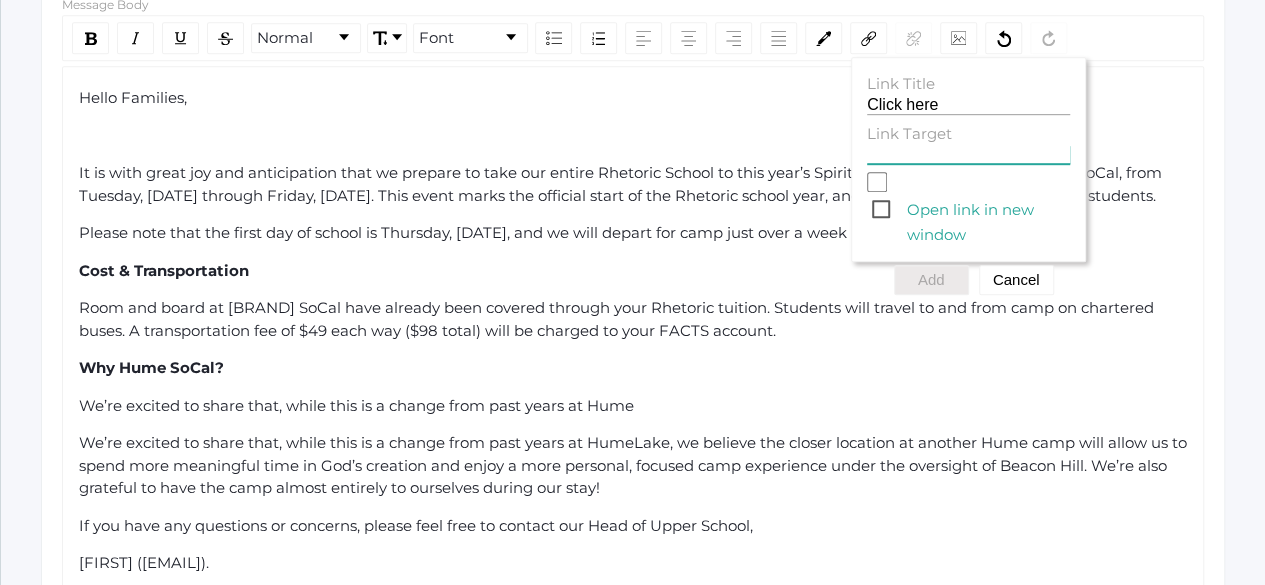paste on "https://form.jotform.com/251737773788173" 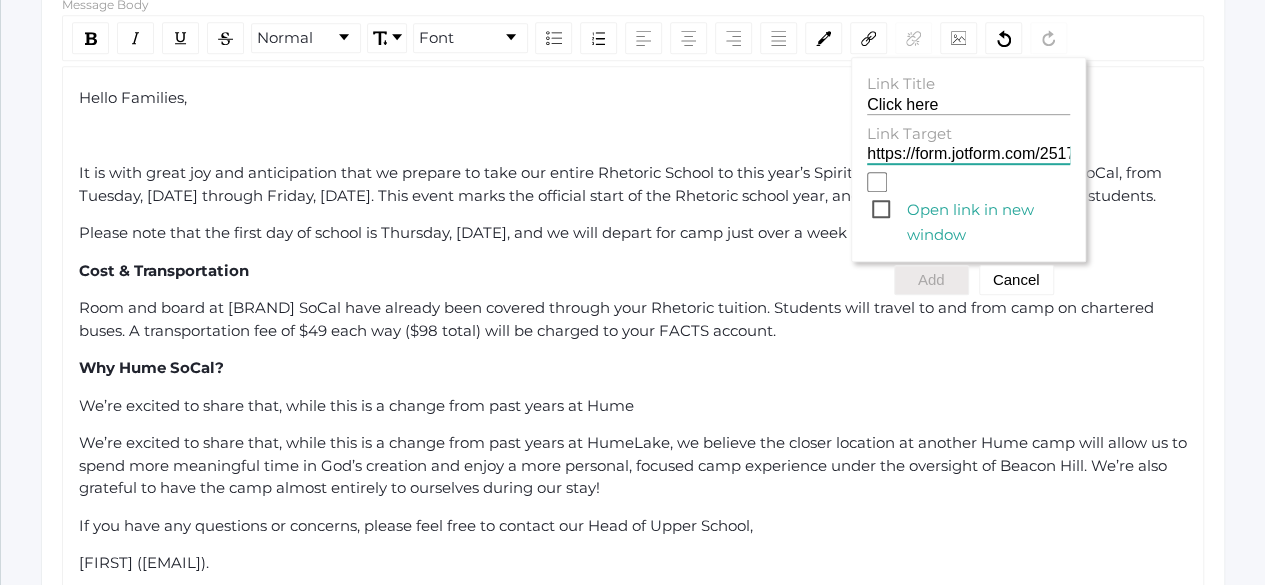 scroll, scrollTop: 0, scrollLeft: 107, axis: horizontal 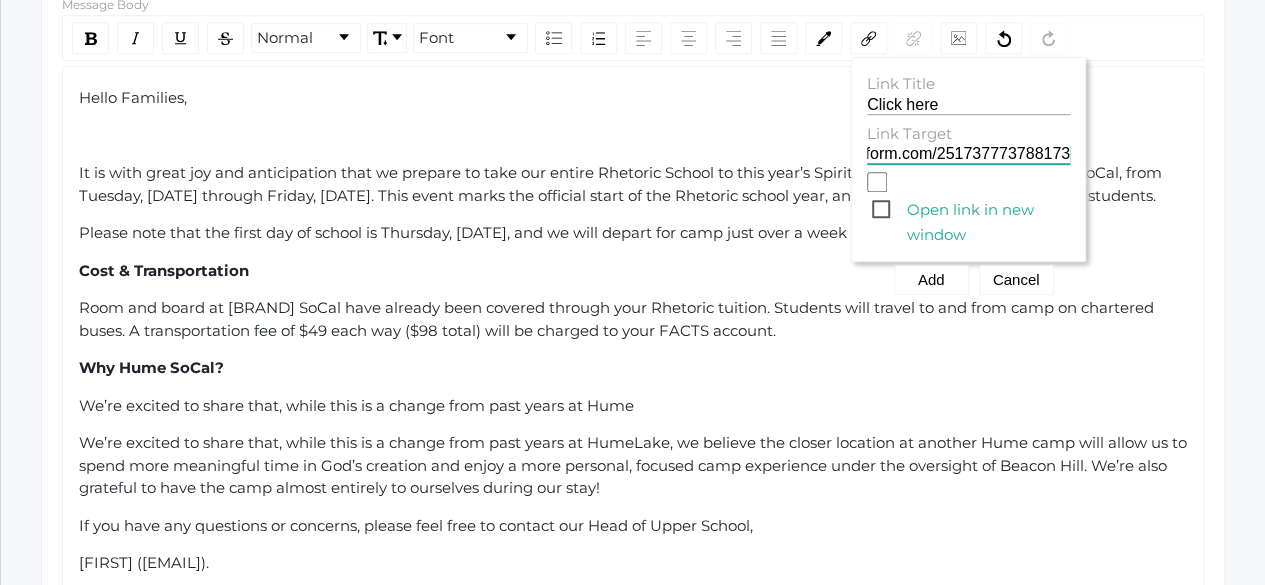 type on "https://form.jotform.com/251737773788173" 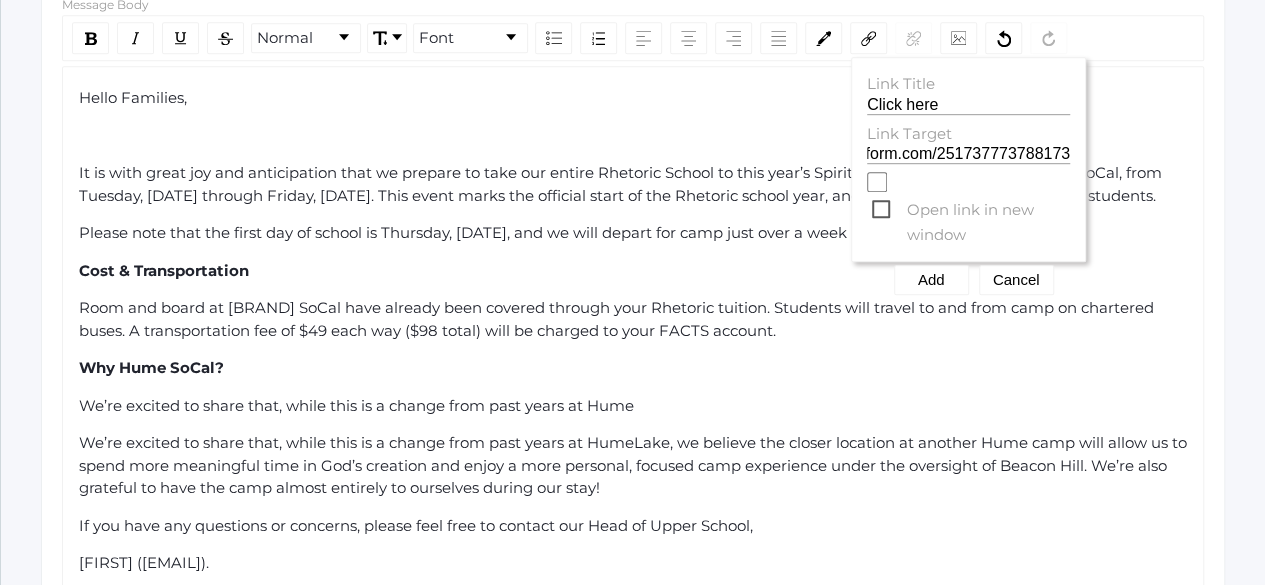 scroll, scrollTop: 0, scrollLeft: 0, axis: both 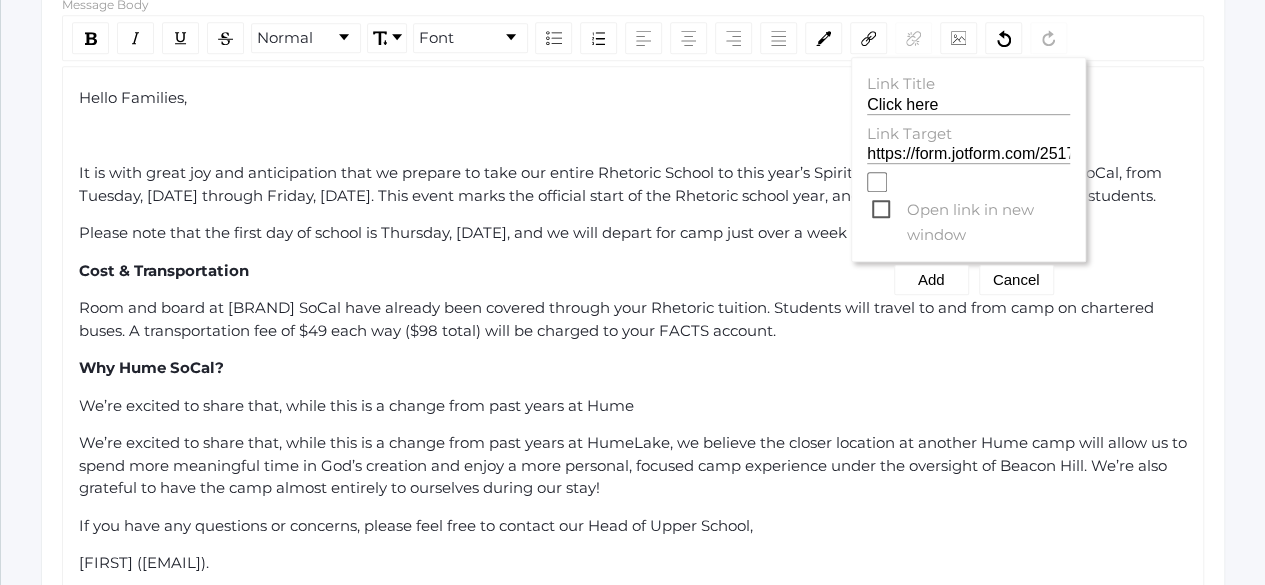 click on "Open link in new window" 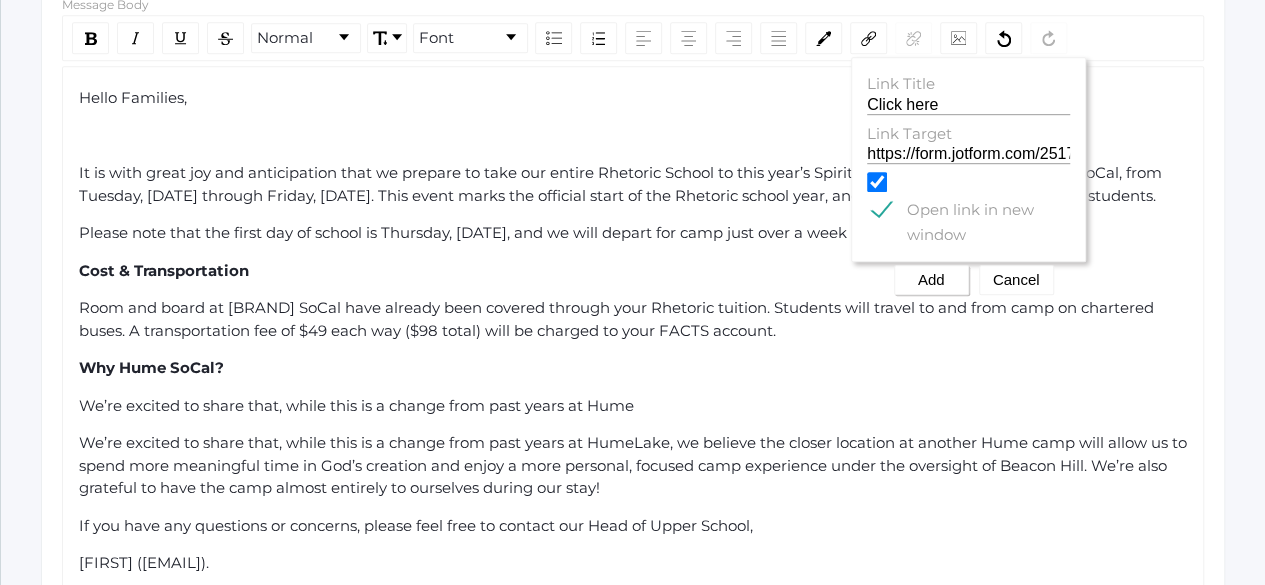 click on "Add" 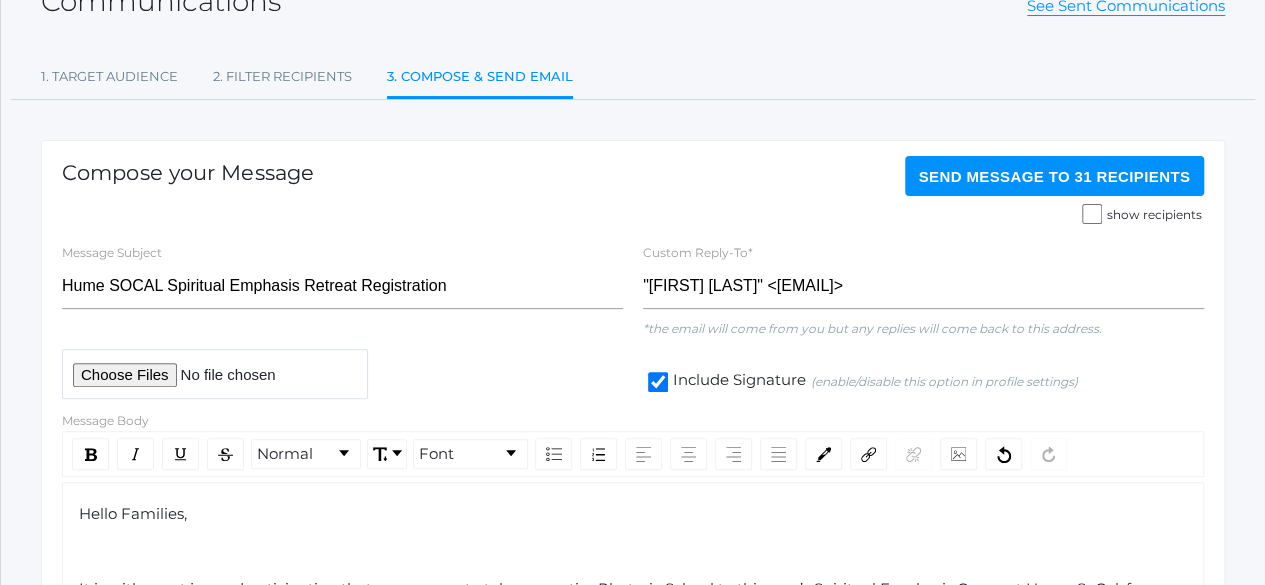 scroll, scrollTop: 138, scrollLeft: 0, axis: vertical 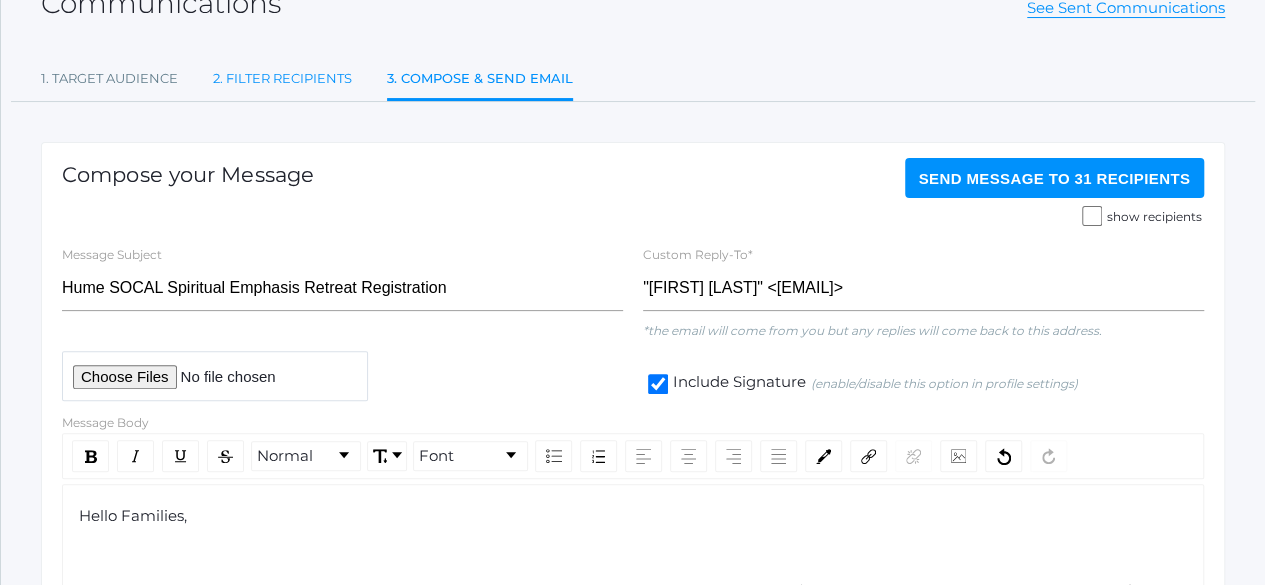 click on "2. Filter Recipients" 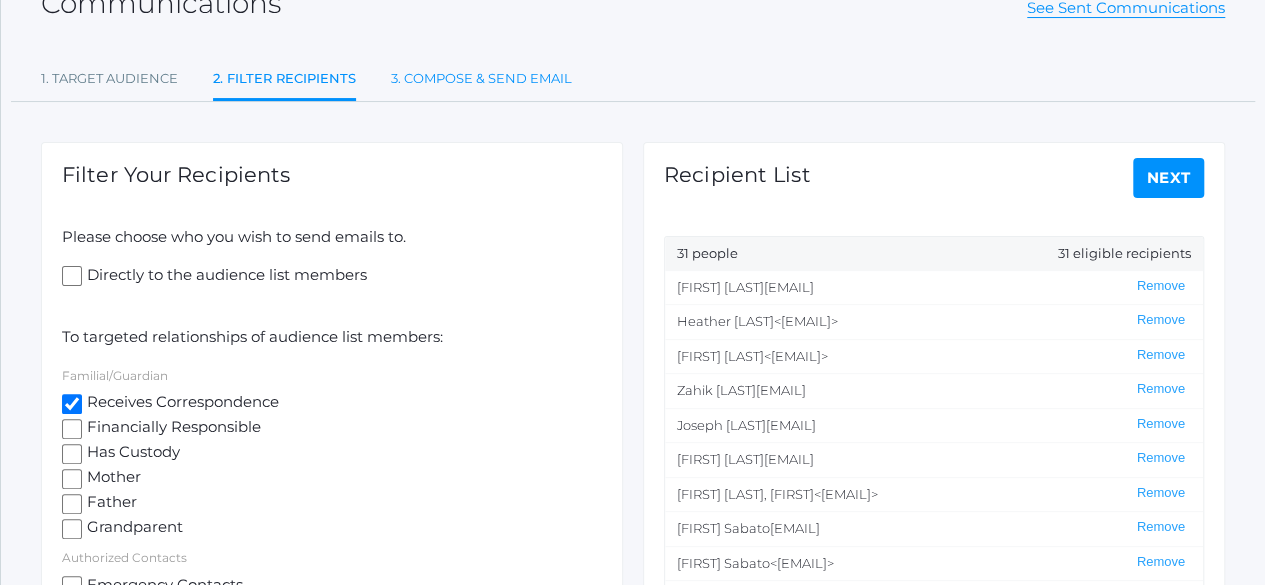 click on "3. Compose & Send Email" 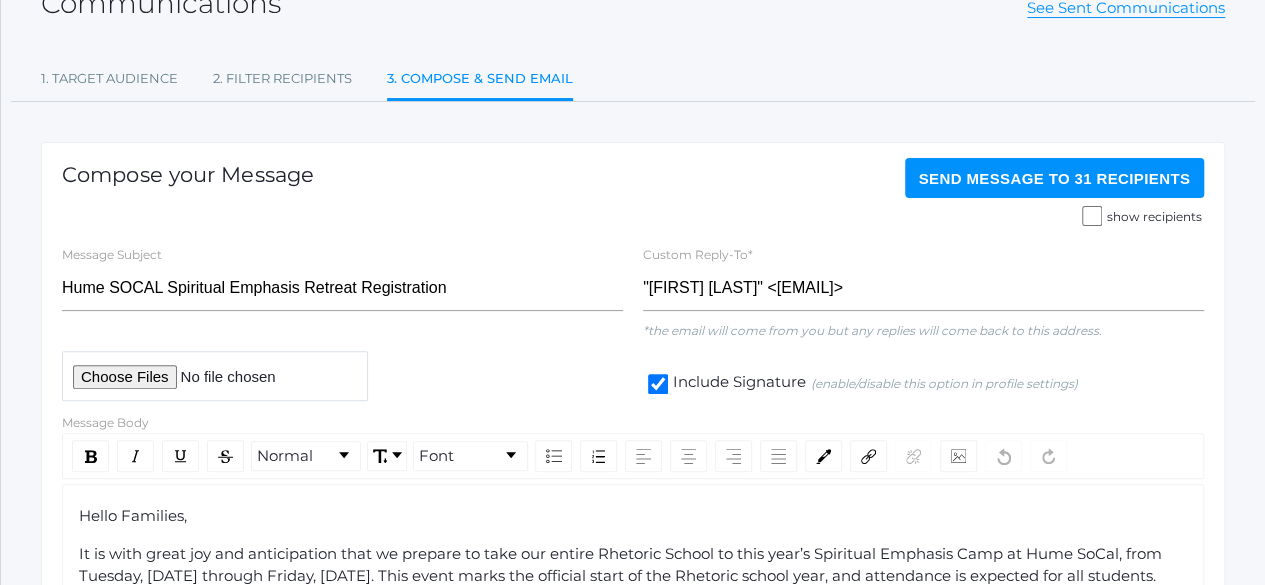 click on "Send Message   to 31 recipients" 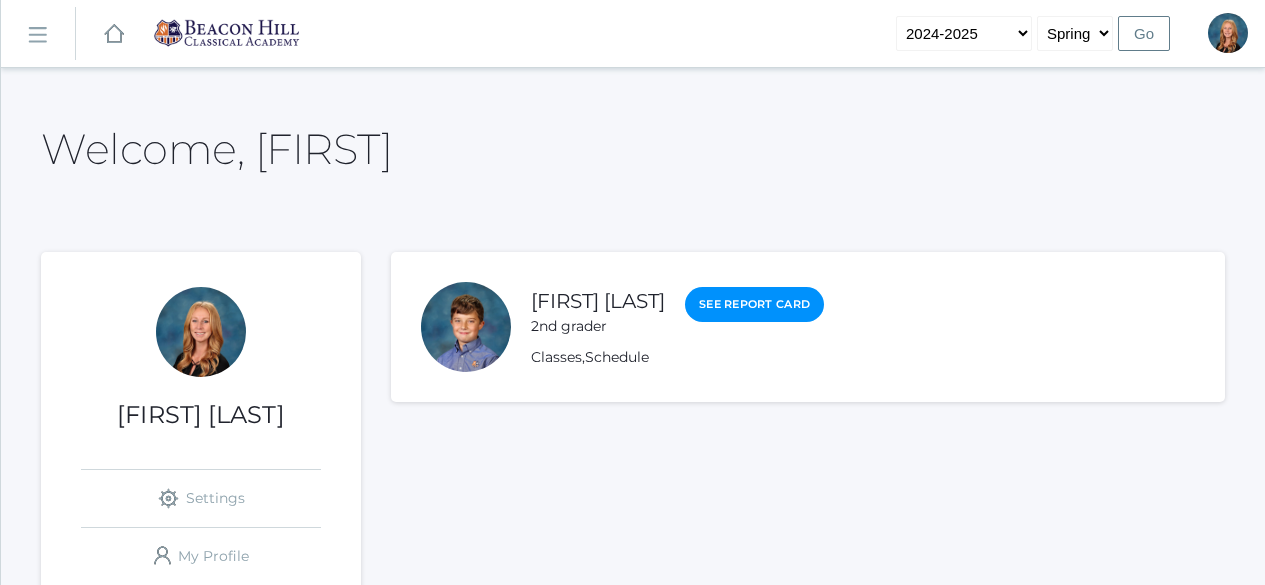 scroll, scrollTop: 0, scrollLeft: 0, axis: both 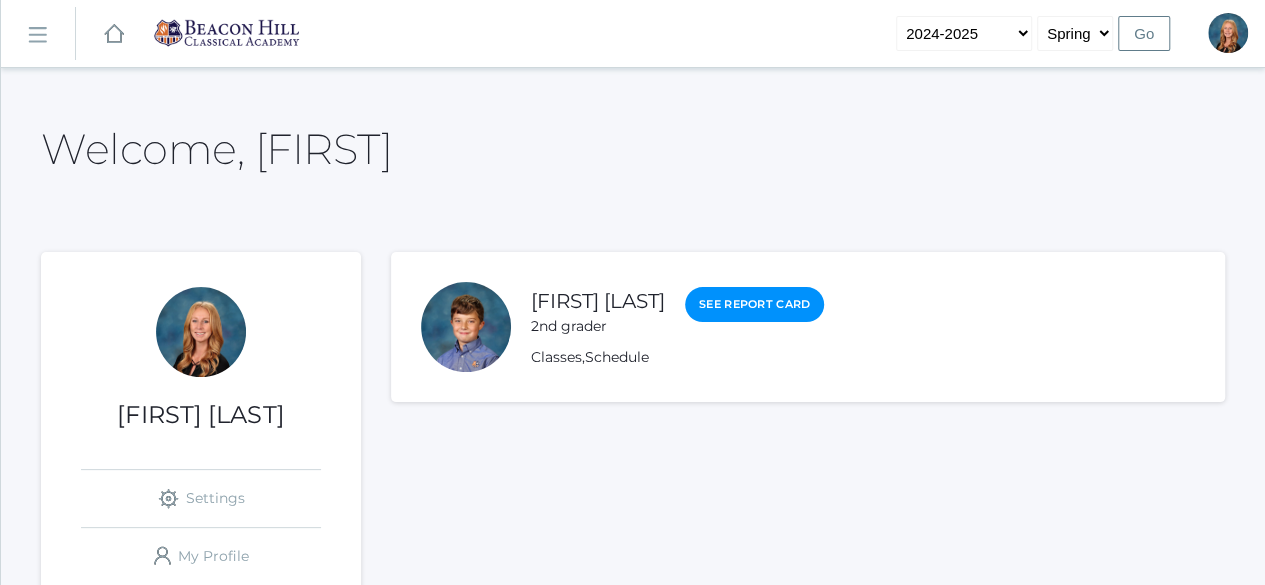 click 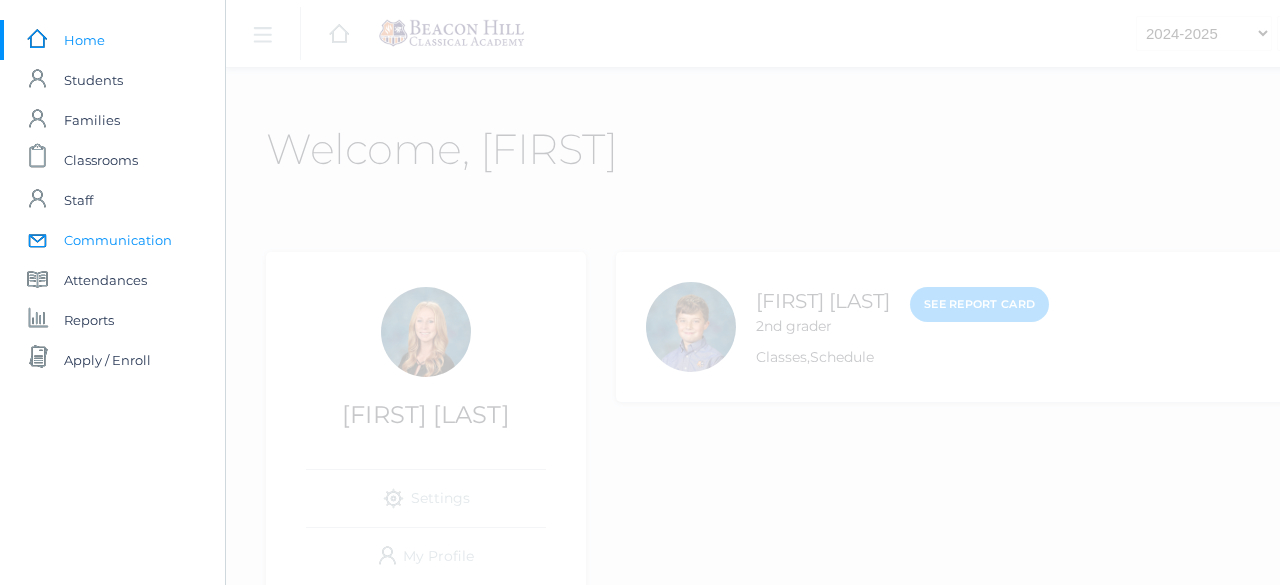 click on "Communication" at bounding box center (118, 240) 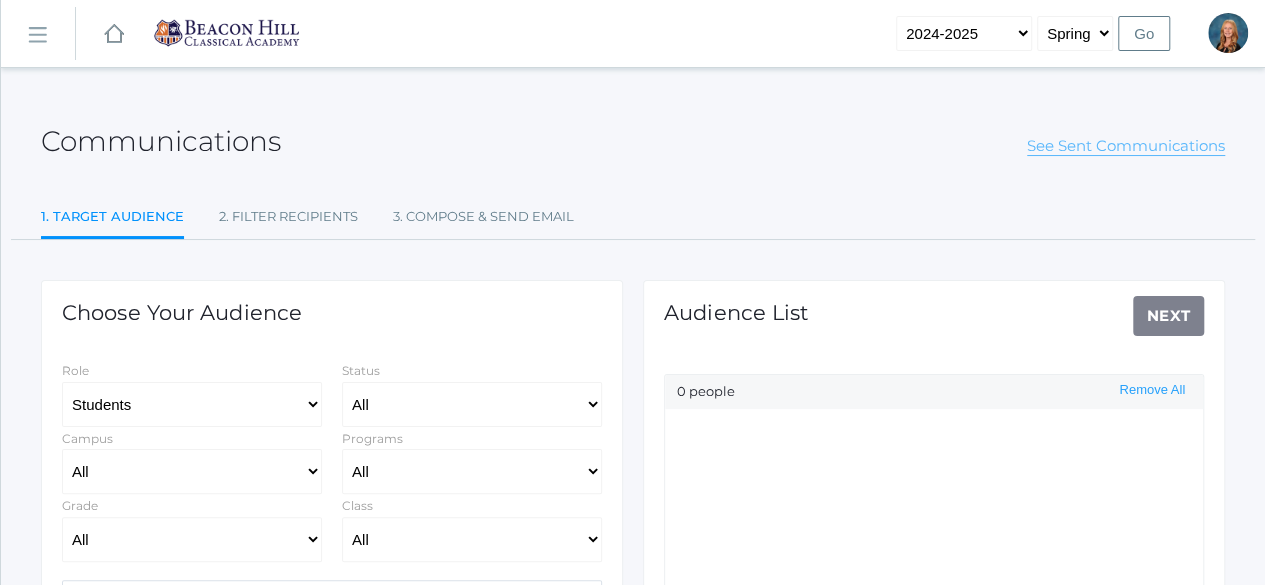 click on "See Sent Communications" 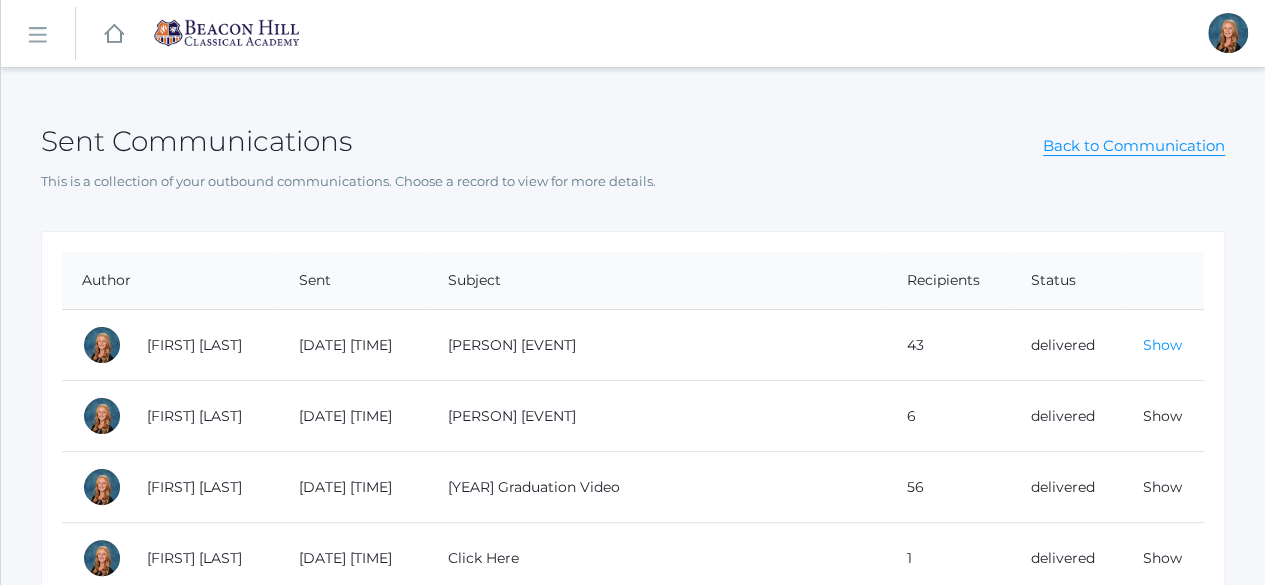 click on "[FIRST]" at bounding box center (1162, 345) 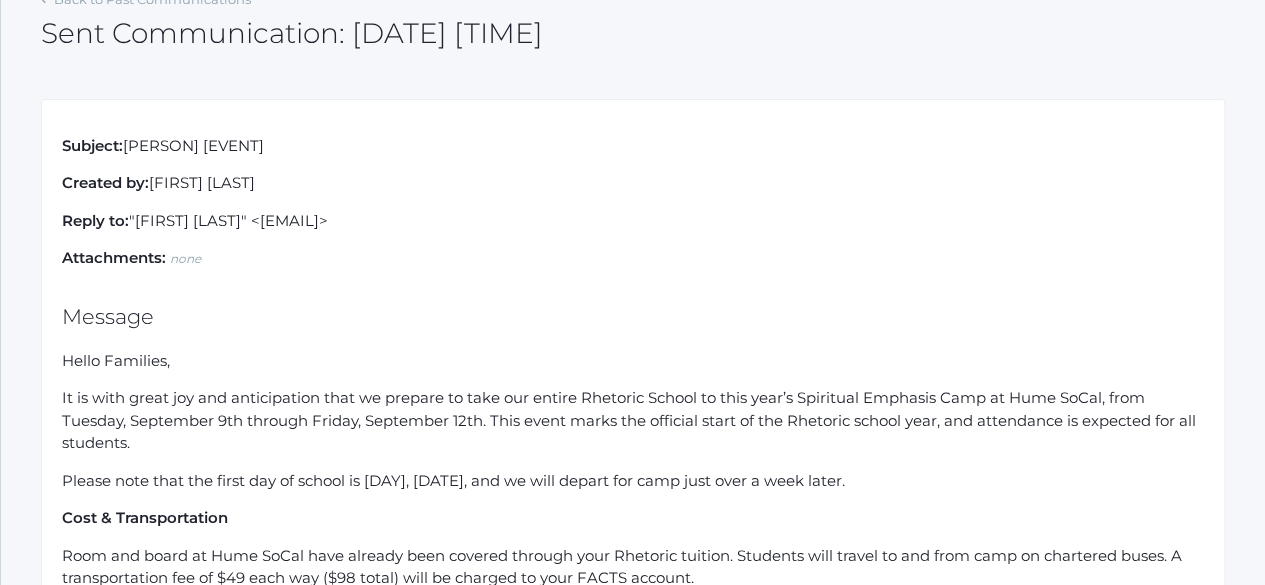 scroll, scrollTop: 109, scrollLeft: 0, axis: vertical 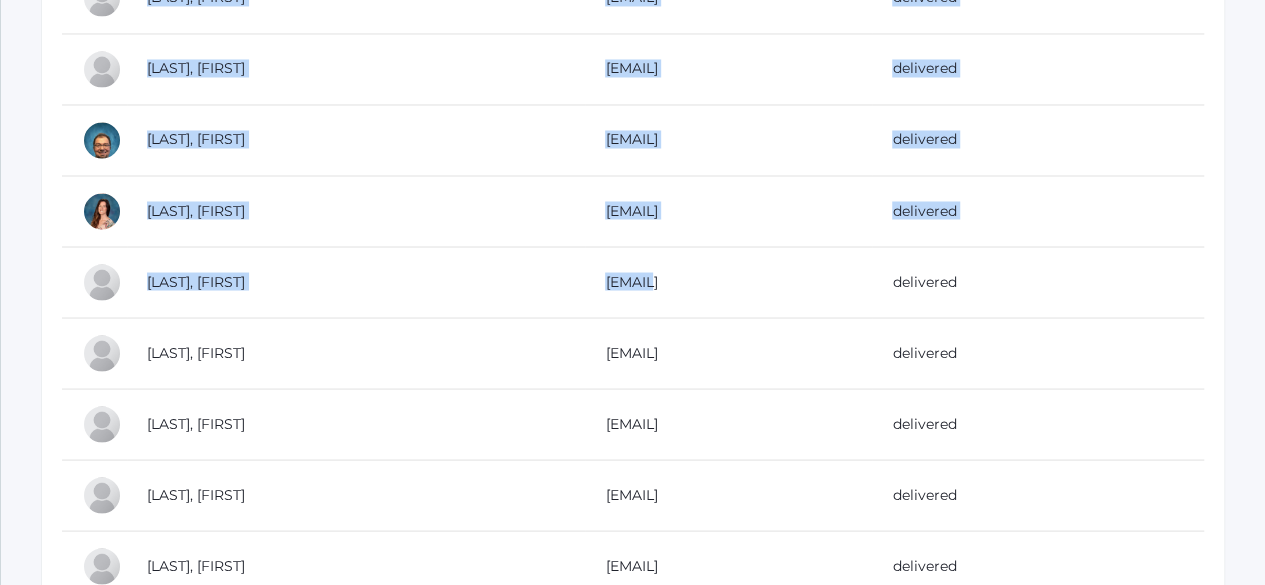 drag, startPoint x: 64, startPoint y: 351, endPoint x: 512, endPoint y: 292, distance: 451.86835 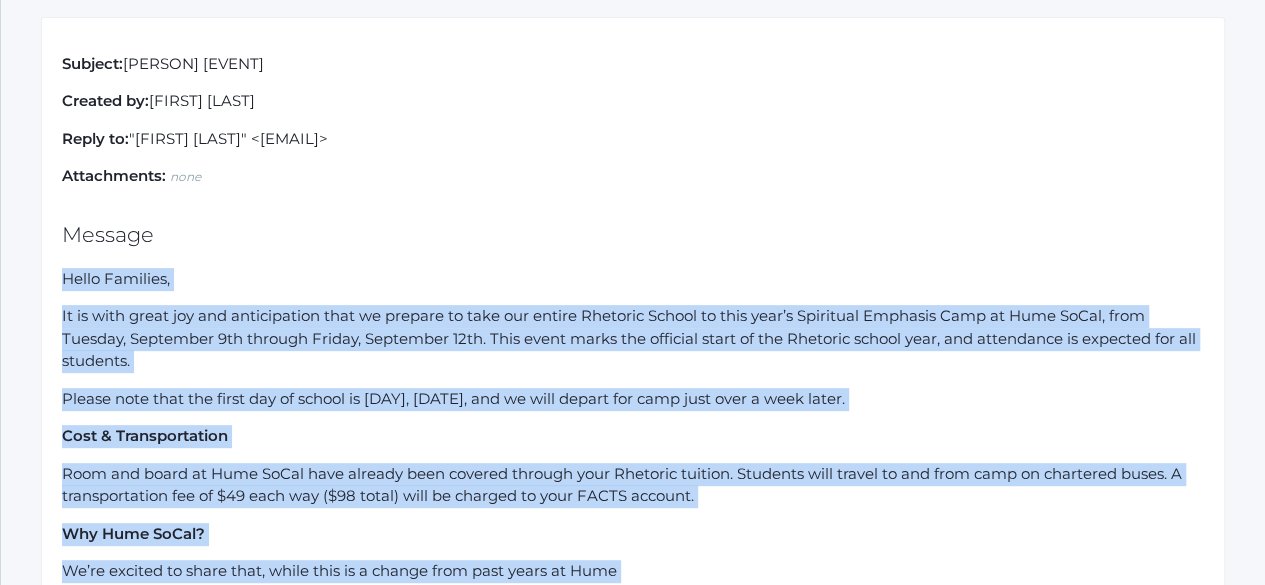 scroll, scrollTop: 155, scrollLeft: 0, axis: vertical 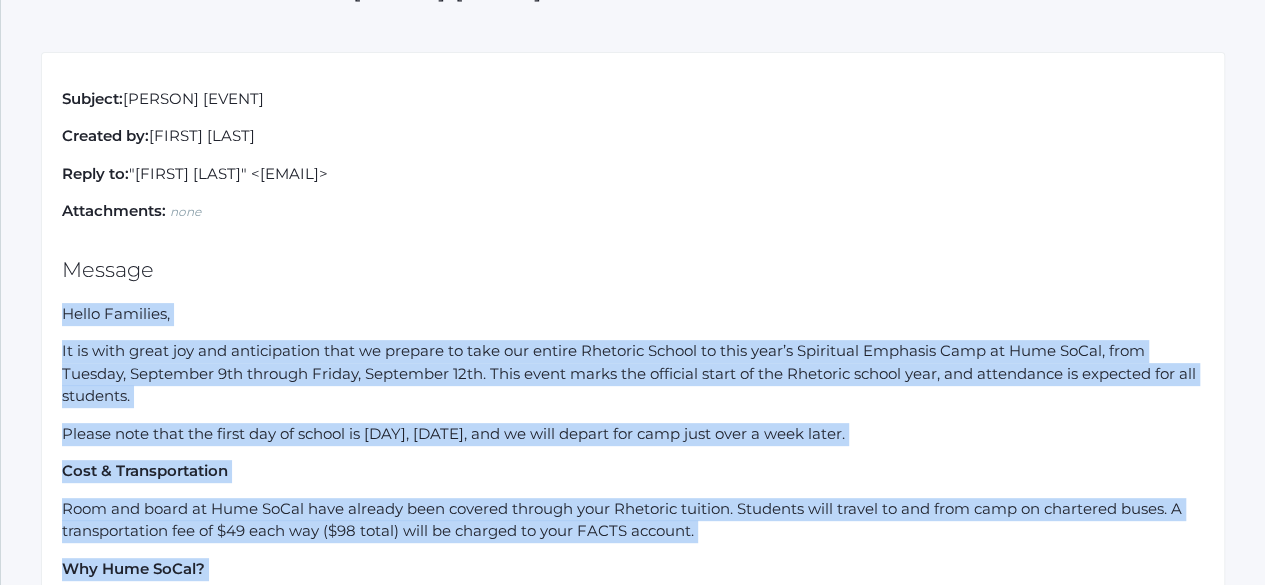 click on "It is with great joy and anticipation that we prepare to take our entire Rhetoric School to this year’s Spiritual Emphasis Camp at Hume SoCal, from Tuesday, [DATE] through Friday, [DATE]. This event marks the official start of the Rhetoric school year, and attendance is expected for all students." at bounding box center (633, 374) 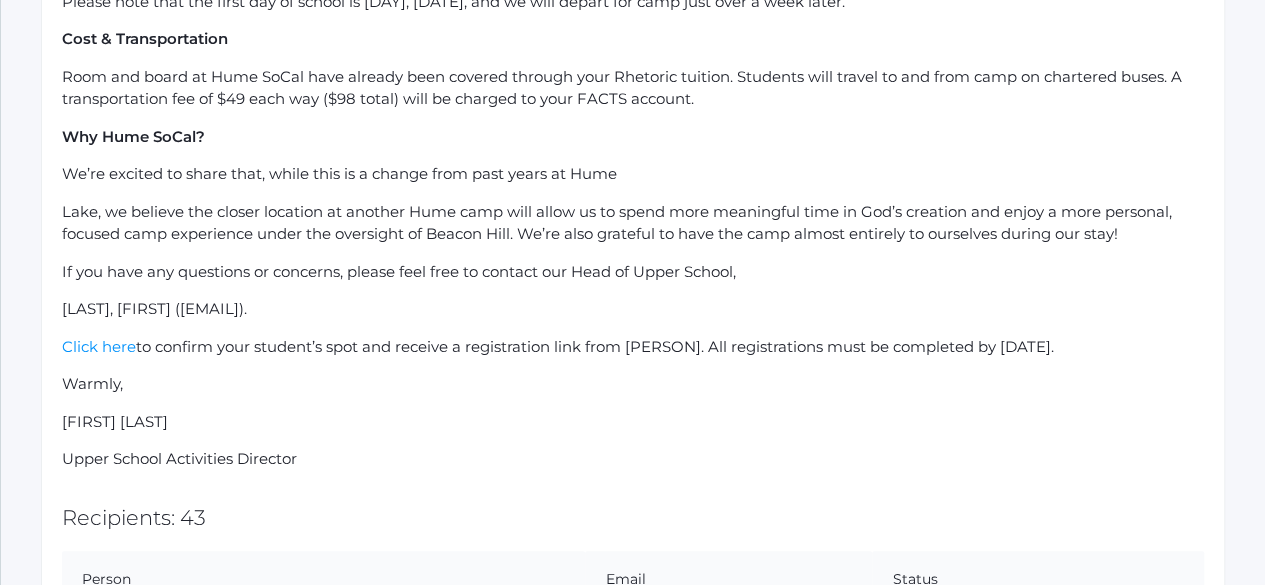 scroll, scrollTop: 627, scrollLeft: 0, axis: vertical 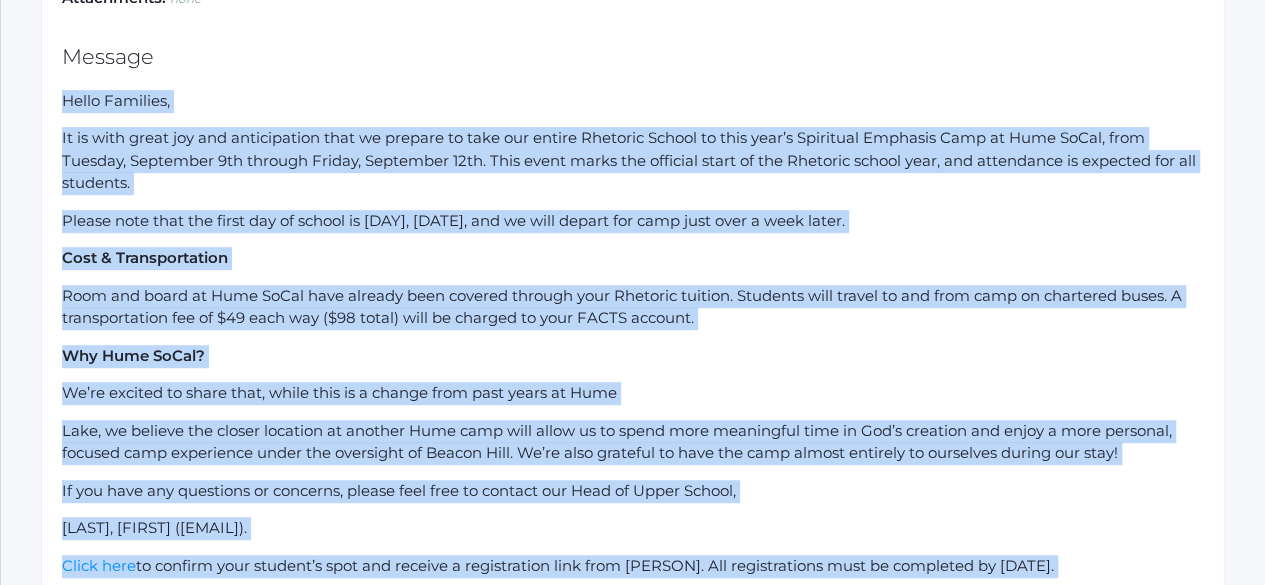 drag, startPoint x: 305, startPoint y: 418, endPoint x: 47, endPoint y: 101, distance: 408.7212 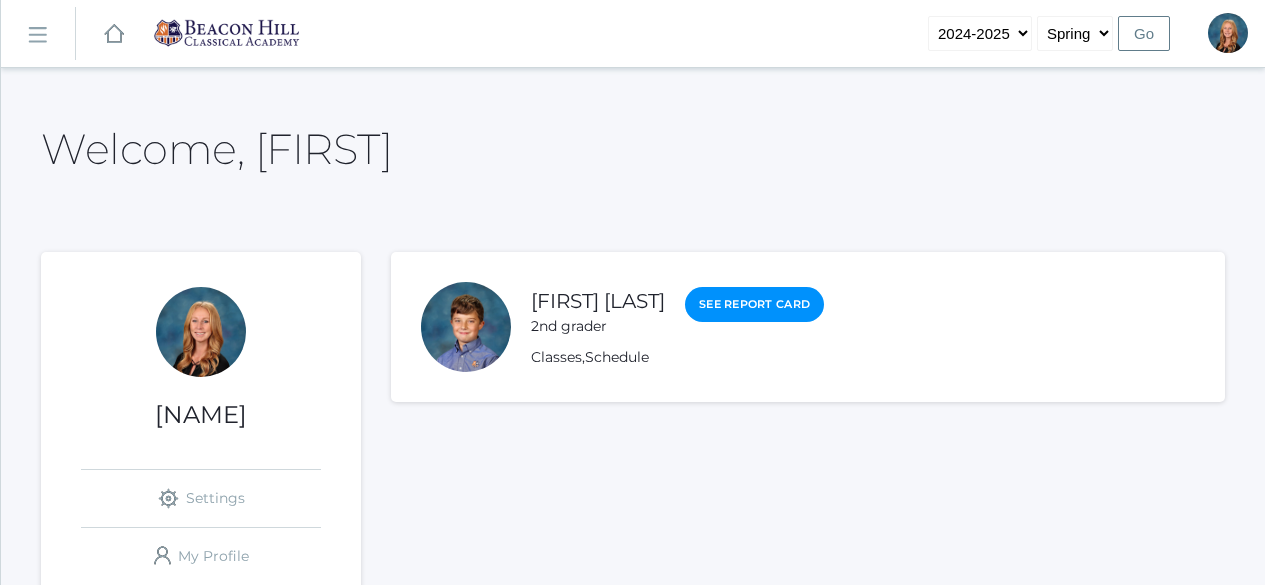 scroll, scrollTop: 0, scrollLeft: 0, axis: both 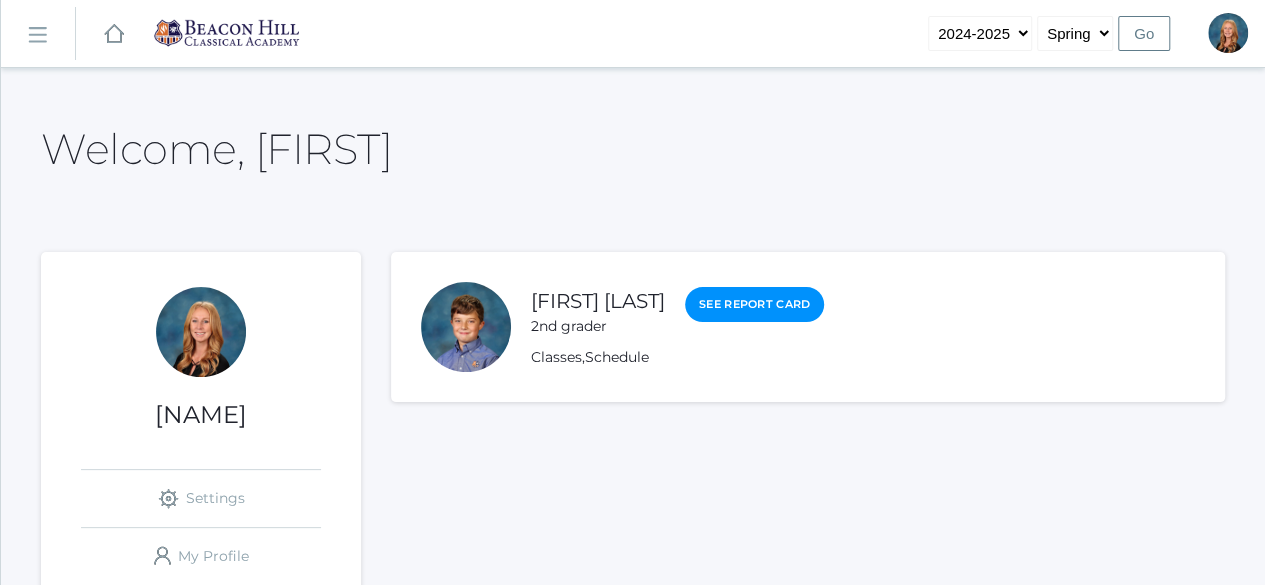 click 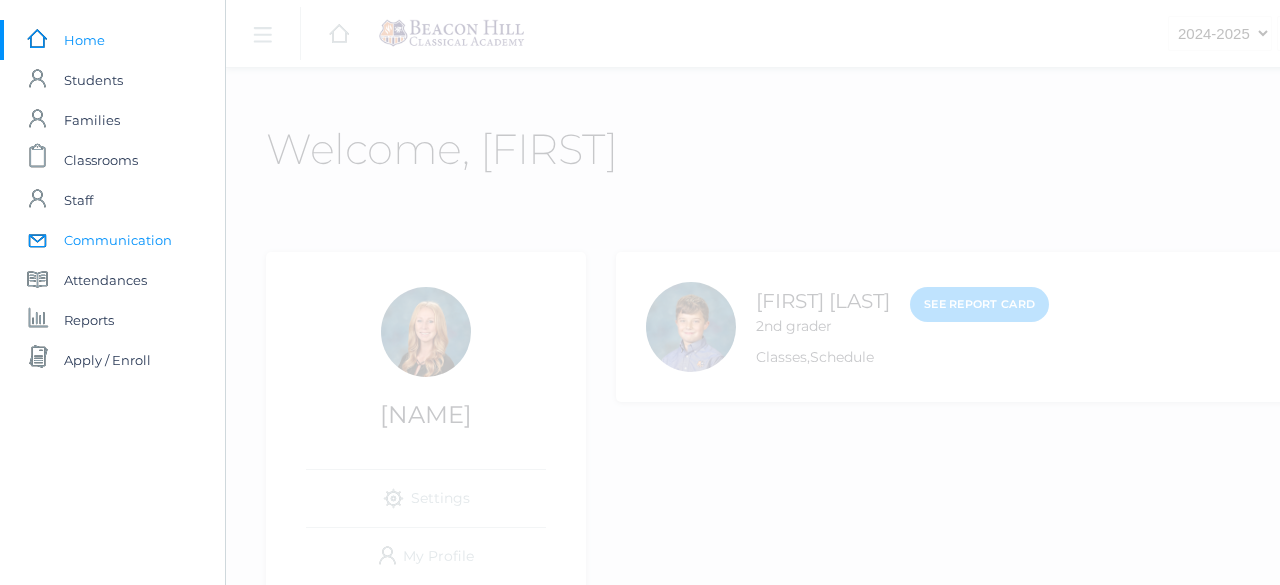 click on "Communication" at bounding box center (118, 240) 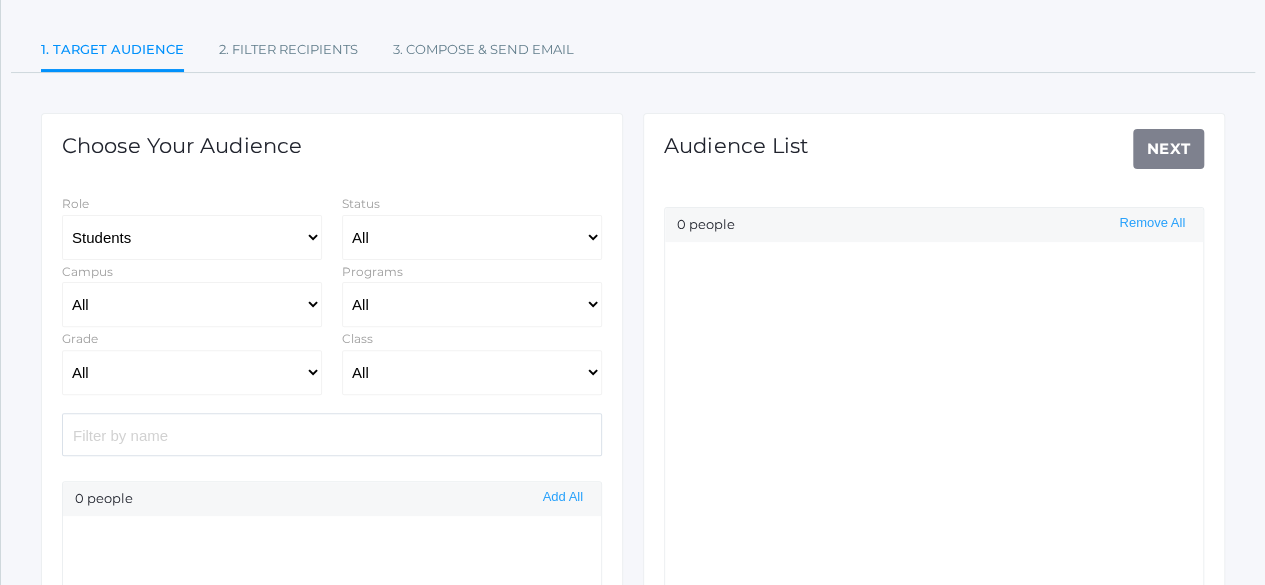 scroll, scrollTop: 169, scrollLeft: 0, axis: vertical 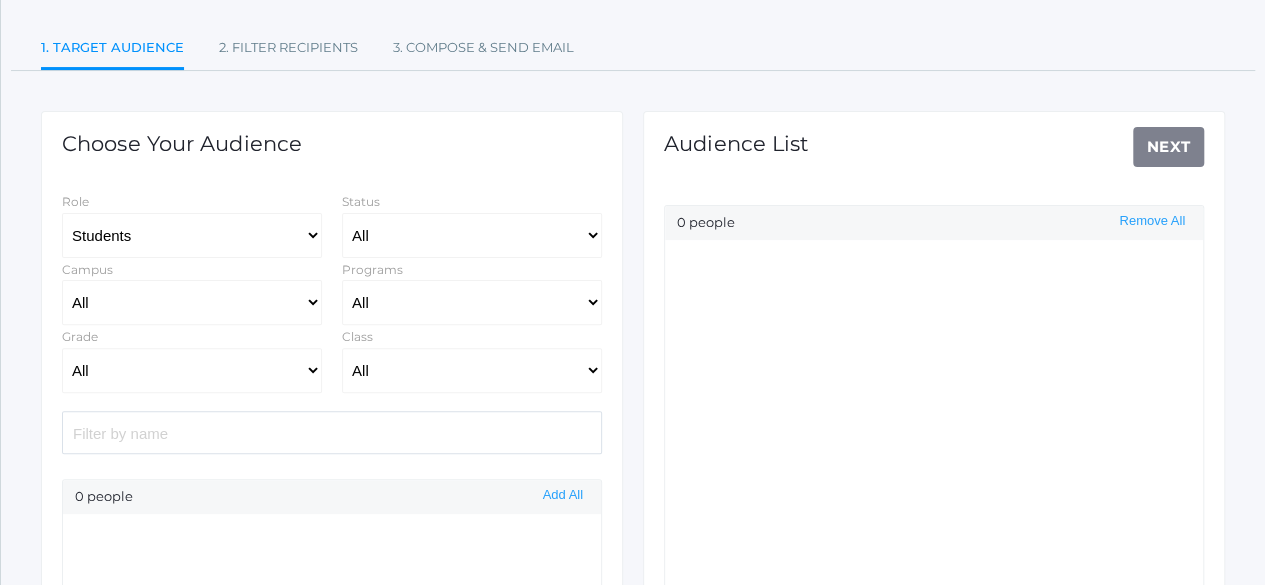 select on "Enrolled" 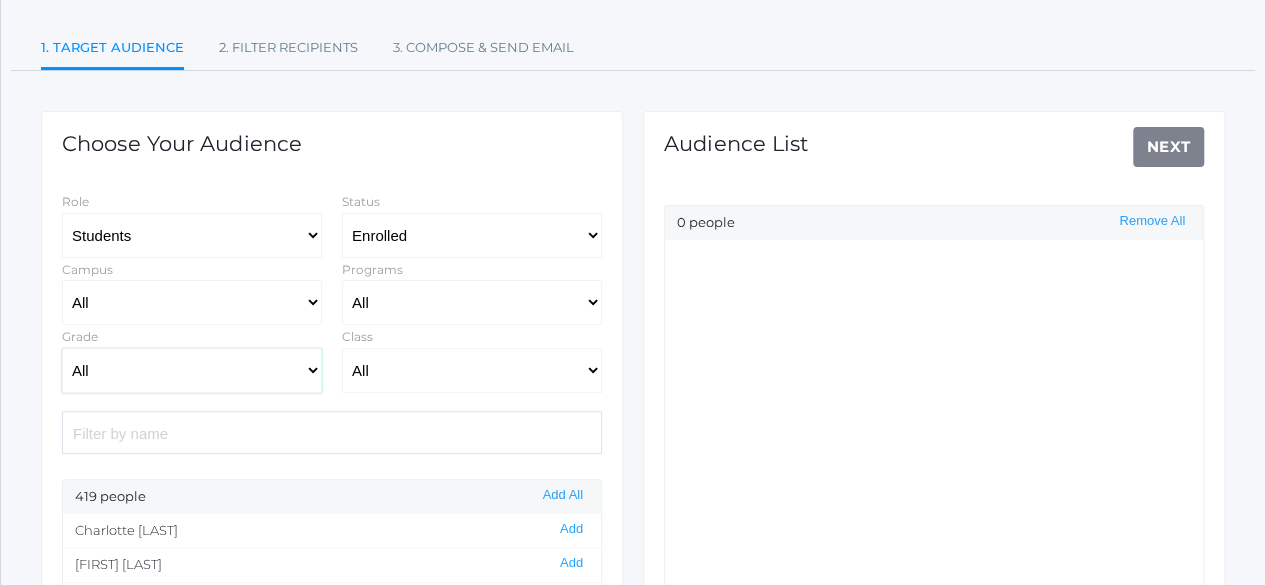 click on "All Grammar - Kindergarten - 1st Grade - 2nd Grade - 3rd Grade - 4th Grade - 5th Grade Logic - 6th Grade - 7th Grade - 8th Grade Rhetoric - 9th Grade - 10th Grade - 11th Grade - 12th Grade" 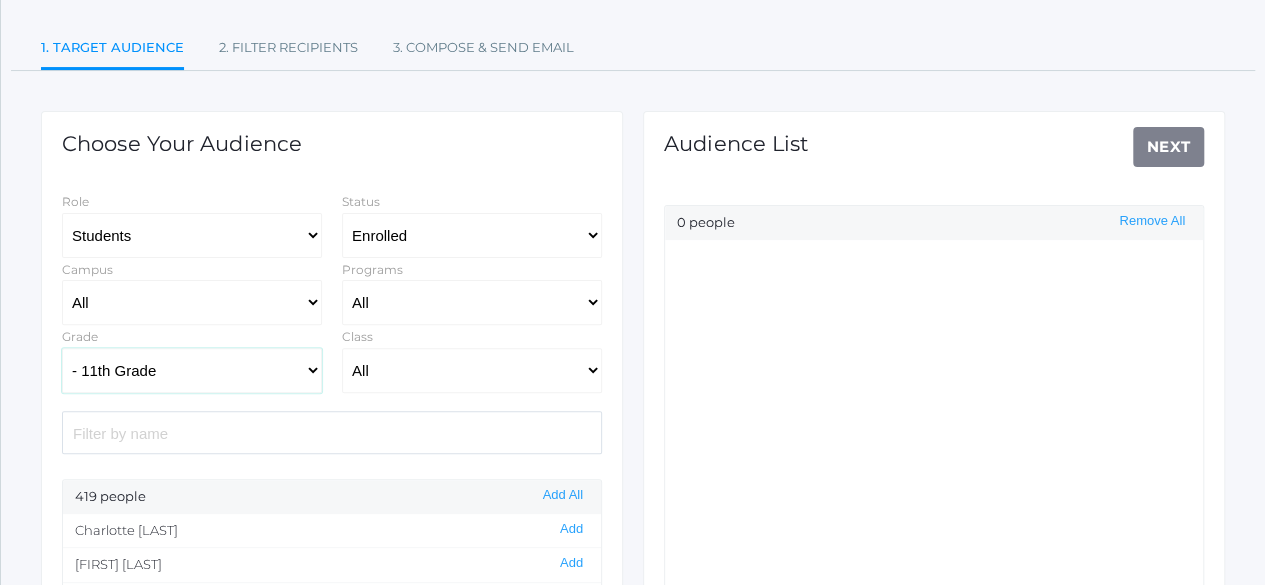 click on "All Grammar - Kindergarten - 1st Grade - 2nd Grade - 3rd Grade - 4th Grade - 5th Grade Logic - 6th Grade - 7th Grade - 8th Grade Rhetoric - 9th Grade - 10th Grade - 11th Grade - 12th Grade" 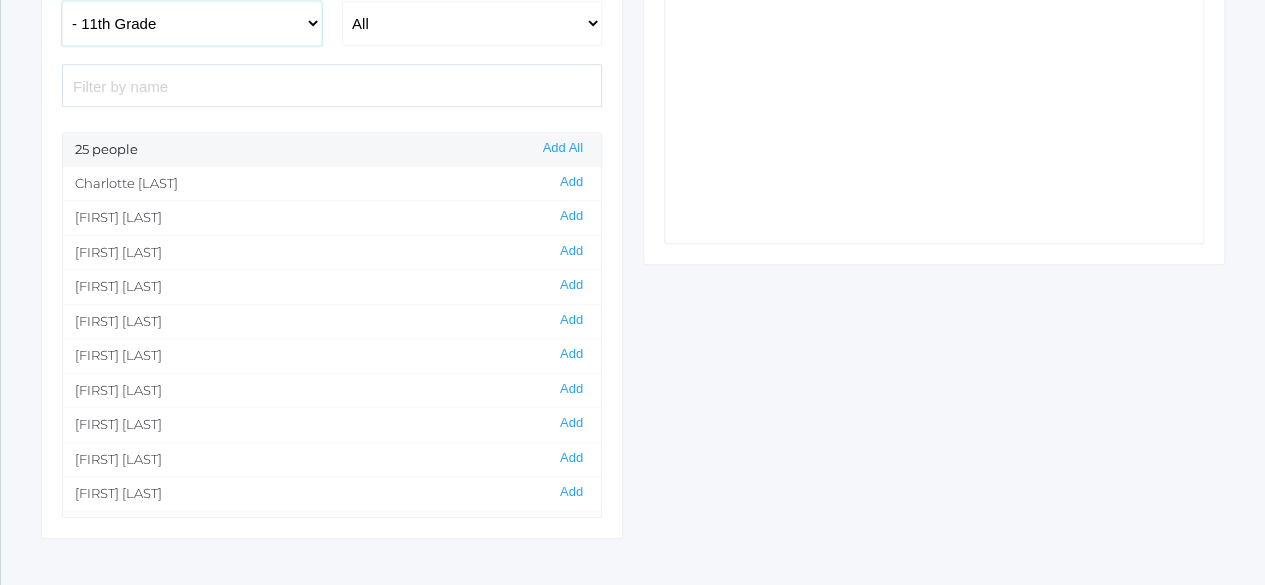 scroll, scrollTop: 558, scrollLeft: 0, axis: vertical 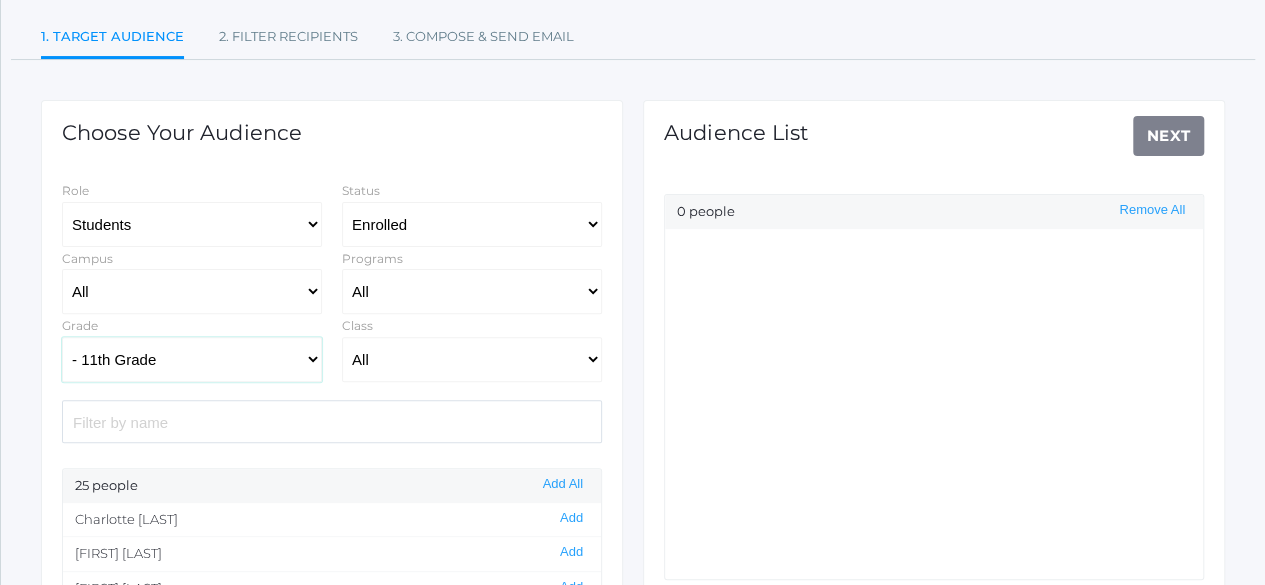 click on "All Grammar - Kindergarten - 1st Grade - 2nd Grade - 3rd Grade - 4th Grade - 5th Grade Logic - 6th Grade - 7th Grade - 8th Grade Rhetoric - 9th Grade - 10th Grade - 11th Grade - 12th Grade" 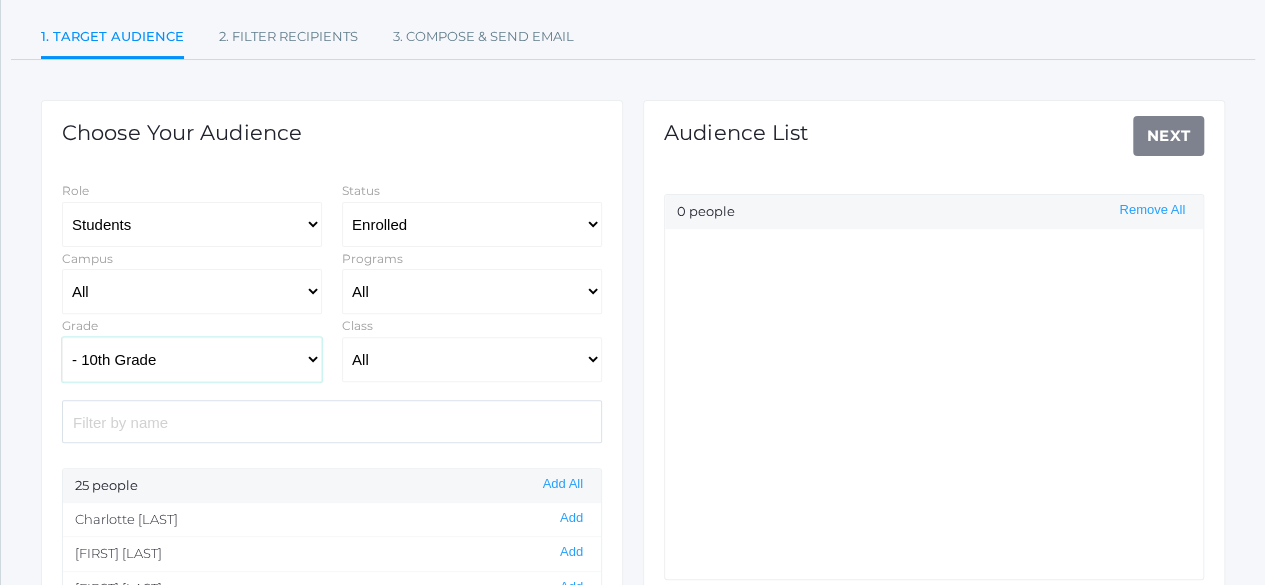 click on "All Grammar - Kindergarten - 1st Grade - 2nd Grade - 3rd Grade - 4th Grade - 5th Grade Logic - 6th Grade - 7th Grade - 8th Grade Rhetoric - 9th Grade - 10th Grade - 11th Grade - 12th Grade" 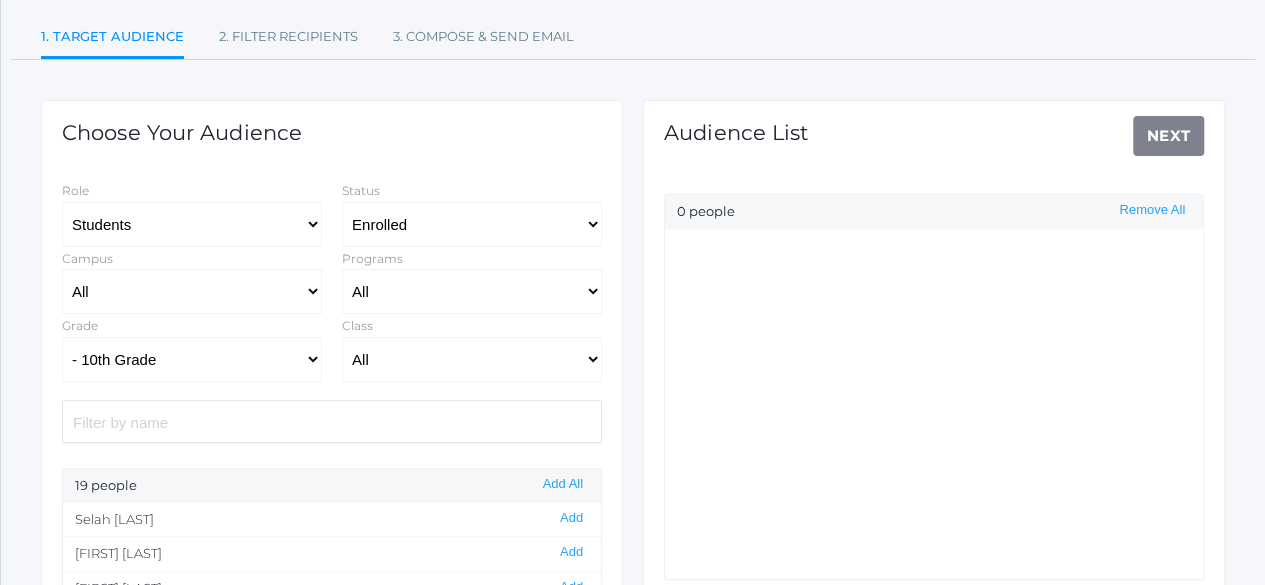 click 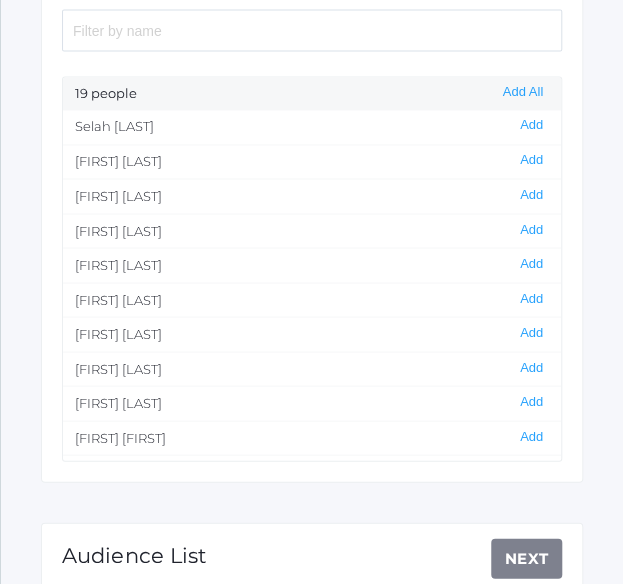 scroll, scrollTop: 756, scrollLeft: 0, axis: vertical 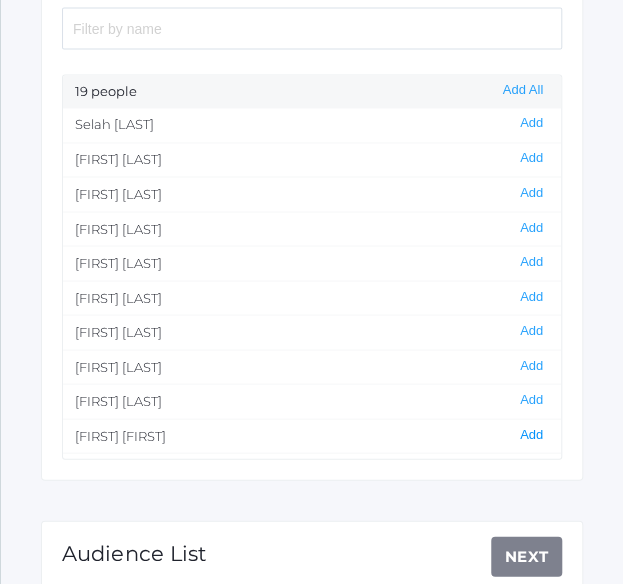 click on "Add" 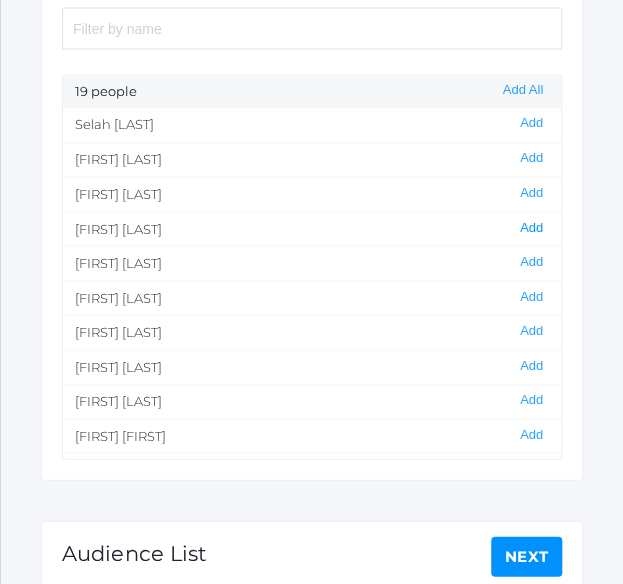click on "Add" 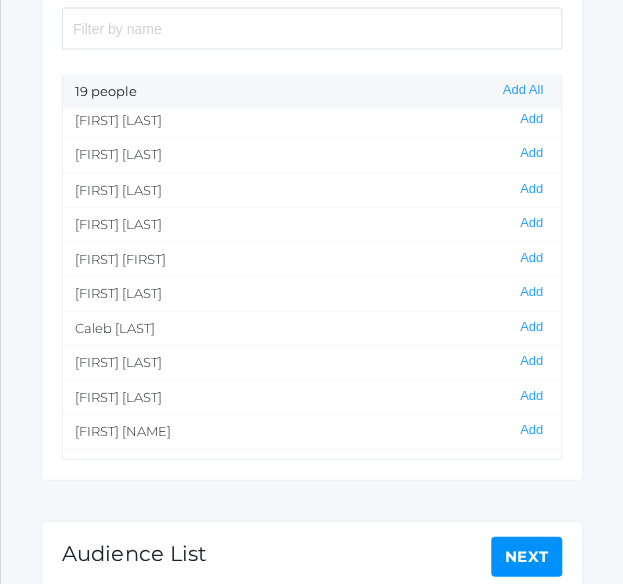 scroll, scrollTop: 178, scrollLeft: 0, axis: vertical 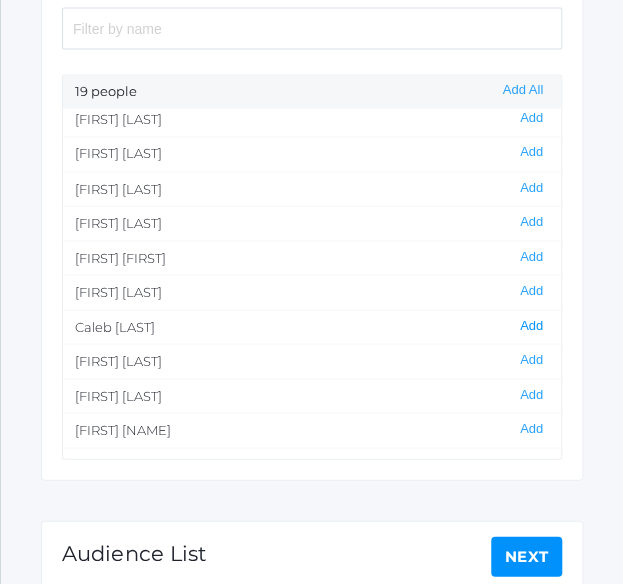 click on "Add" 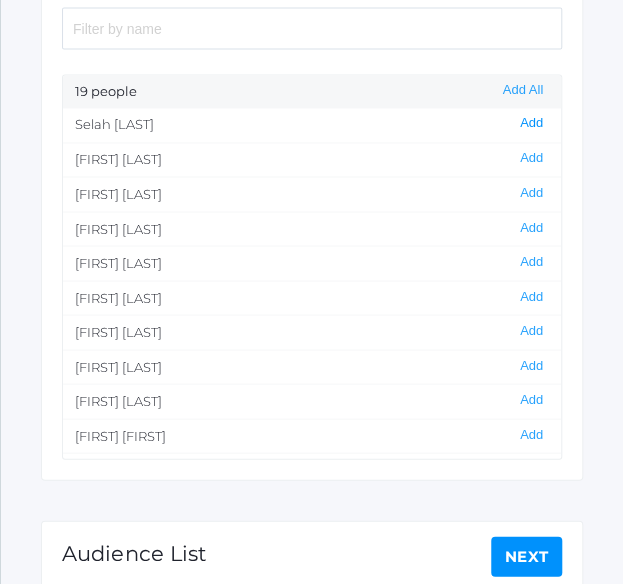 click on "Add" 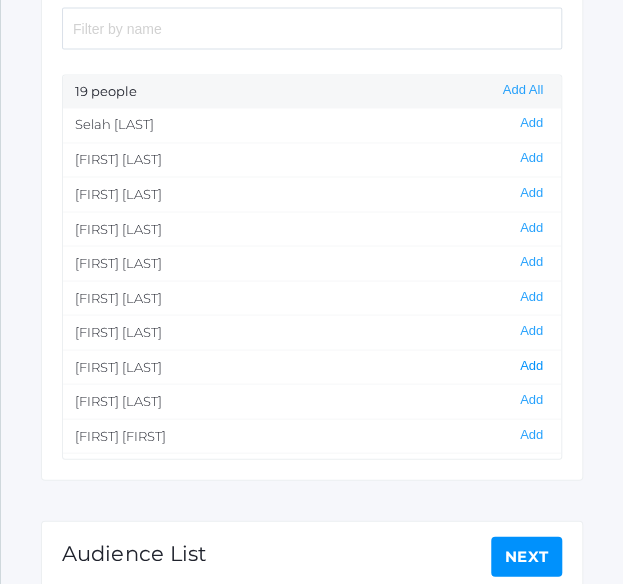 click on "Add" 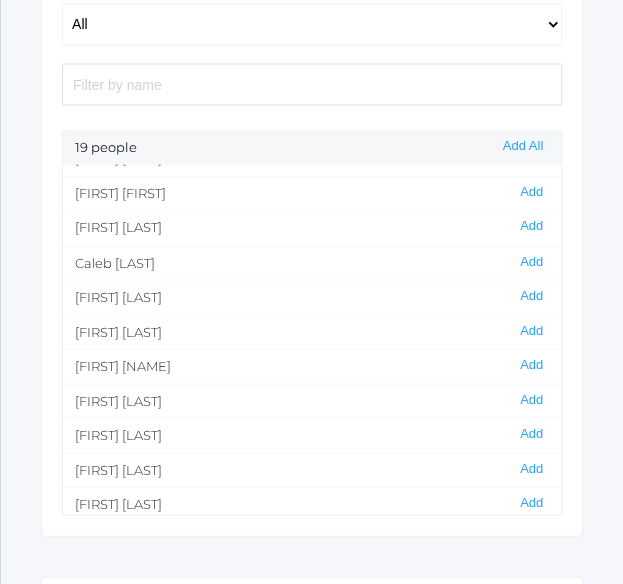 scroll, scrollTop: 692, scrollLeft: 0, axis: vertical 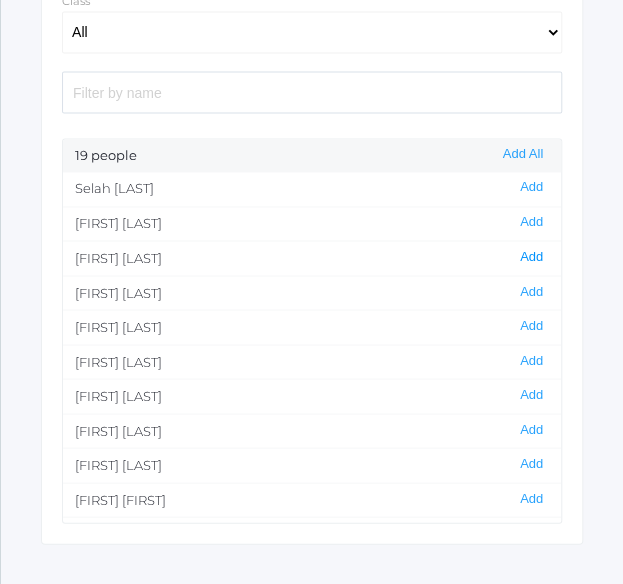 click on "Add" 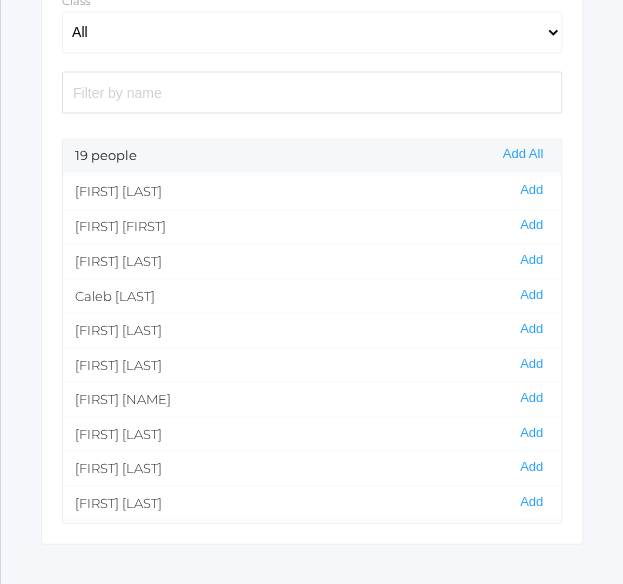 scroll, scrollTop: 298, scrollLeft: 0, axis: vertical 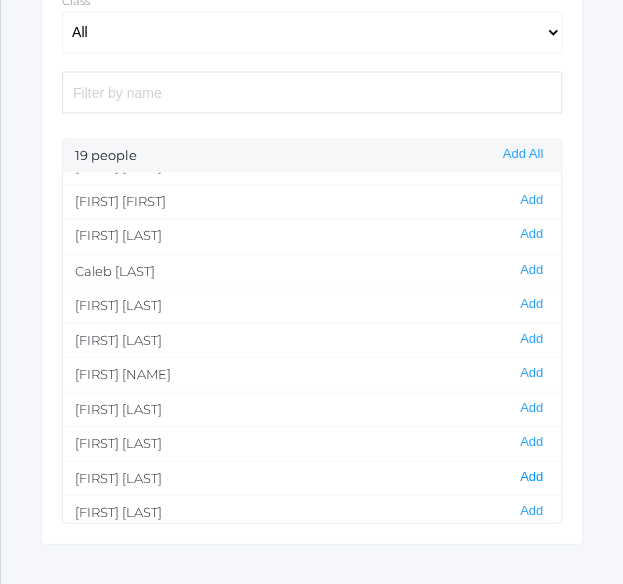 click on "Add" 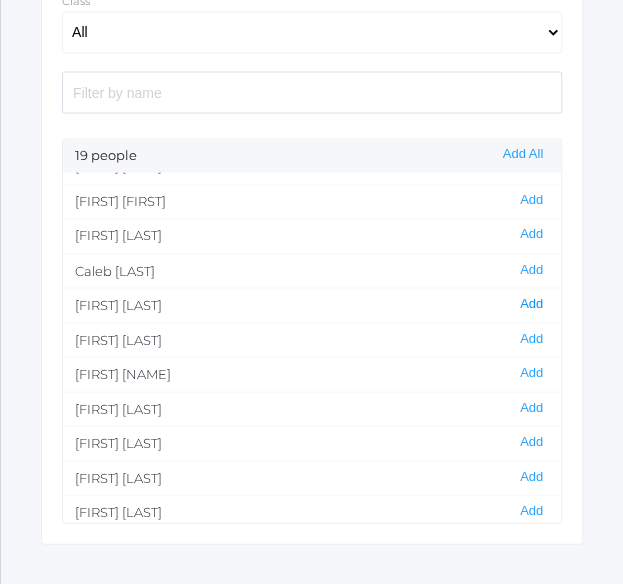click on "Add" 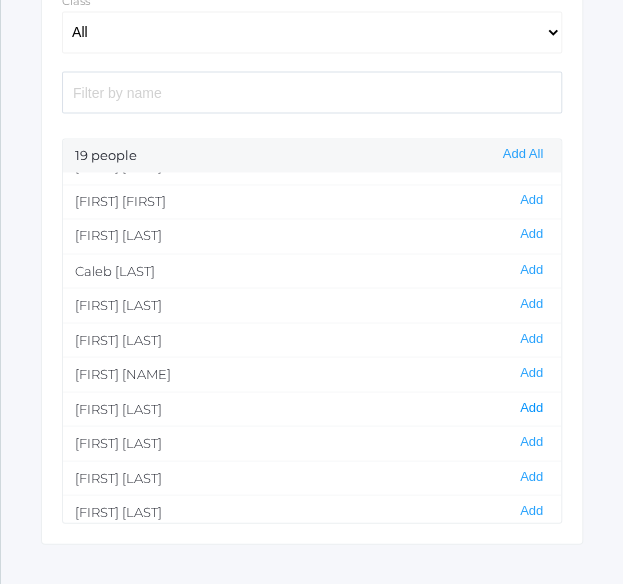 click on "Add" 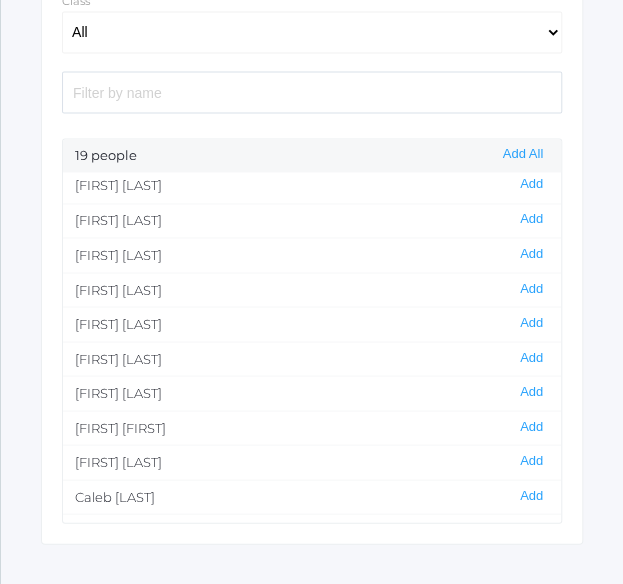 scroll, scrollTop: 38, scrollLeft: 0, axis: vertical 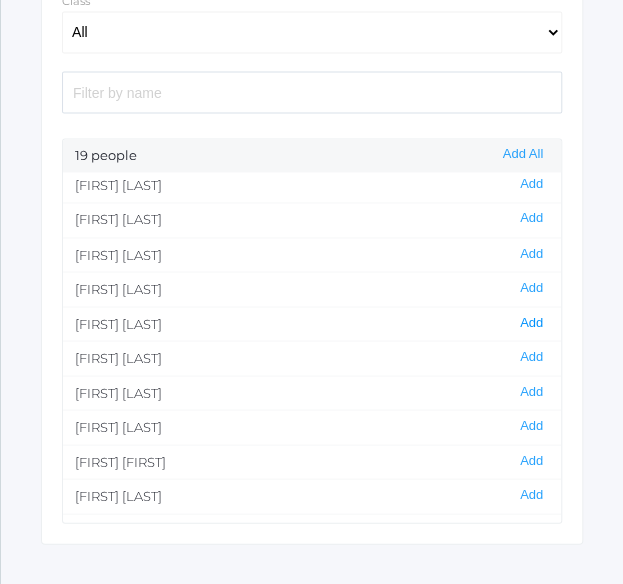 click on "Add" 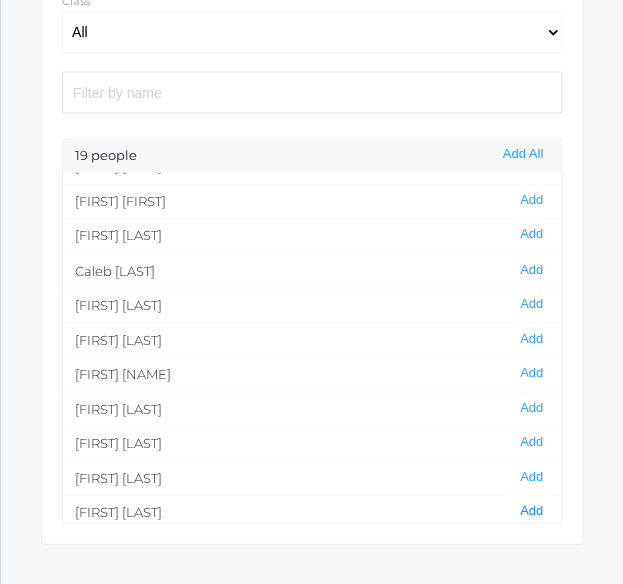 click on "Add" 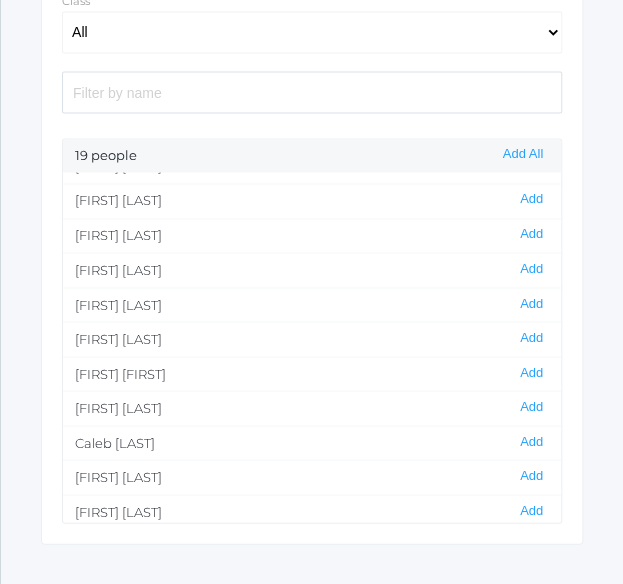 scroll, scrollTop: 0, scrollLeft: 0, axis: both 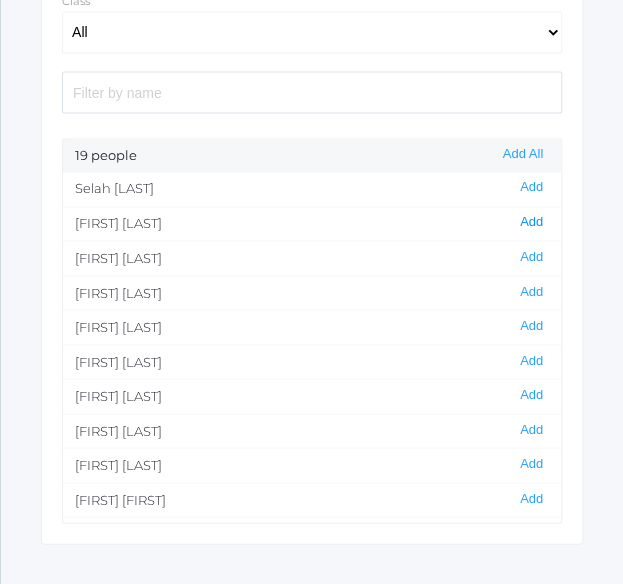 click on "Add" 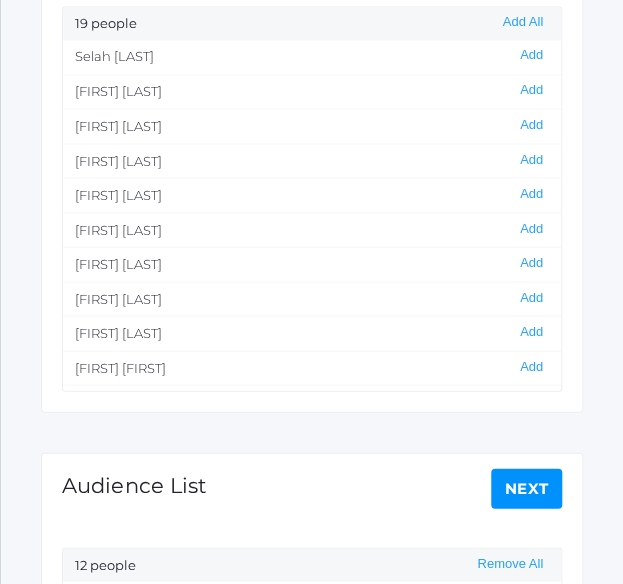 scroll, scrollTop: 824, scrollLeft: 0, axis: vertical 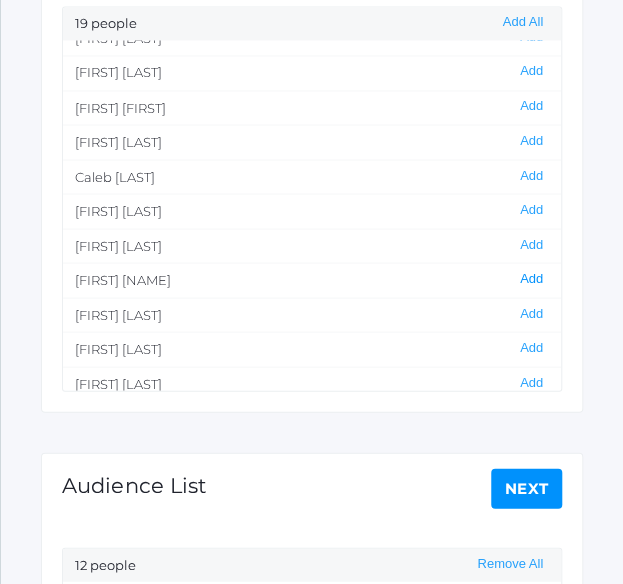 click on "Add" 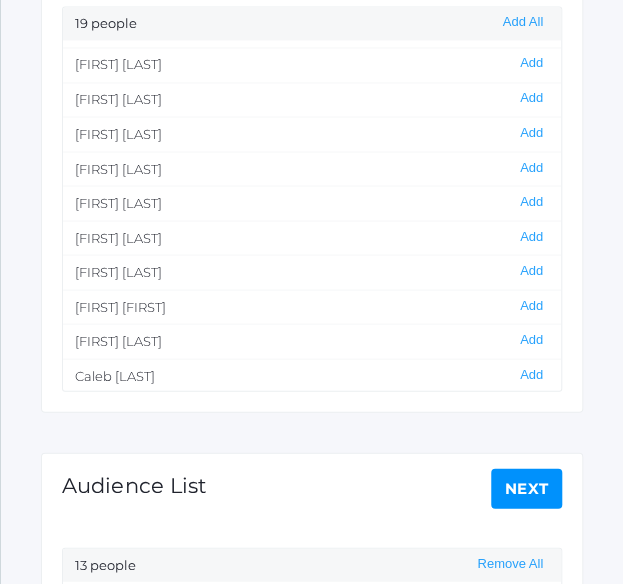 scroll, scrollTop: 60, scrollLeft: 0, axis: vertical 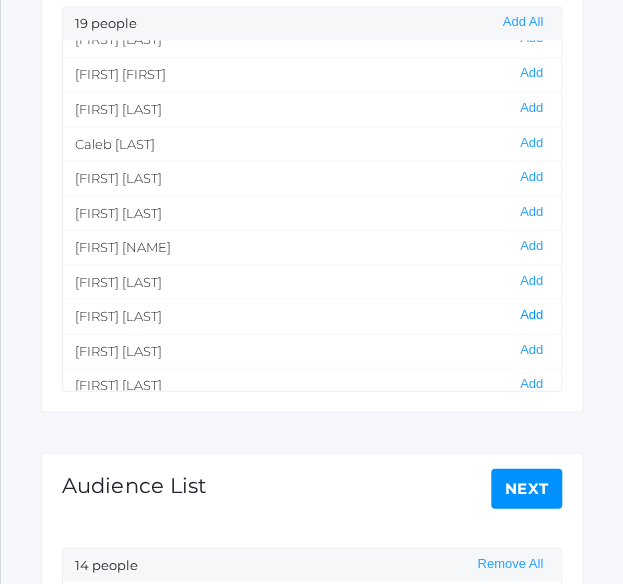 click on "Add" 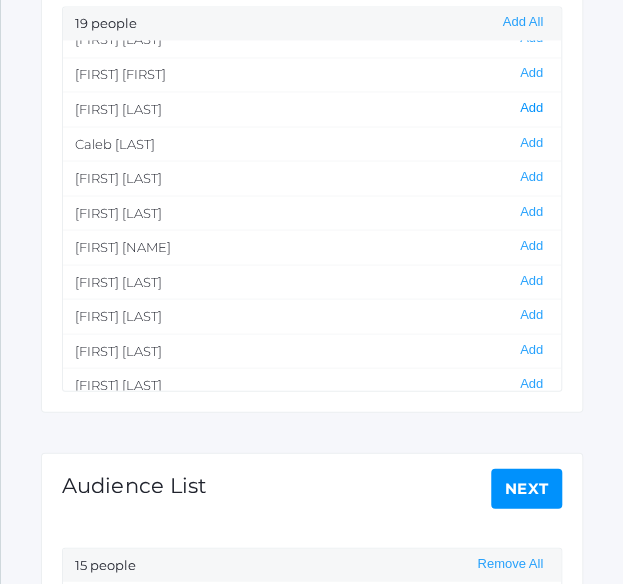 click on "Add" 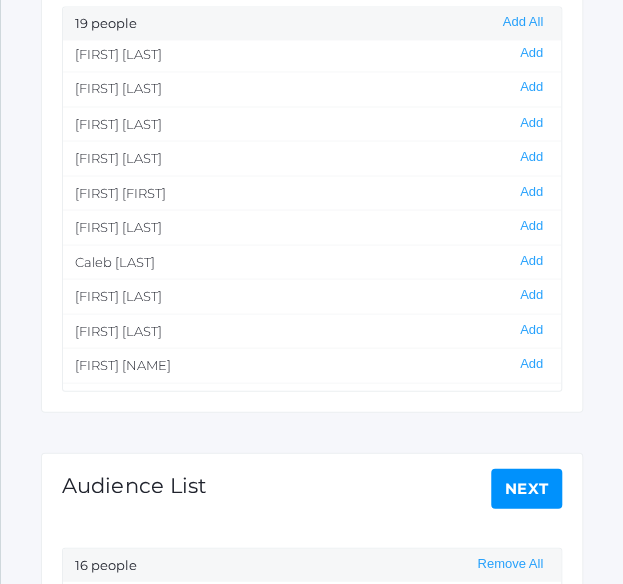 scroll, scrollTop: 176, scrollLeft: 0, axis: vertical 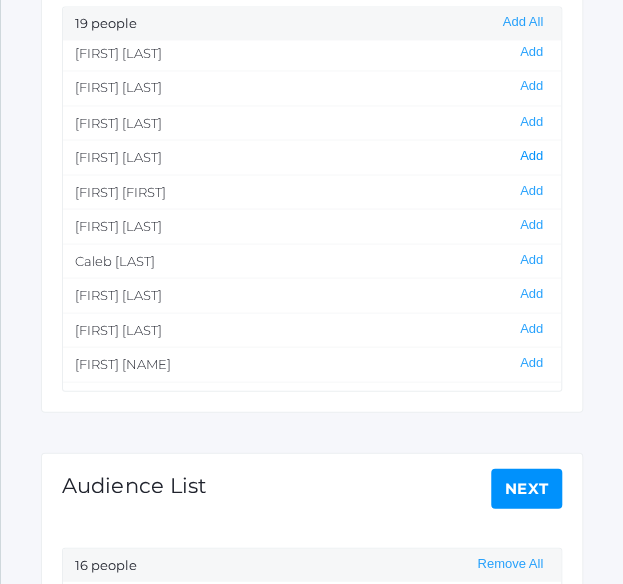 click on "Add" 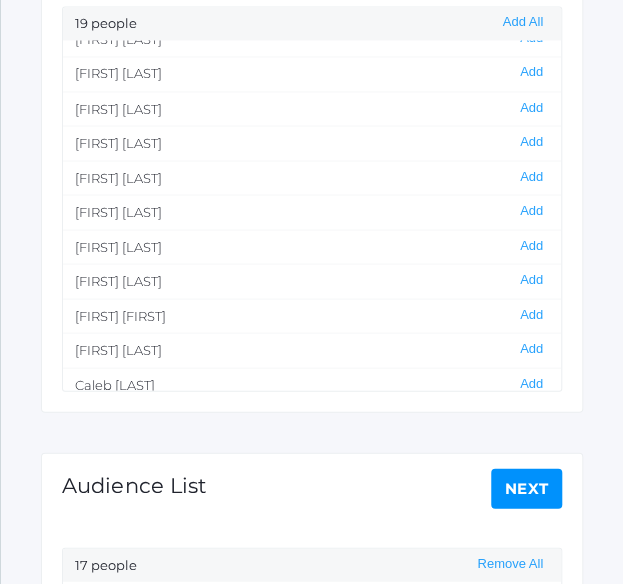 scroll, scrollTop: 0, scrollLeft: 0, axis: both 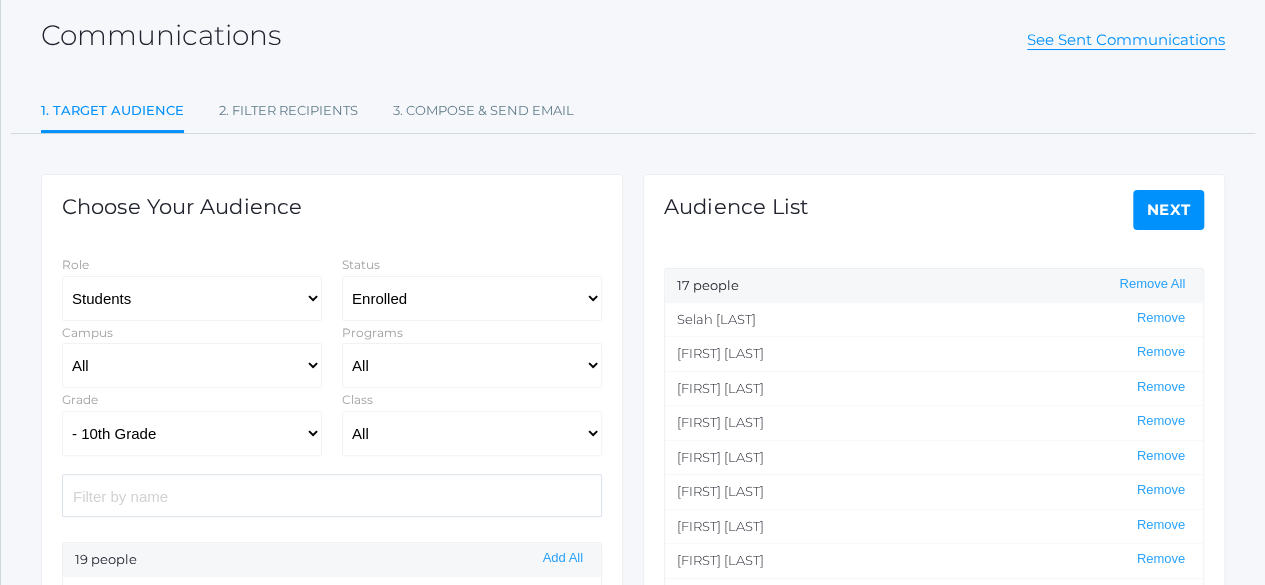 click on "Next" 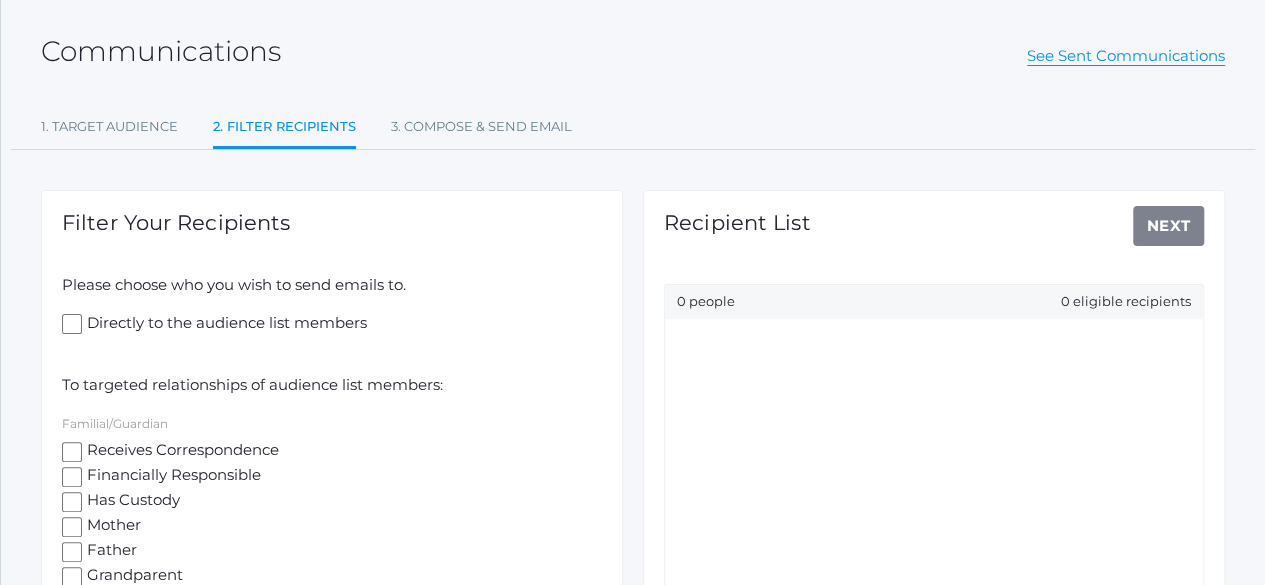scroll, scrollTop: 82, scrollLeft: 0, axis: vertical 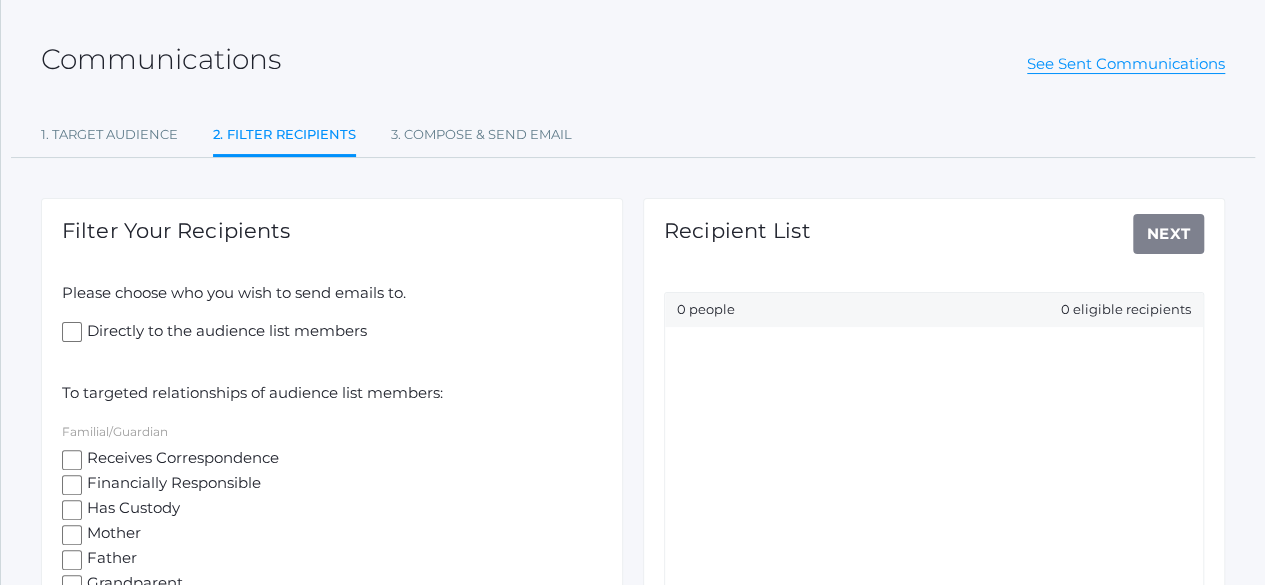 select on "Enrolled" 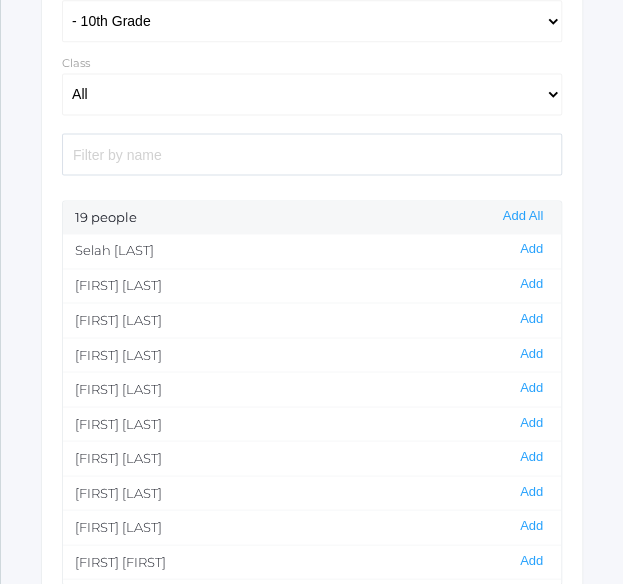 scroll, scrollTop: 640, scrollLeft: 0, axis: vertical 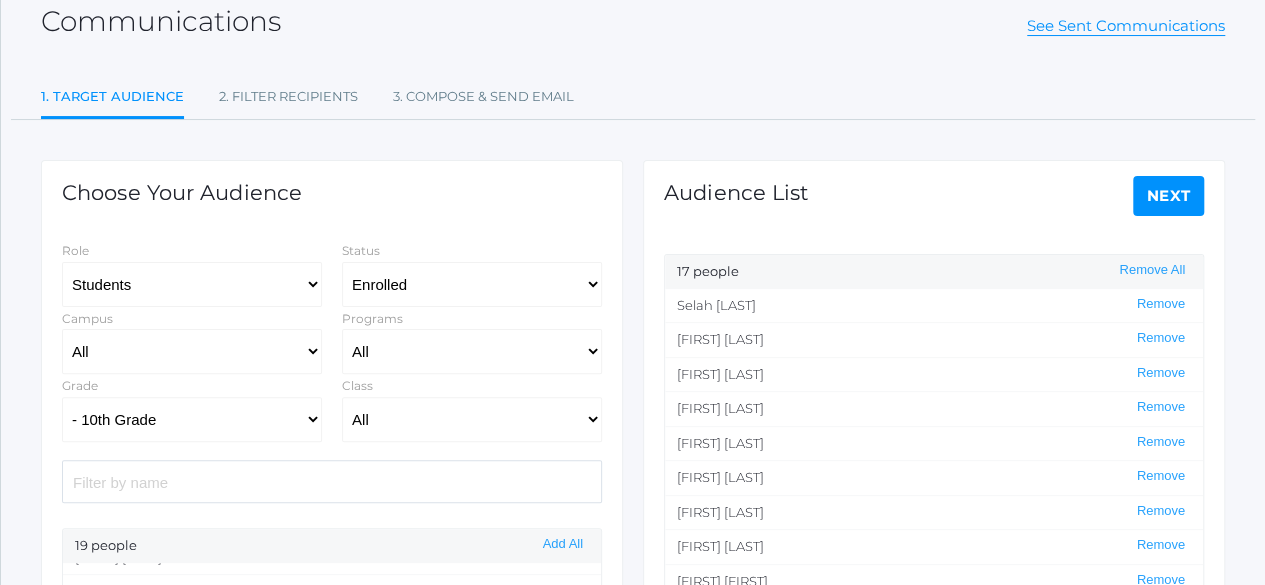 click on "Next" 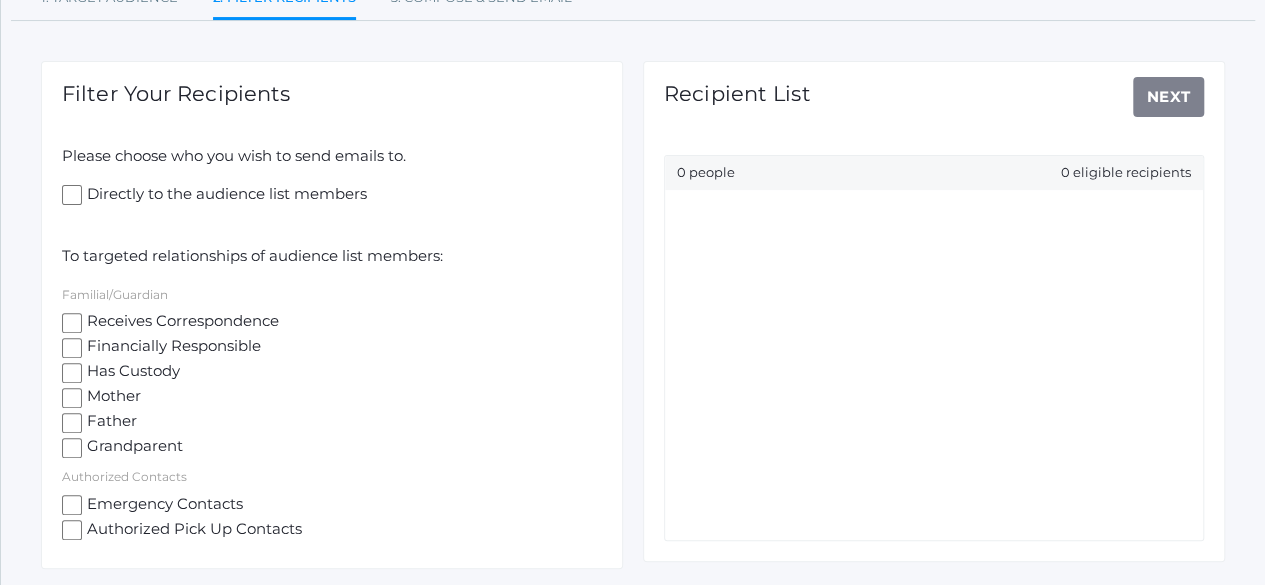 scroll, scrollTop: 220, scrollLeft: 0, axis: vertical 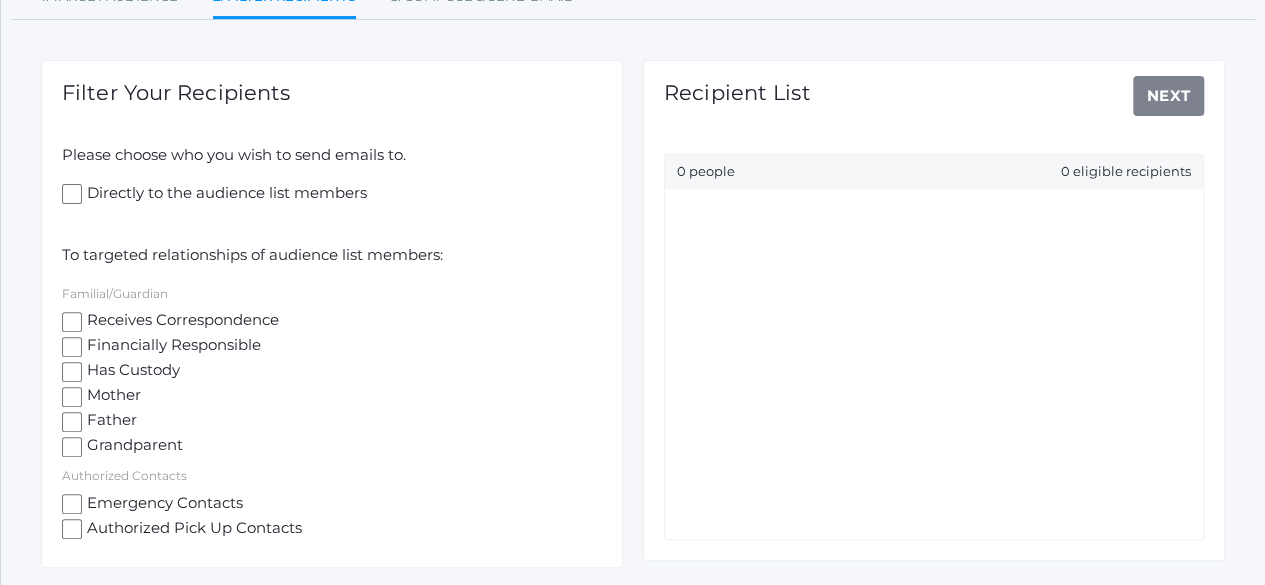 click on "Receives Correspondence" 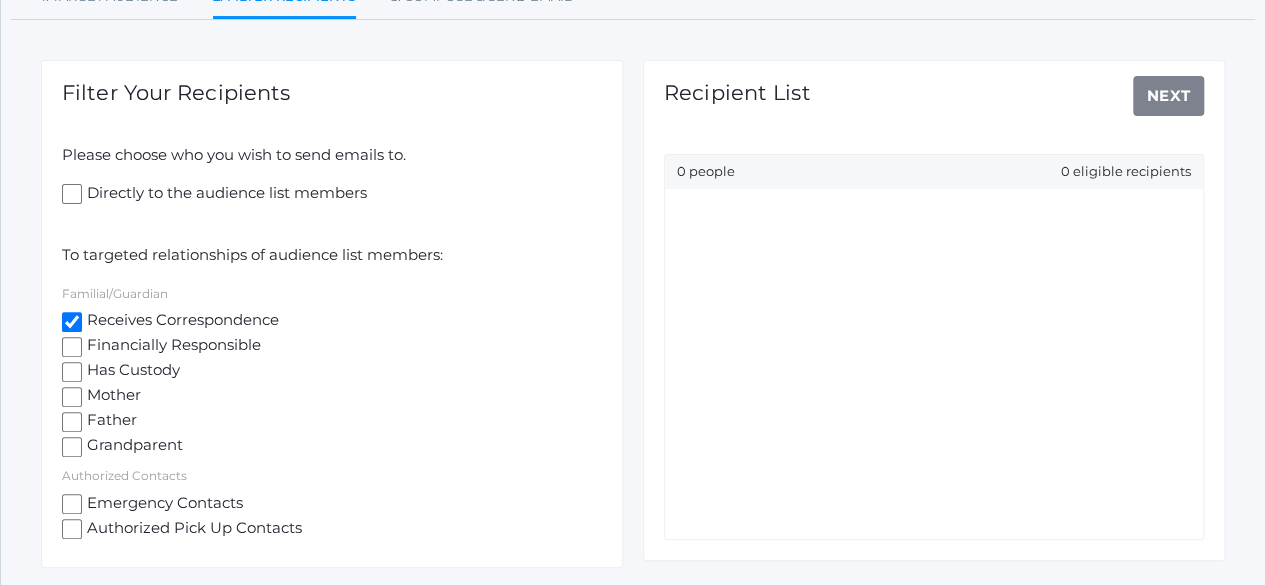 checkbox on "true" 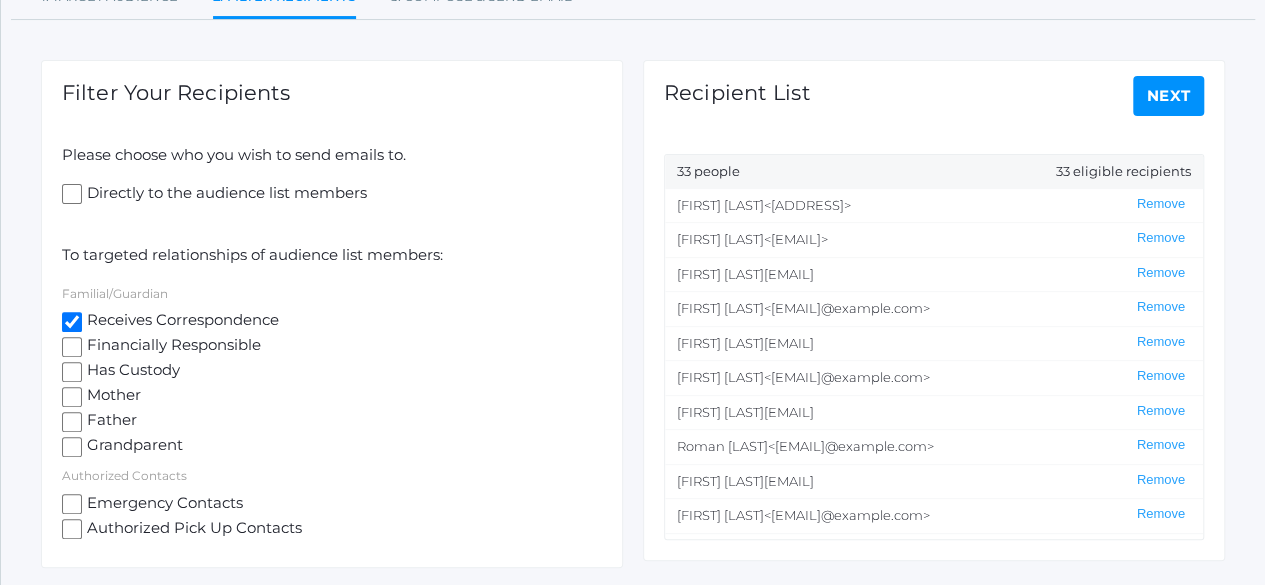click on "Next" 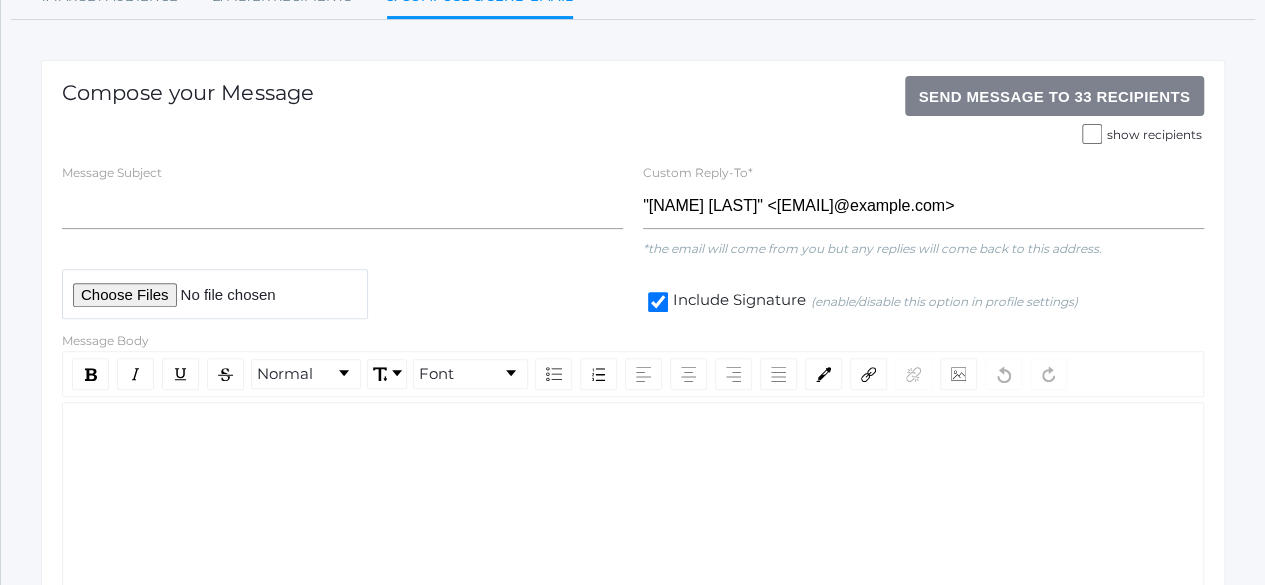 scroll, scrollTop: 0, scrollLeft: 0, axis: both 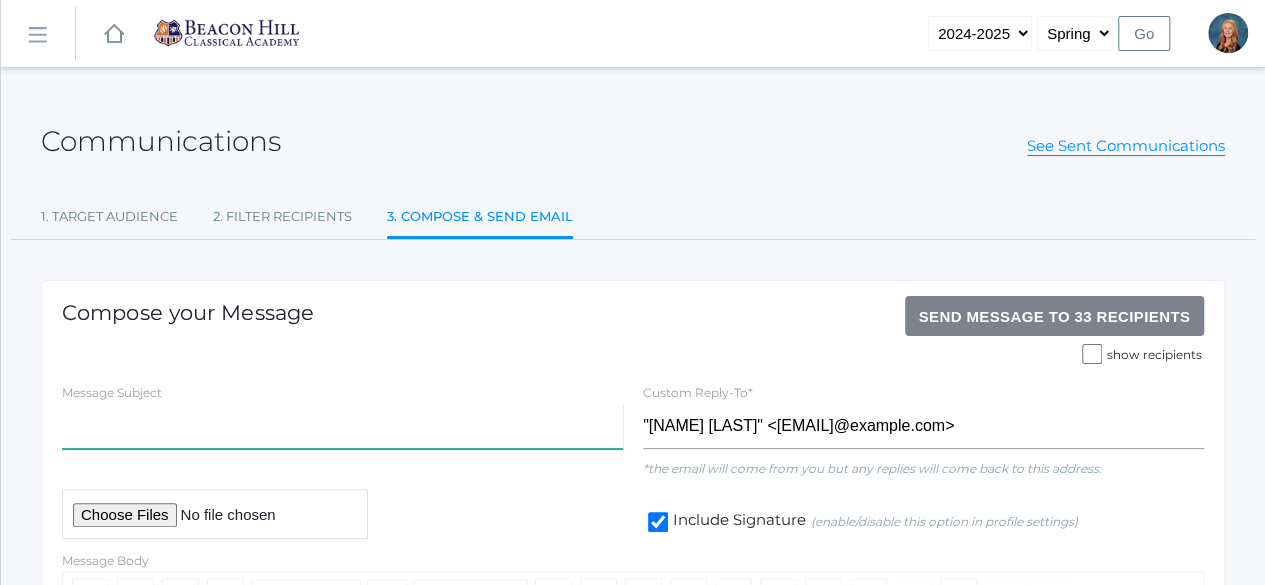 click 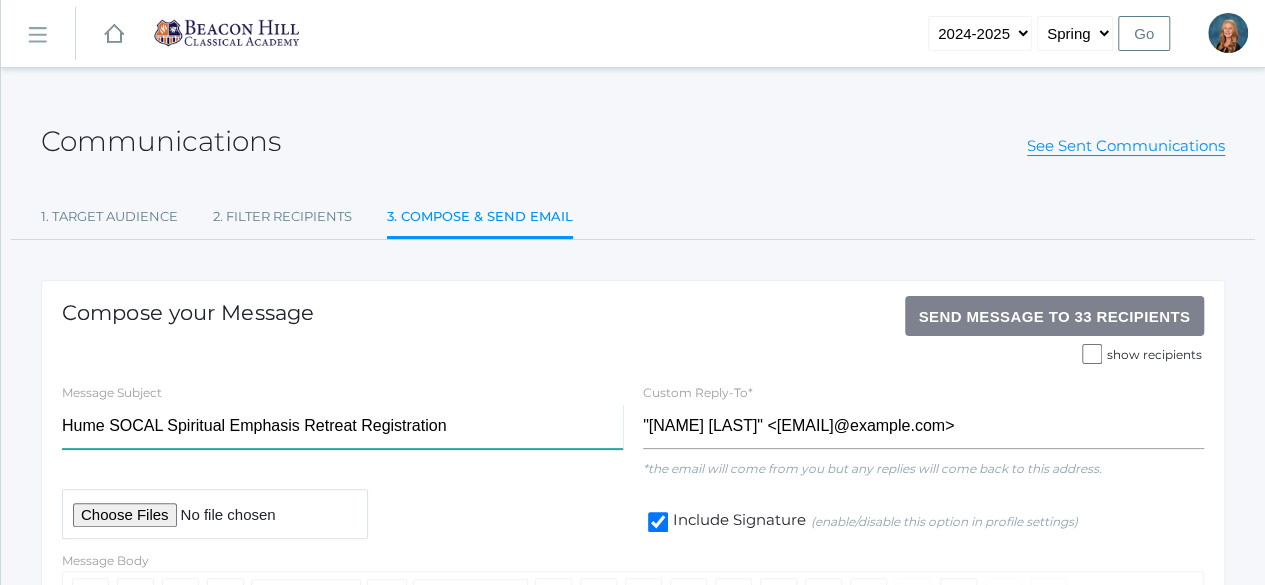 click on "Hume SOCAL Spiritual Emphasis Retreat Registration" 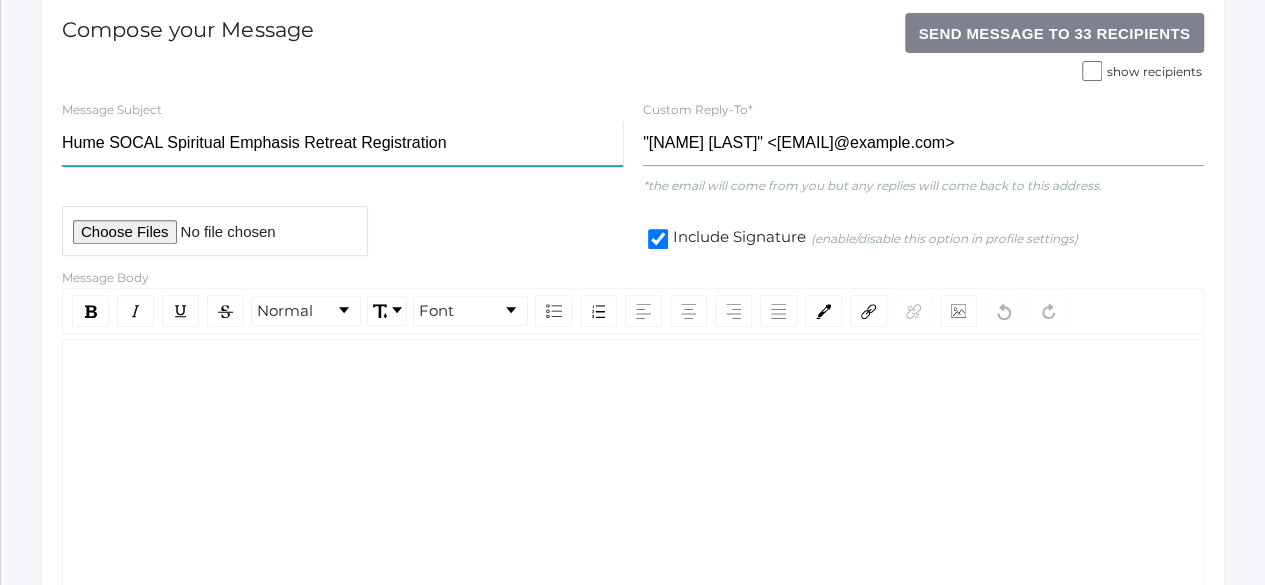 scroll, scrollTop: 331, scrollLeft: 0, axis: vertical 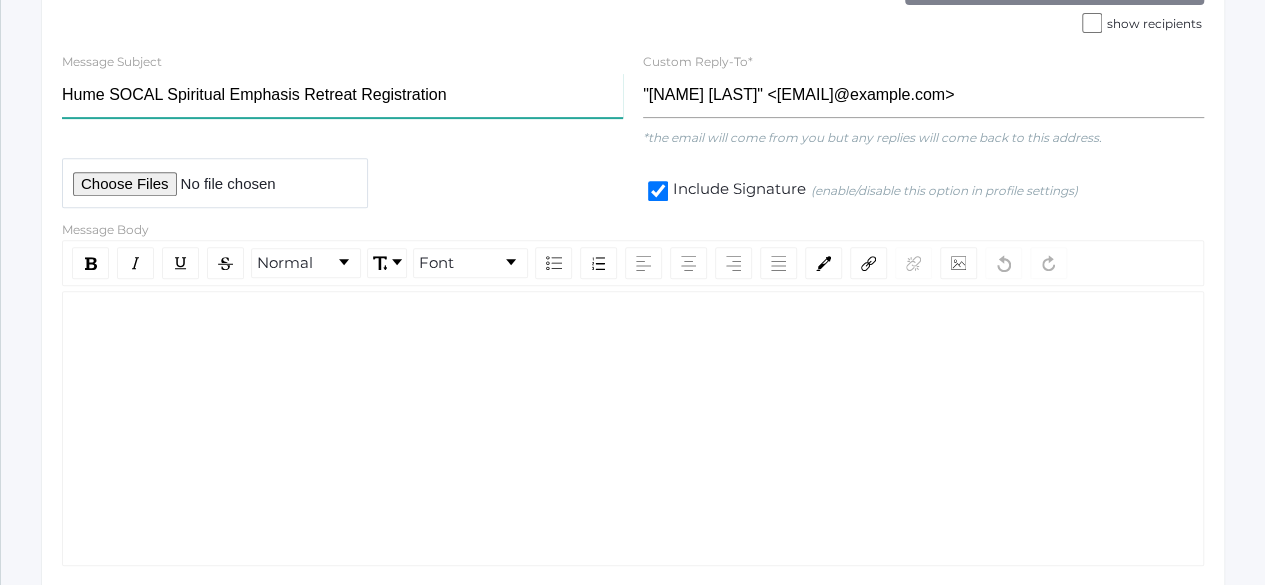 type on "Hume SOCAL Spiritual Emphasis Retreat Registration" 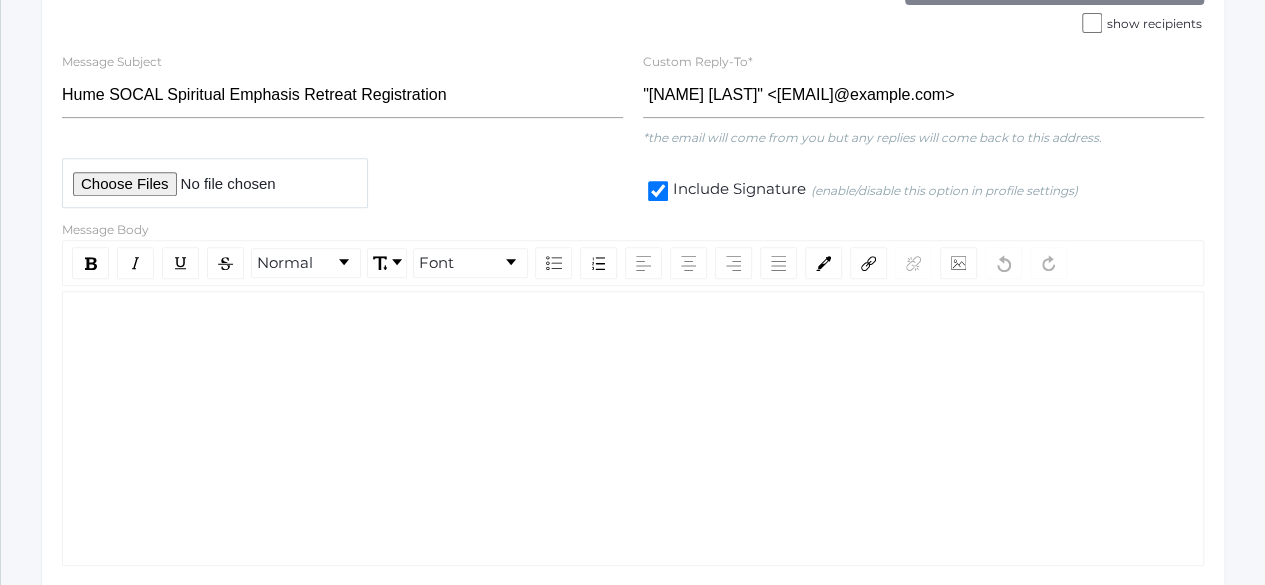 click 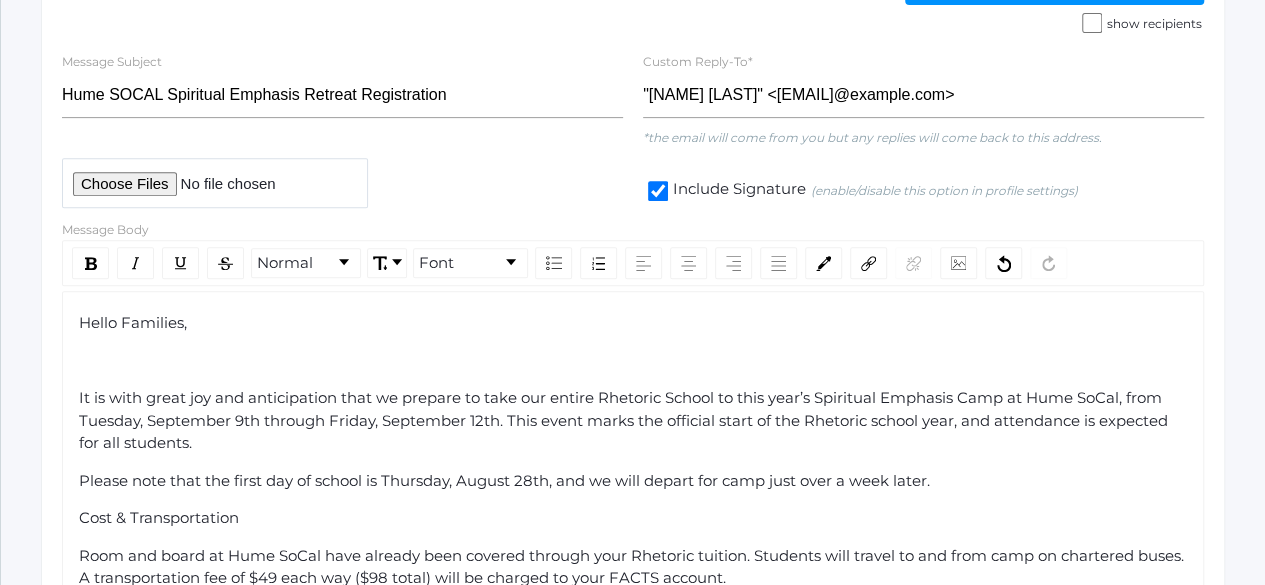 click 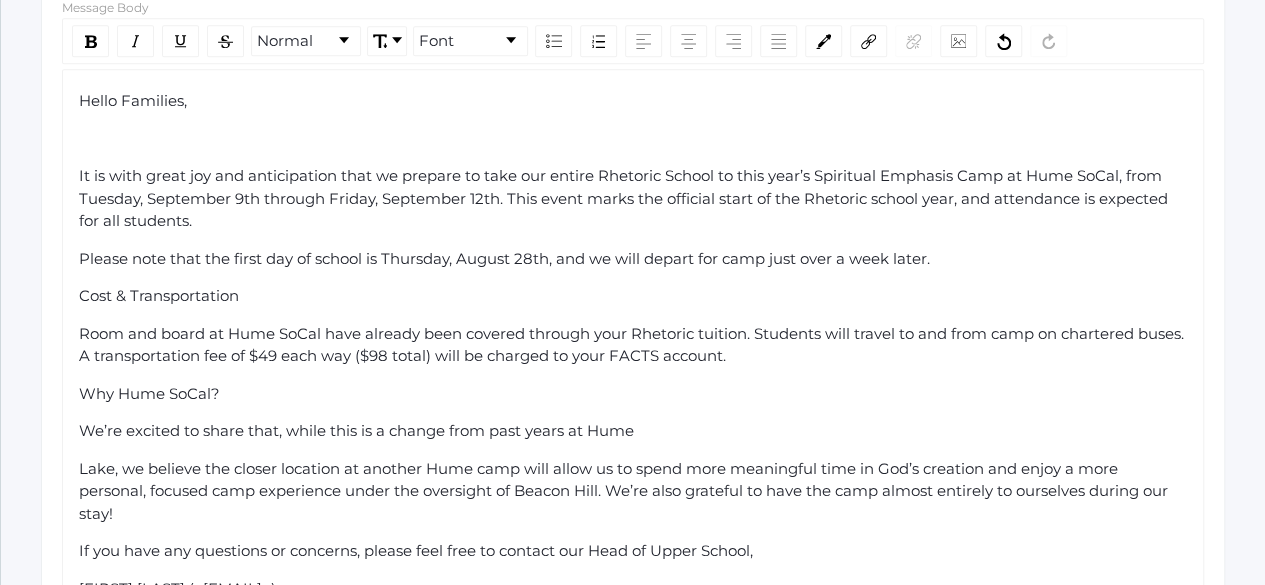 scroll, scrollTop: 560, scrollLeft: 0, axis: vertical 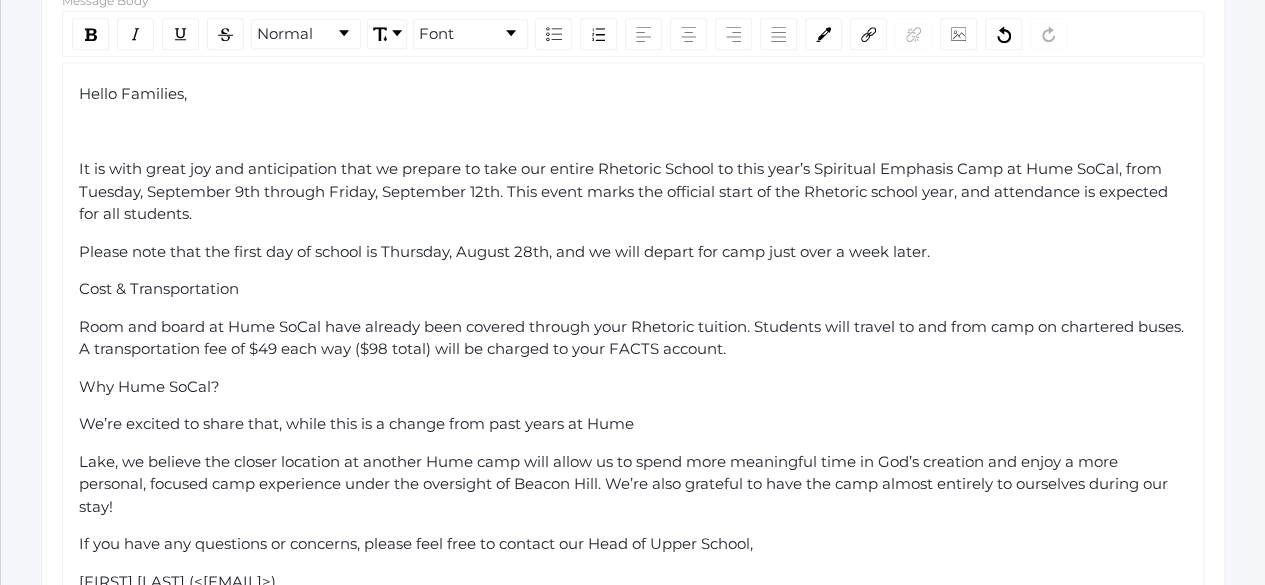 drag, startPoint x: 238, startPoint y: 287, endPoint x: 286, endPoint y: 317, distance: 56.603886 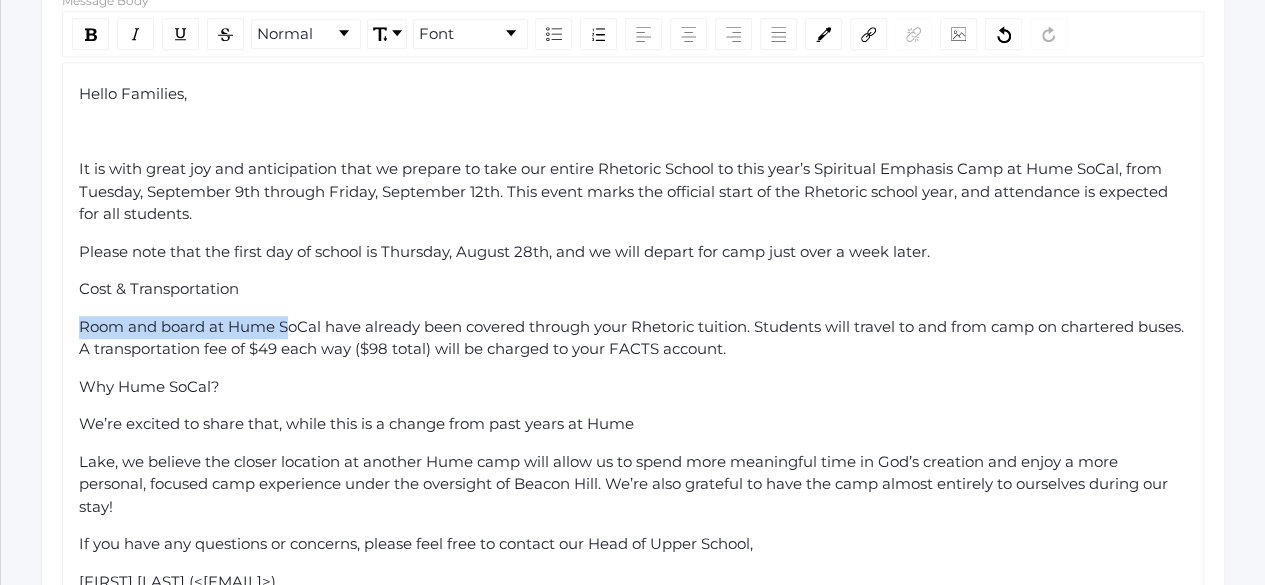 click on "Cost & Transportation" 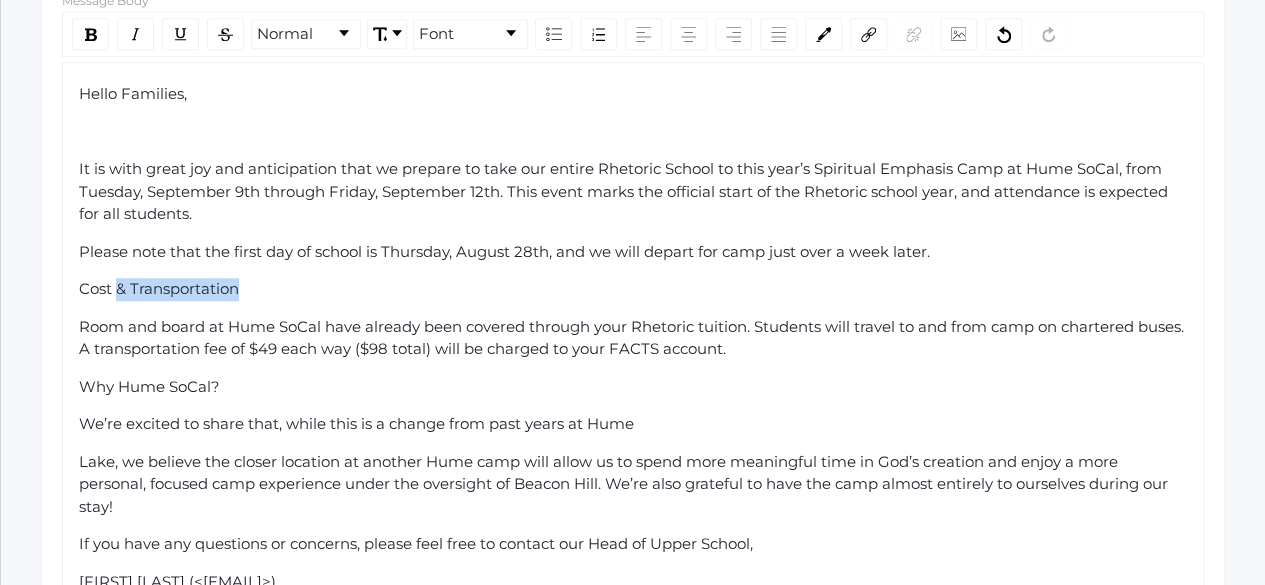 drag, startPoint x: 260, startPoint y: 287, endPoint x: 118, endPoint y: 279, distance: 142.22517 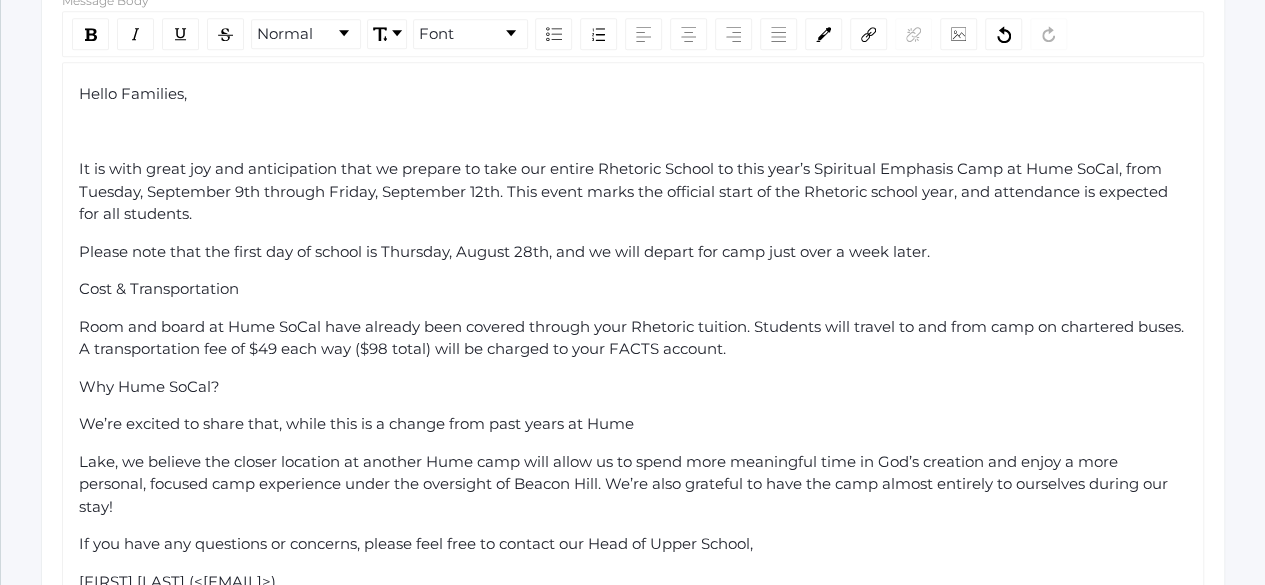 click on "Room and board at Hume SoCal have already been covered through your Rhetoric tuition. Students will travel to and from camp on chartered buses. A transportation fee of $49 each way ($98 total) will be charged to your FACTS account." 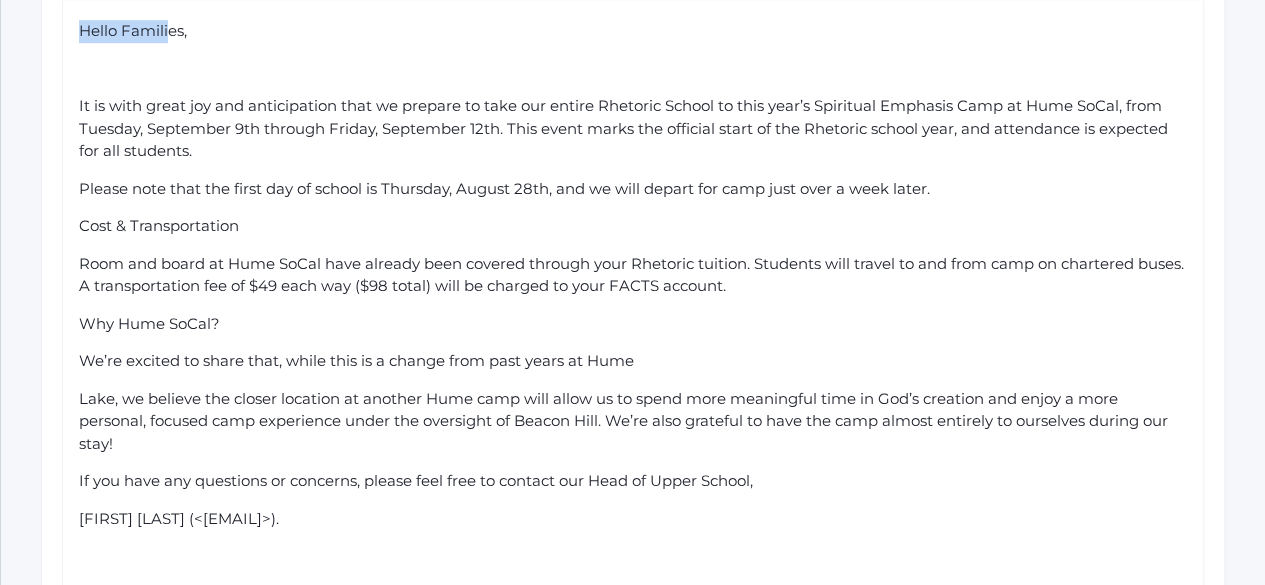 scroll, scrollTop: 624, scrollLeft: 0, axis: vertical 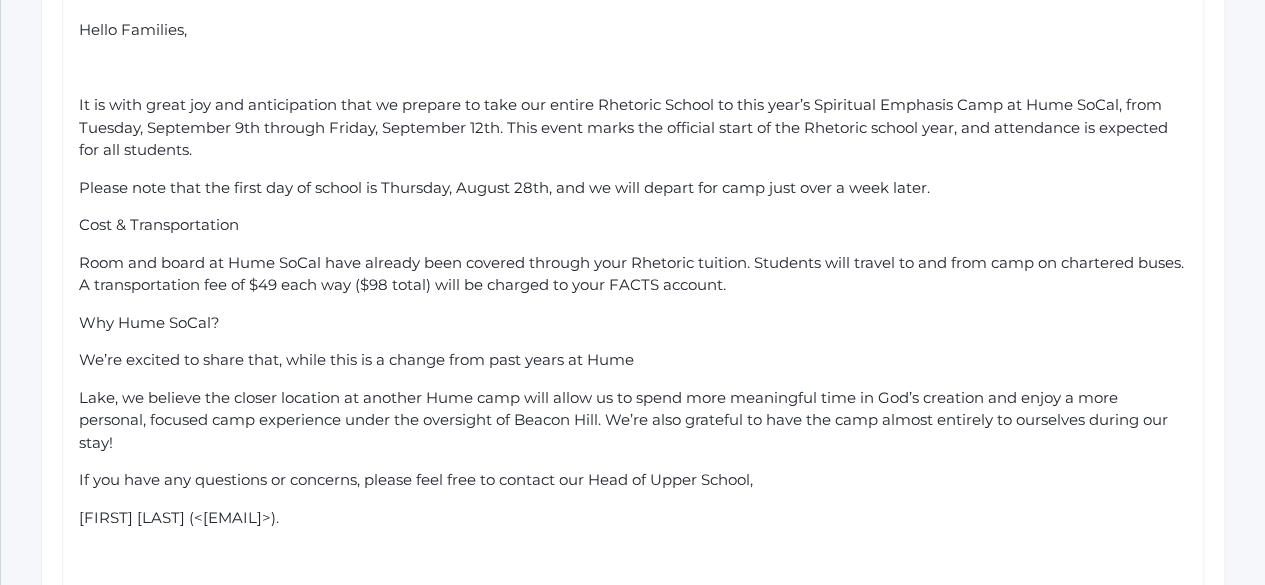 click on "Hello Families, It is with great joy and anticipation that we prepare to take our entire Rhetoric School to this year’s Spiritual Emphasis Camp at Hume SoCal, from Tuesday, September 9th through Friday, September 12th. This event marks the official start of the Rhetoric school year, and attendance is expected for all students. Please note that the first day of school is Thursday, August 28th, and we will depart for camp just over a week later. Cost & Transportation Room and board at Hume SoCal have already been covered through your Rhetoric tuition. Students will travel to and from camp on chartered buses. A transportation fee of $49 each way ($98 total) will be charged to your FACTS account. Why Hume SoCal? We’re excited to share that, while this is a change from past years at Hume If you have any questions or concerns, please feel free to contact our Head of Upper School,  Lucas Vieira (lucas@beaconhillclassical.org). Warmly, Nicole Canty Upper School Activities Director" 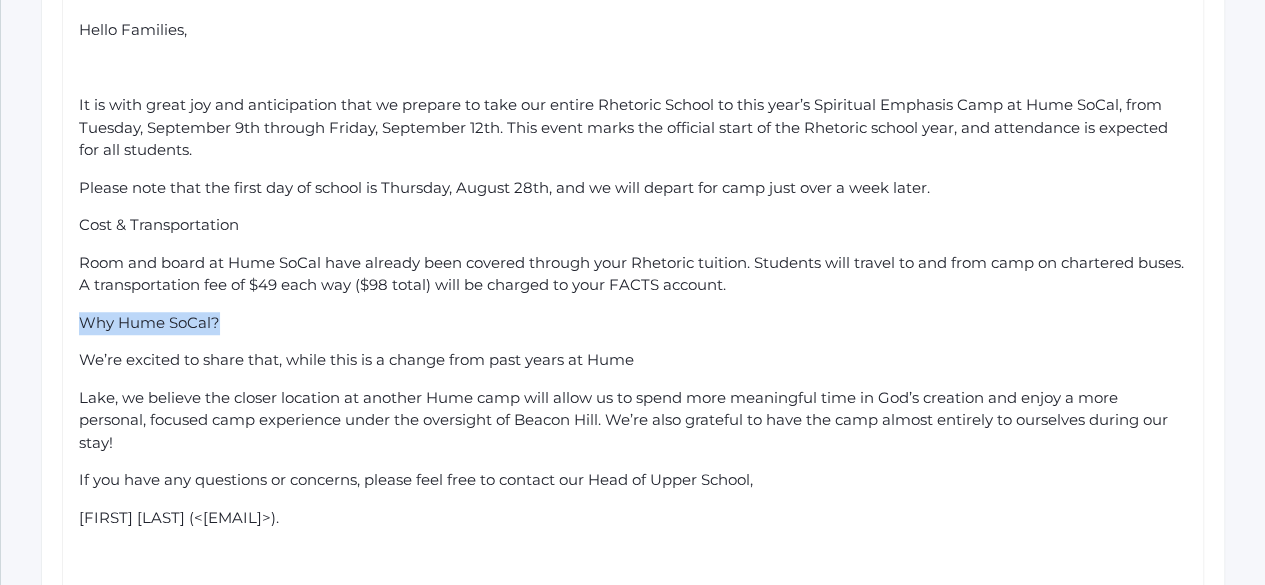 drag, startPoint x: 220, startPoint y: 321, endPoint x: 47, endPoint y: 315, distance: 173.10402 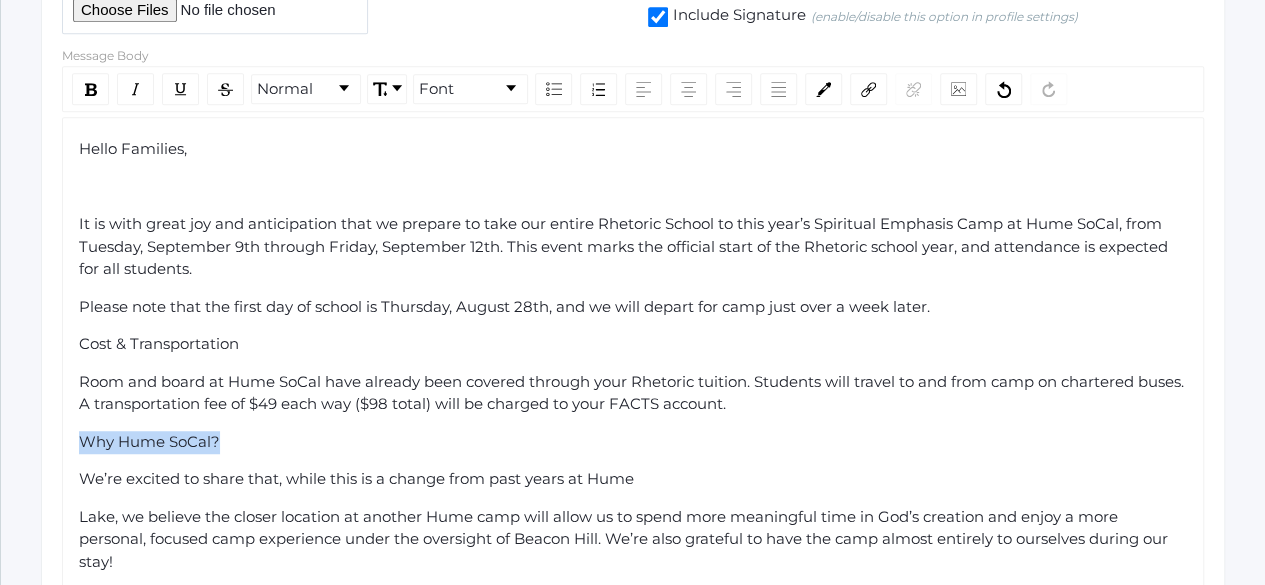 scroll, scrollTop: 485, scrollLeft: 0, axis: vertical 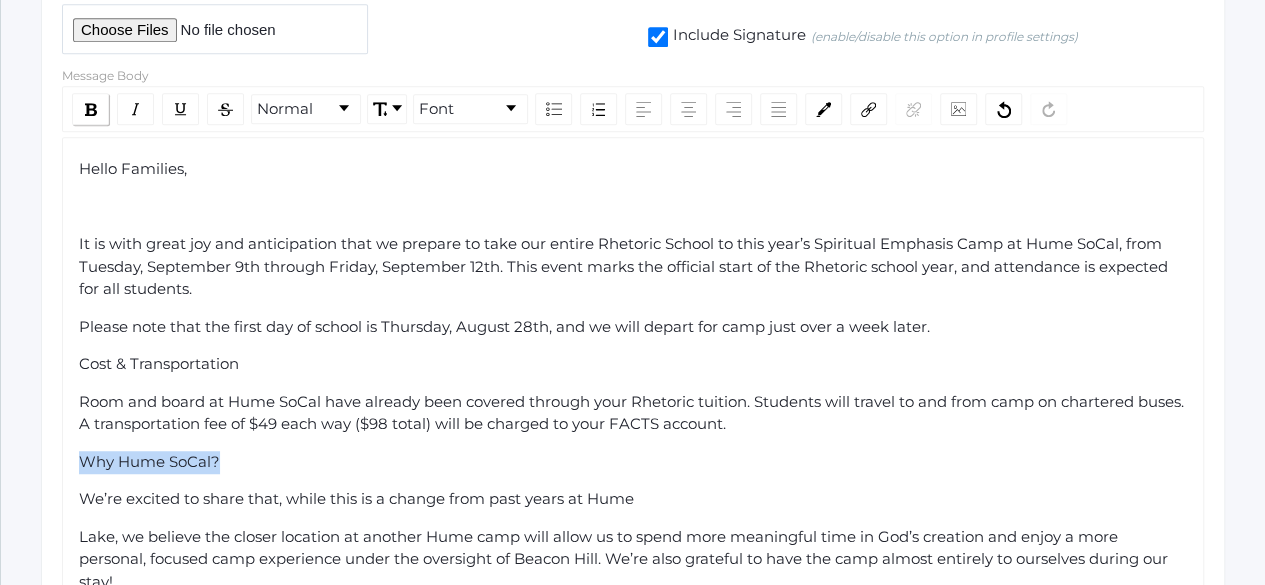 click 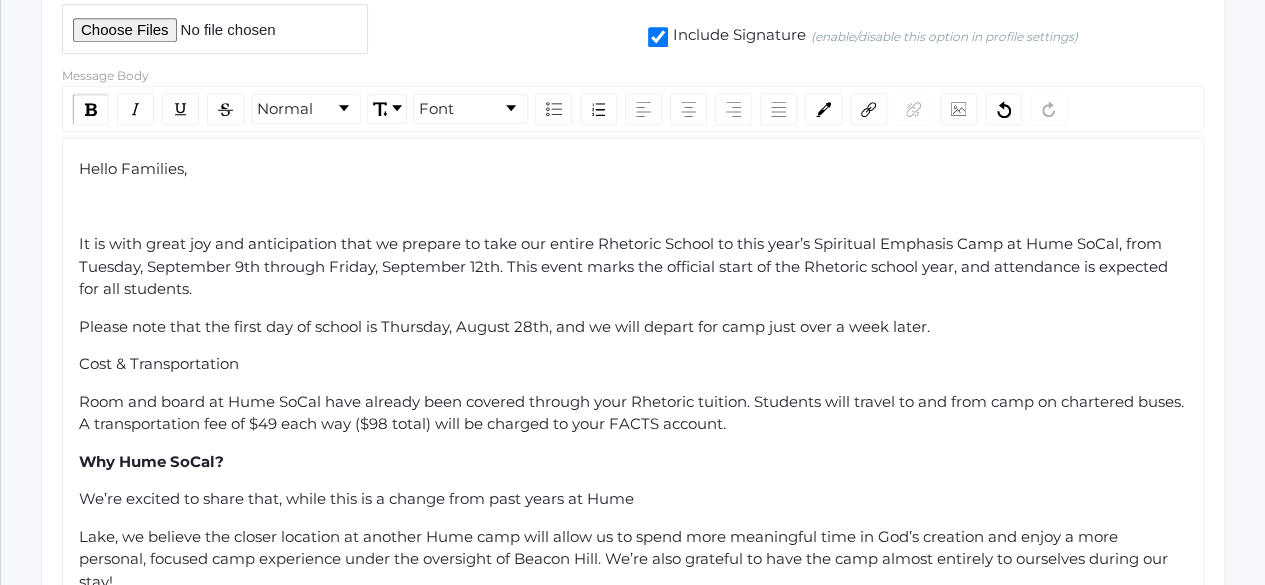 click on "Cost & Transportation" 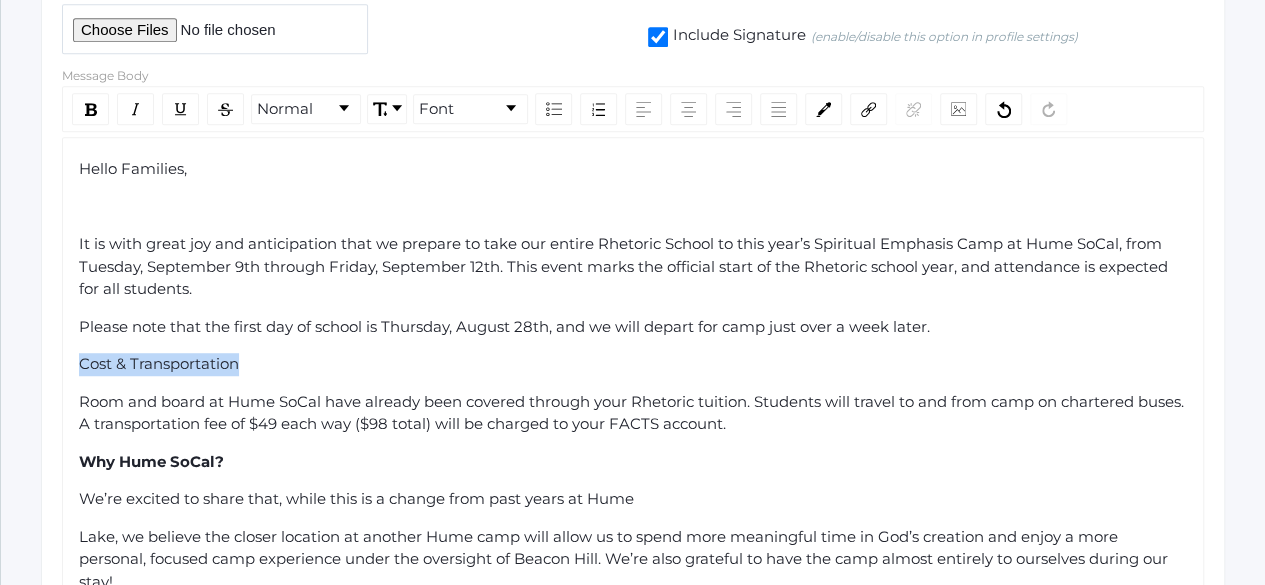 drag, startPoint x: 236, startPoint y: 355, endPoint x: 42, endPoint y: 337, distance: 194.83327 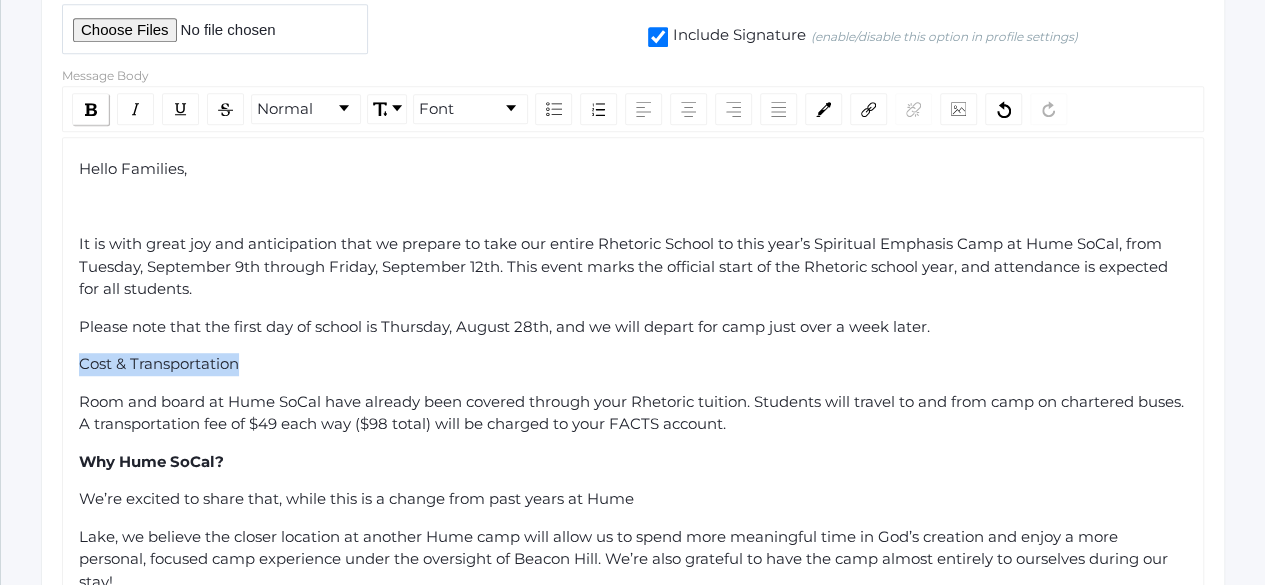 click 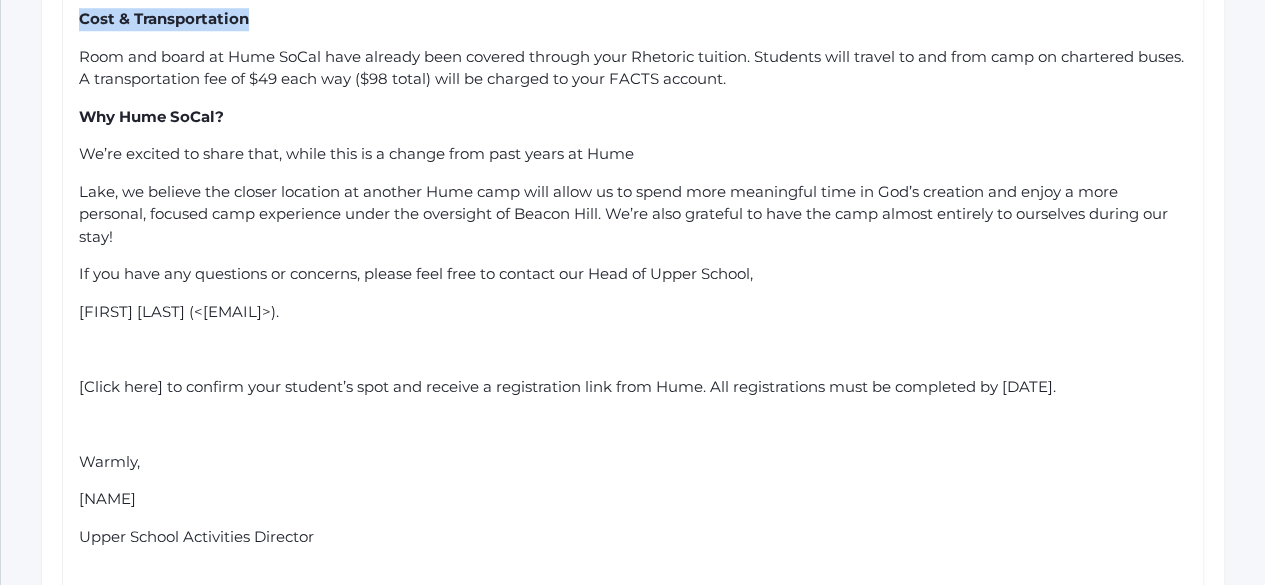 scroll, scrollTop: 847, scrollLeft: 0, axis: vertical 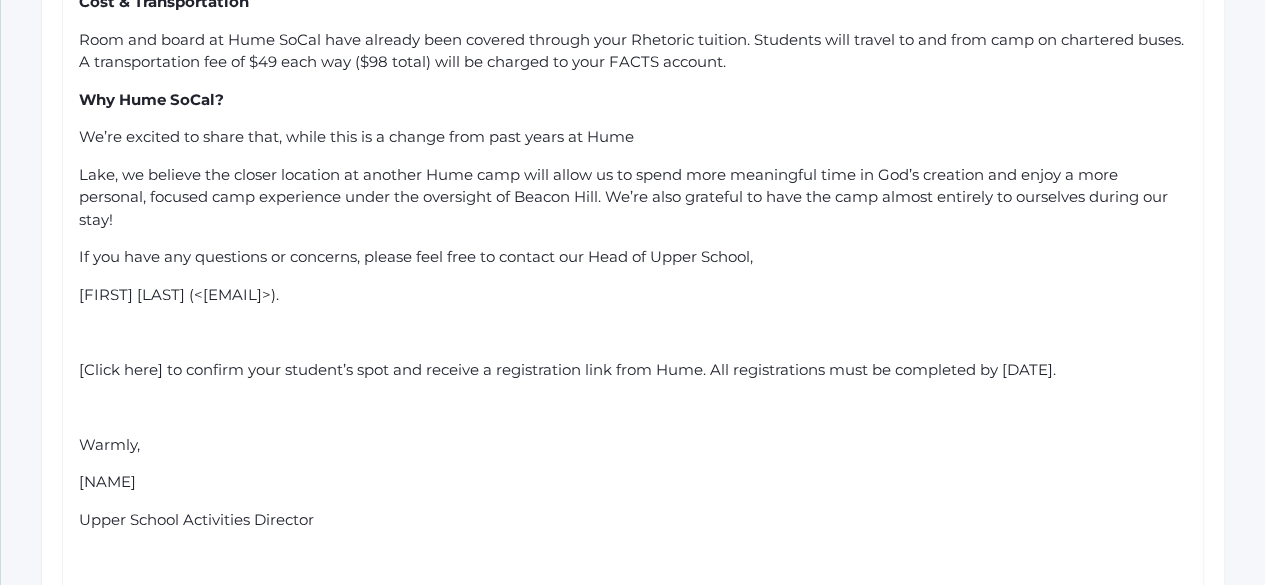 click on "[Click here] to confirm your student’s spot and receive a registration link from Hume. All registrations must be completed by August 19th." 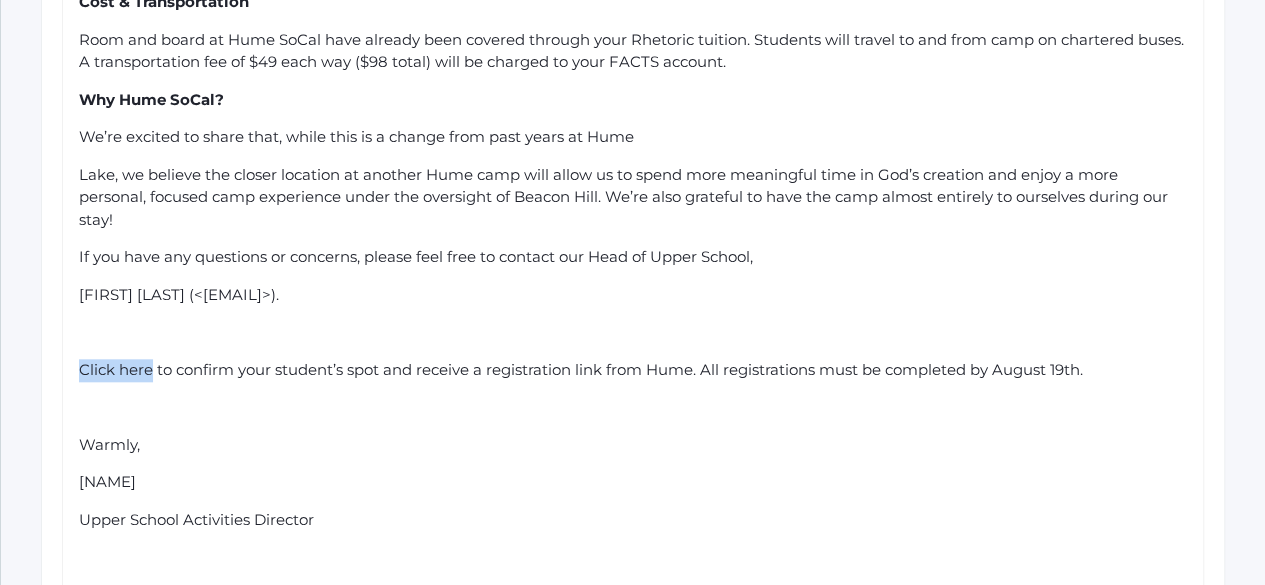 drag, startPoint x: 149, startPoint y: 363, endPoint x: 2, endPoint y: 366, distance: 147.03061 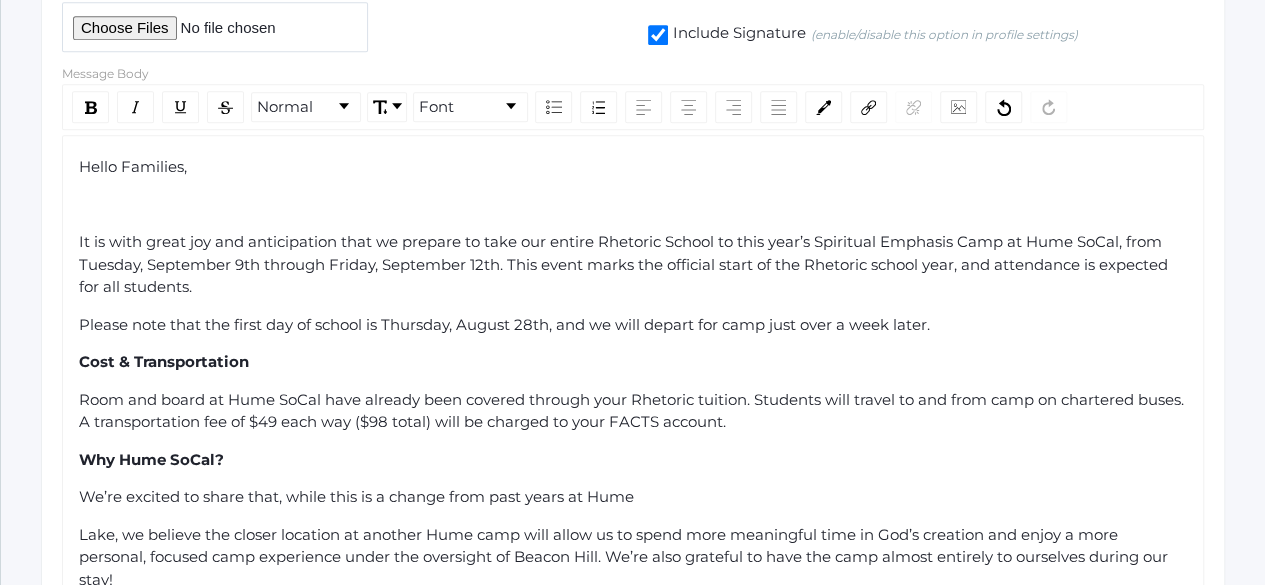 scroll, scrollTop: 473, scrollLeft: 0, axis: vertical 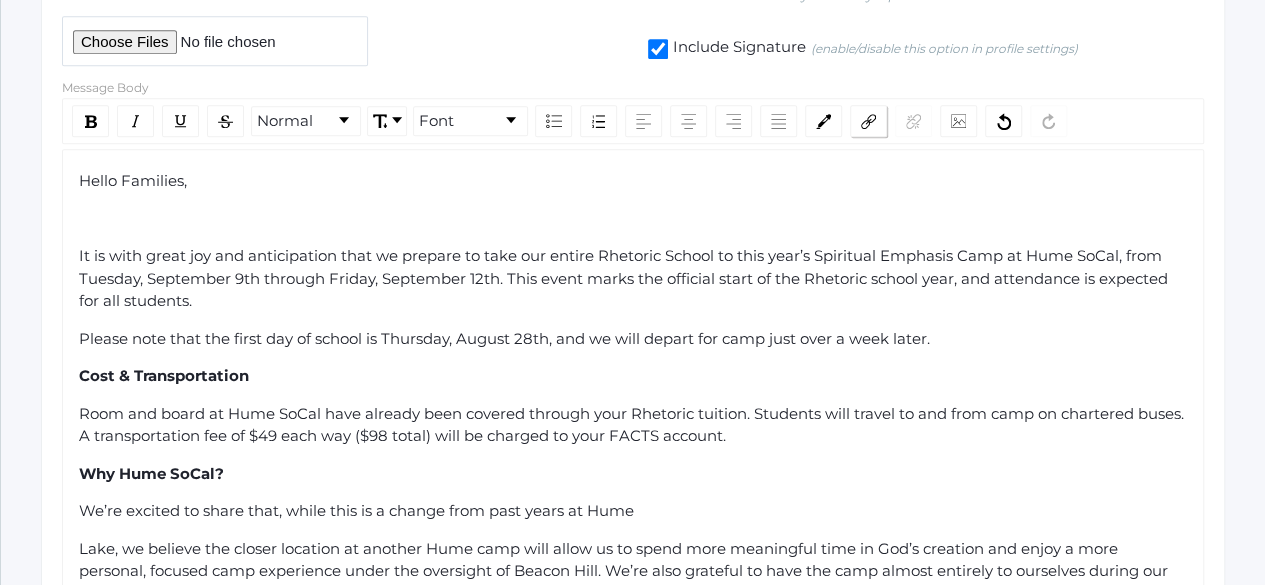 click 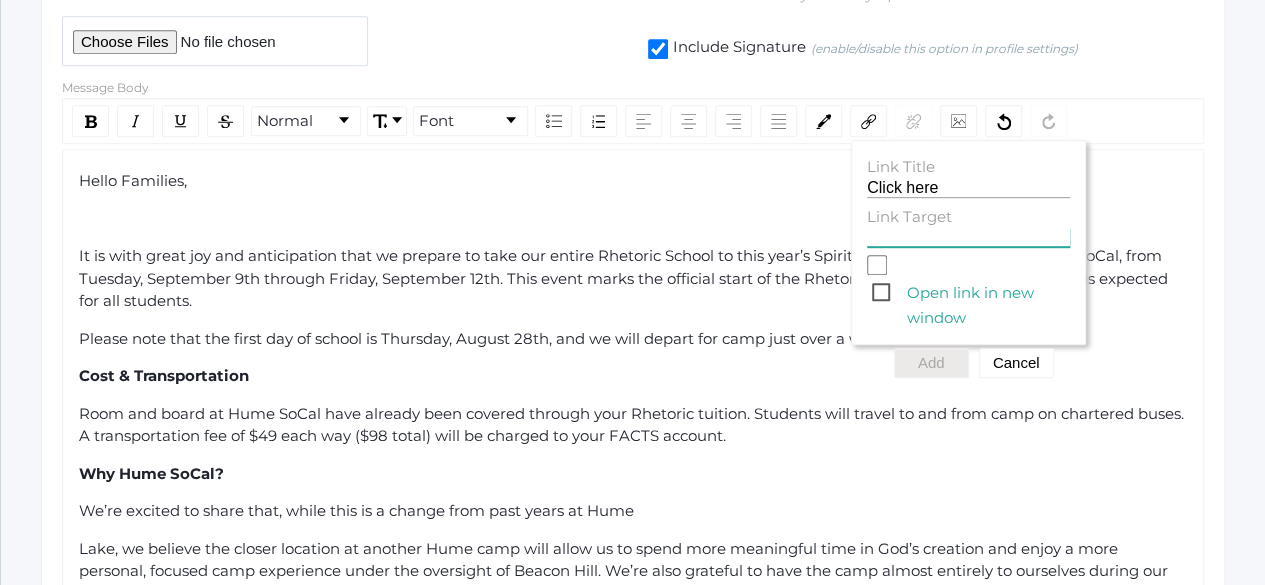 click on "Link Target" 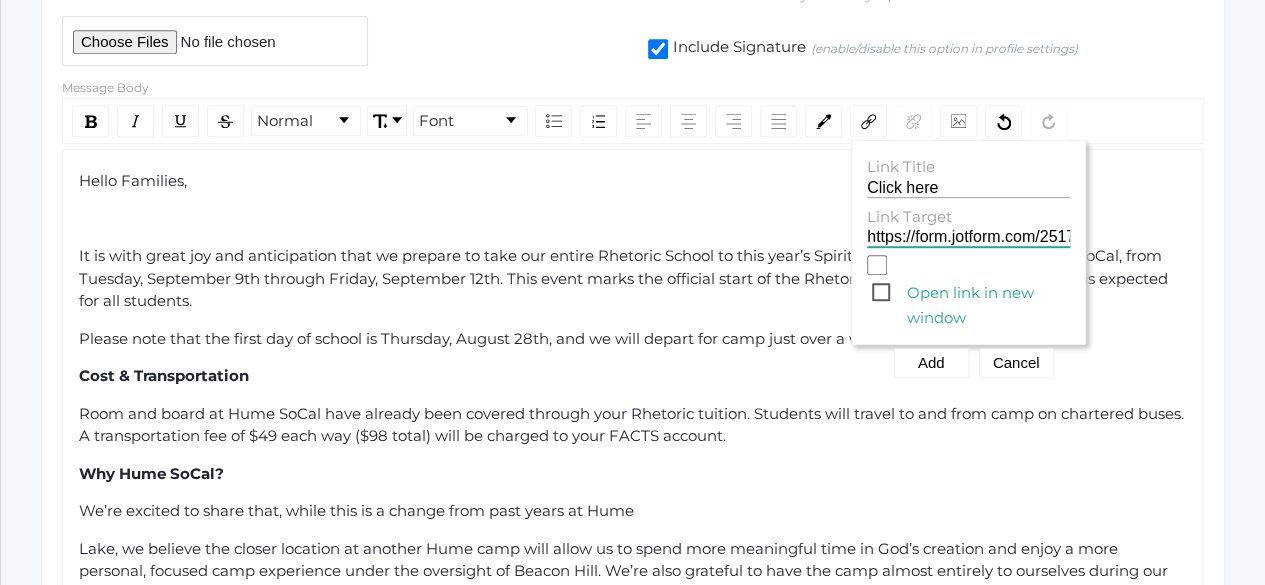 scroll, scrollTop: 0, scrollLeft: 107, axis: horizontal 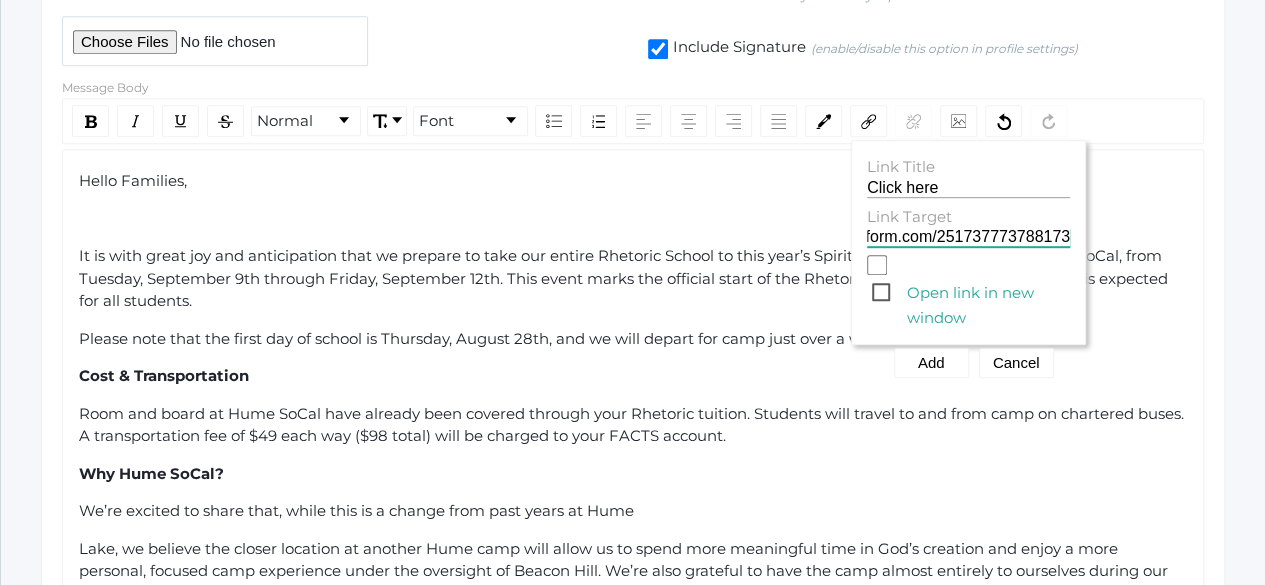 type on "https://form.jotform.com/251737773788173" 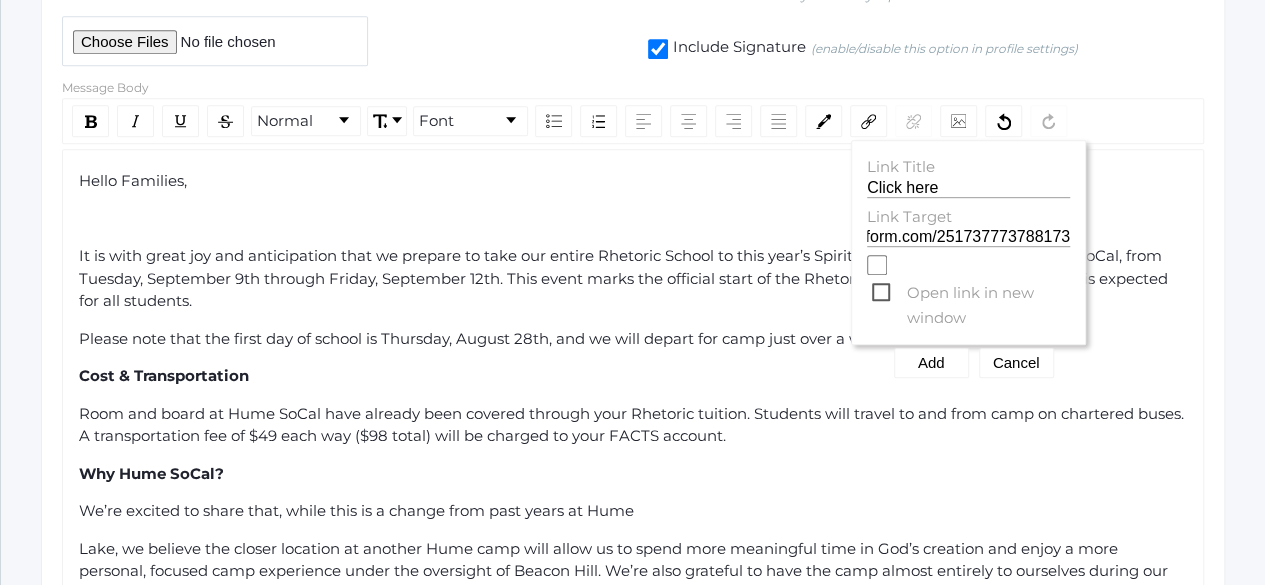 scroll, scrollTop: 0, scrollLeft: 0, axis: both 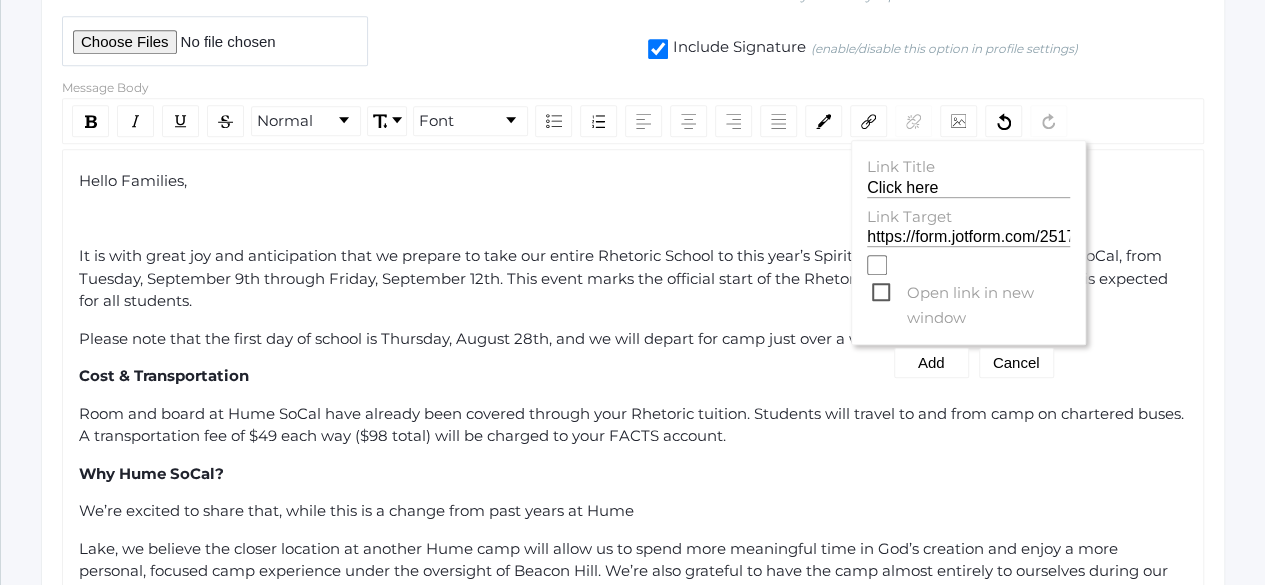 click on "Open link in new window" 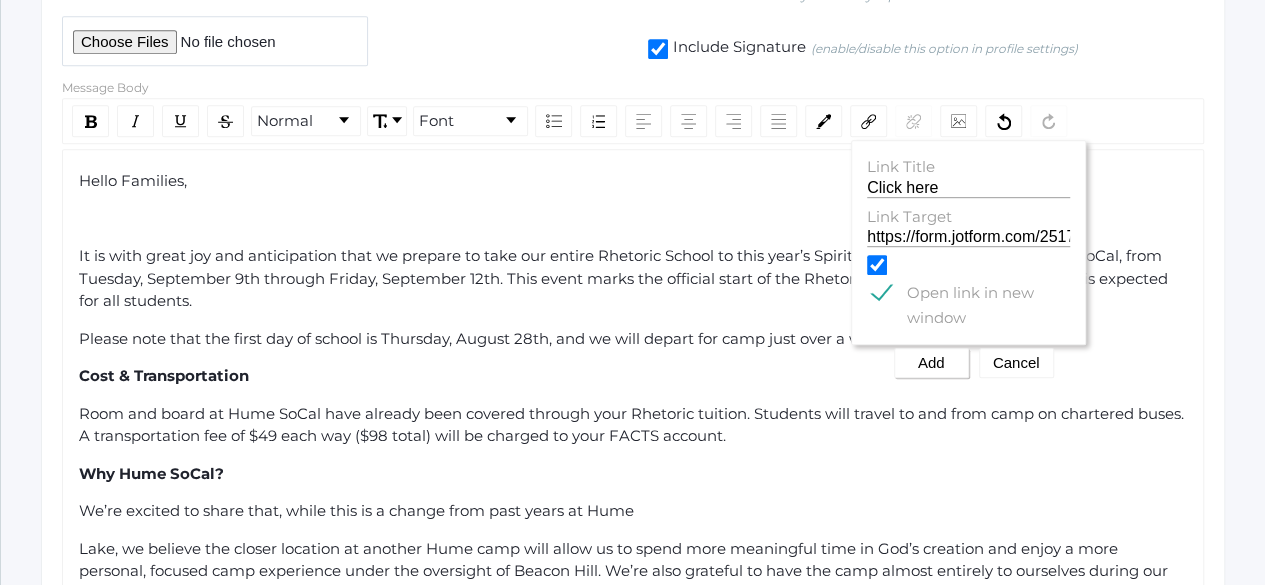 click on "Add" 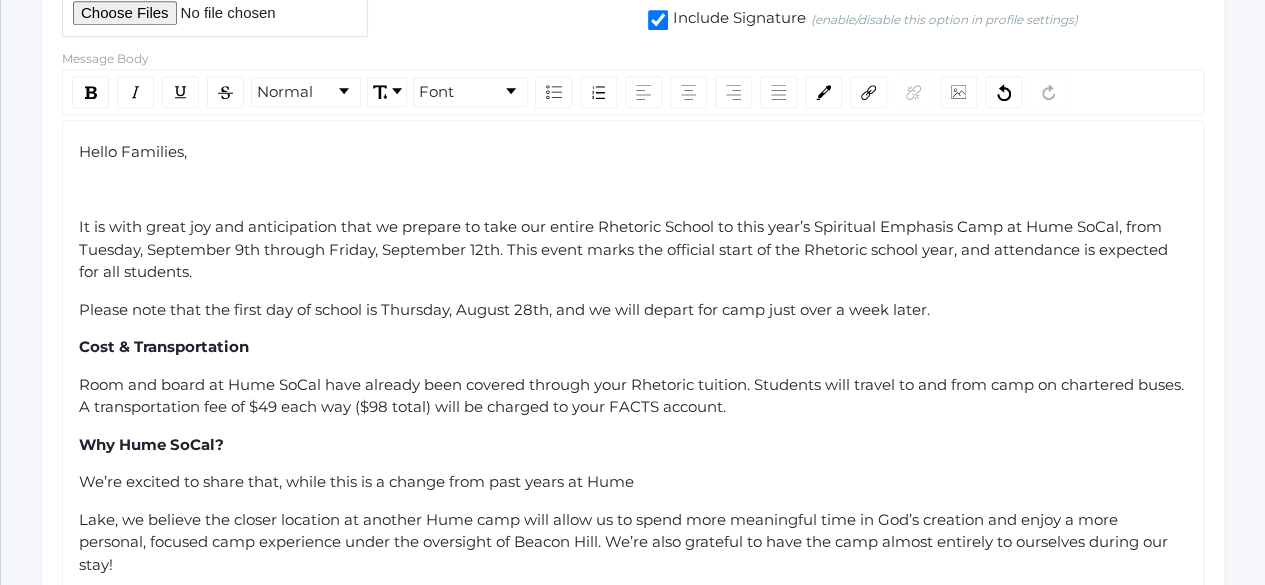 scroll, scrollTop: 501, scrollLeft: 0, axis: vertical 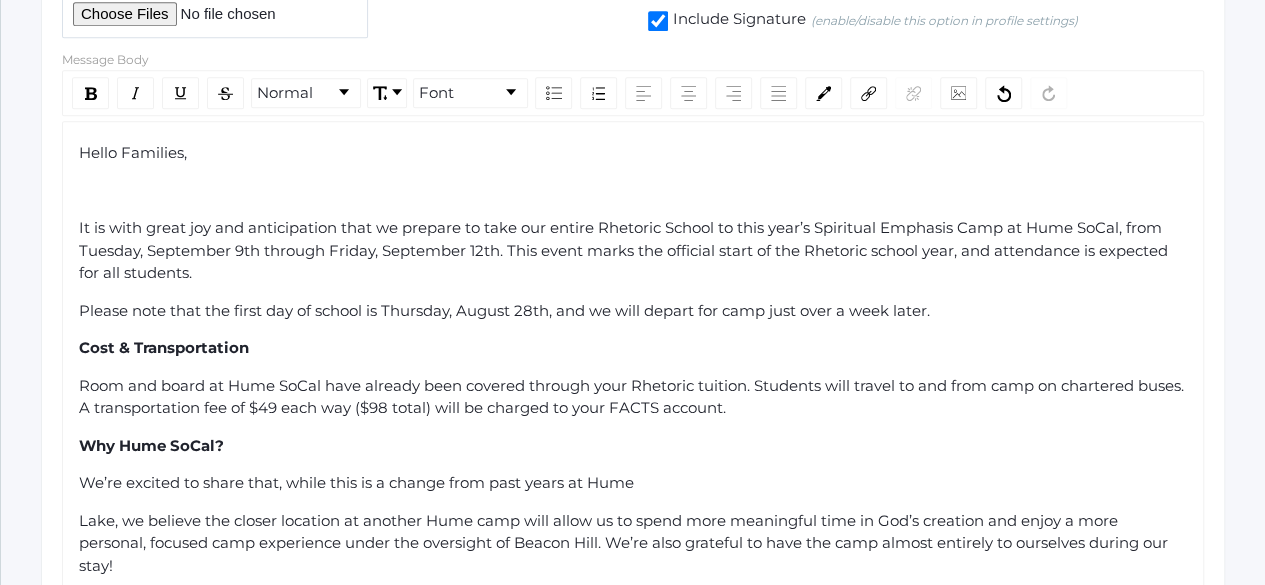 click on "Why Hume SoCal?" 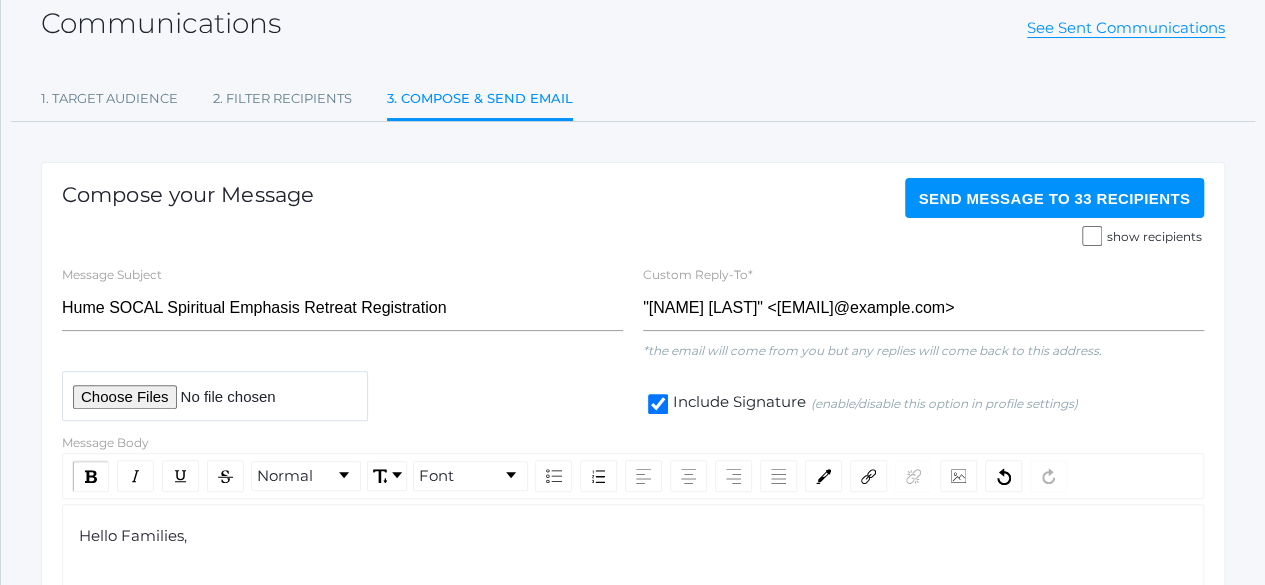 scroll, scrollTop: 117, scrollLeft: 0, axis: vertical 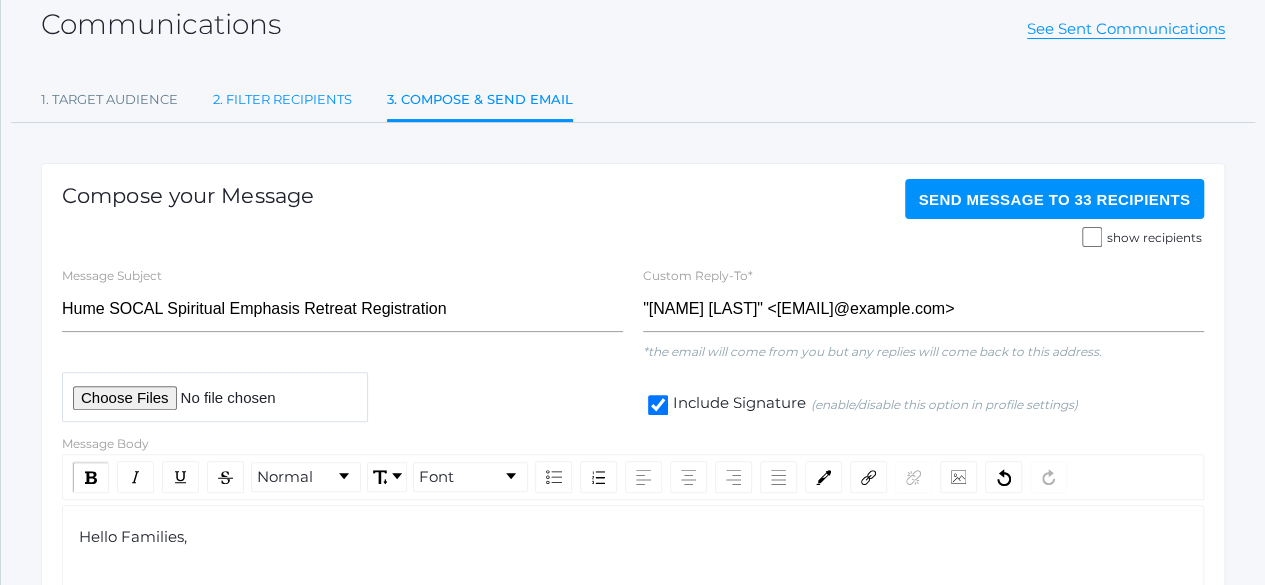 click on "2. Filter Recipients" 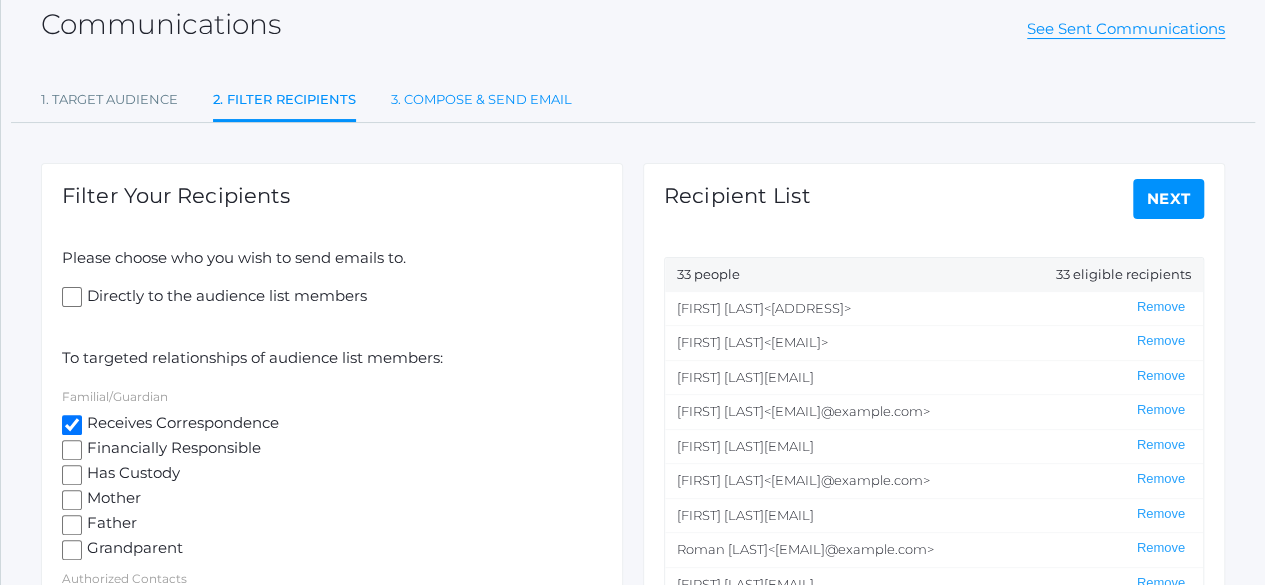 click on "3. Compose & Send Email" 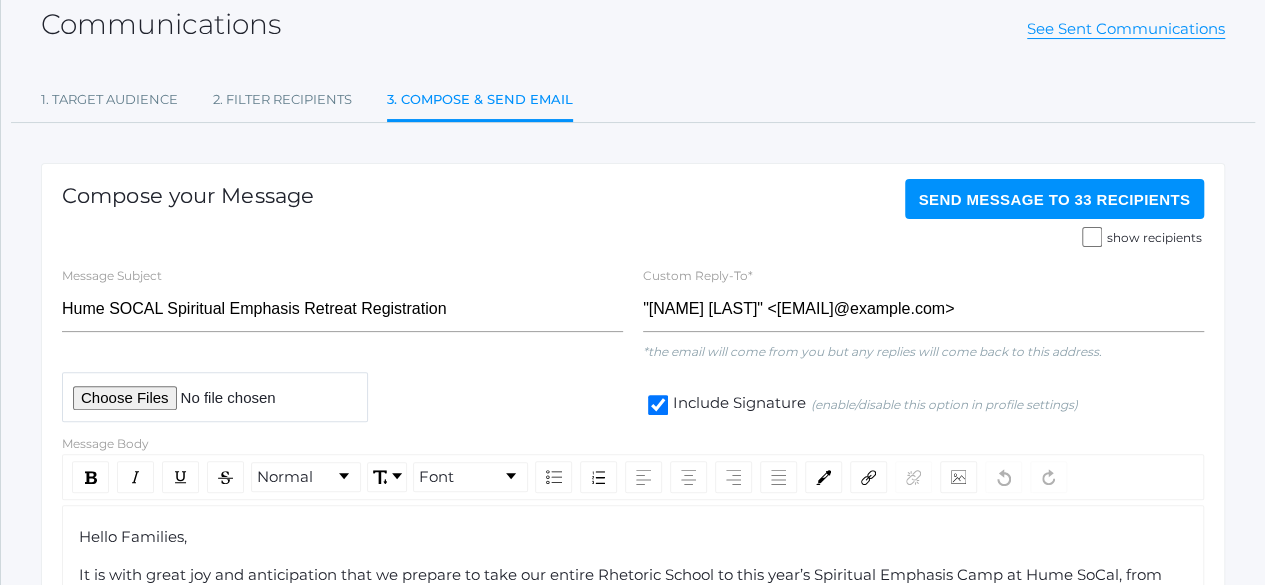 click on "Send Message   to 33 recipients" 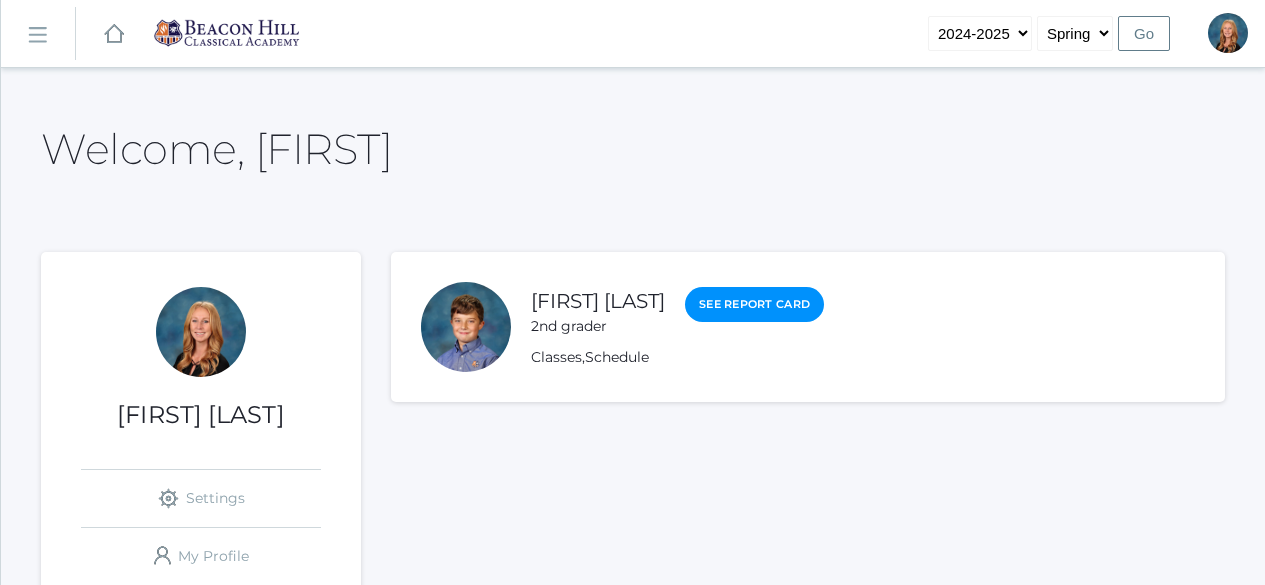 scroll, scrollTop: 0, scrollLeft: 0, axis: both 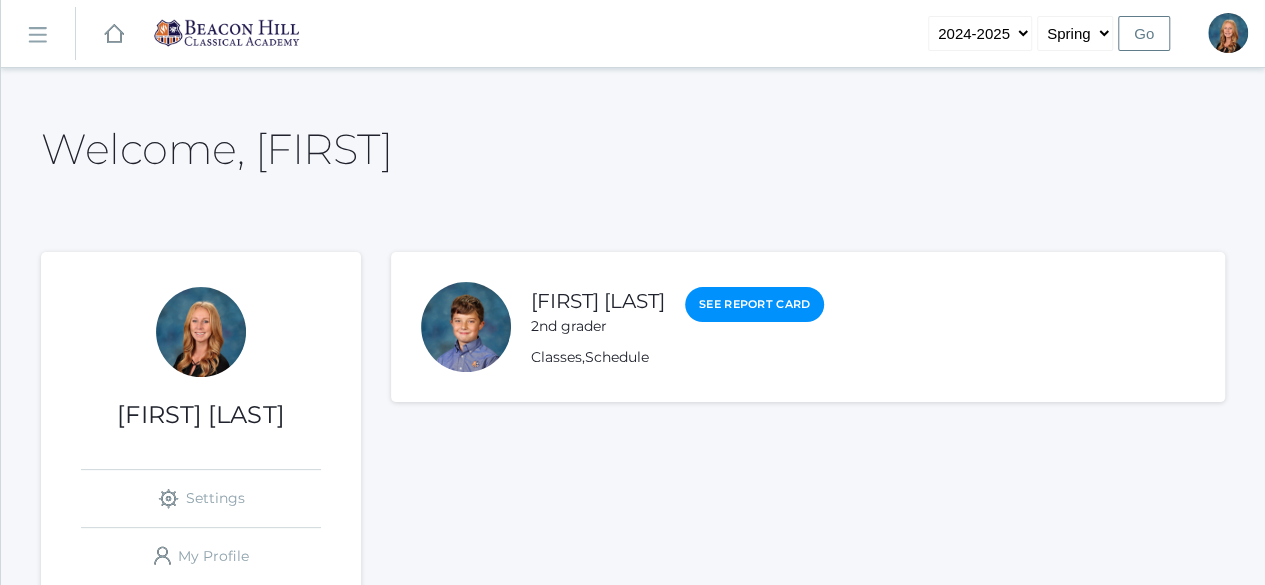 click on "icons/ui/navigation/hamburger
Created with Sketch." at bounding box center [38, 34] 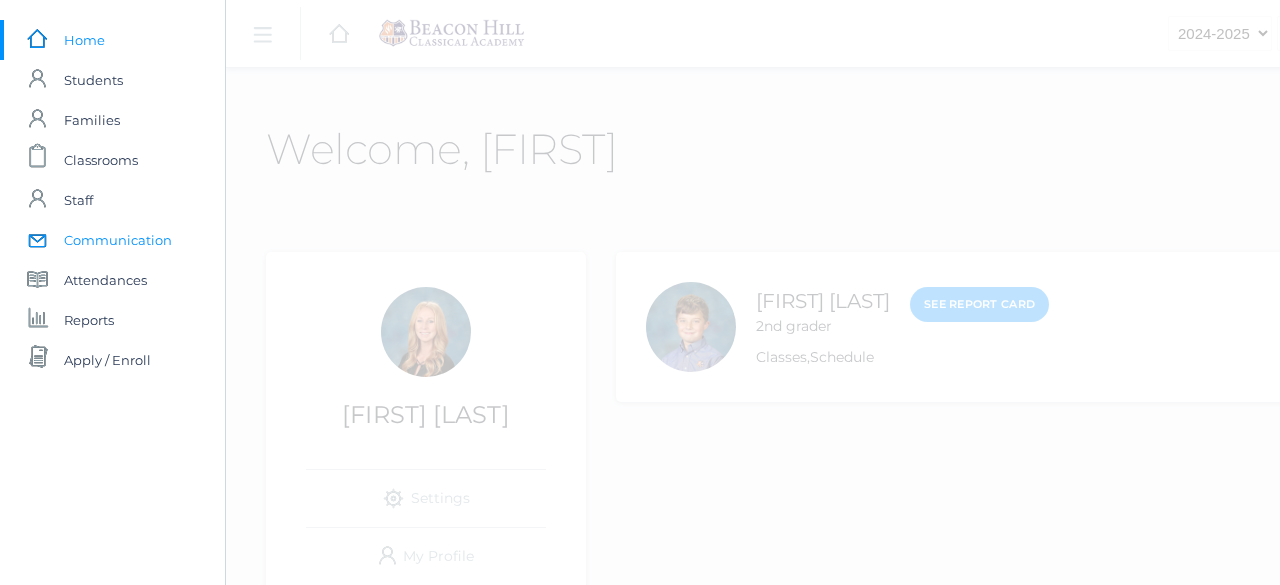 click on "Communication" at bounding box center [118, 240] 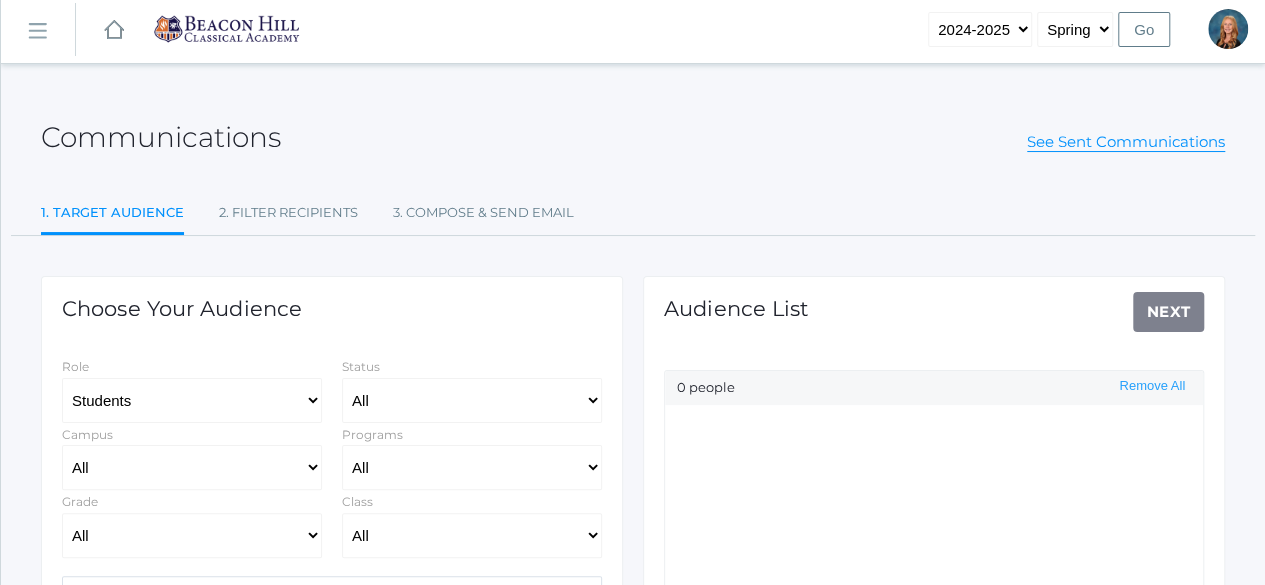 scroll, scrollTop: 0, scrollLeft: 0, axis: both 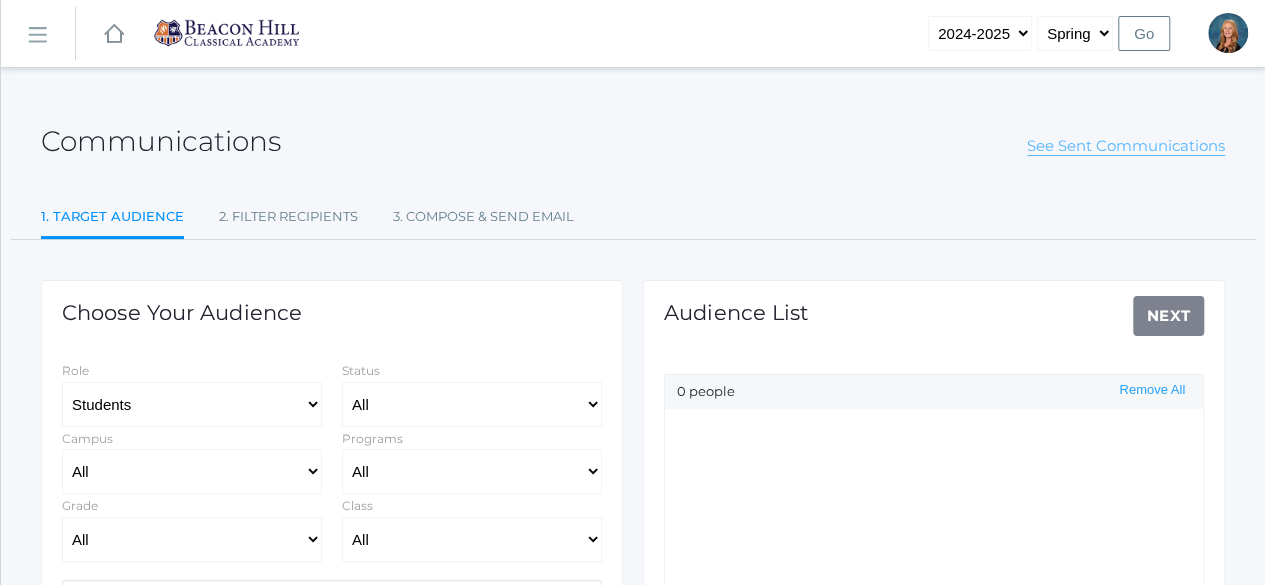 select on "Enrolled" 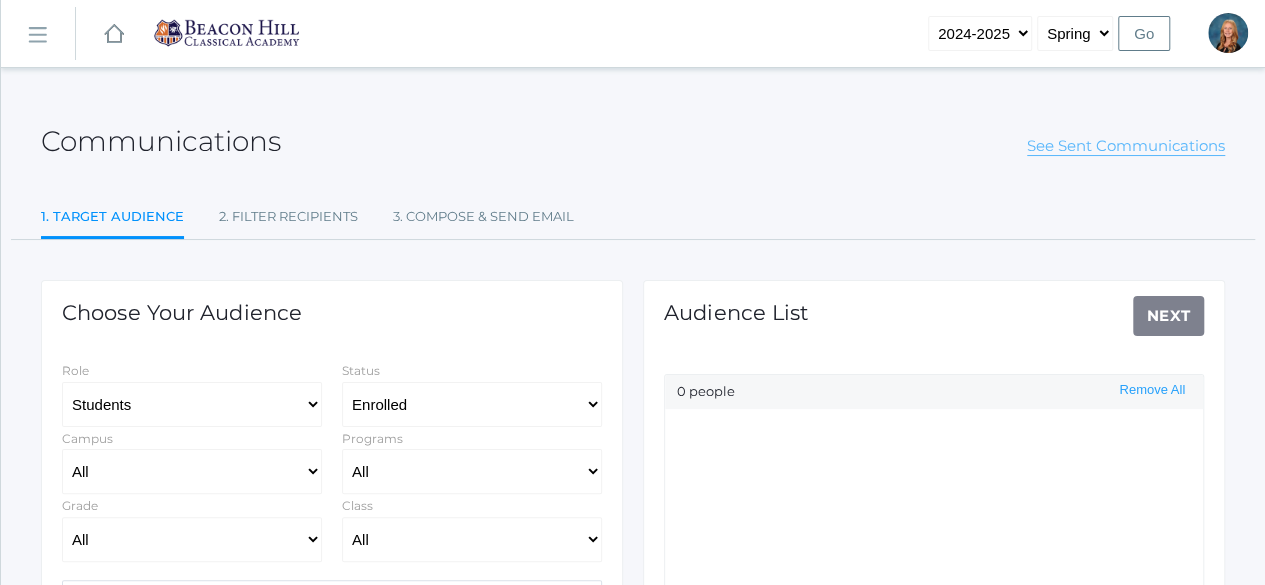 click on "See Sent Communications" 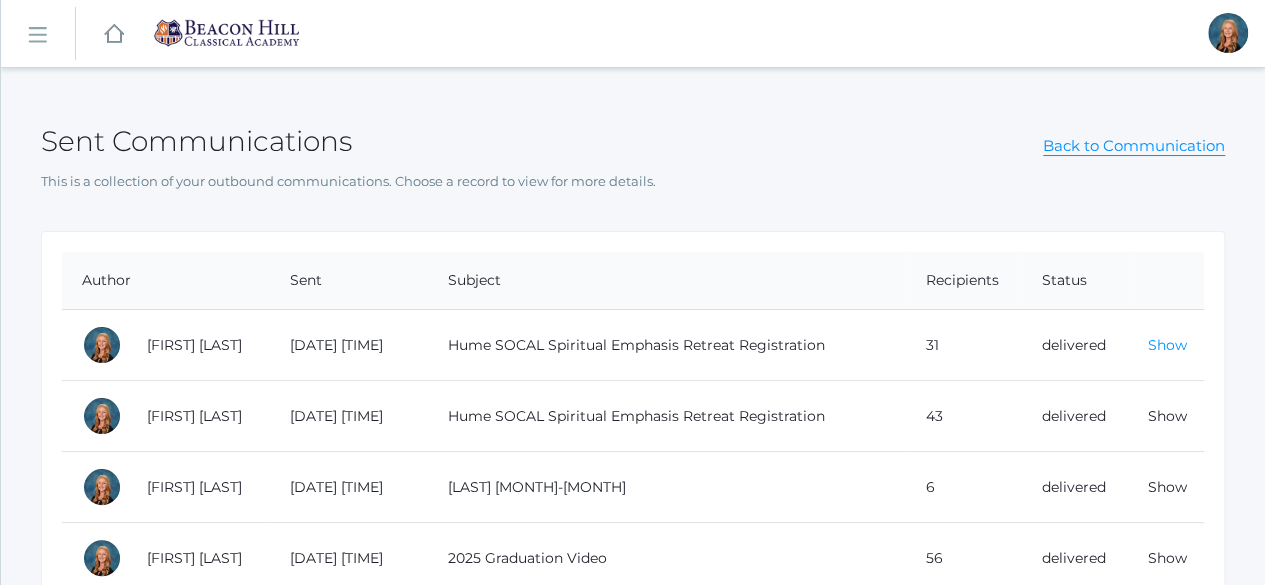 click on "Show" at bounding box center [1167, 345] 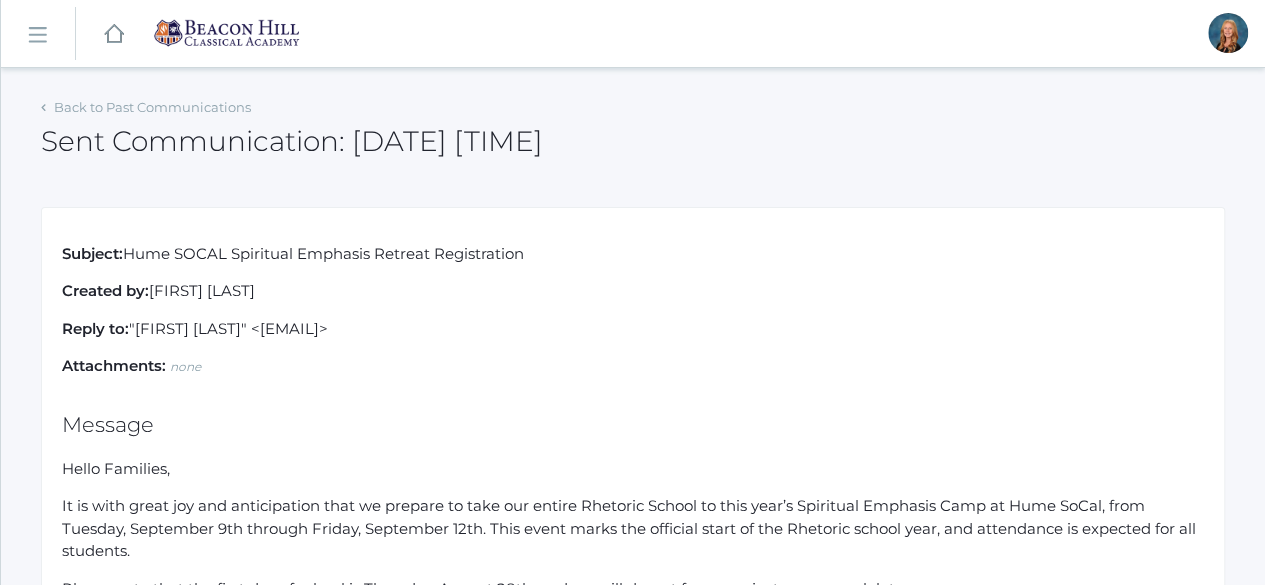 drag, startPoint x: 534, startPoint y: 255, endPoint x: 227, endPoint y: 260, distance: 307.0407 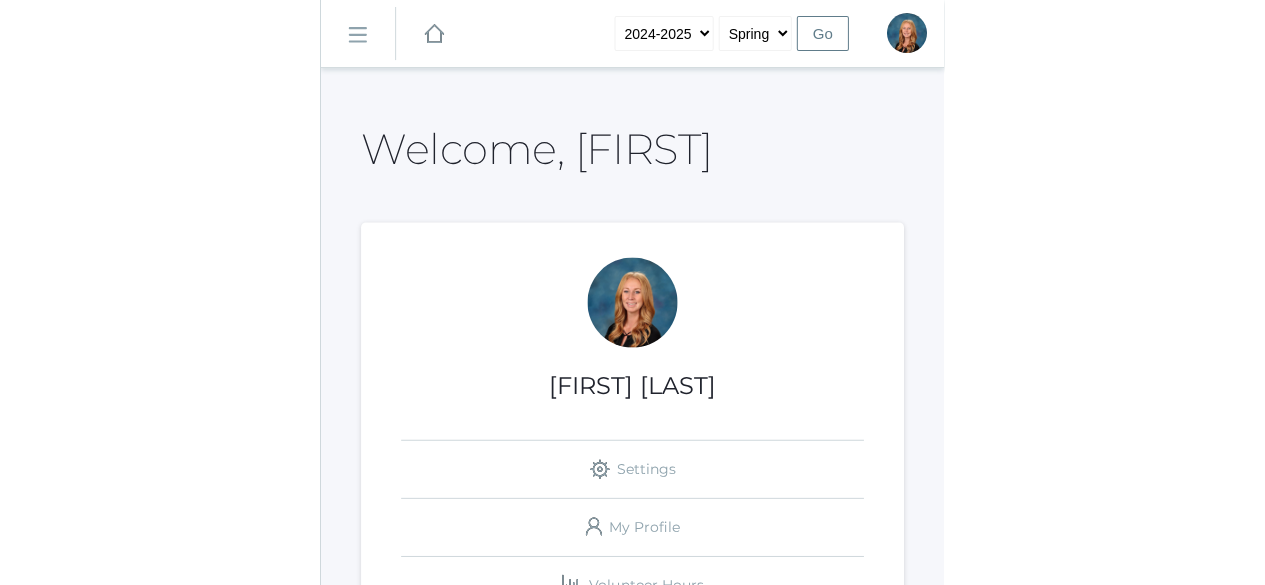 scroll, scrollTop: 0, scrollLeft: 0, axis: both 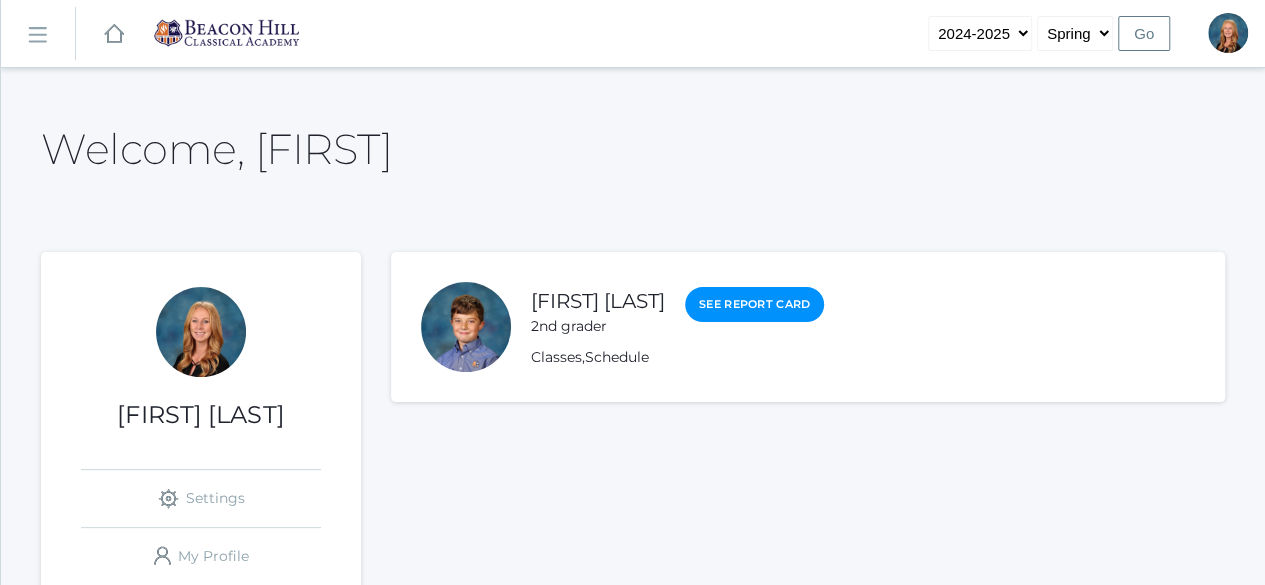 click 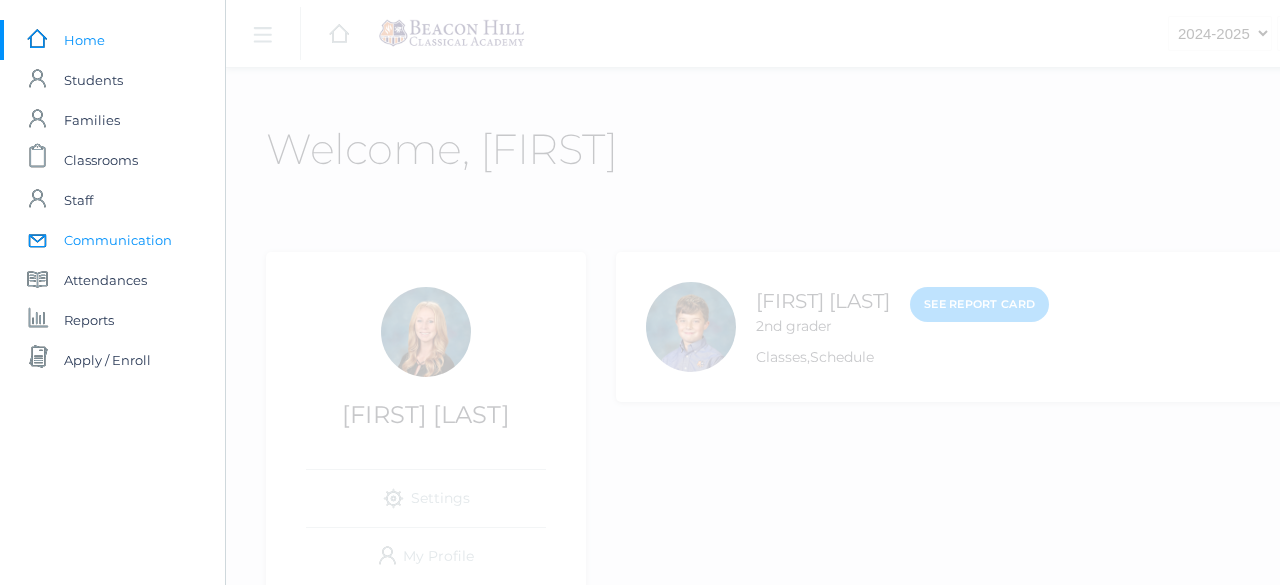 click on "Communication" at bounding box center (118, 240) 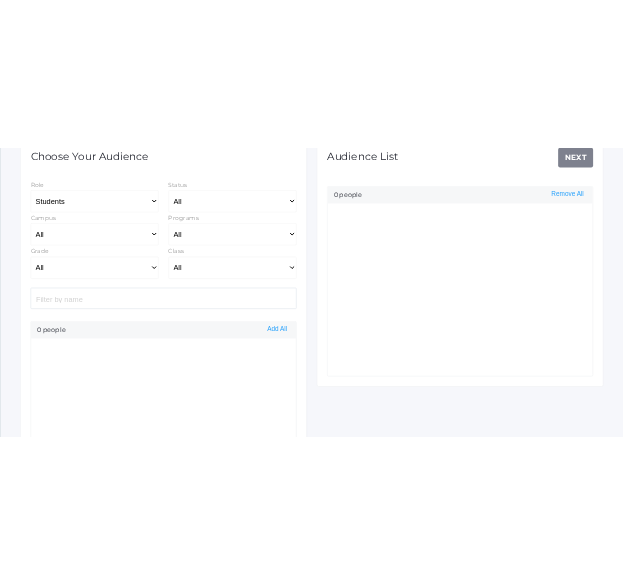 scroll, scrollTop: 297, scrollLeft: 0, axis: vertical 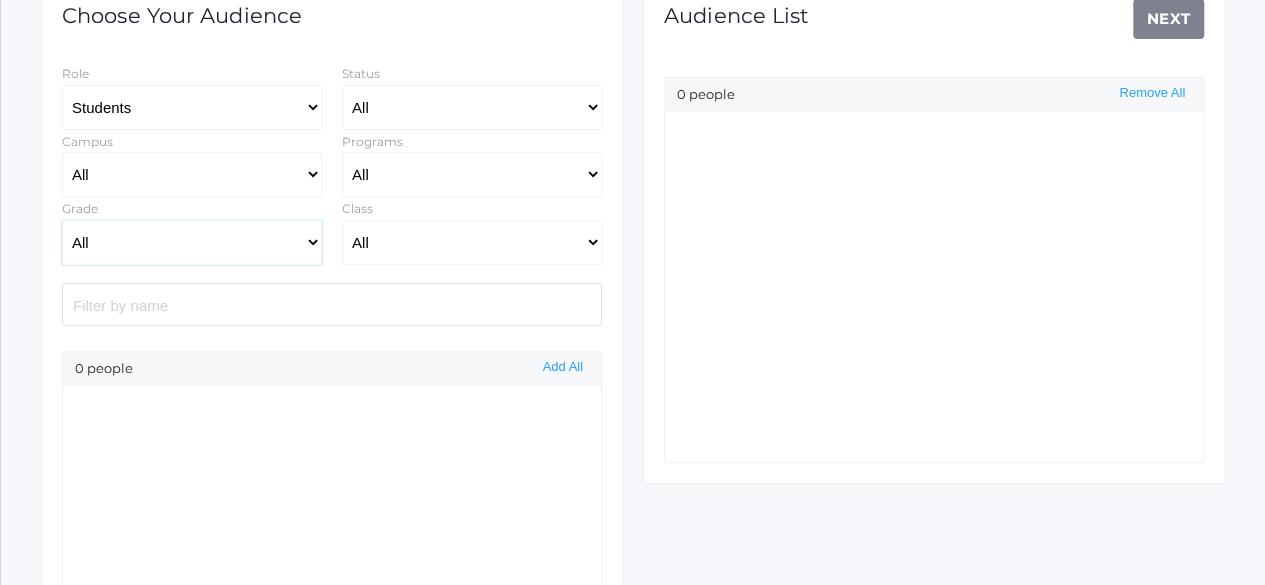click on "All Grammar - Kindergarten - 1st Grade - 2nd Grade - 3rd Grade - 4th Grade - 5th Grade Logic - 6th Grade - 7th Grade - 8th Grade Rhetoric - 9th Grade - 10th Grade - 11th Grade - 12th Grade" 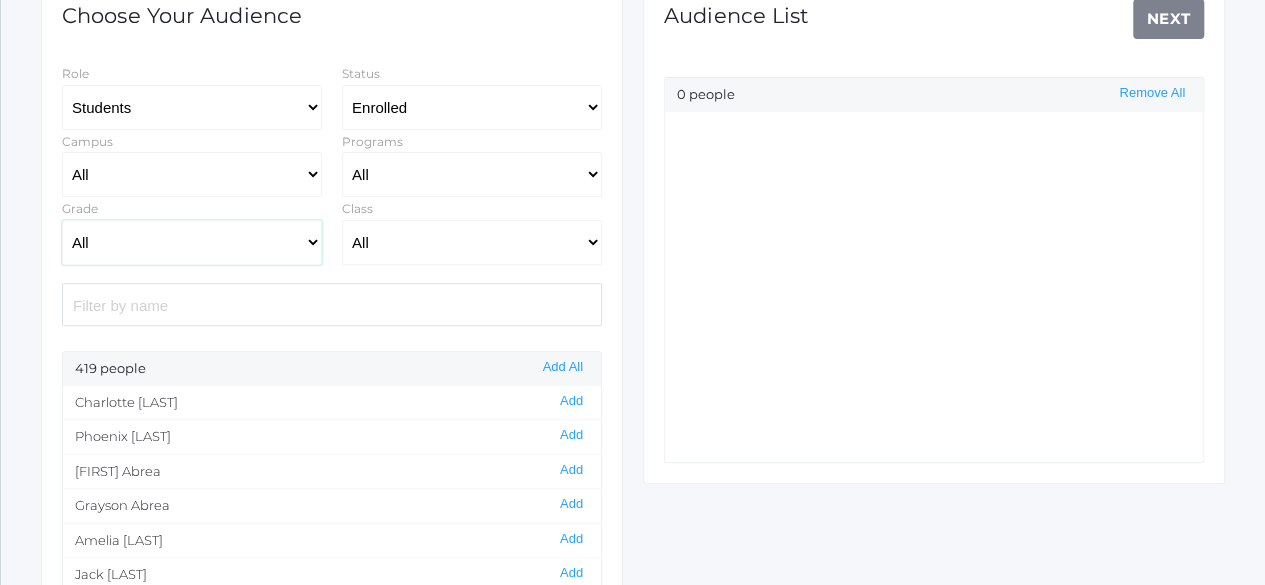 select on "11" 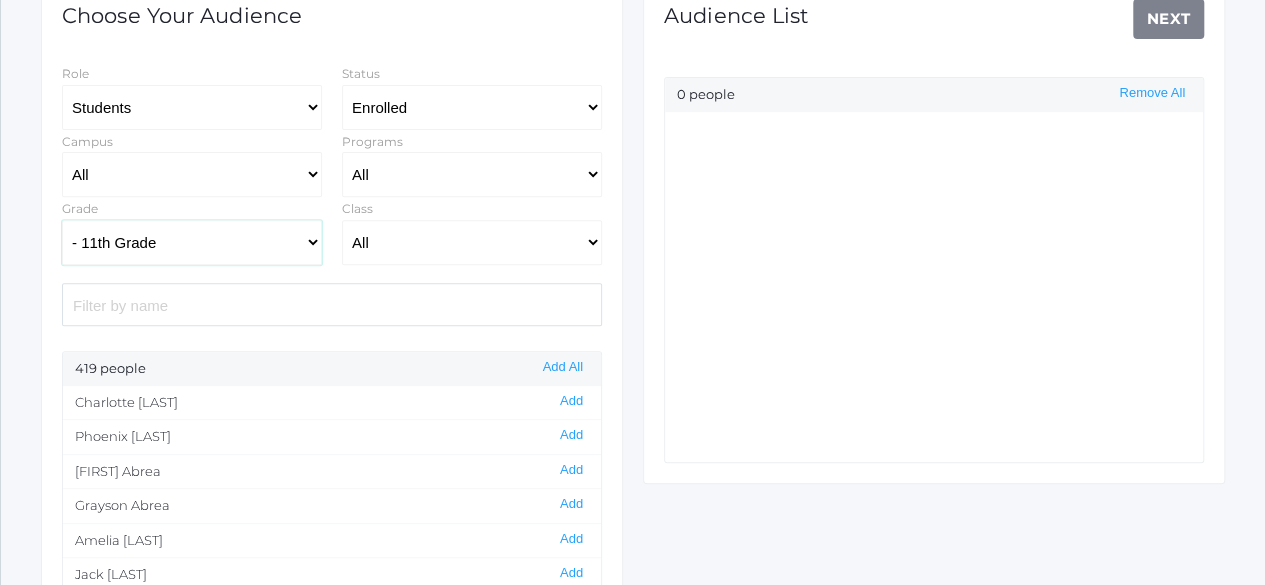 click on "All Grammar - Kindergarten - 1st Grade - 2nd Grade - 3rd Grade - 4th Grade - 5th Grade Logic - 6th Grade - 7th Grade - 8th Grade Rhetoric - 9th Grade - 10th Grade - 11th Grade - 12th Grade" 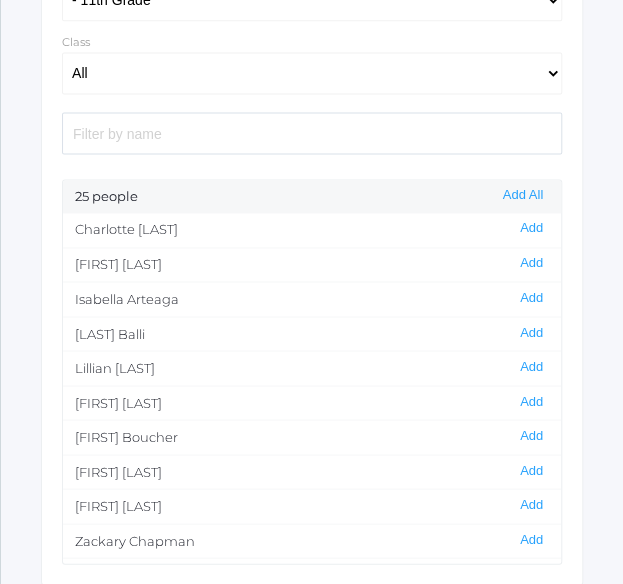 scroll, scrollTop: 654, scrollLeft: 0, axis: vertical 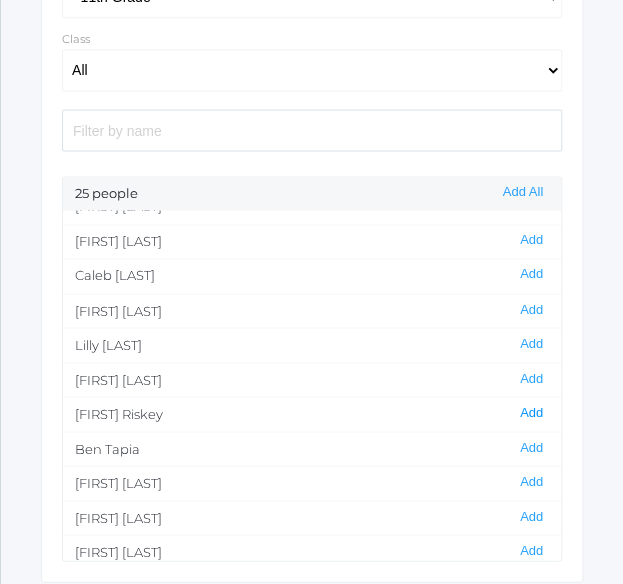 click on "Add" 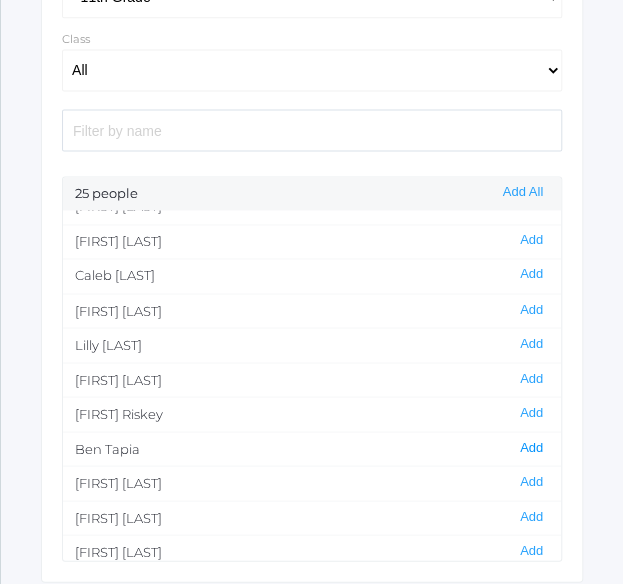 click on "Add" 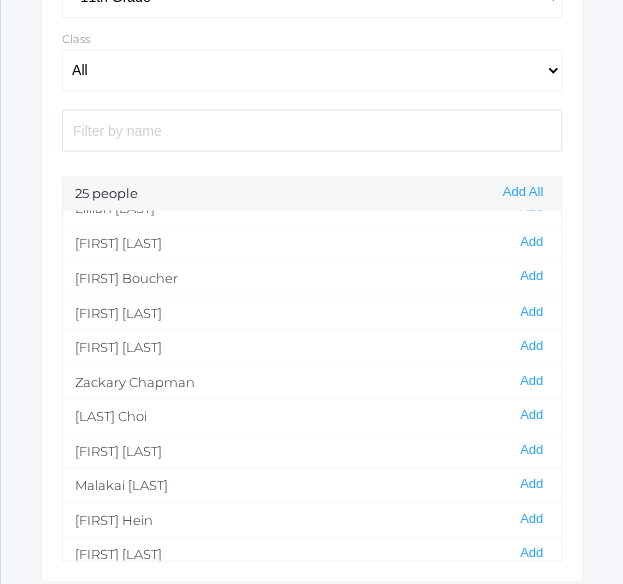 scroll, scrollTop: 155, scrollLeft: 0, axis: vertical 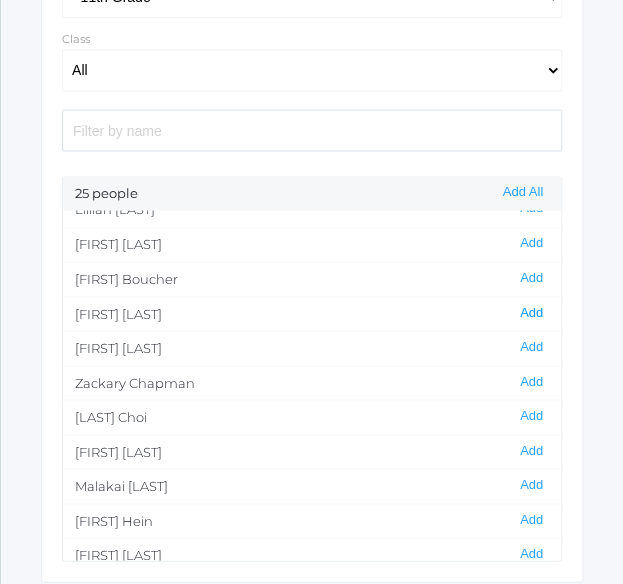 click on "Add" 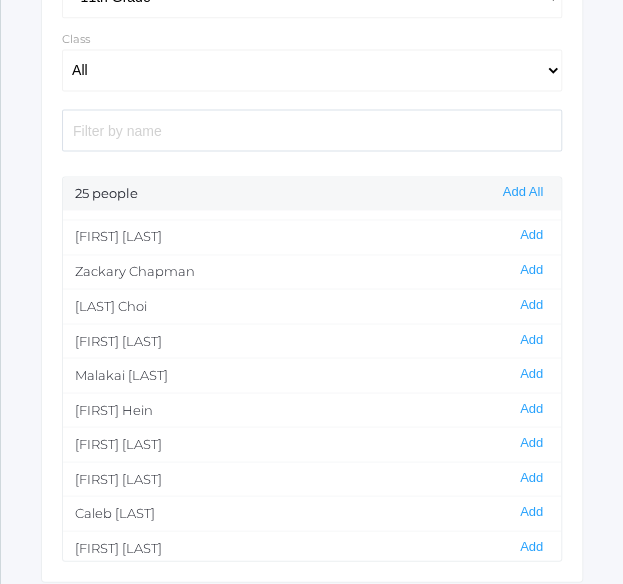scroll, scrollTop: 285, scrollLeft: 0, axis: vertical 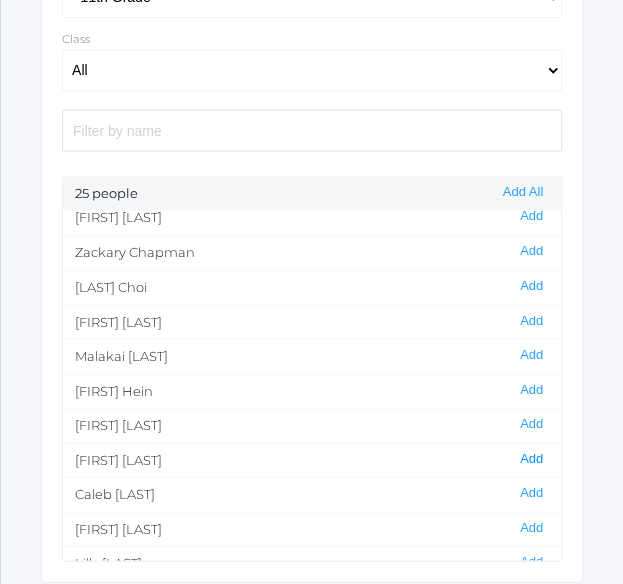 click on "Add" 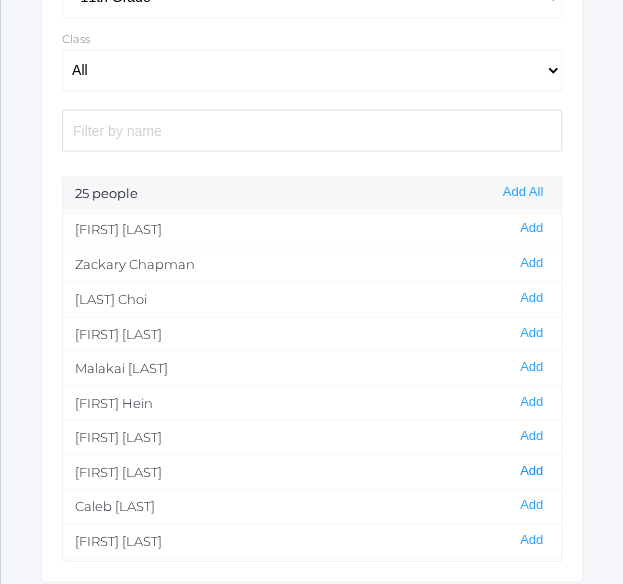 scroll, scrollTop: 272, scrollLeft: 0, axis: vertical 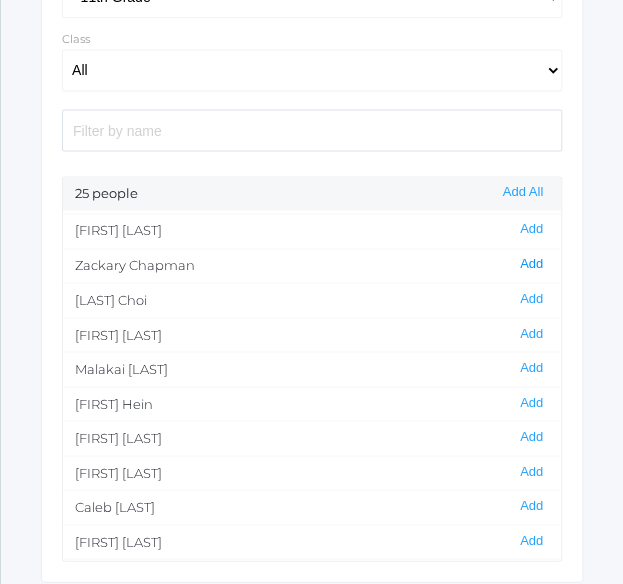 click on "Add" 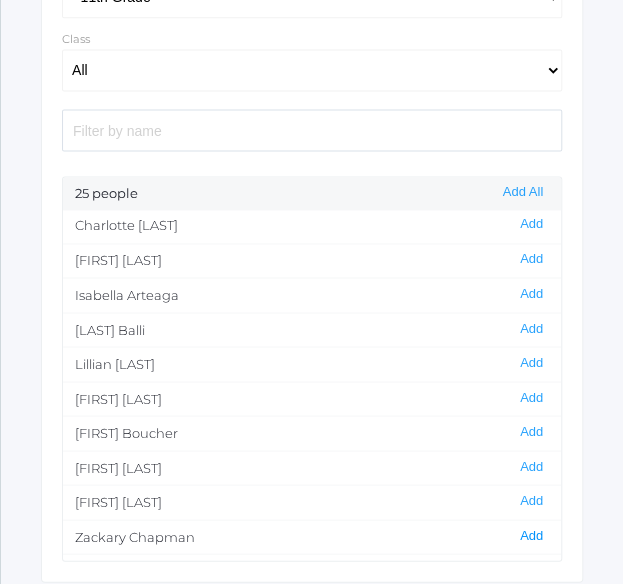 scroll, scrollTop: 0, scrollLeft: 0, axis: both 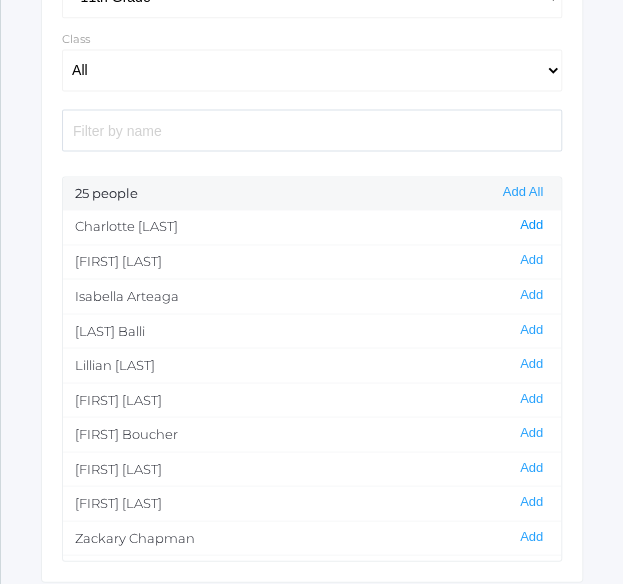 click on "Add" 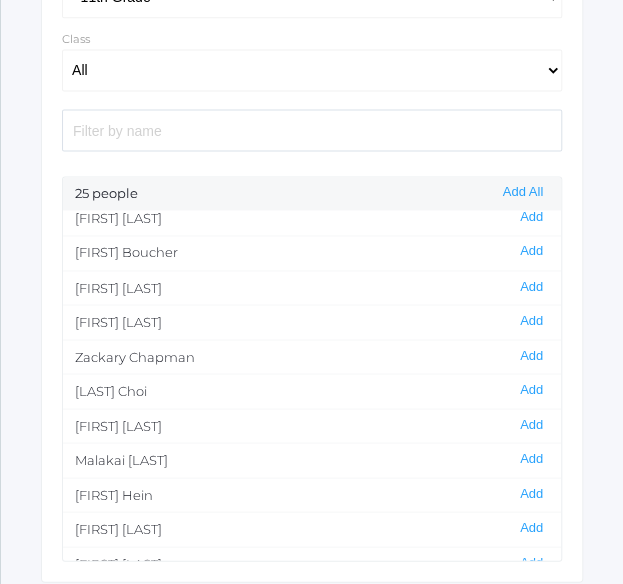 scroll, scrollTop: 186, scrollLeft: 0, axis: vertical 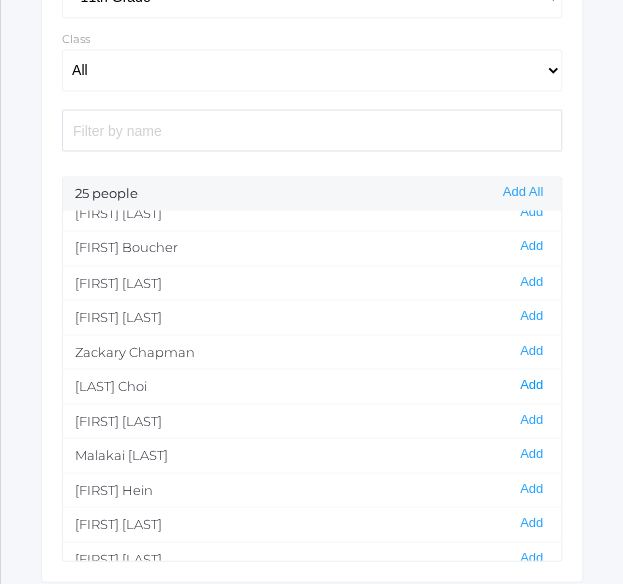 click on "Add" 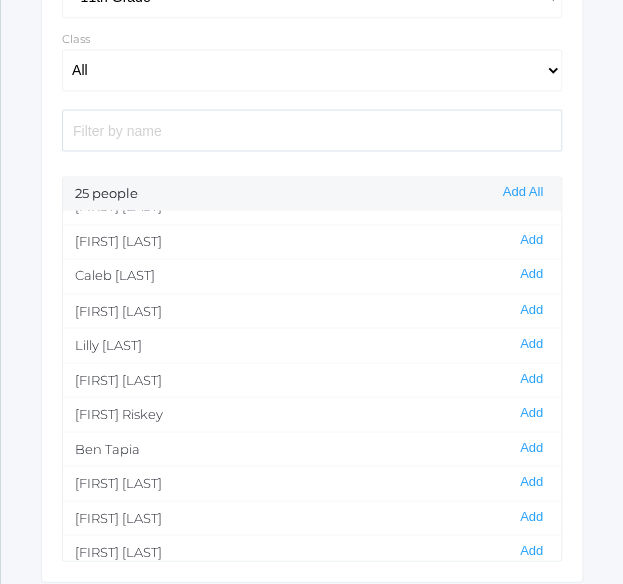 scroll, scrollTop: 0, scrollLeft: 0, axis: both 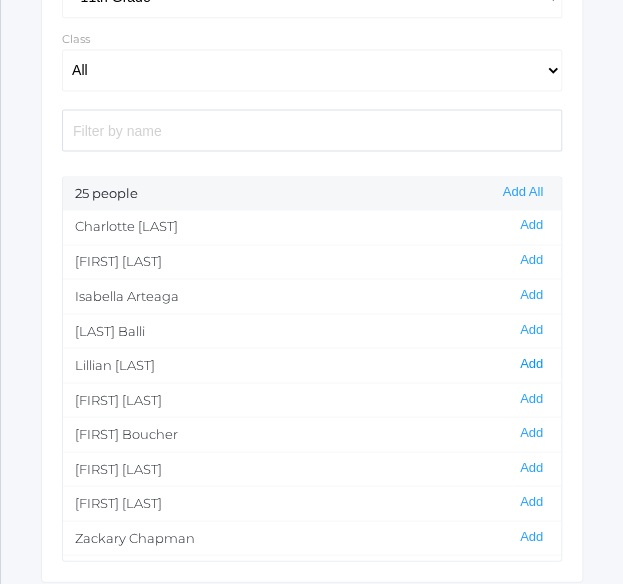 click on "Add" 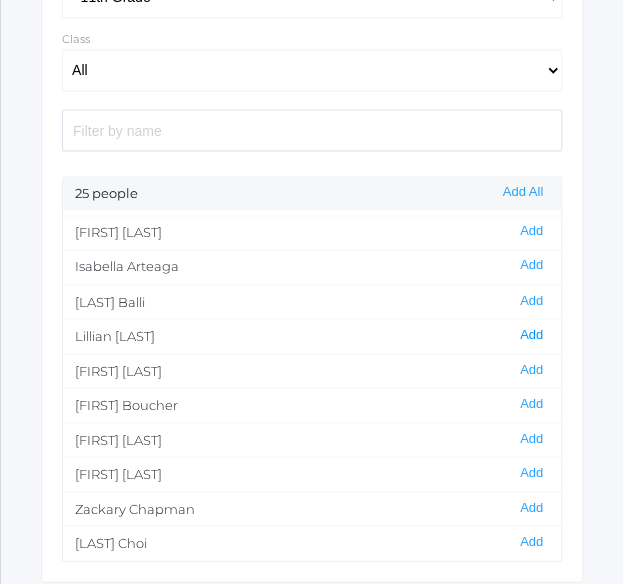 scroll, scrollTop: 31, scrollLeft: 0, axis: vertical 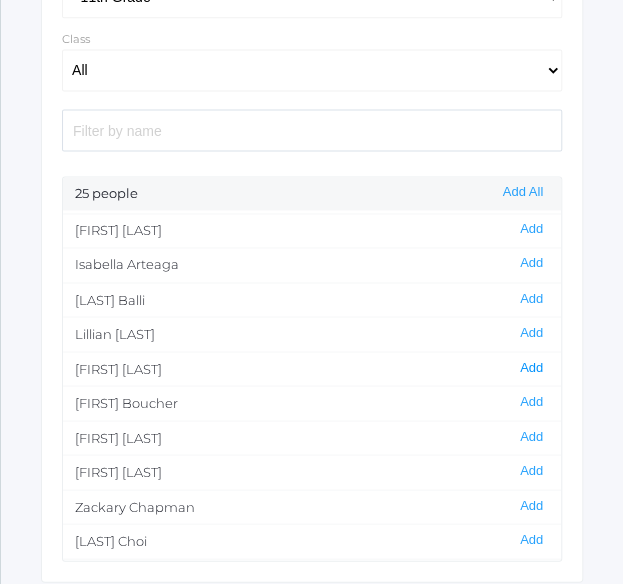 click on "Add" 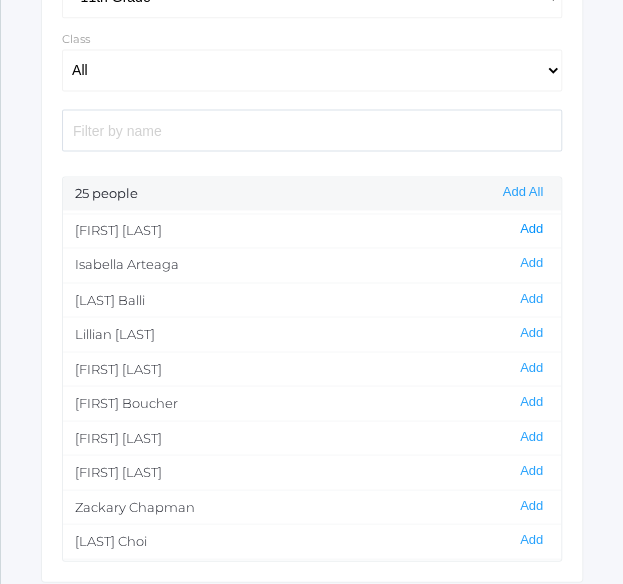 click on "Add" 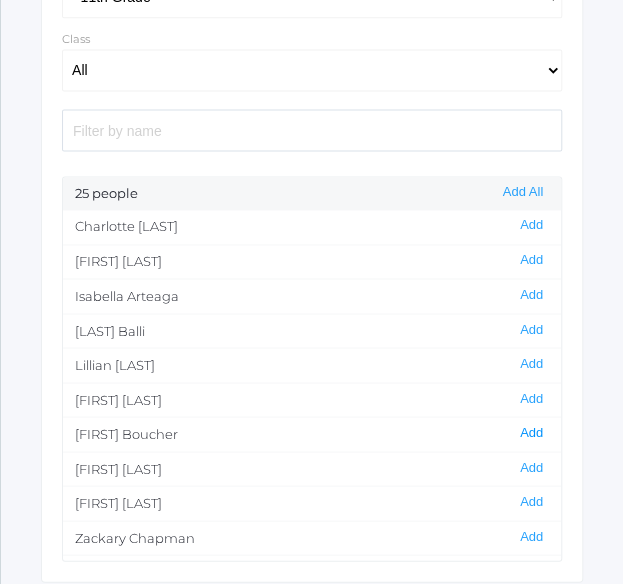 click on "Add" 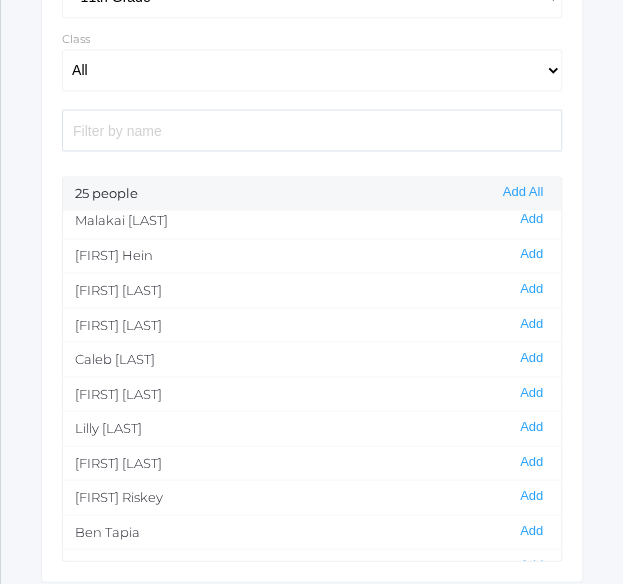 scroll, scrollTop: 503, scrollLeft: 0, axis: vertical 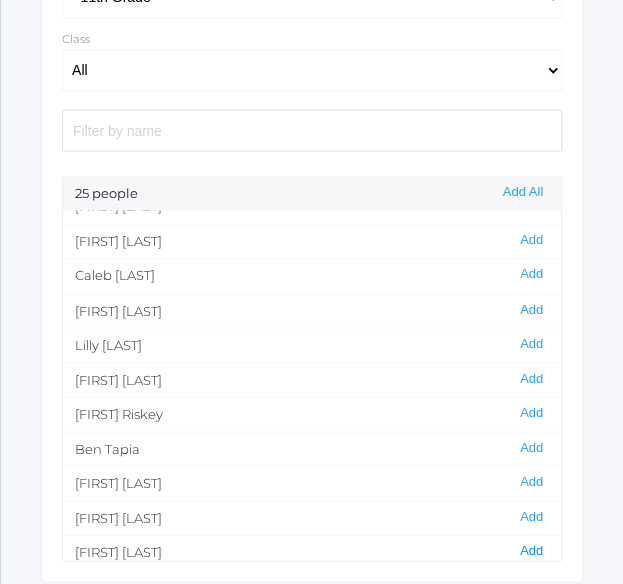 click on "Add" 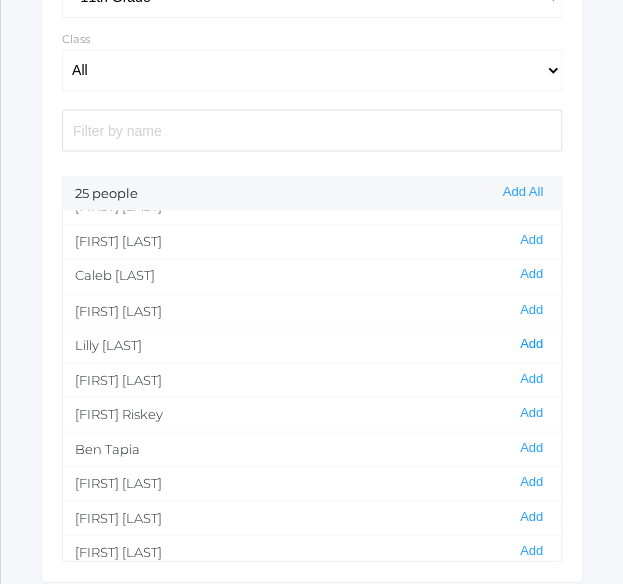 click on "Add" 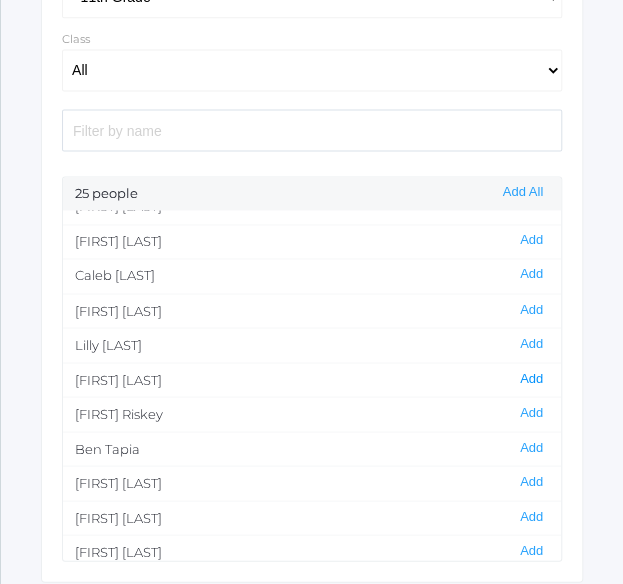 click on "Add" 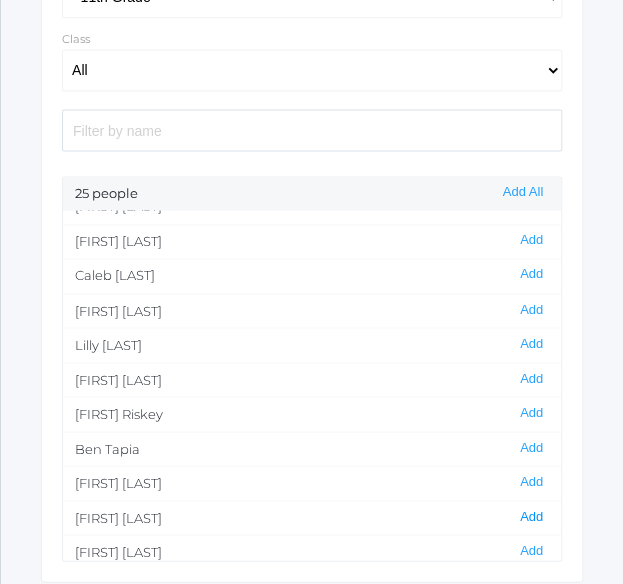 click on "Add" 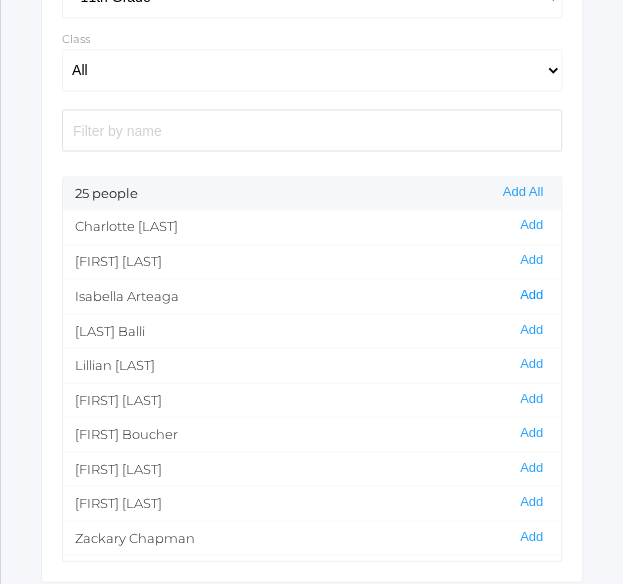 click on "Add" 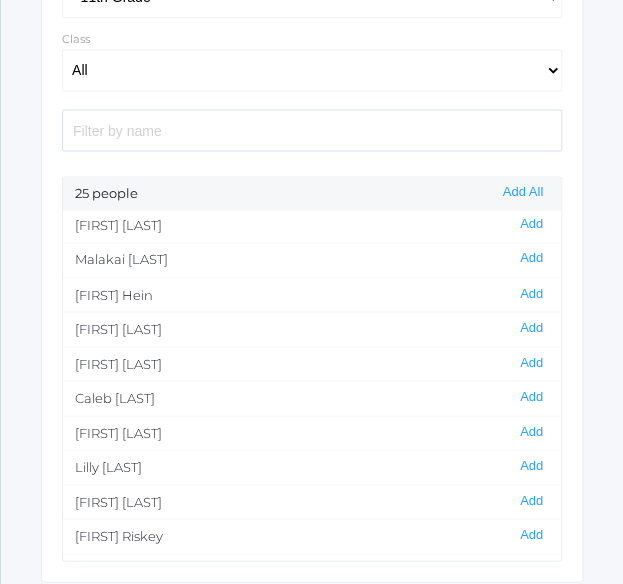 scroll, scrollTop: 384, scrollLeft: 0, axis: vertical 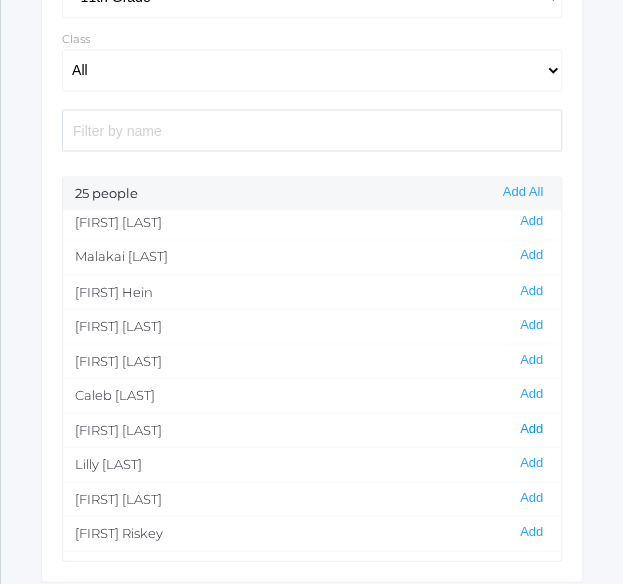 click on "Add" 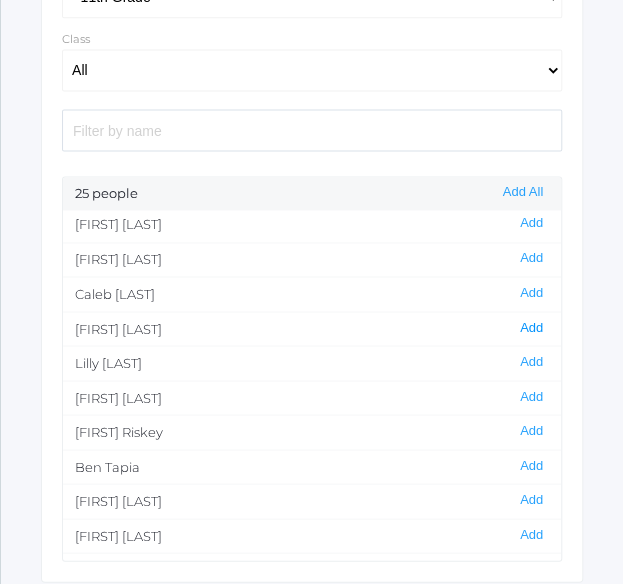 scroll, scrollTop: 503, scrollLeft: 0, axis: vertical 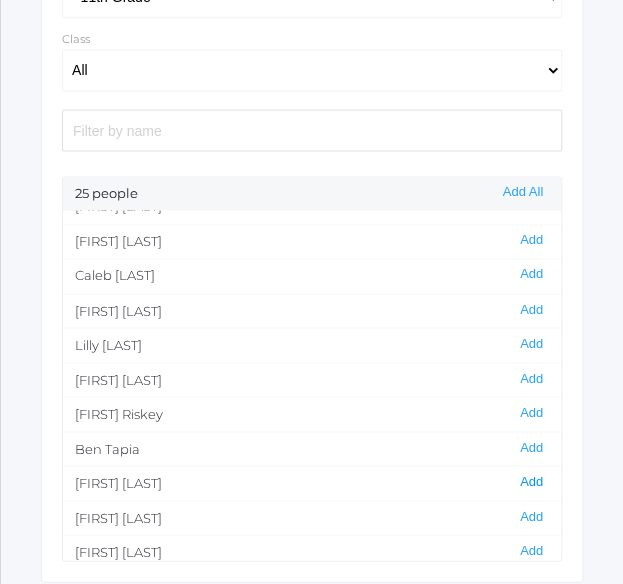 click on "Add" 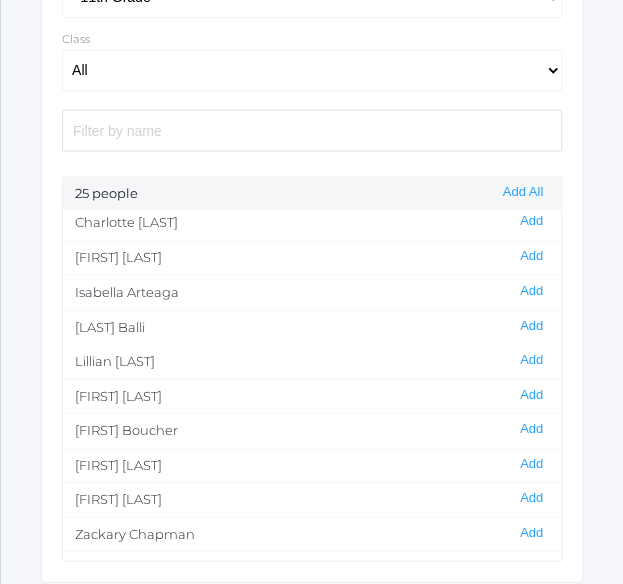 scroll, scrollTop: 0, scrollLeft: 0, axis: both 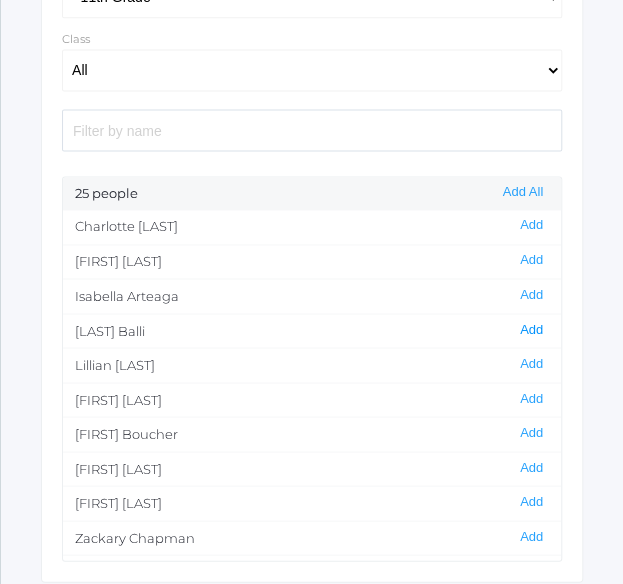 click on "Add" 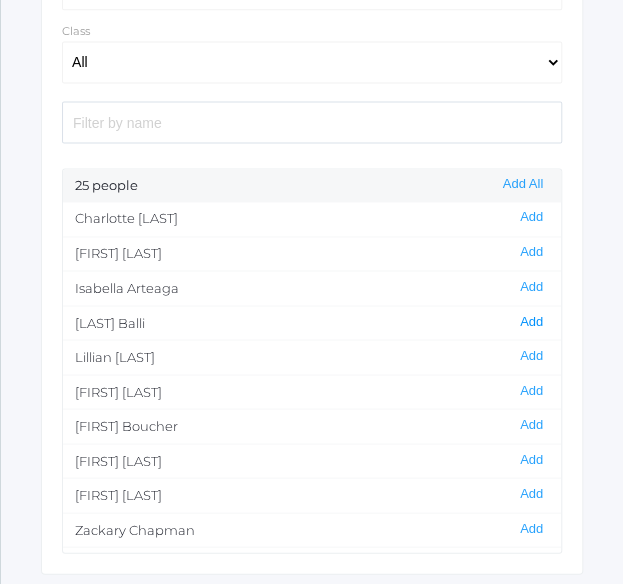scroll, scrollTop: 687, scrollLeft: 0, axis: vertical 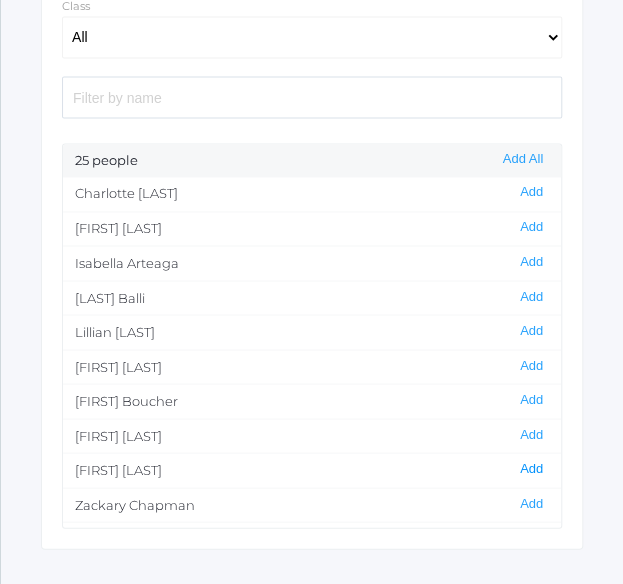 click on "Add" 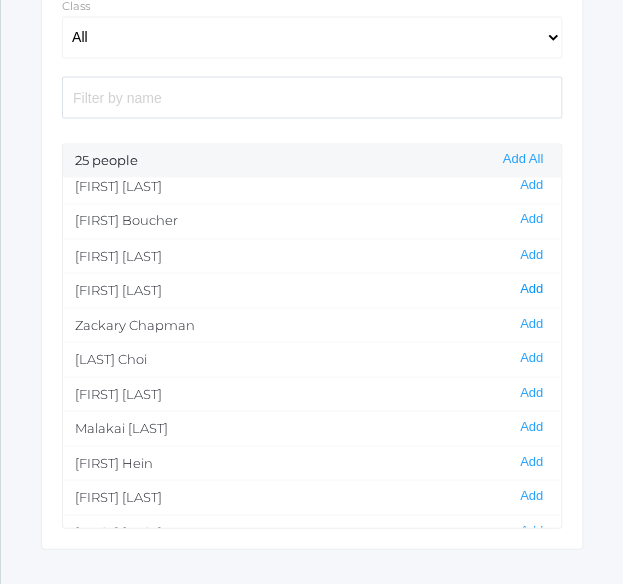 scroll, scrollTop: 185, scrollLeft: 0, axis: vertical 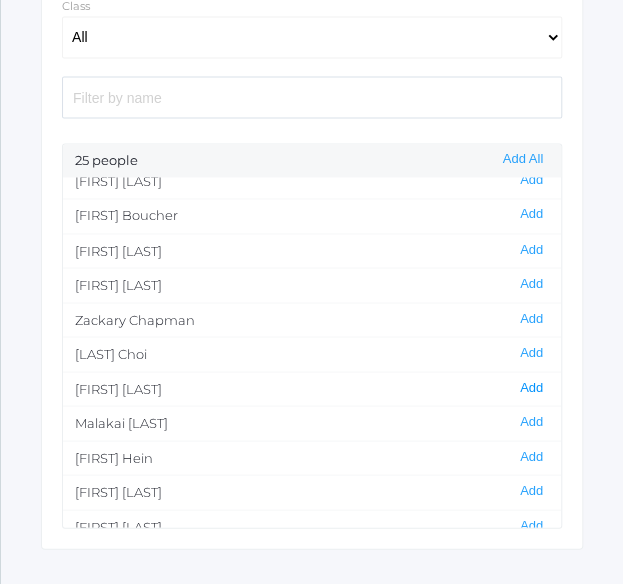 click on "Add" 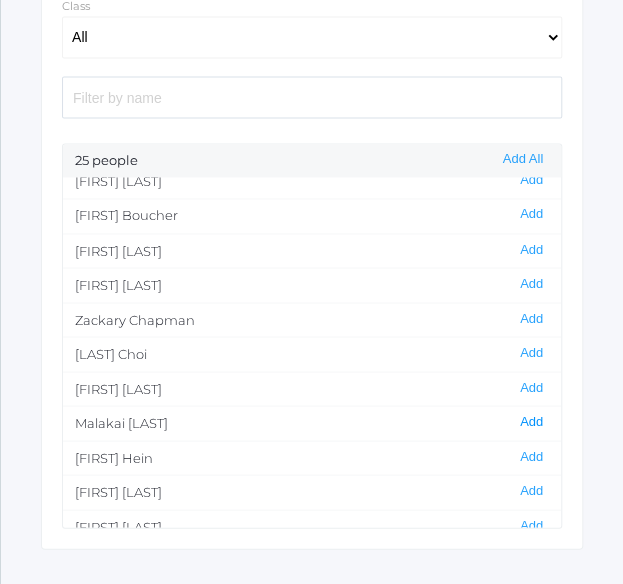 click on "Add" 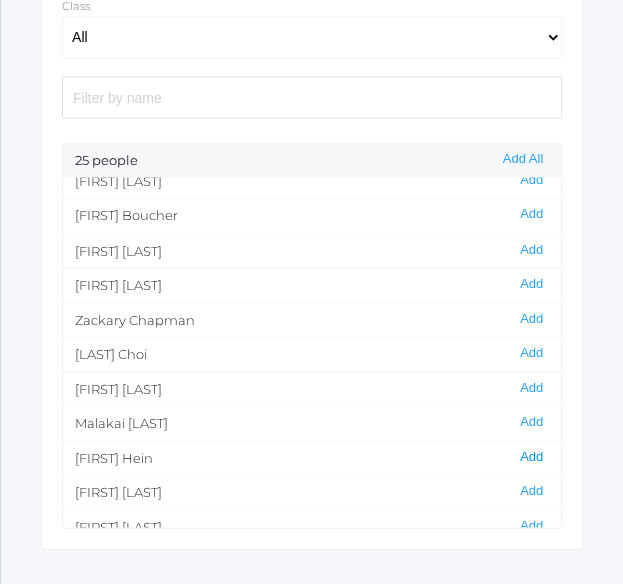 click on "Add" 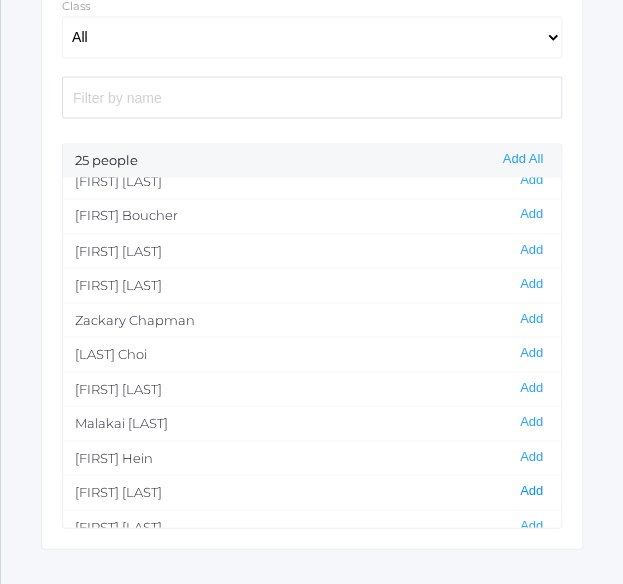 click on "Add" 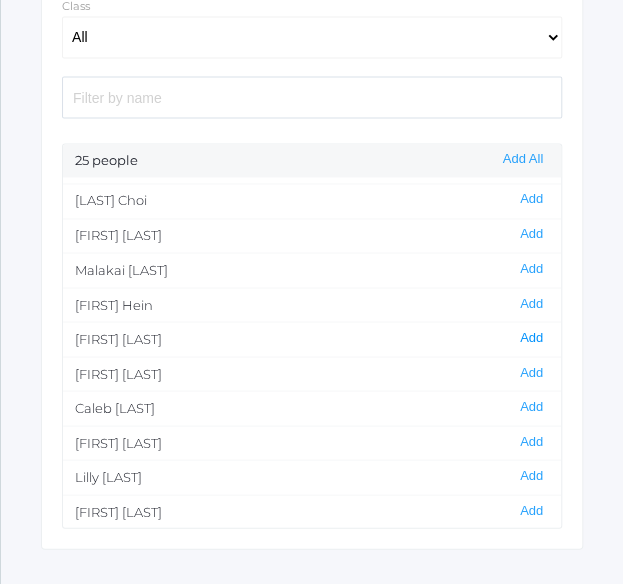 scroll, scrollTop: 348, scrollLeft: 0, axis: vertical 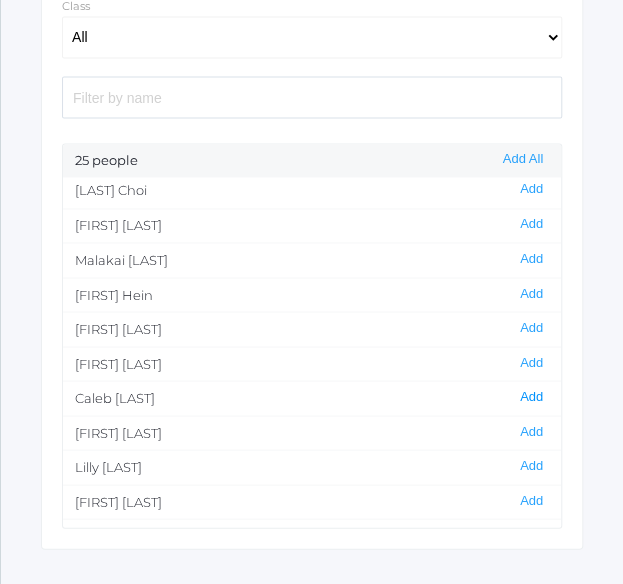 click on "Add" 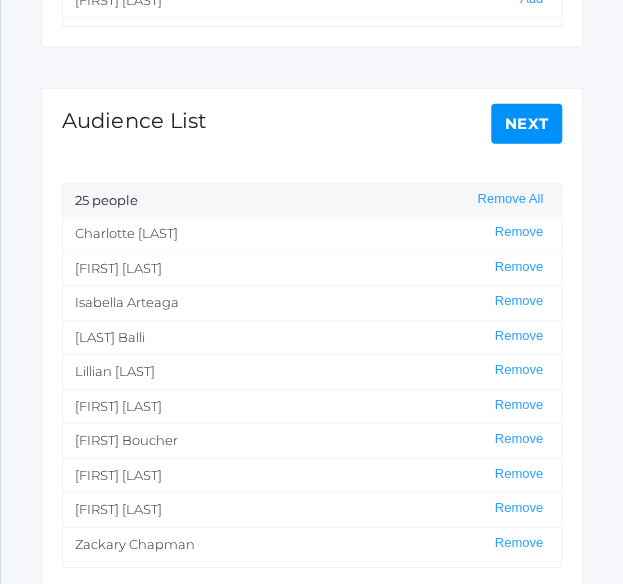 scroll, scrollTop: 1208, scrollLeft: 0, axis: vertical 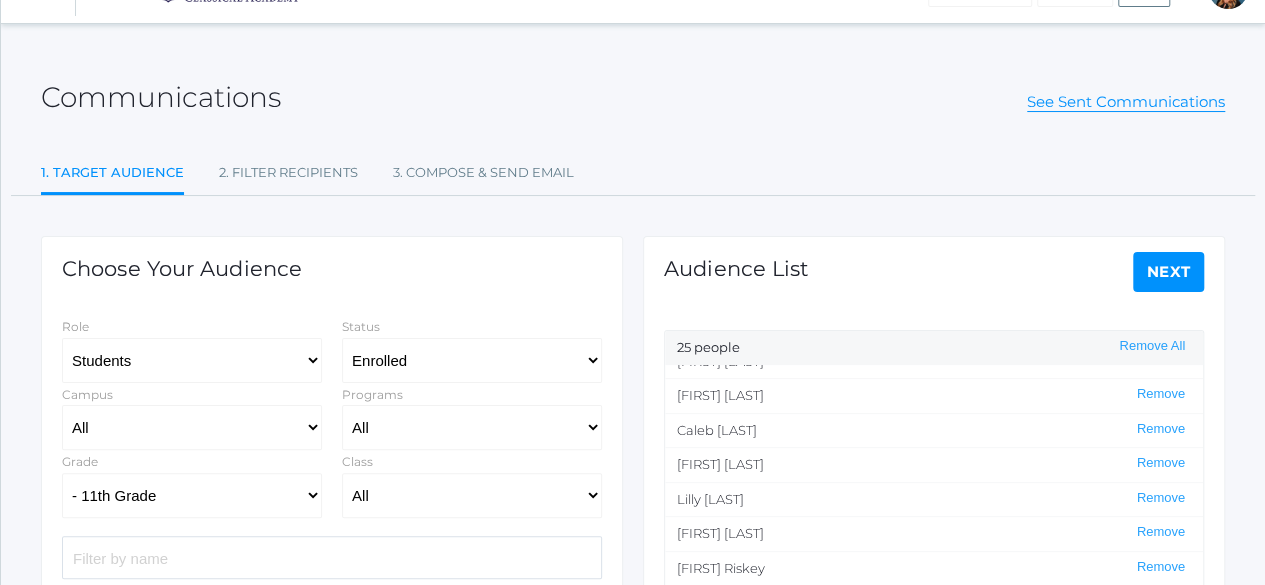 click on "Next" 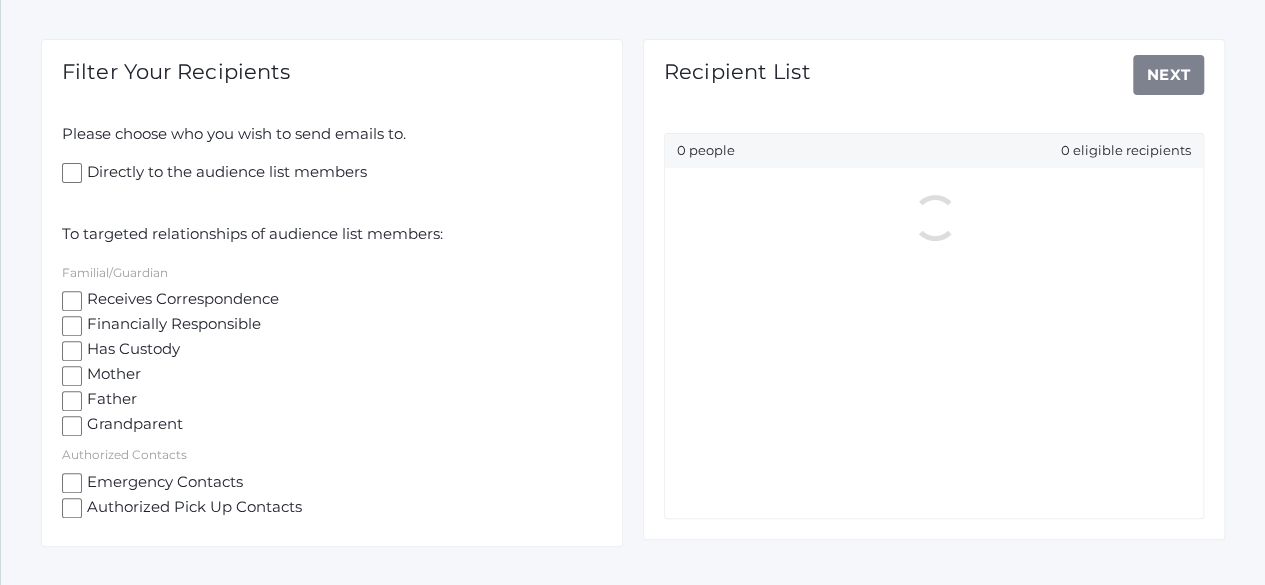 scroll, scrollTop: 242, scrollLeft: 0, axis: vertical 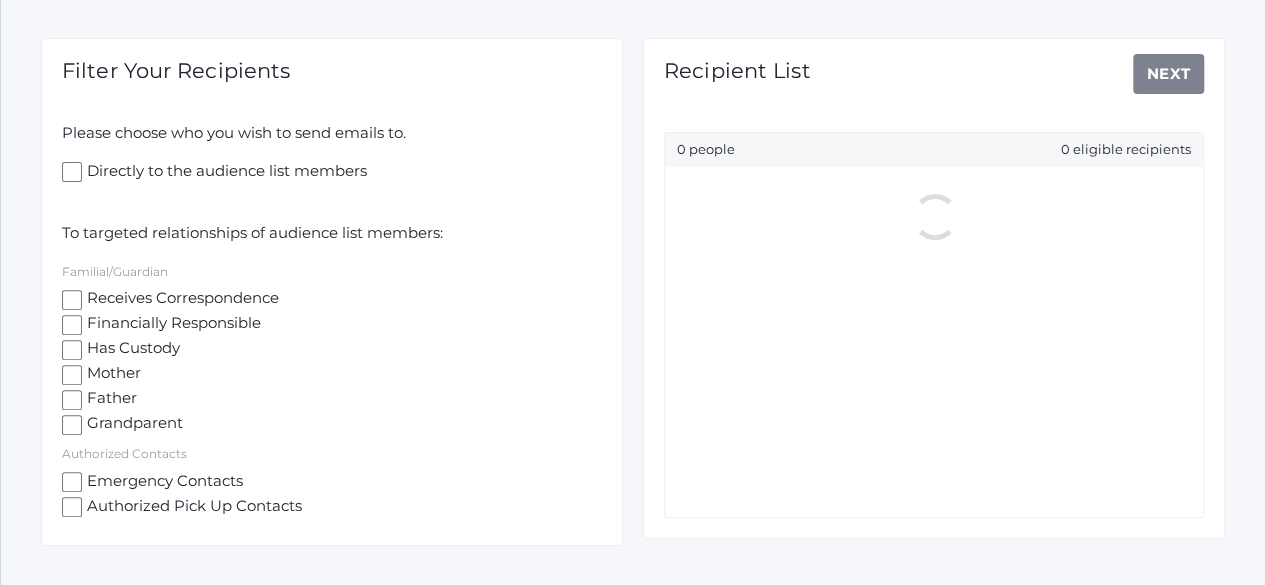 click on "Receives Correspondence" 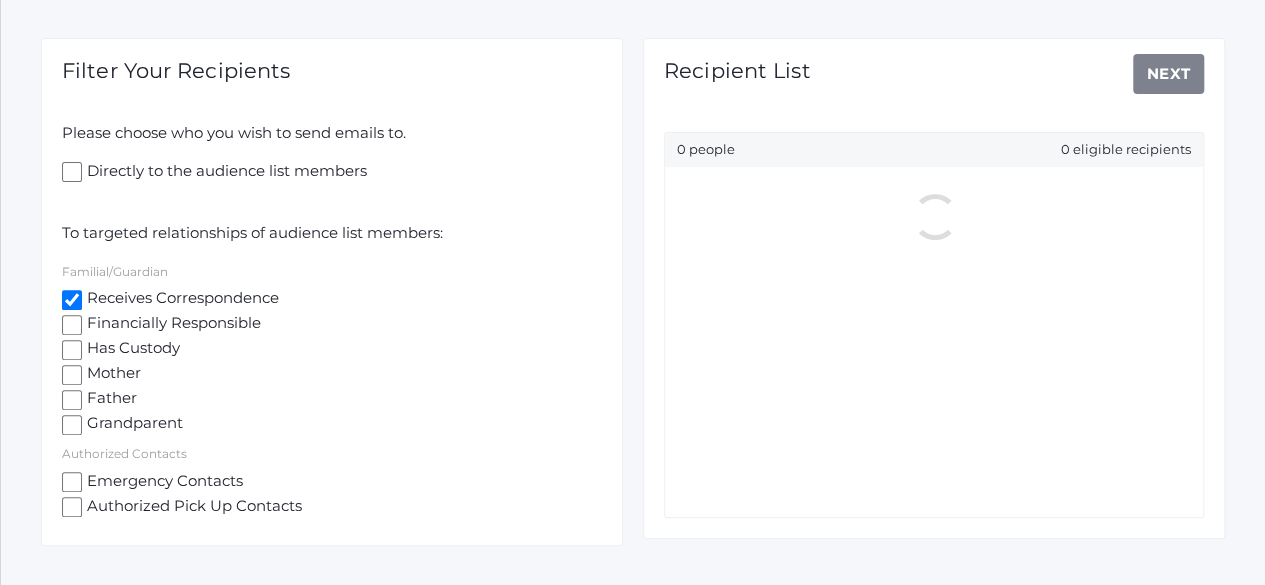 checkbox on "true" 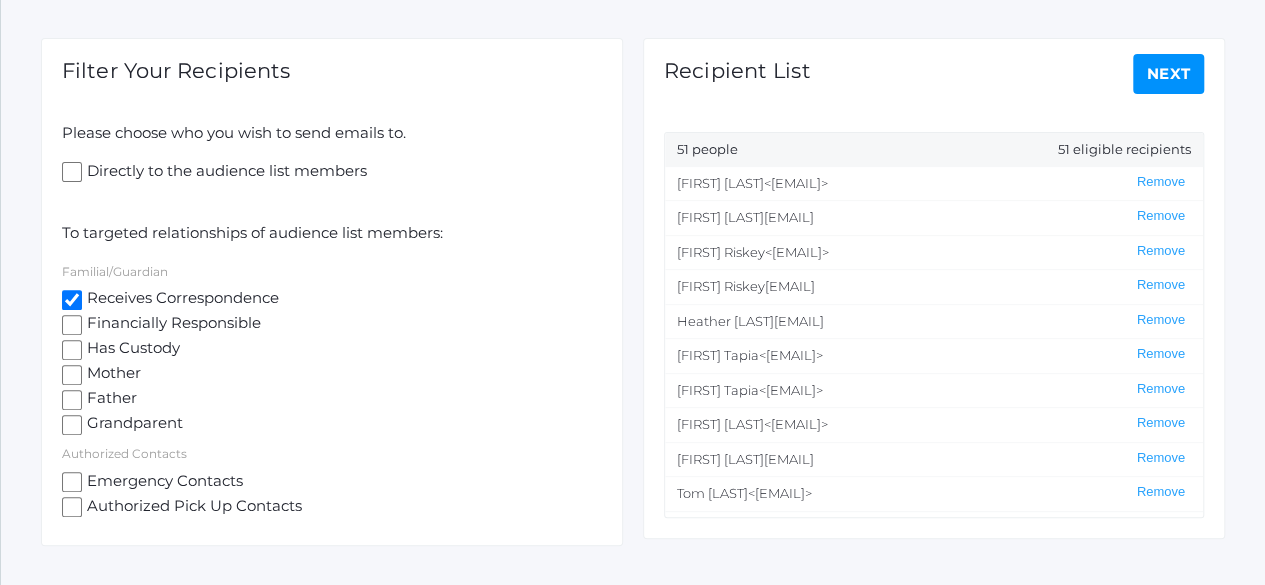 click on "Next" 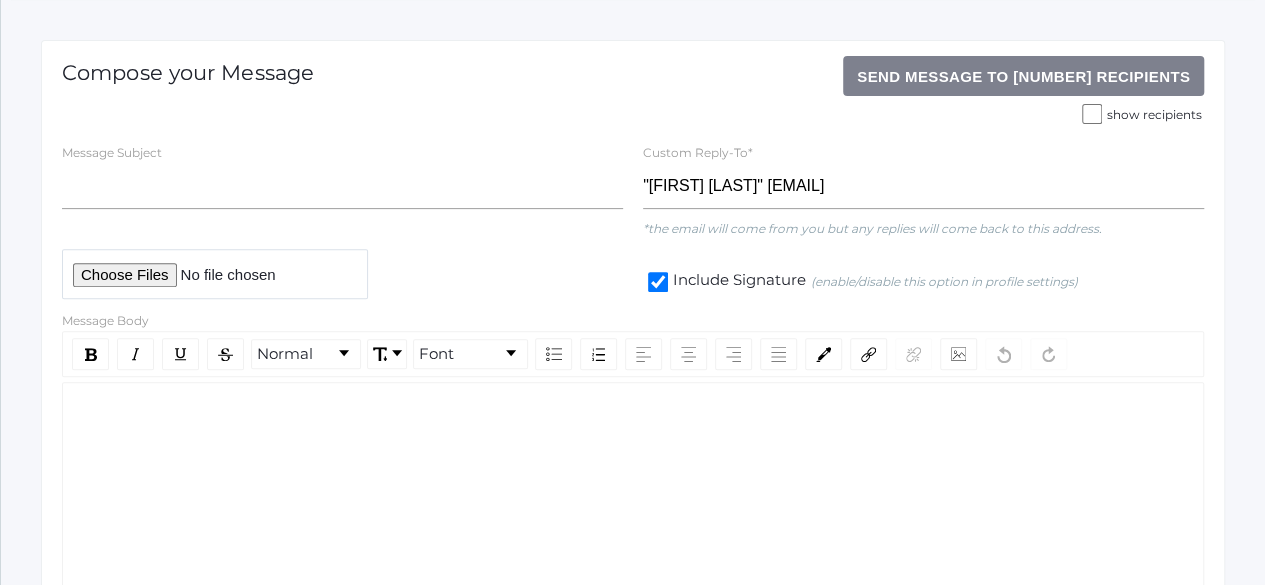 scroll, scrollTop: 241, scrollLeft: 0, axis: vertical 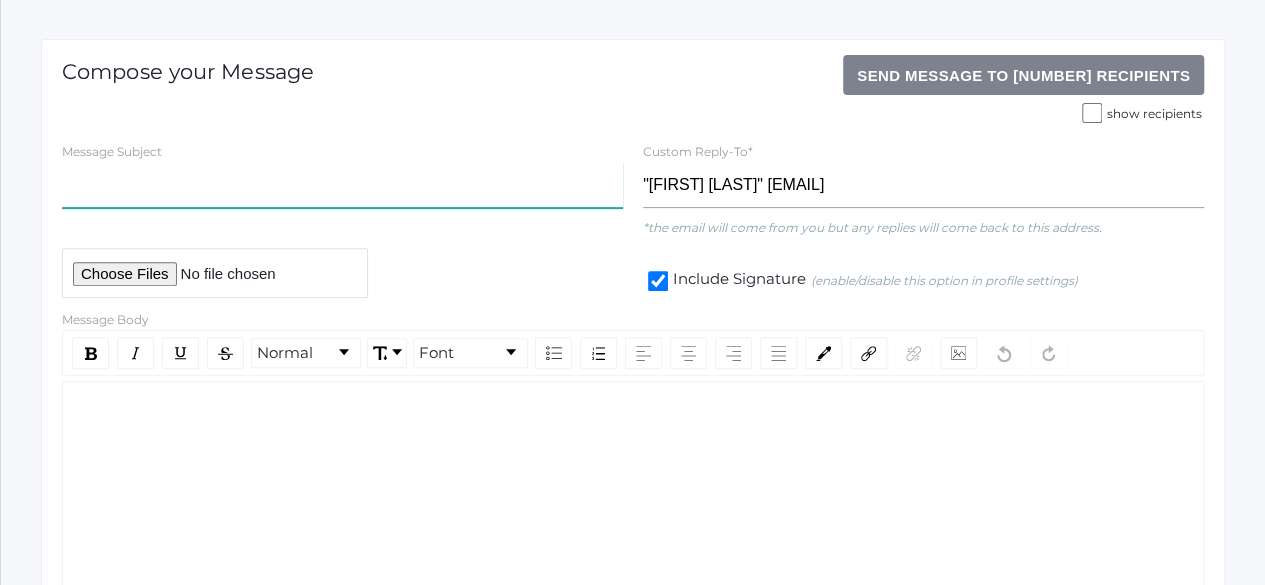 click 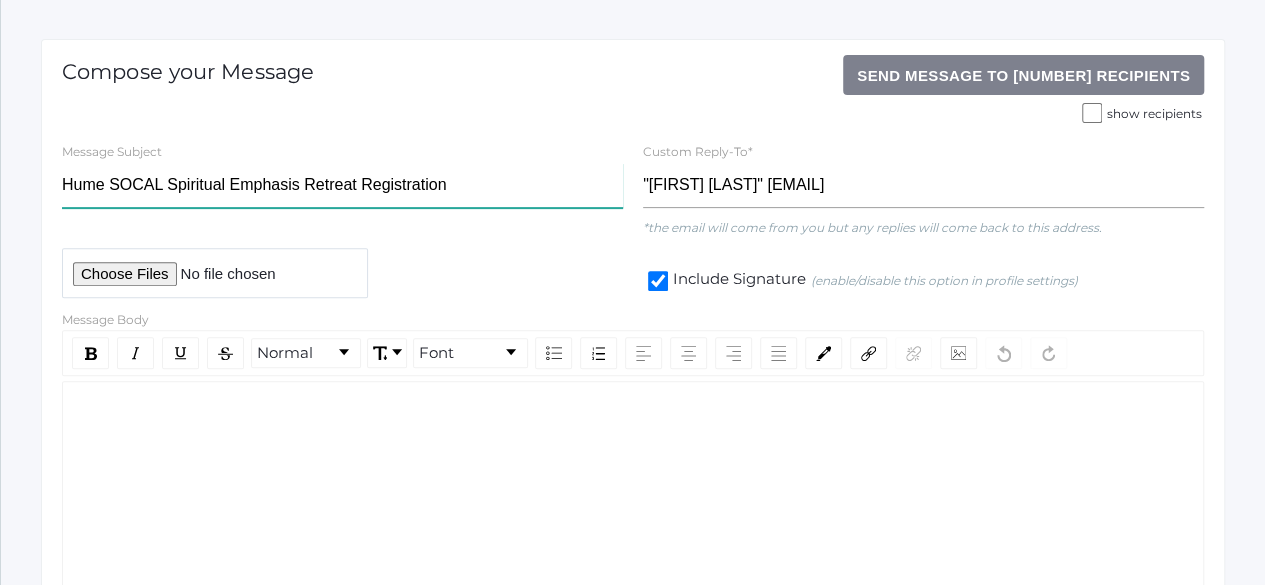type on "Hume SOCAL Spiritual Emphasis Retreat Registration" 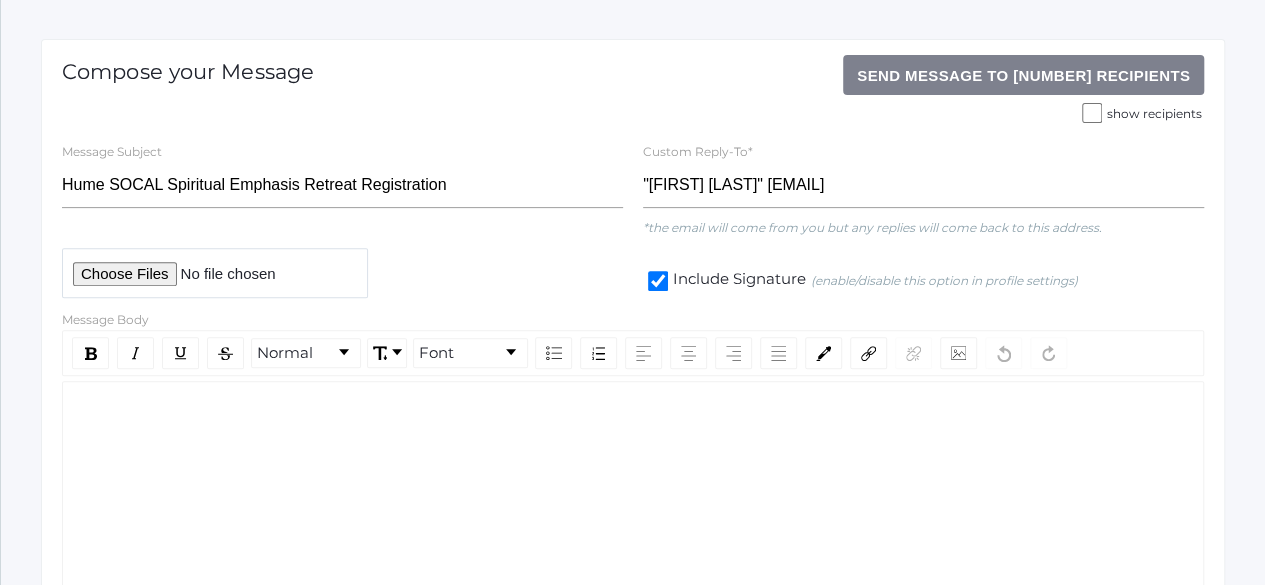 click 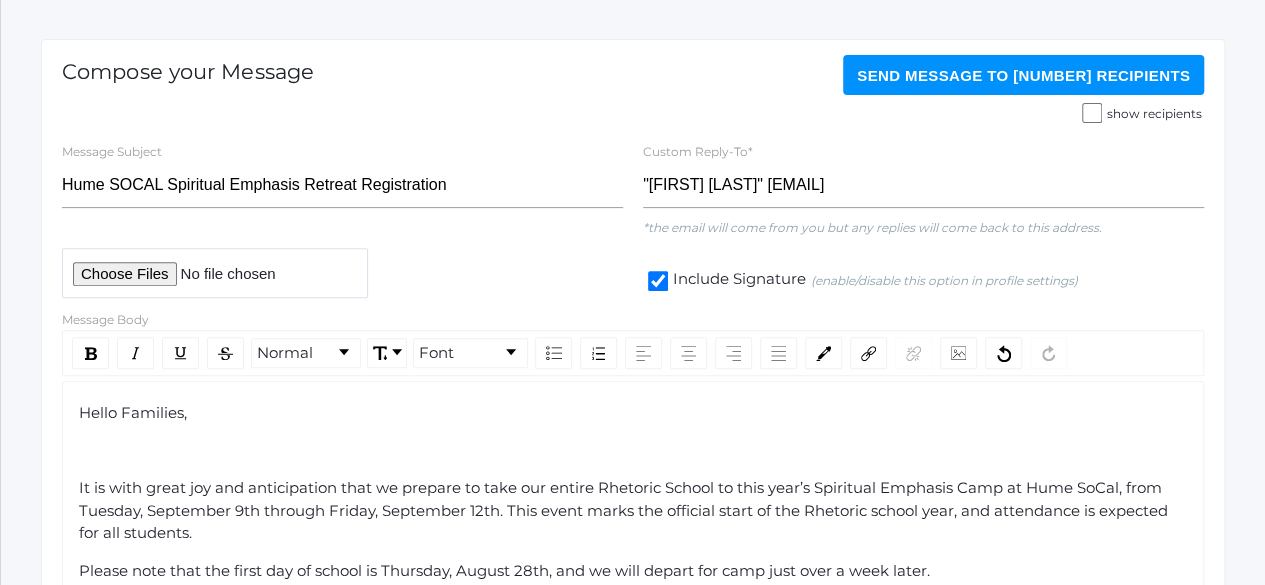 click on "Hello Families," 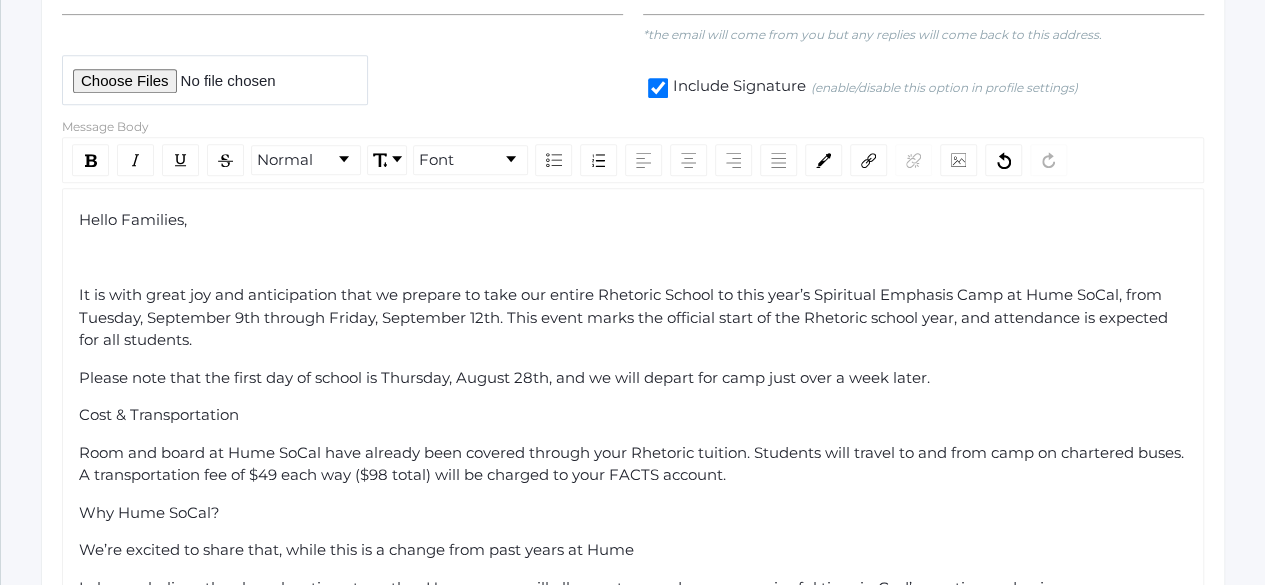scroll, scrollTop: 439, scrollLeft: 0, axis: vertical 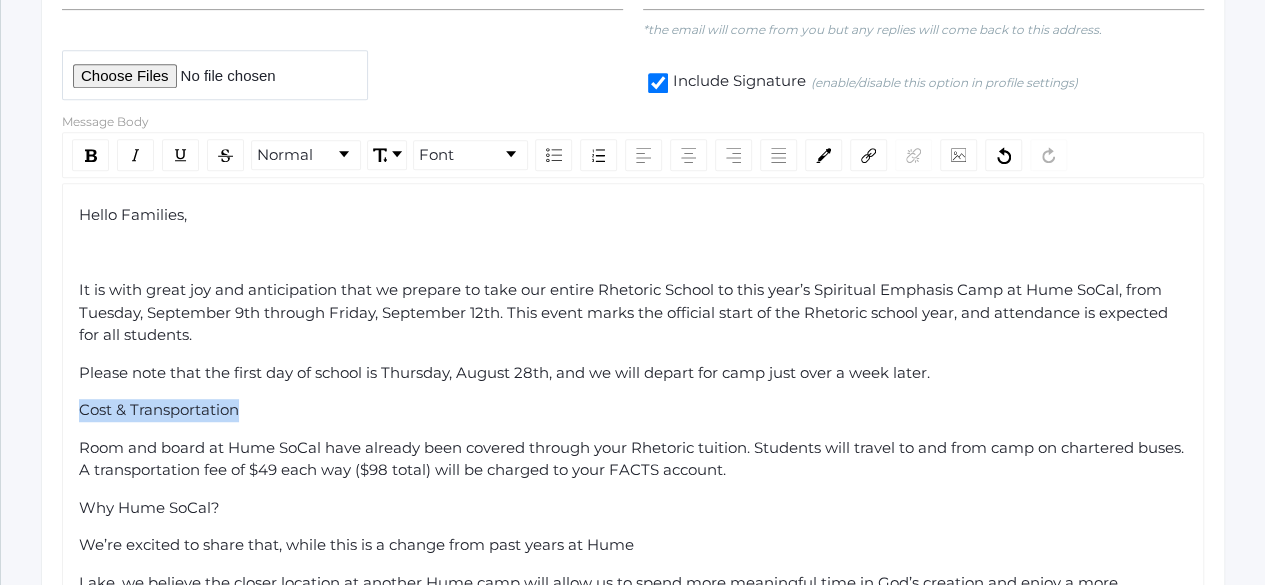 drag, startPoint x: 236, startPoint y: 402, endPoint x: 44, endPoint y: 393, distance: 192.21082 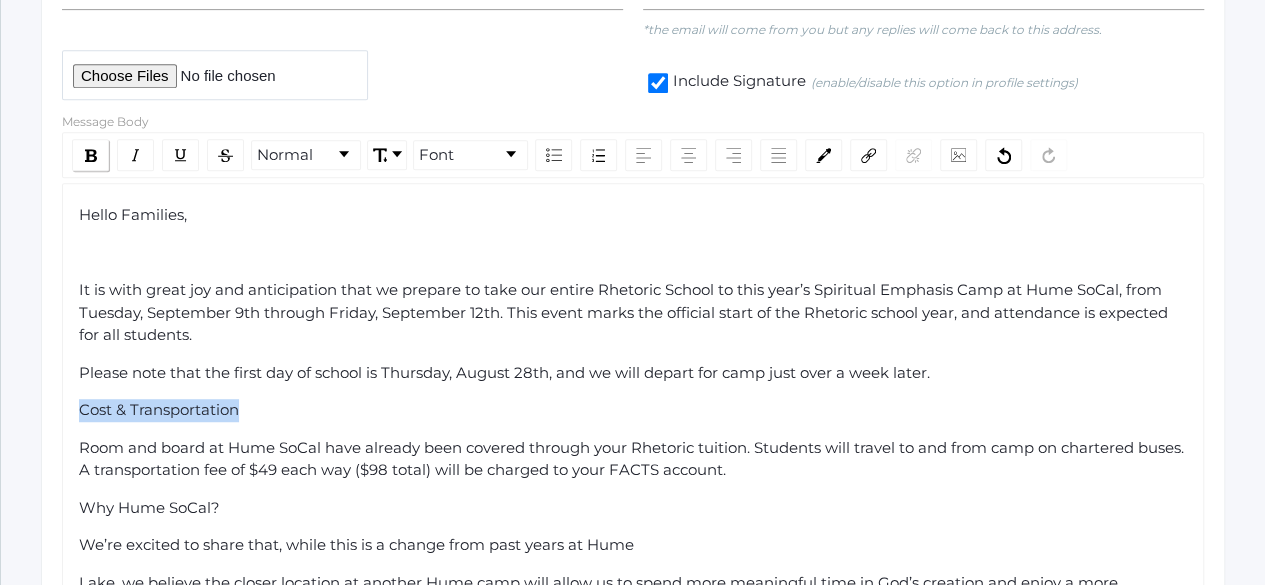 click 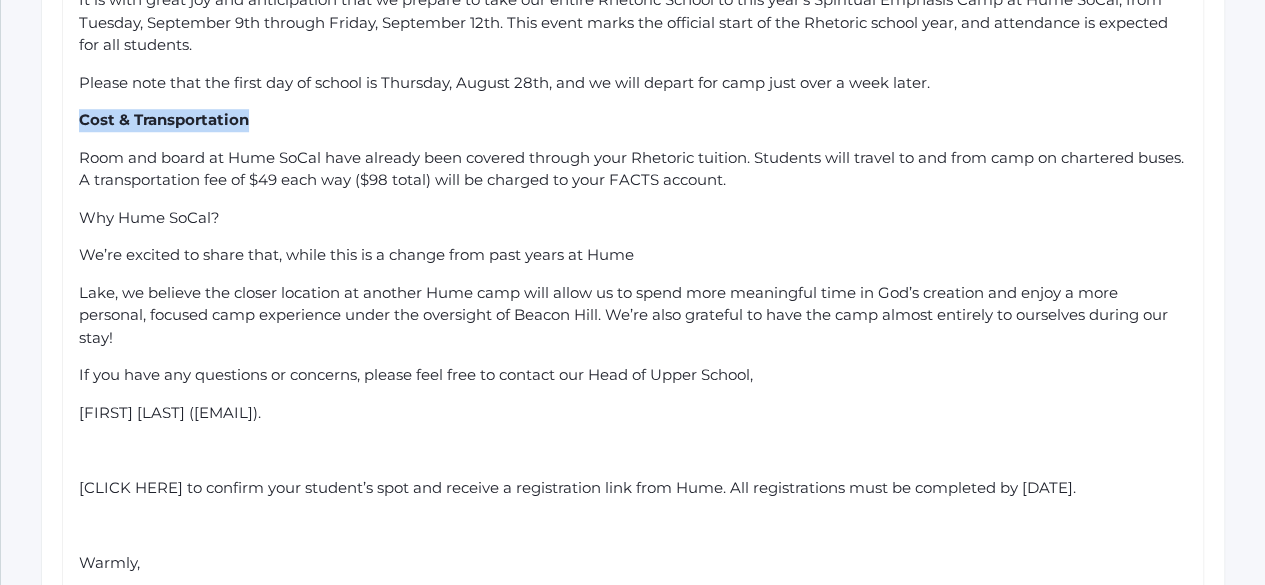 scroll, scrollTop: 731, scrollLeft: 0, axis: vertical 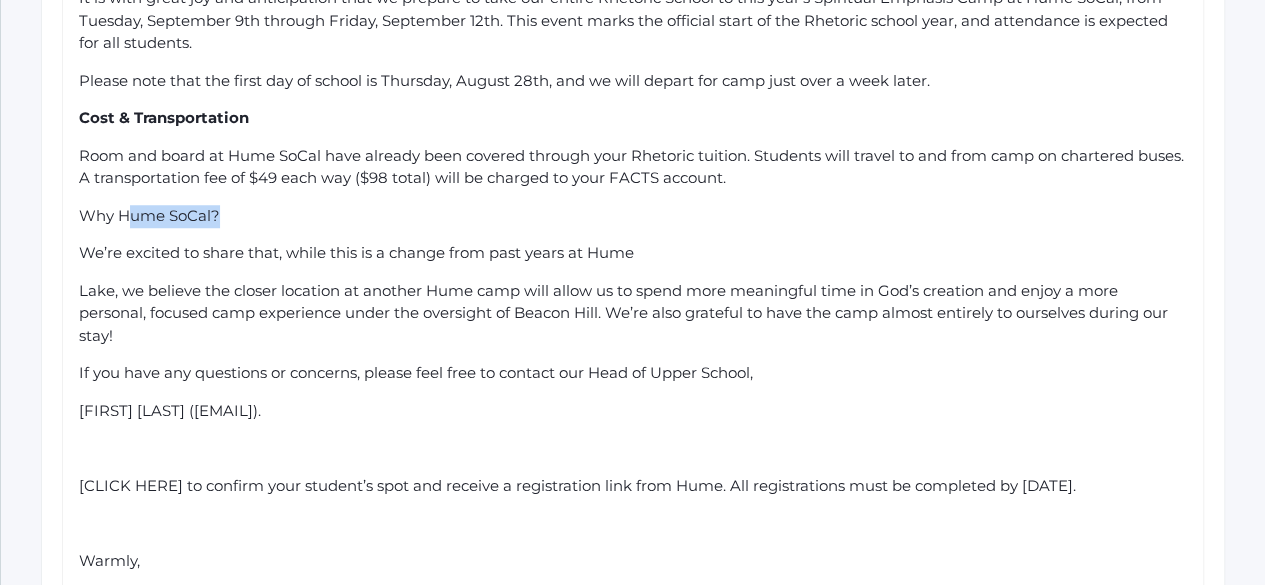 drag, startPoint x: 220, startPoint y: 209, endPoint x: 122, endPoint y: 203, distance: 98.1835 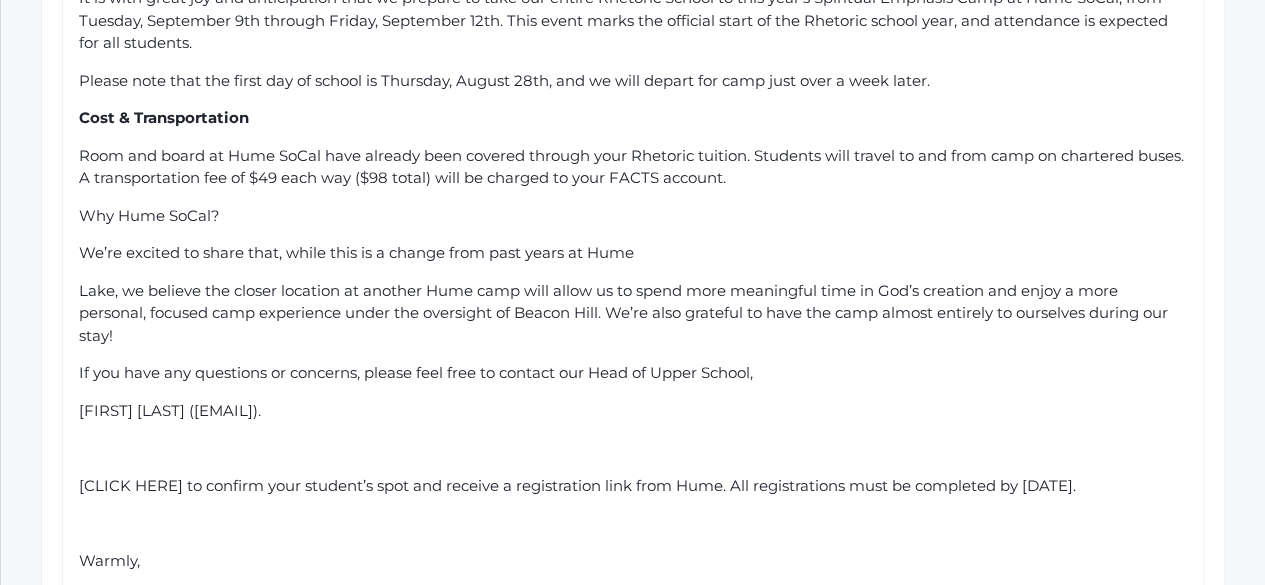 click on "Lake, we believe the closer location at another Hume camp will allow us to spend more meaningful time in God’s creation and enjoy a more personal, focused camp experience under the oversight of Beacon Hill. We’re also grateful to have the camp almost entirely to ourselves during our stay!" 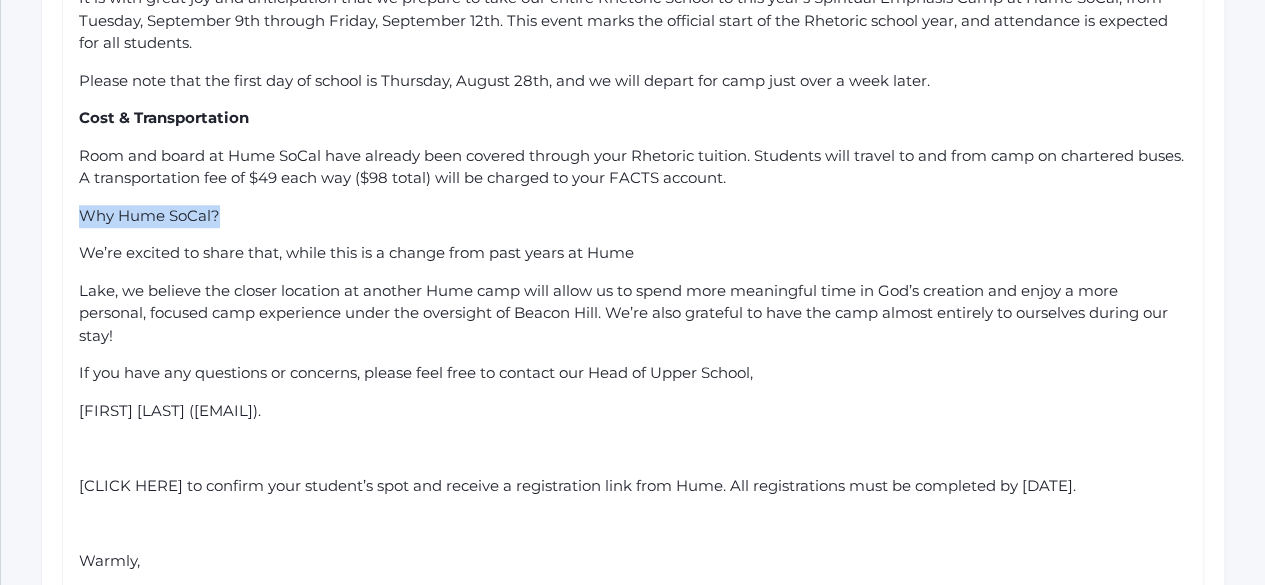 drag, startPoint x: 225, startPoint y: 205, endPoint x: 65, endPoint y: 197, distance: 160.19987 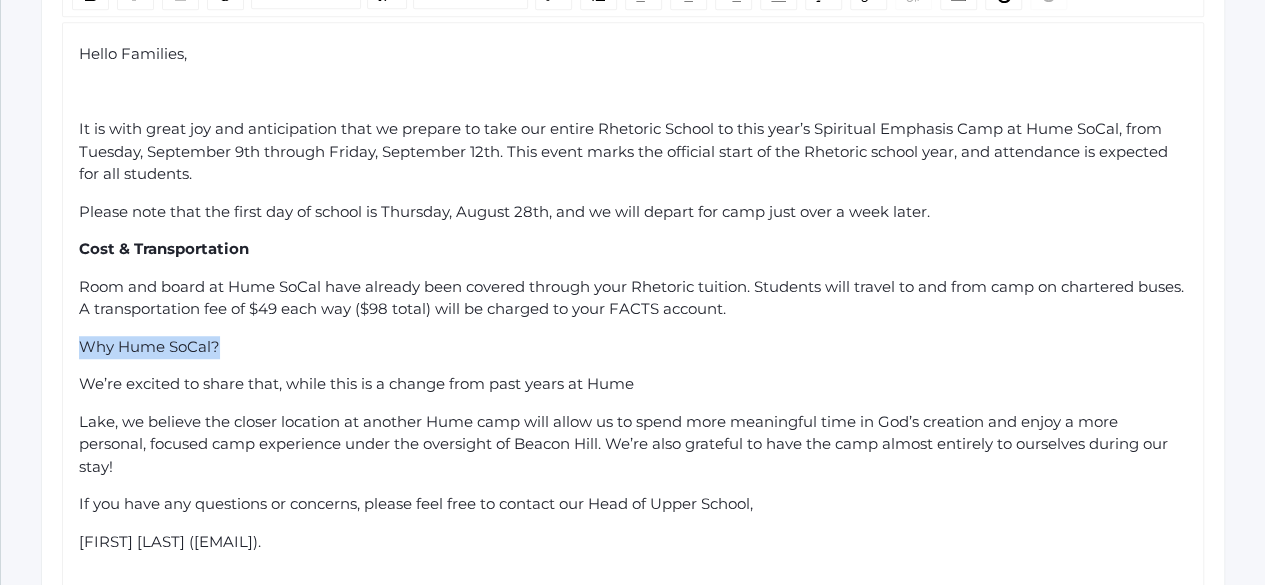 scroll, scrollTop: 565, scrollLeft: 0, axis: vertical 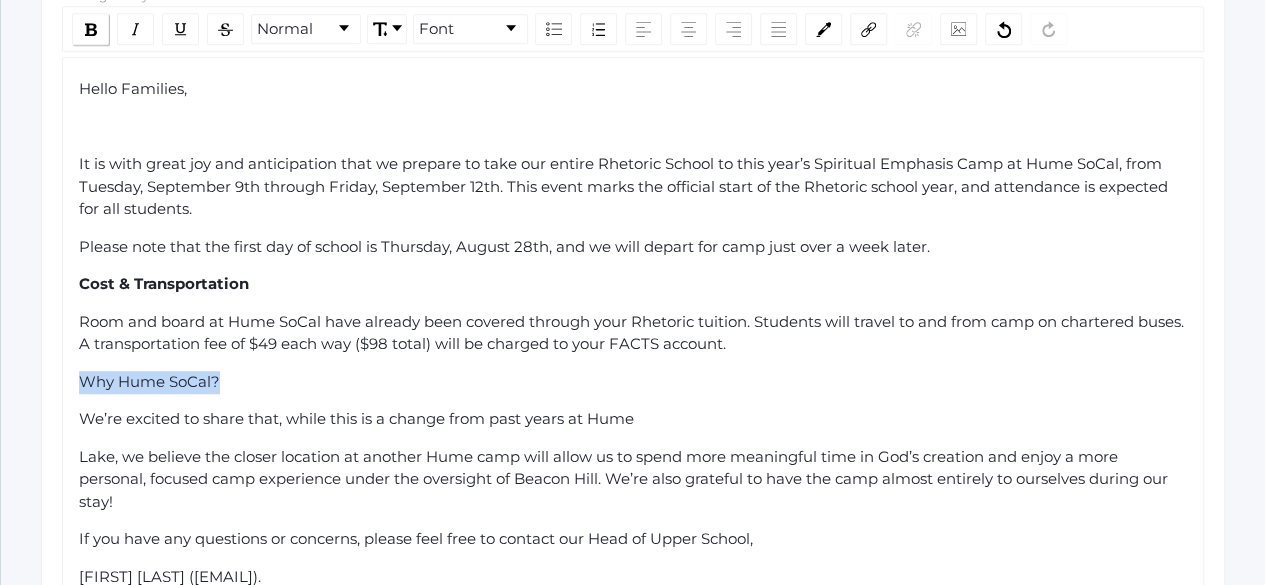 click 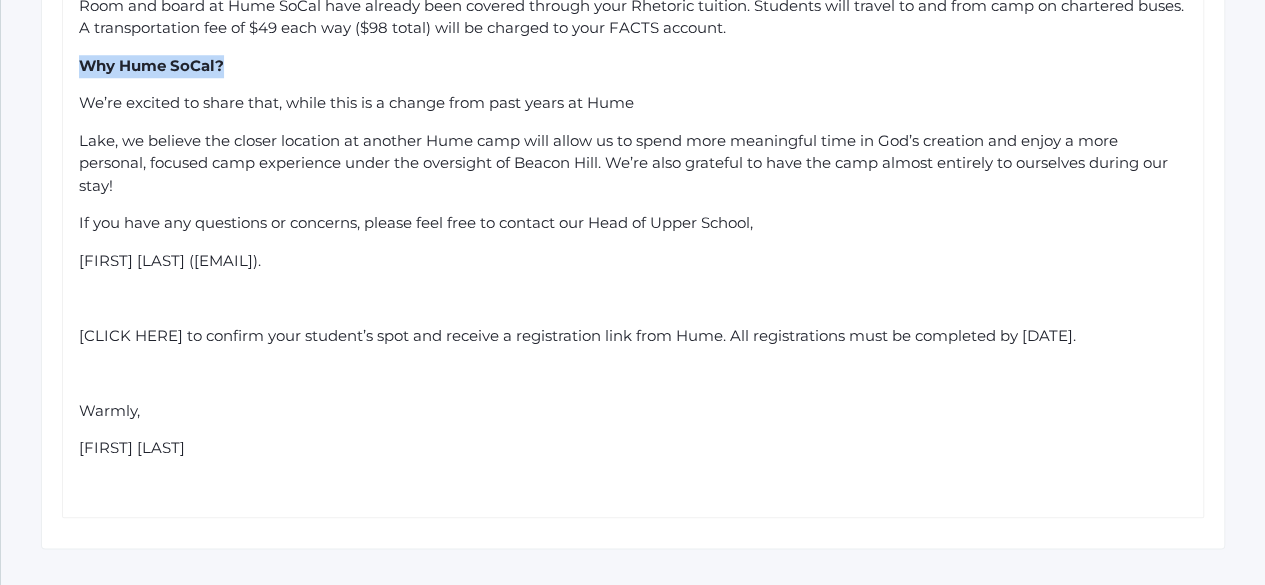 scroll, scrollTop: 912, scrollLeft: 0, axis: vertical 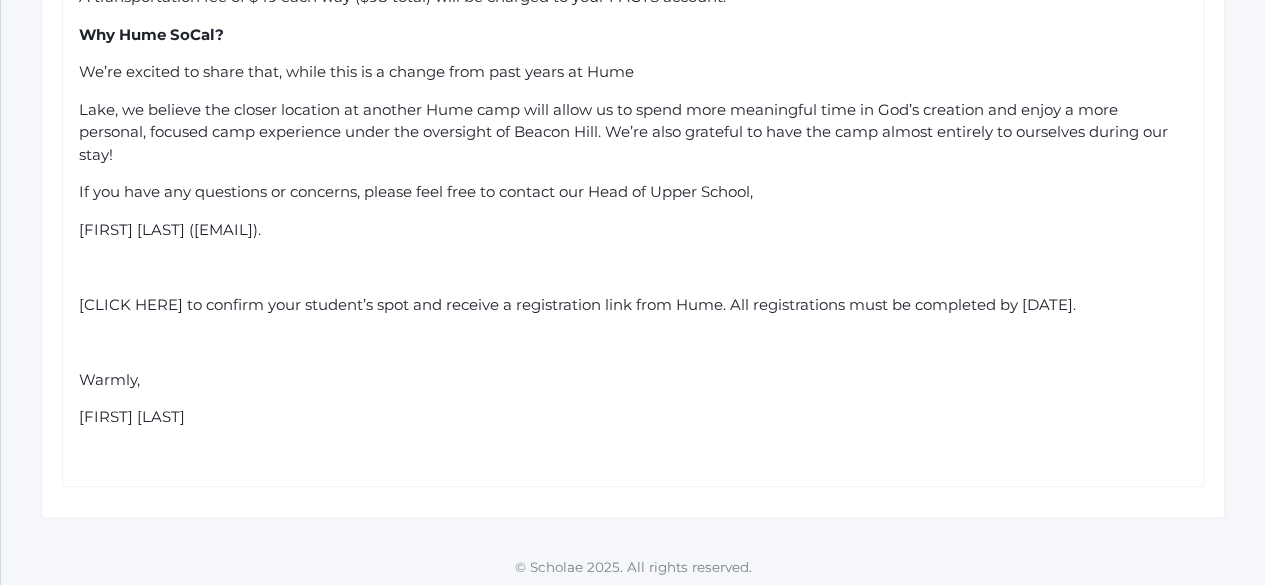 click on "[Click here] to confirm your student’s spot and receive a registration link from Hume. All registrations must be completed by August 19th." 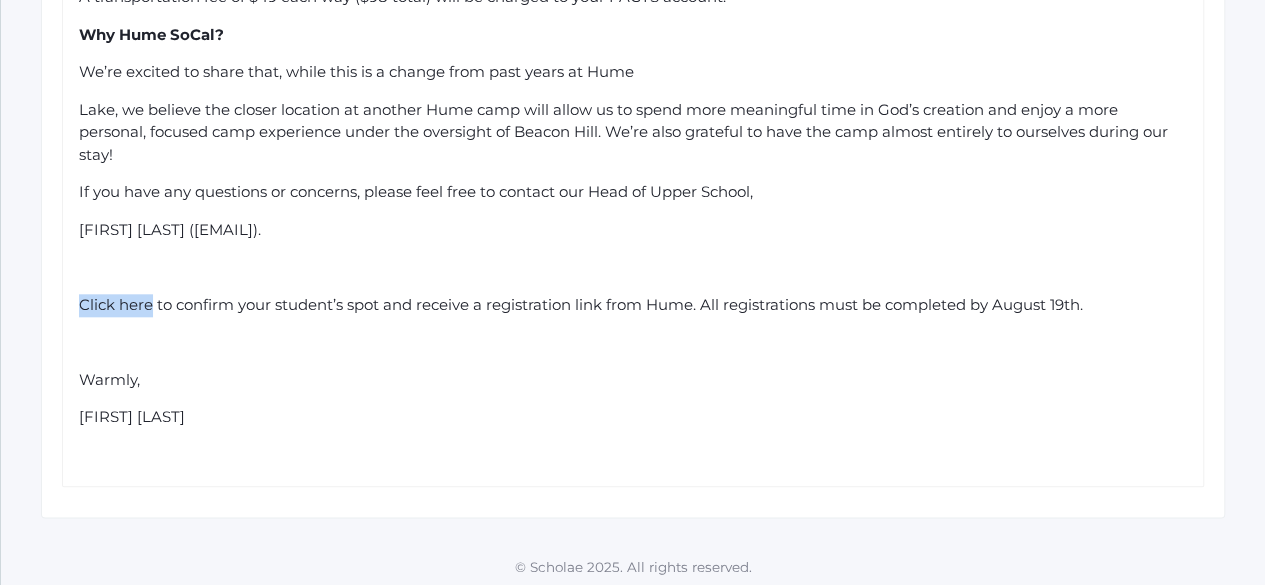 drag, startPoint x: 151, startPoint y: 299, endPoint x: 50, endPoint y: 299, distance: 101 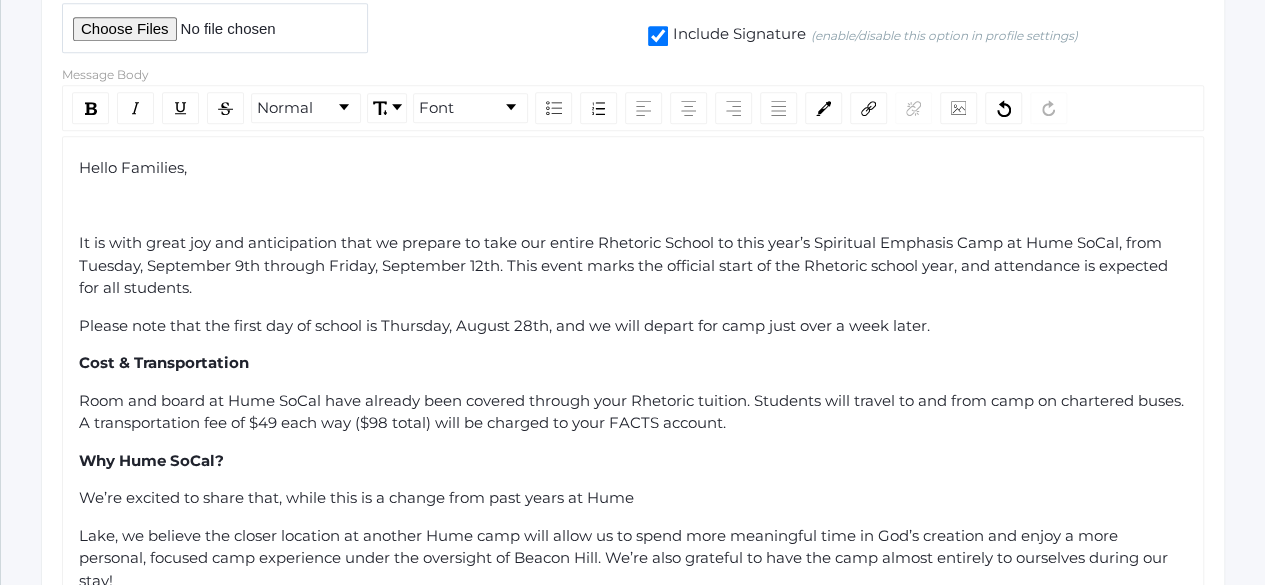 scroll, scrollTop: 484, scrollLeft: 0, axis: vertical 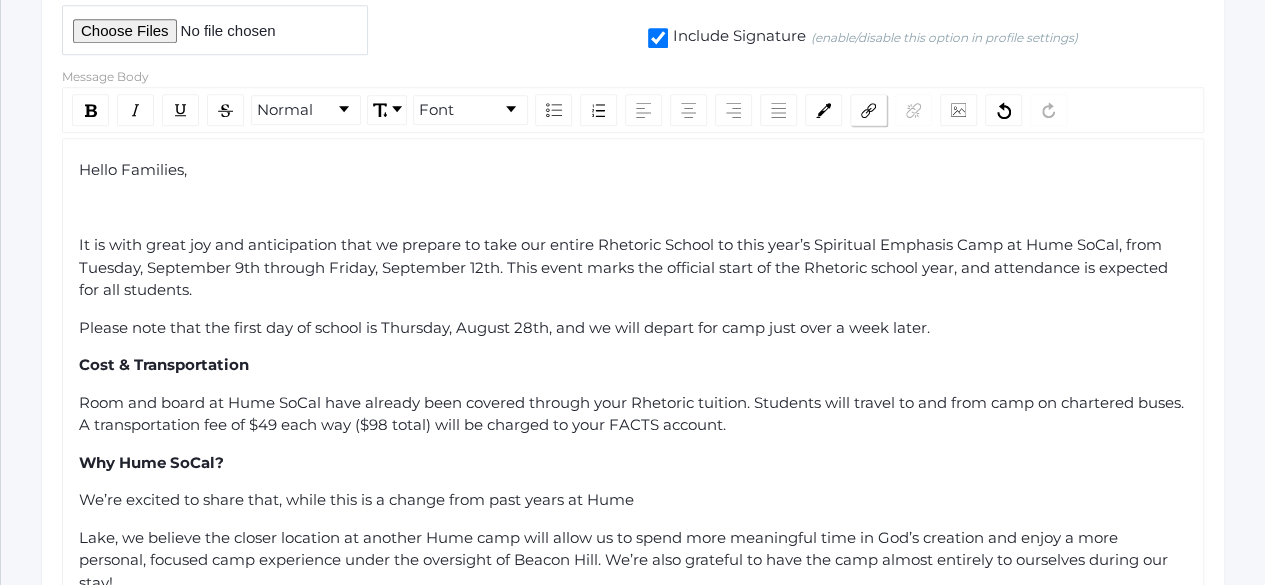 click 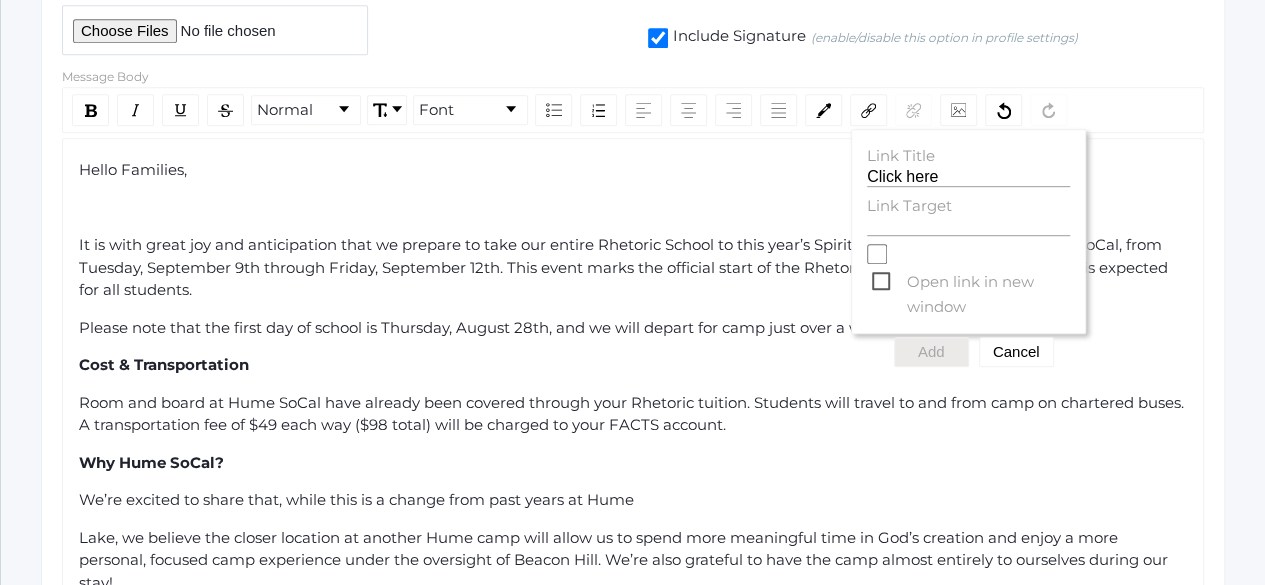 click on "Link Target" 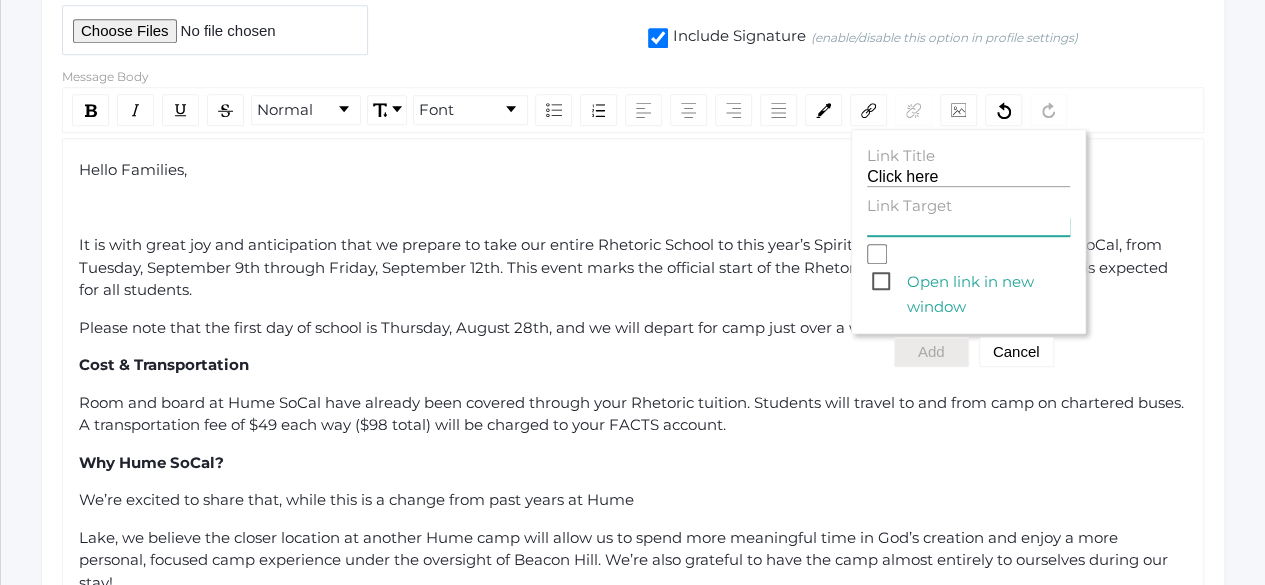 click on "Link Target" 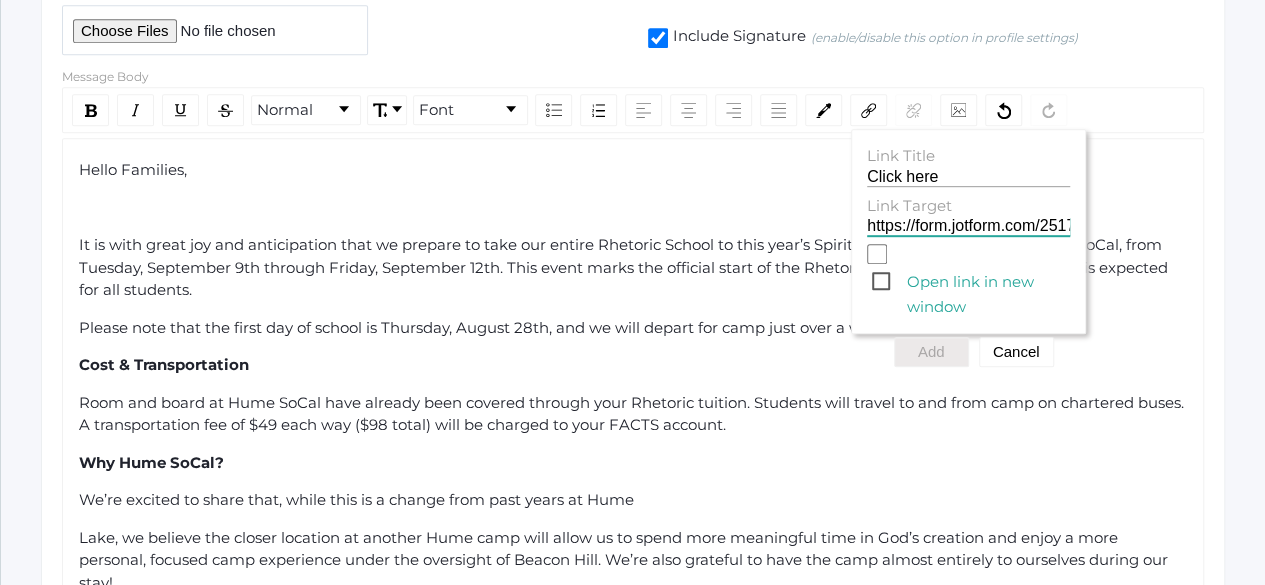scroll, scrollTop: 0, scrollLeft: 107, axis: horizontal 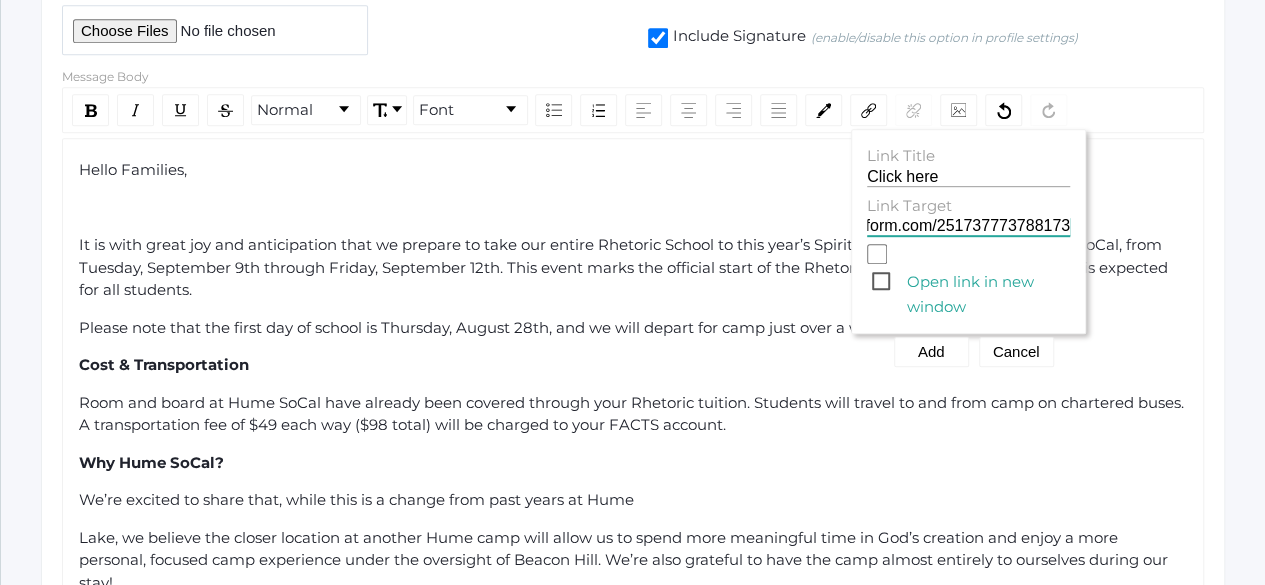 type on "https://form.jotform.com/251737773788173" 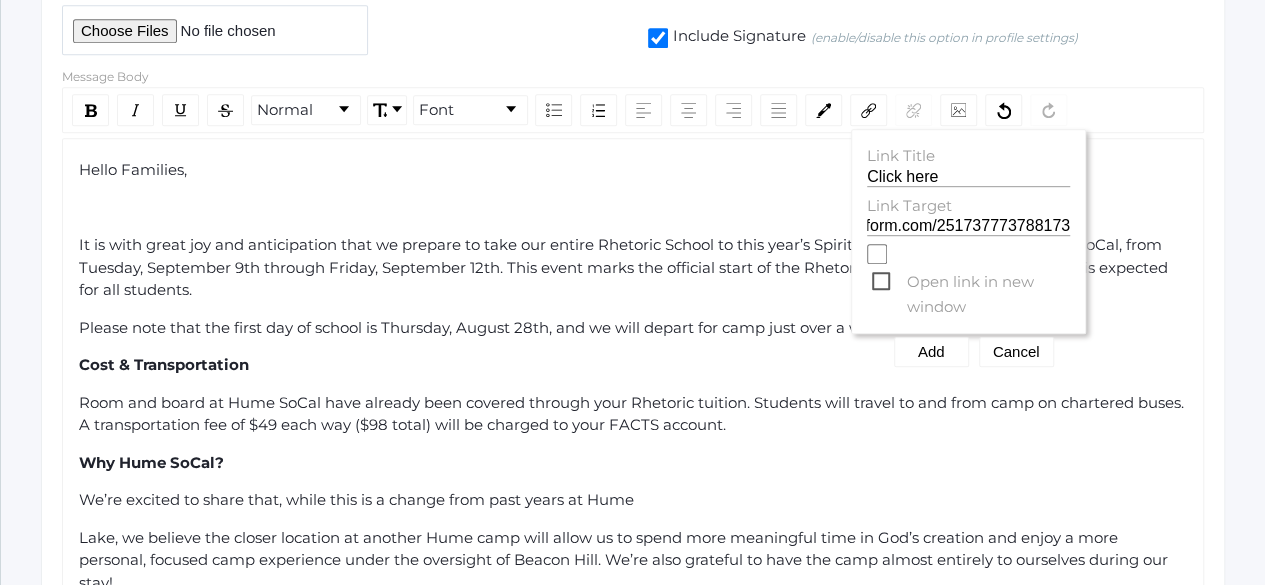 scroll, scrollTop: 0, scrollLeft: 0, axis: both 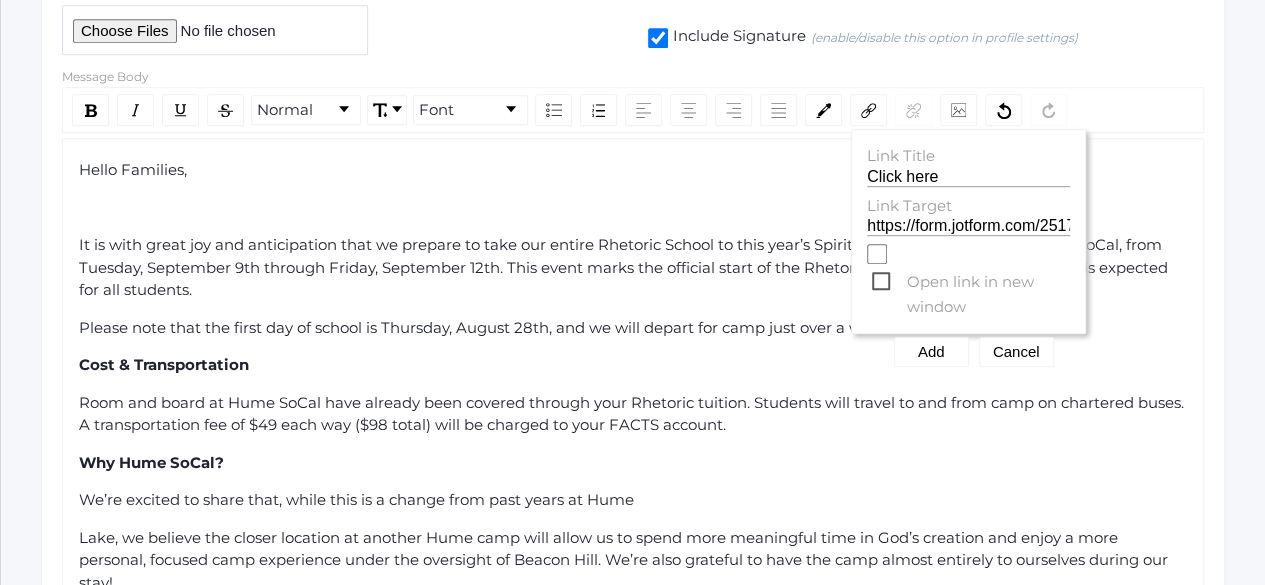 click on "Open link in new window" 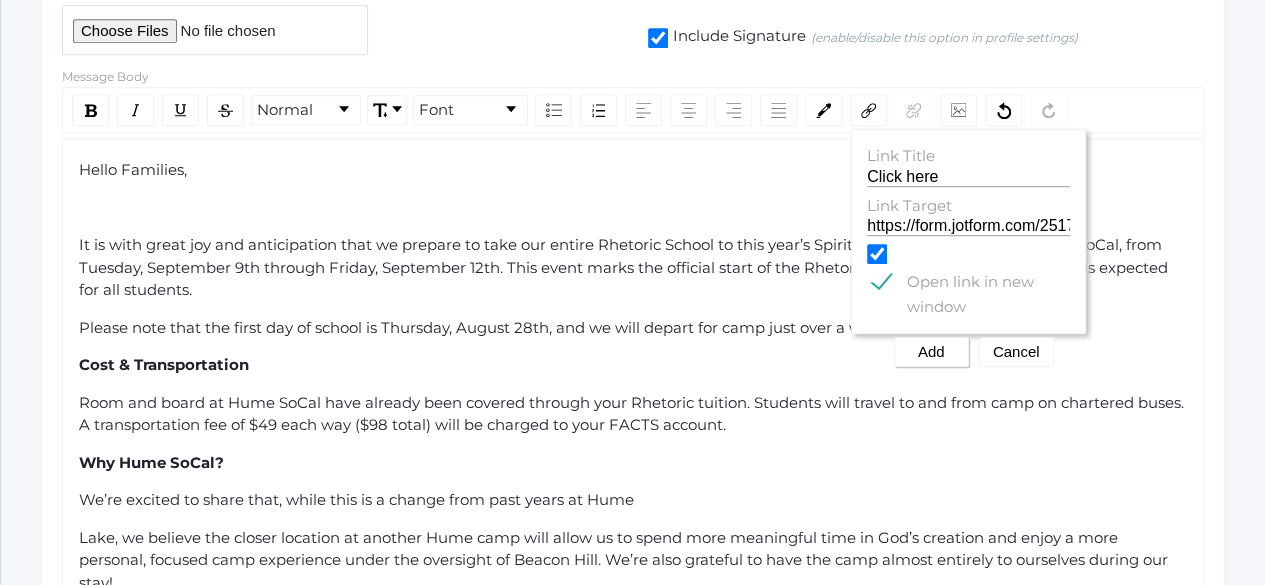 click on "Add" 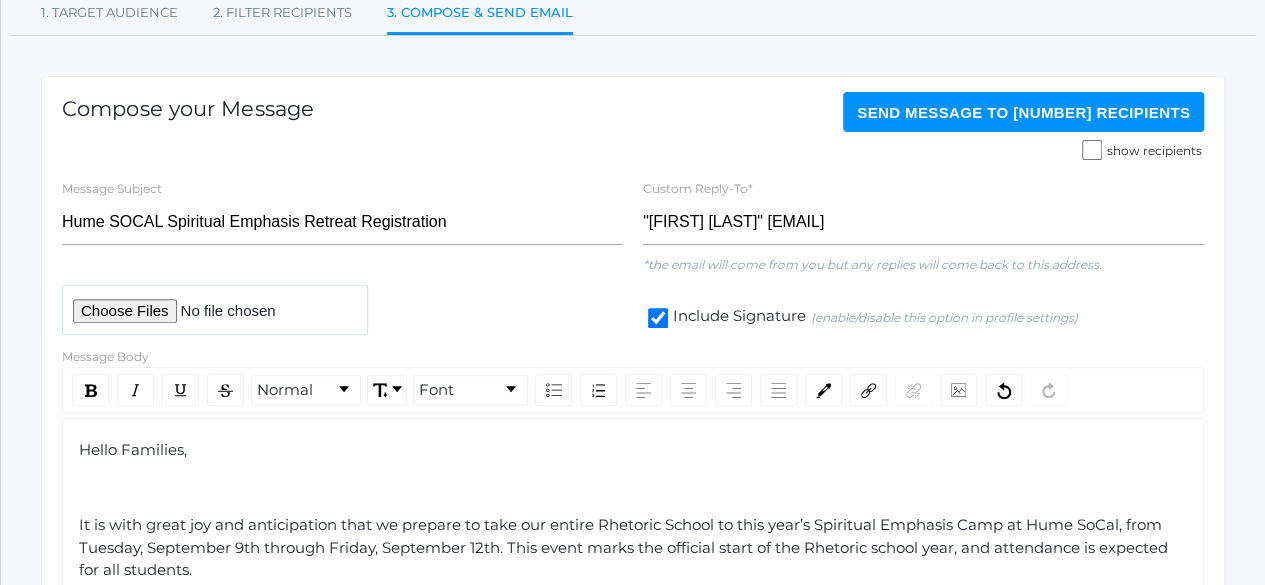 scroll, scrollTop: 166, scrollLeft: 0, axis: vertical 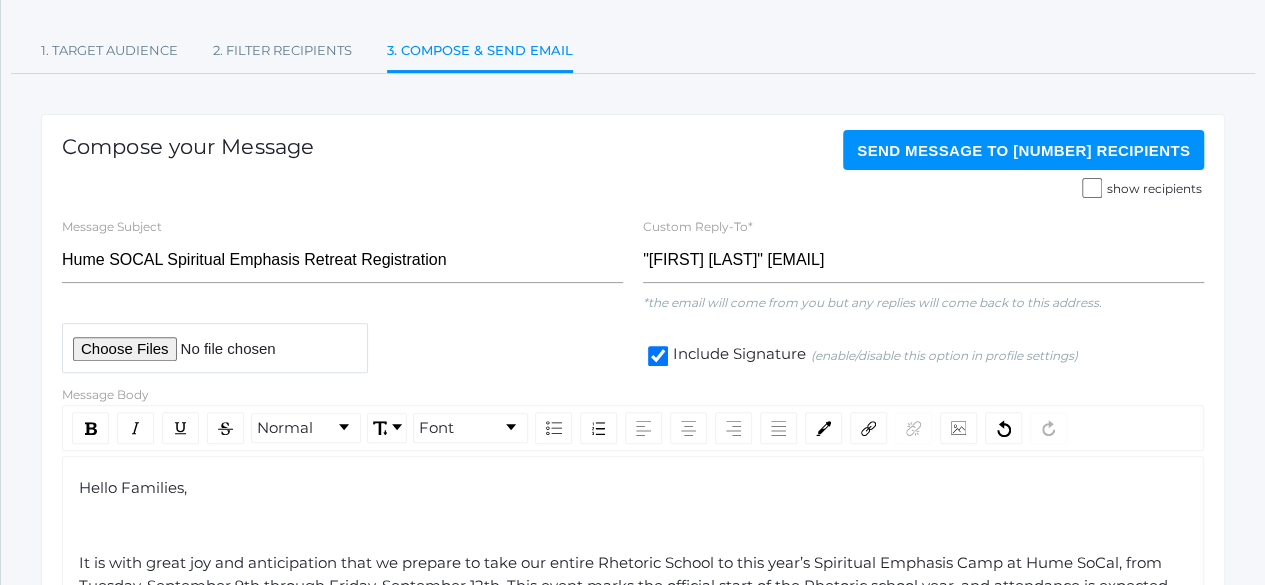 click on "Send Message   to 51 recipients" 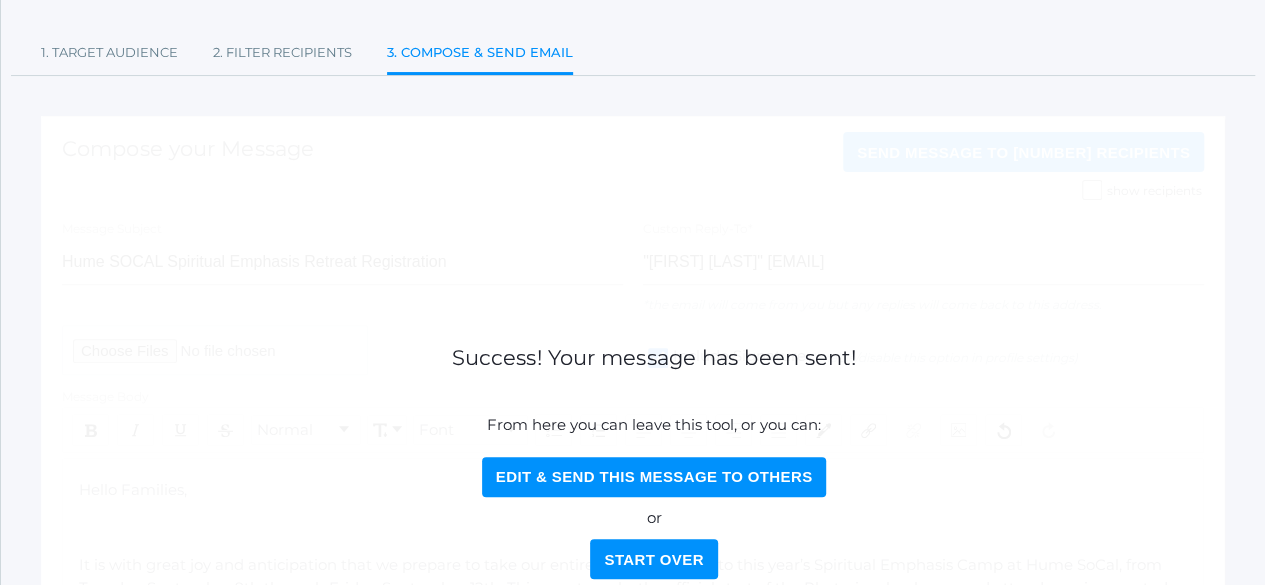 scroll, scrollTop: 0, scrollLeft: 0, axis: both 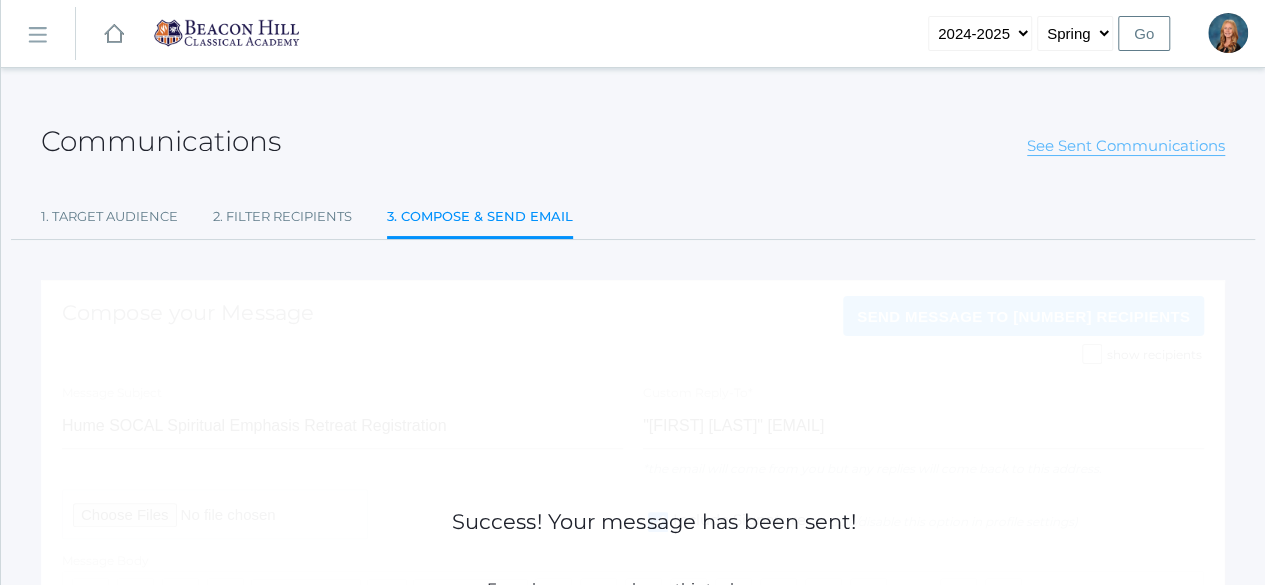 click on "See Sent Communications" 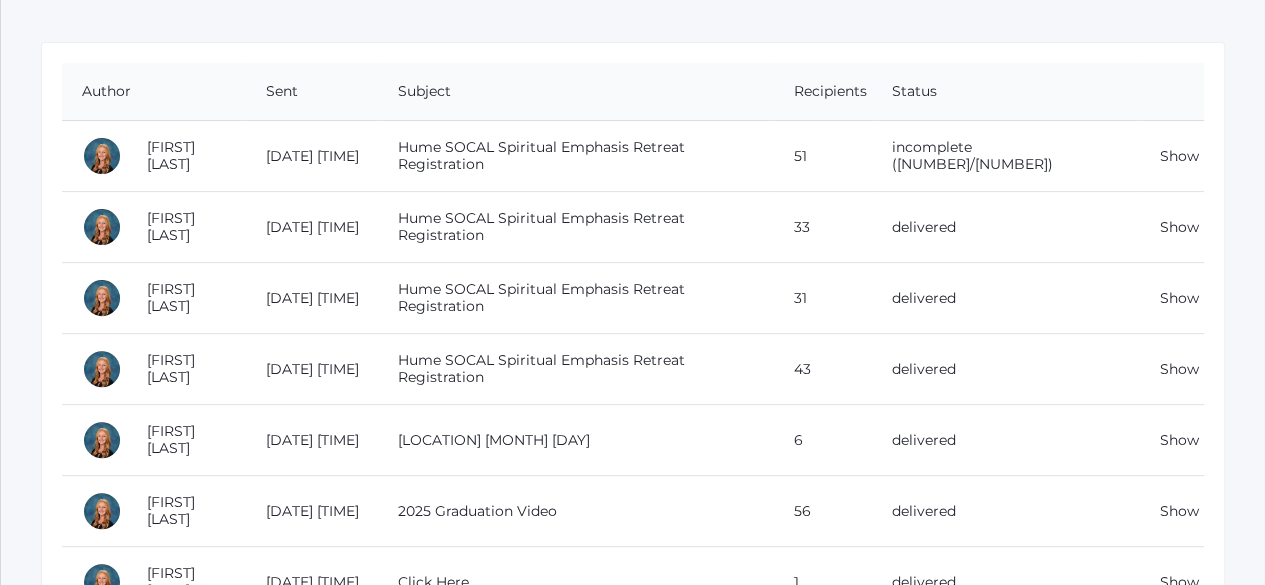 scroll, scrollTop: 198, scrollLeft: 0, axis: vertical 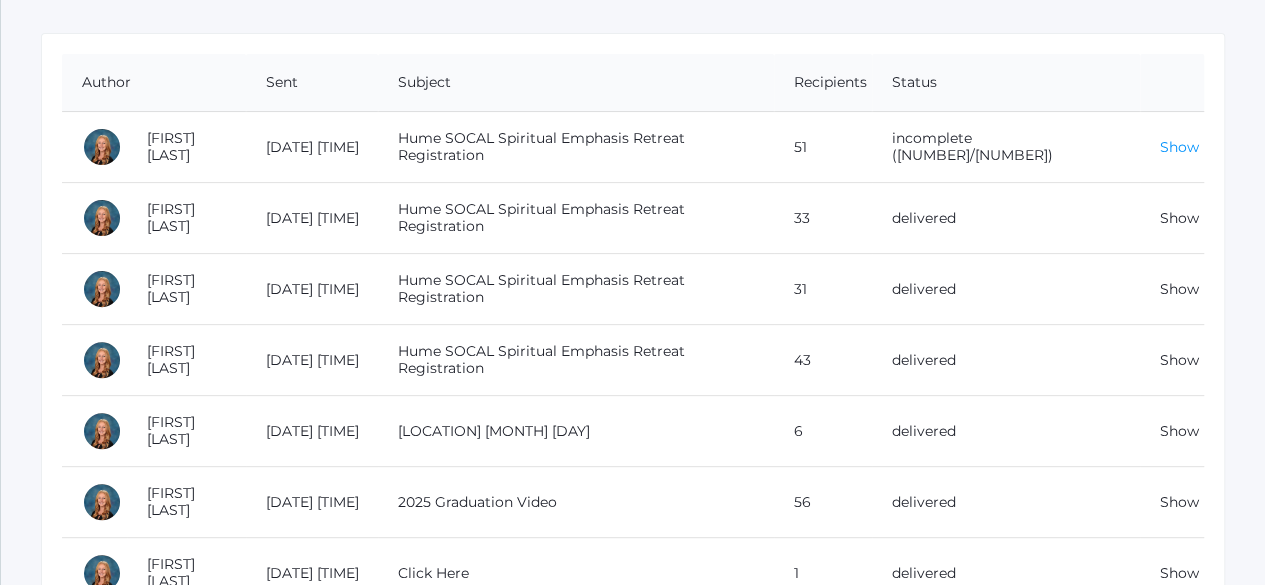click on "Show" at bounding box center (1179, 147) 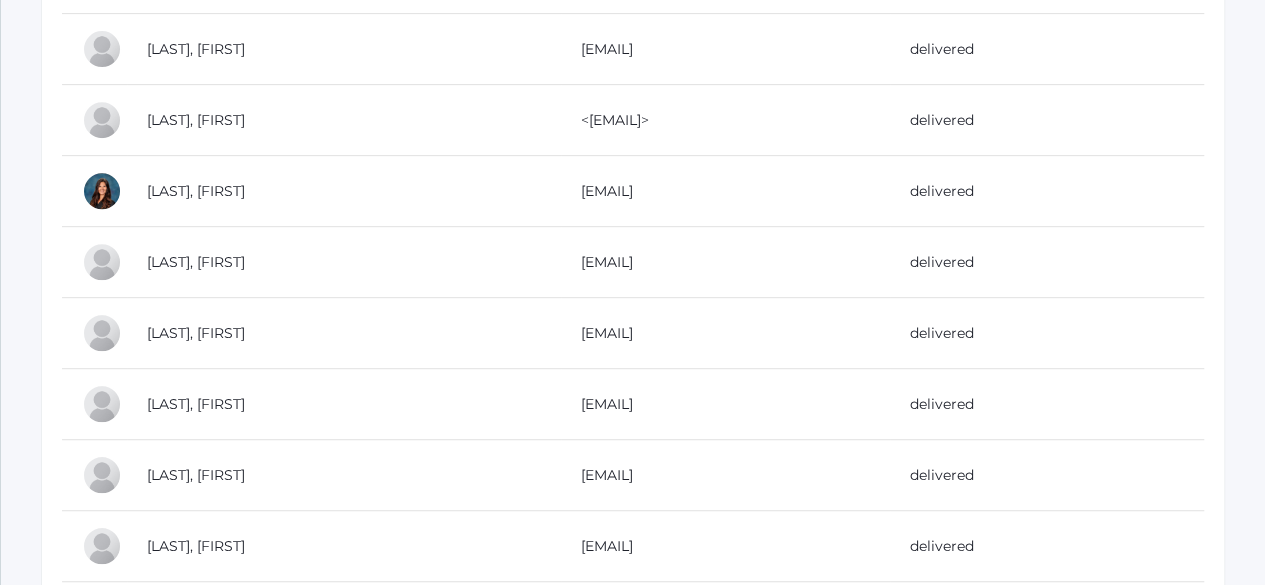 scroll, scrollTop: 4269, scrollLeft: 0, axis: vertical 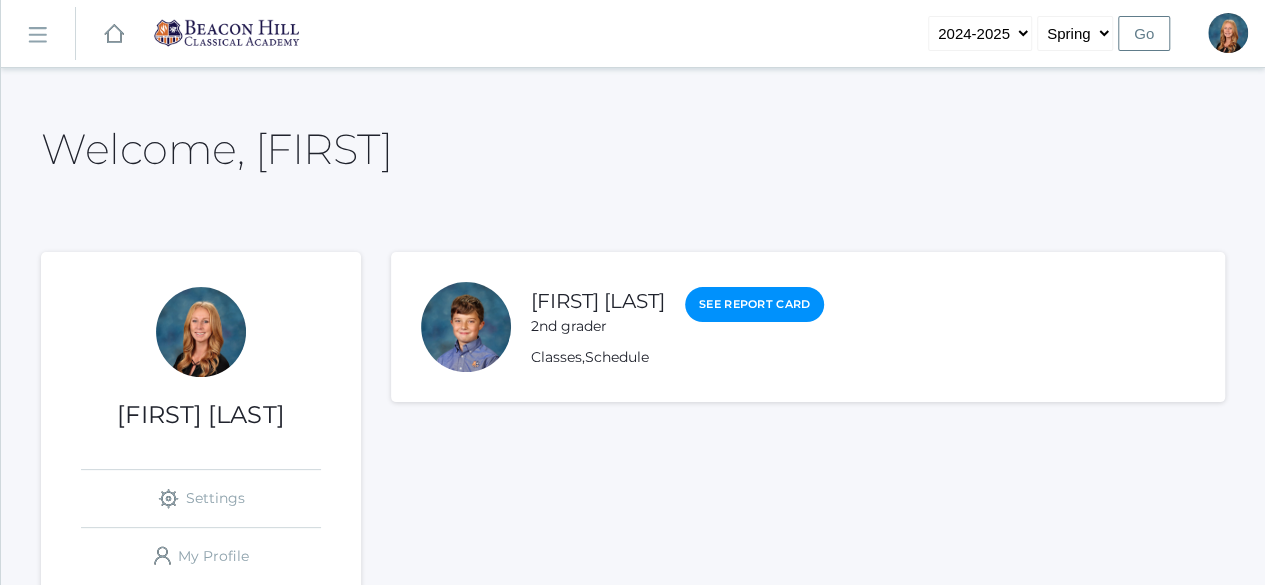 click 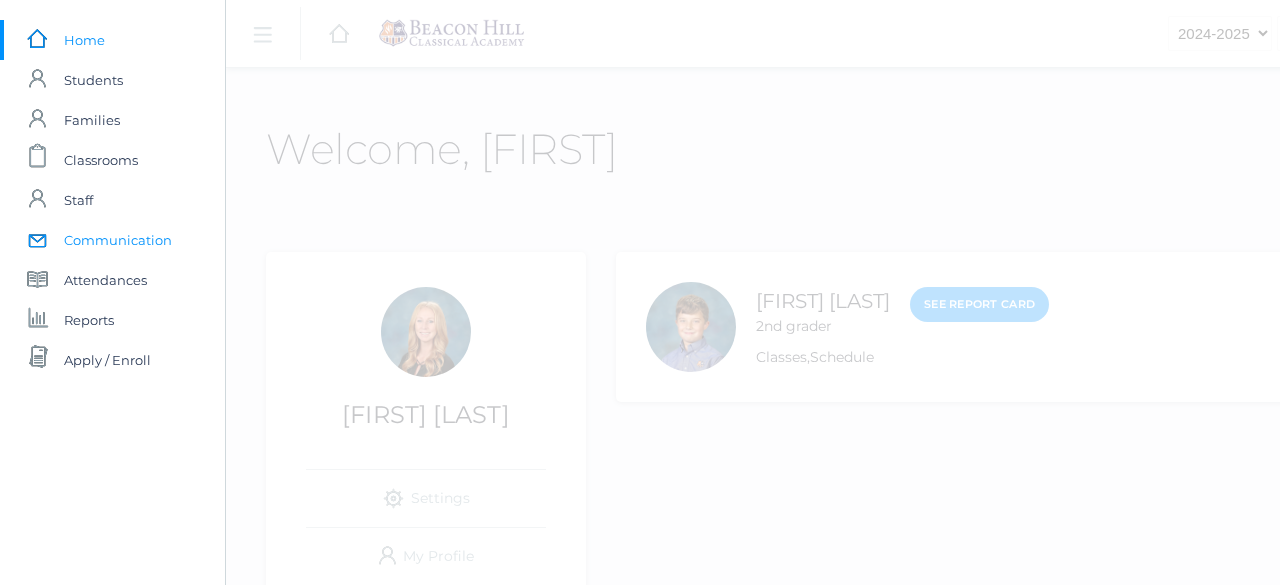 click on "Communication" at bounding box center (118, 240) 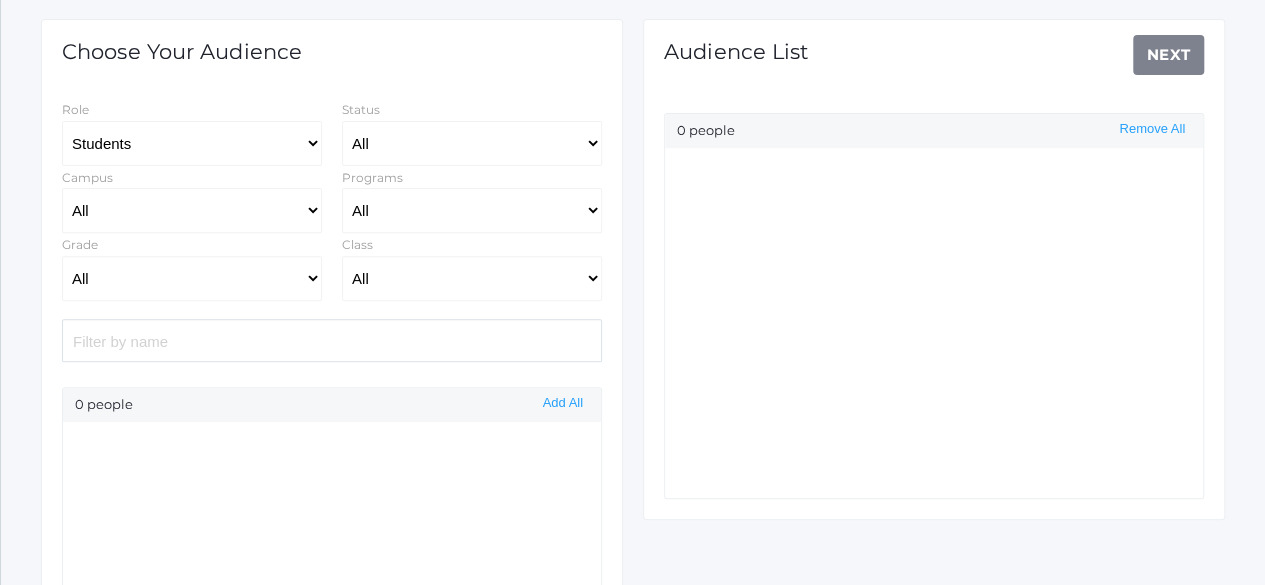 scroll, scrollTop: 0, scrollLeft: 0, axis: both 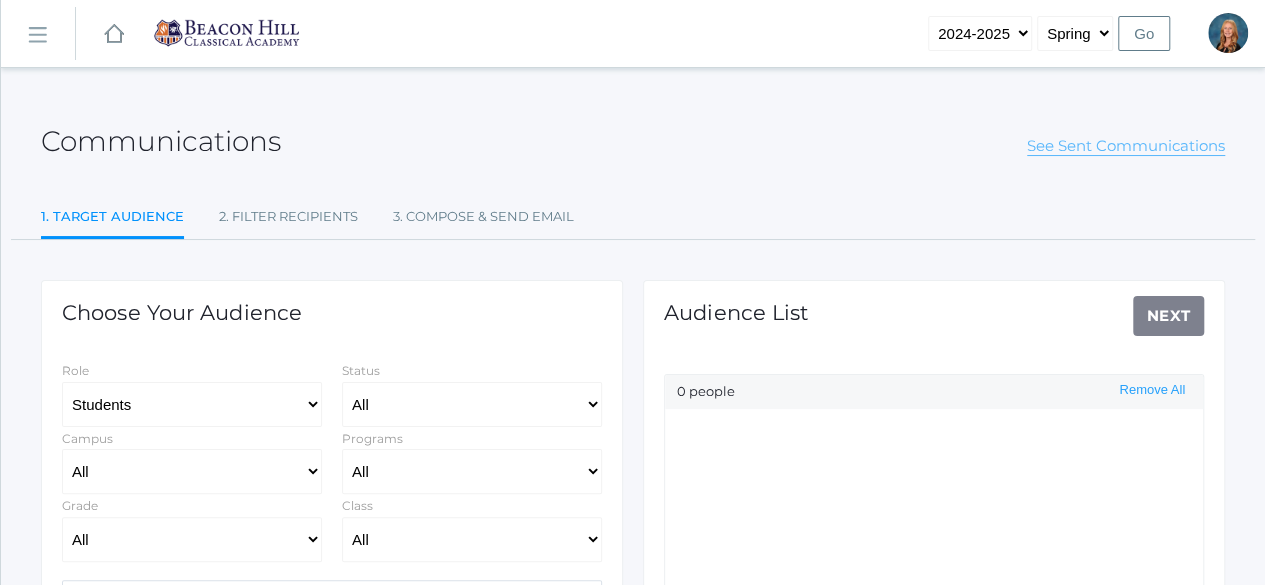 click on "See Sent Communications" 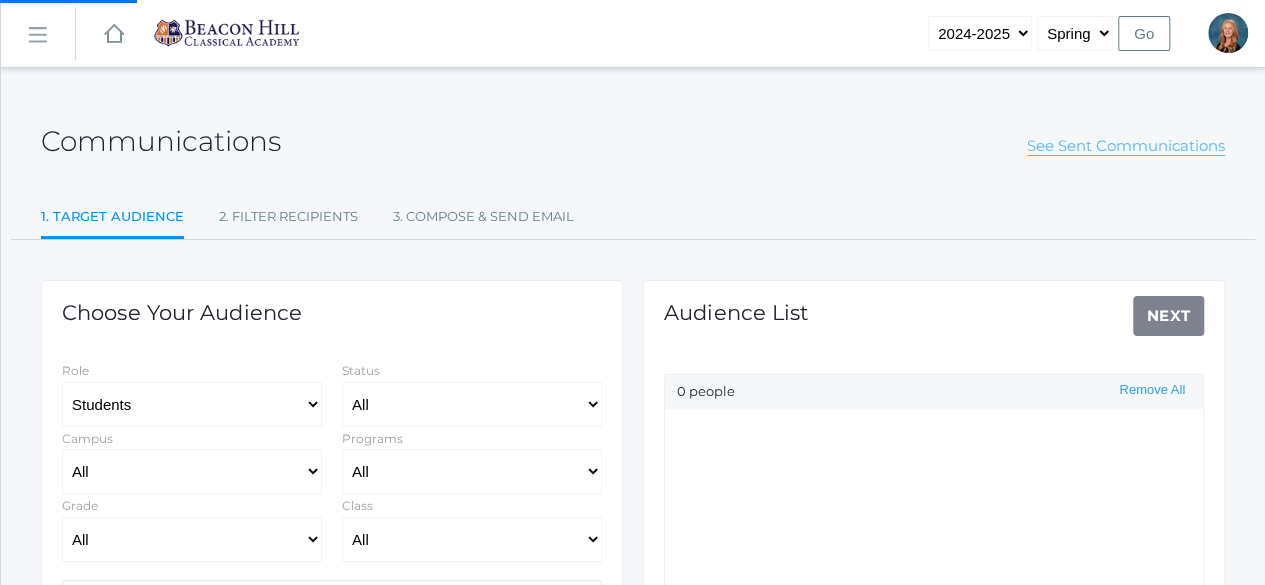 select on "Enrolled" 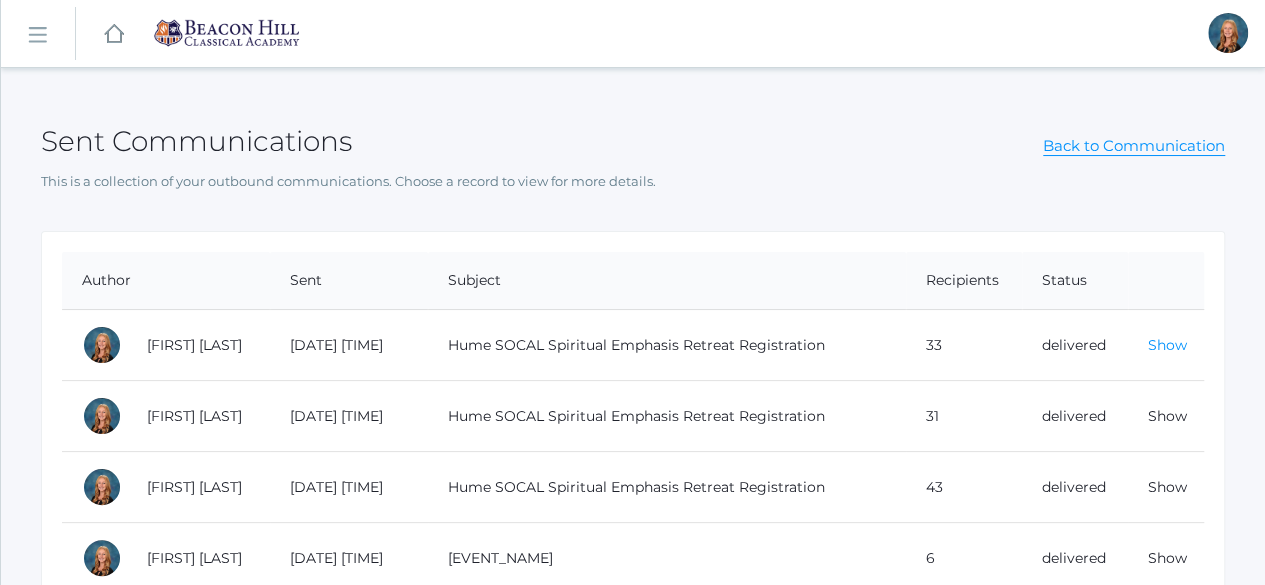 click on "Show" at bounding box center (1167, 345) 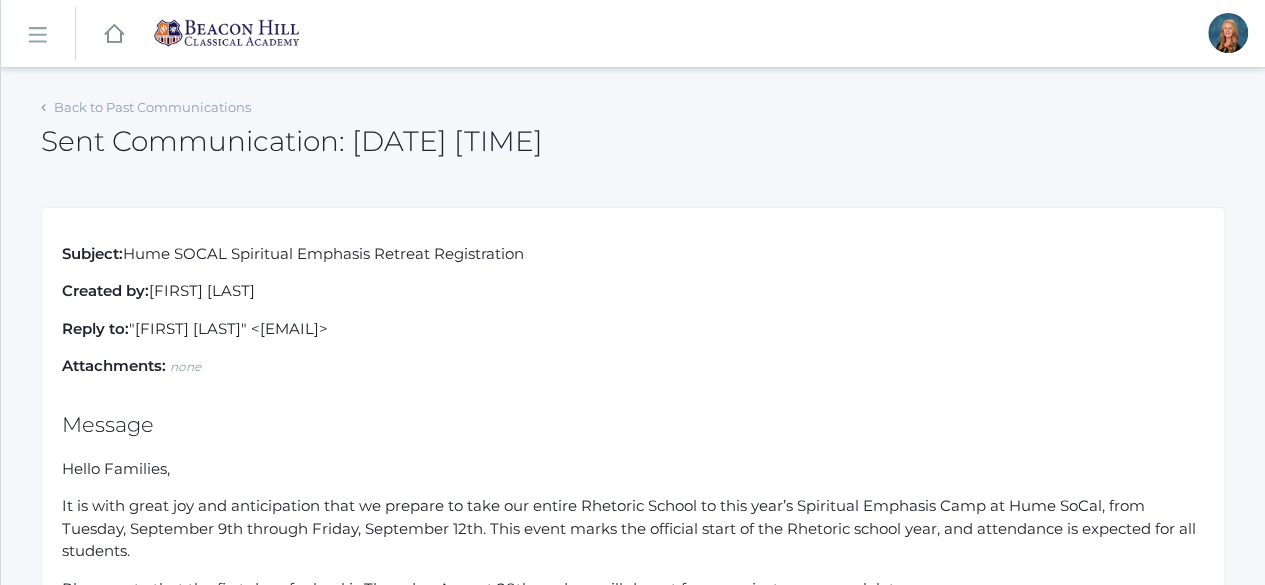 drag, startPoint x: 525, startPoint y: 258, endPoint x: 128, endPoint y: 245, distance: 397.2128 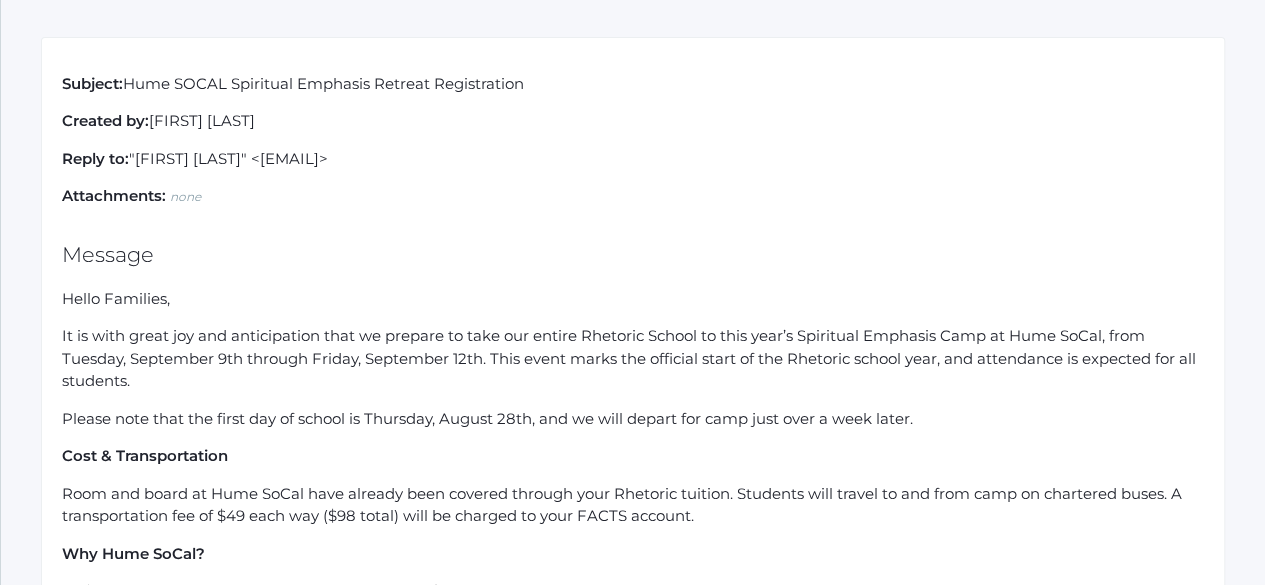 scroll, scrollTop: 204, scrollLeft: 0, axis: vertical 